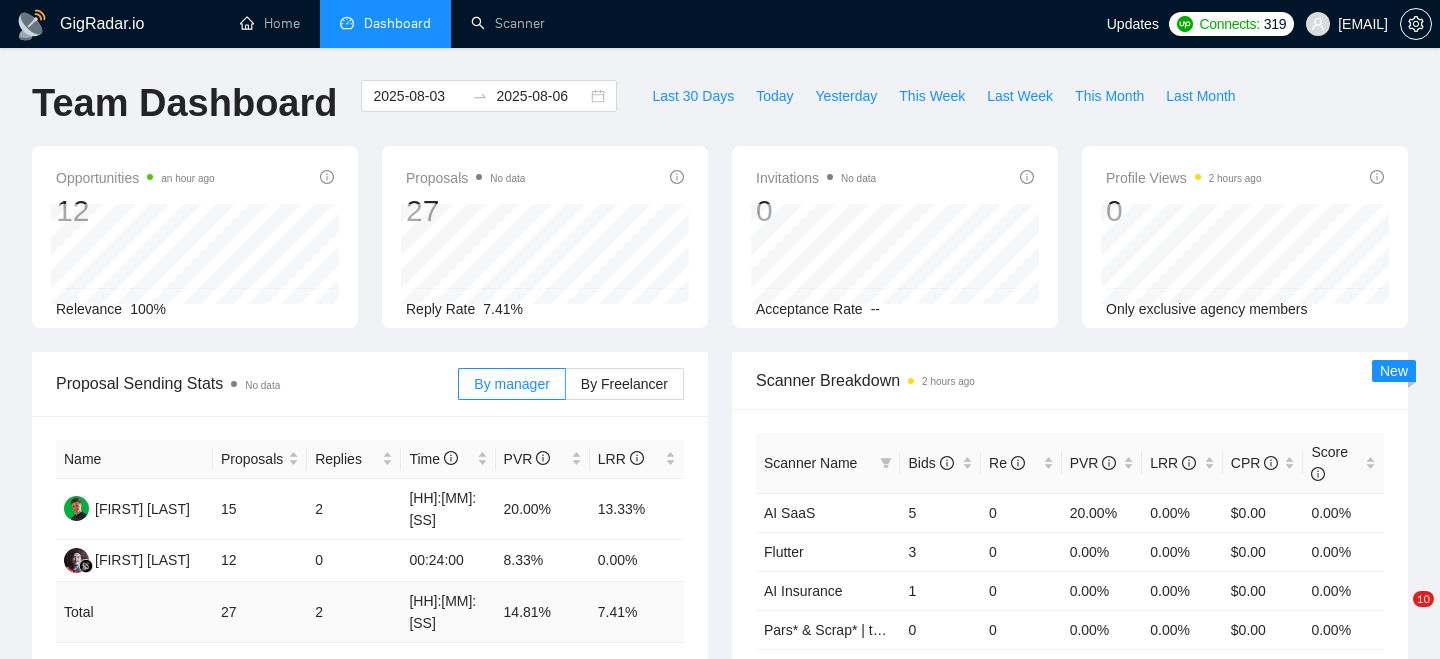 scroll, scrollTop: 841, scrollLeft: 0, axis: vertical 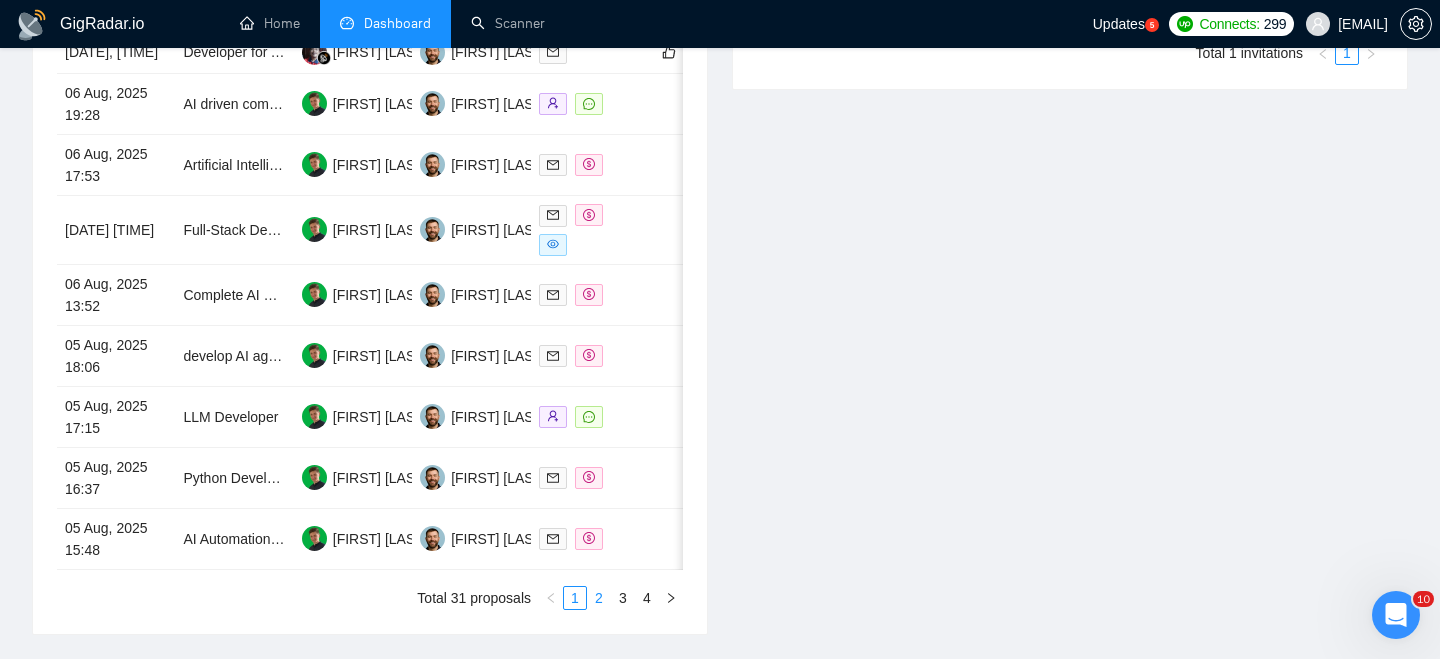click on "2" at bounding box center (599, 598) 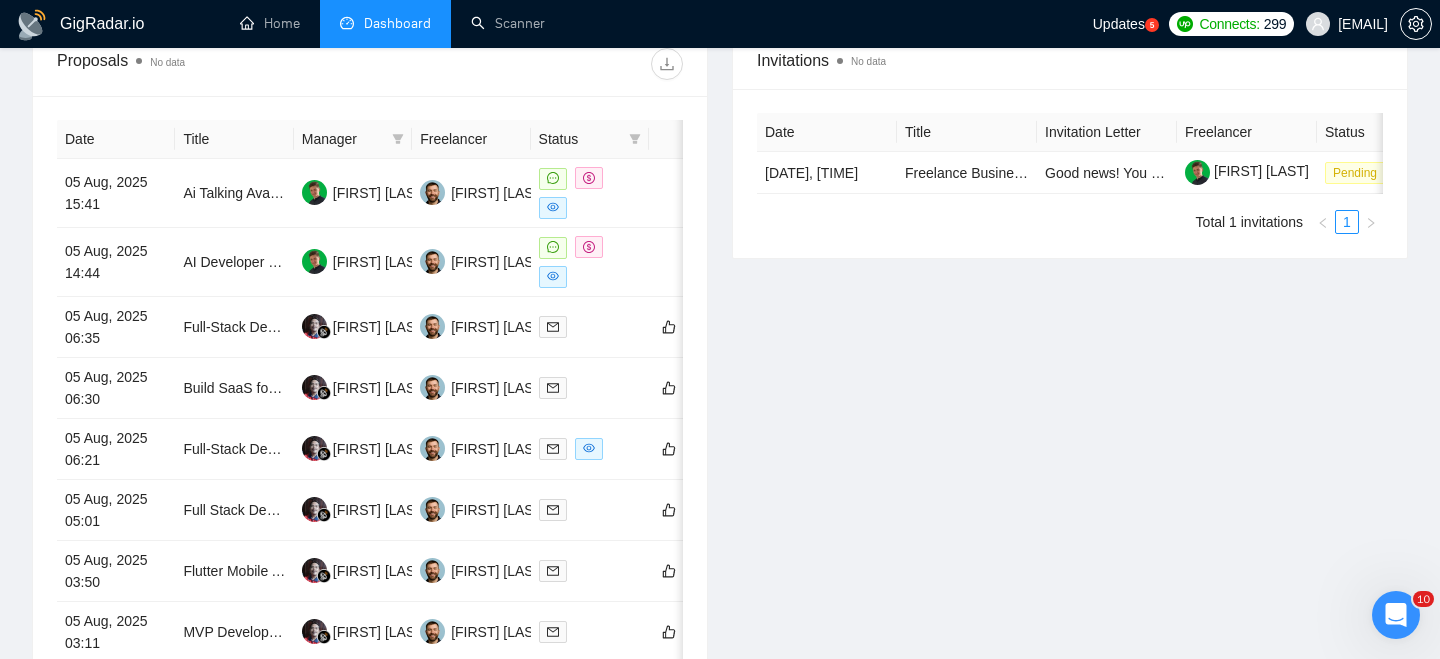 scroll, scrollTop: 0, scrollLeft: 0, axis: both 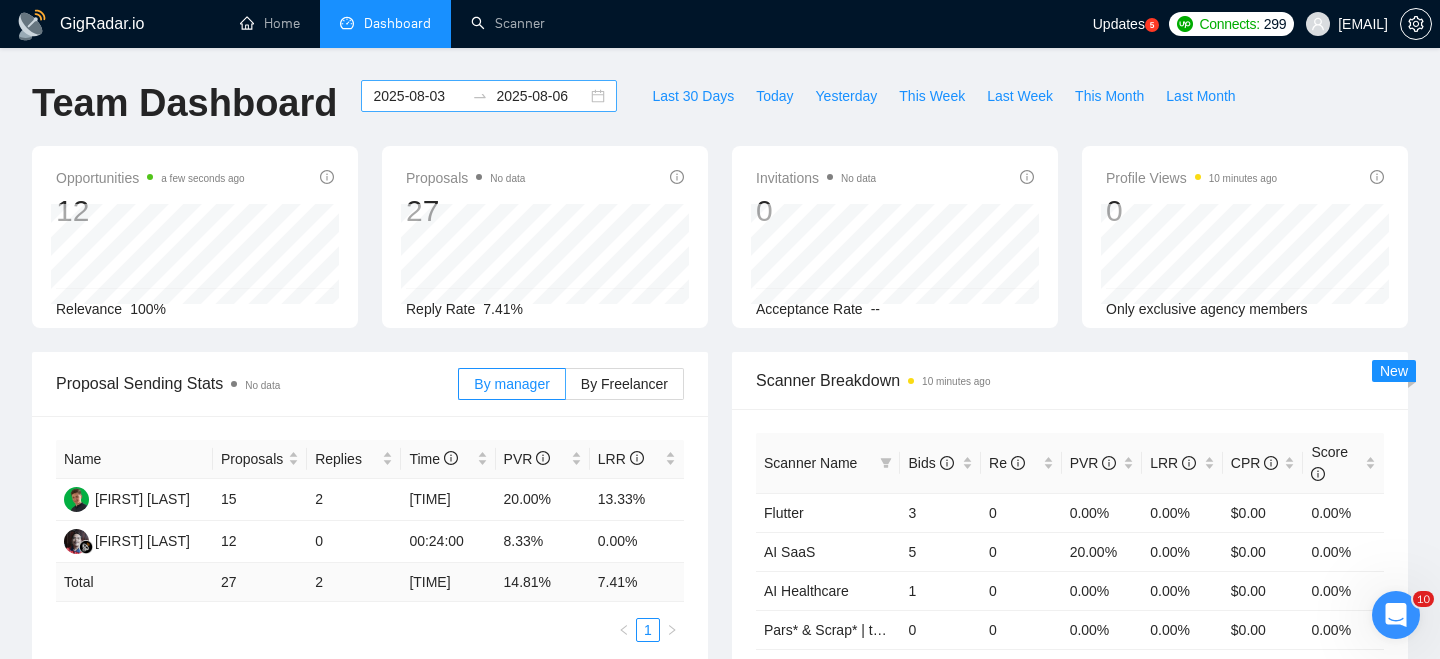 click on "[DATE] [DATE]" at bounding box center (489, 96) 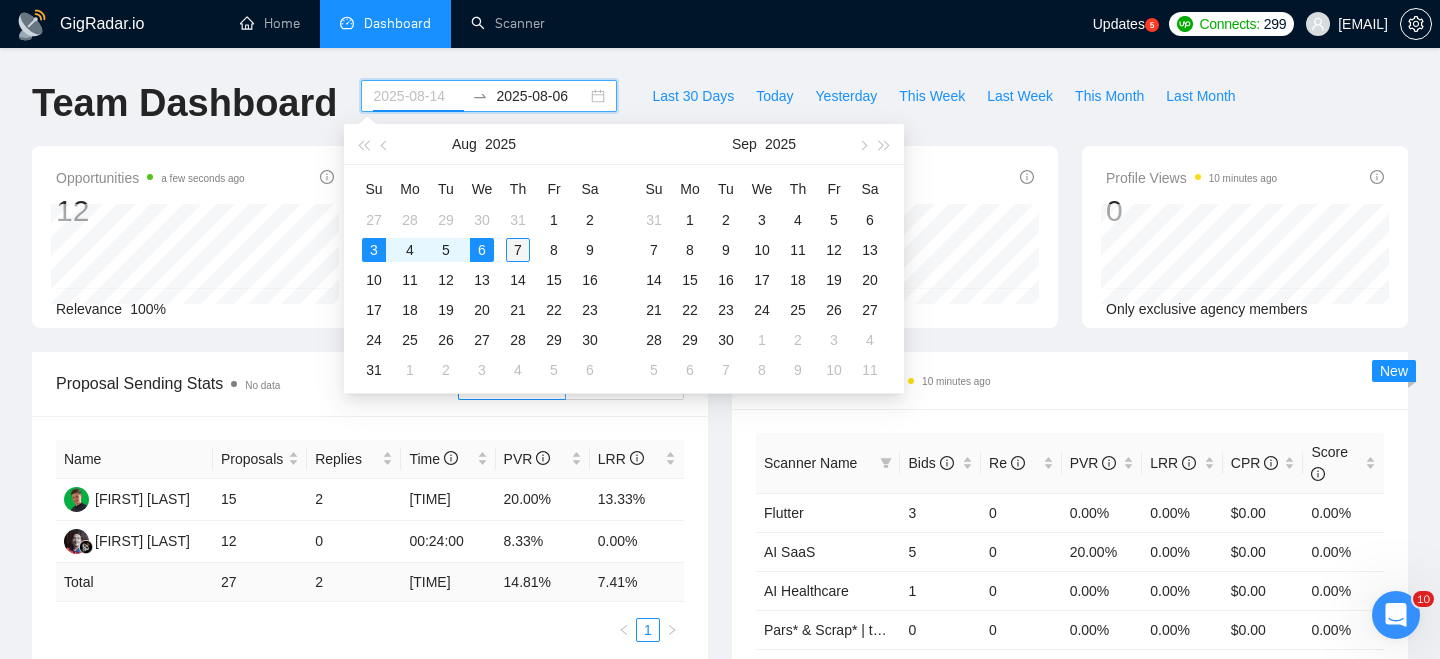 type on "2025-08-07" 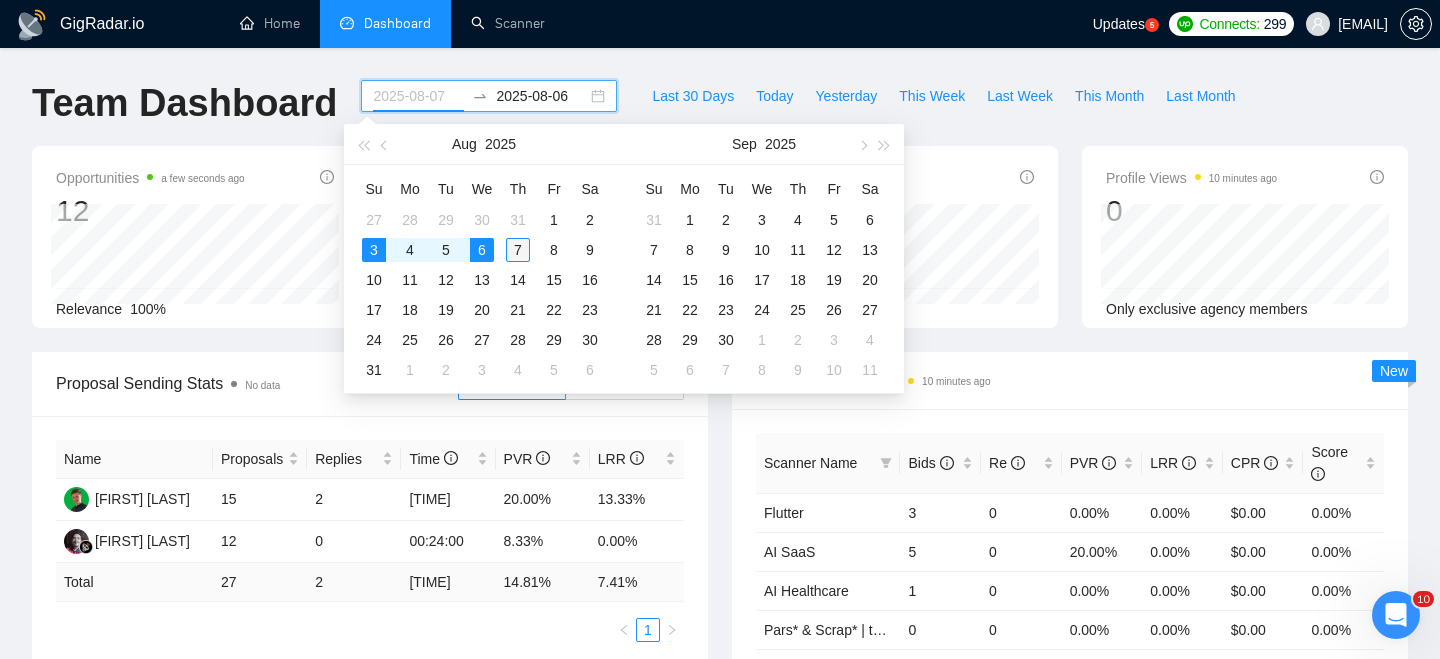 click on "7" at bounding box center (518, 250) 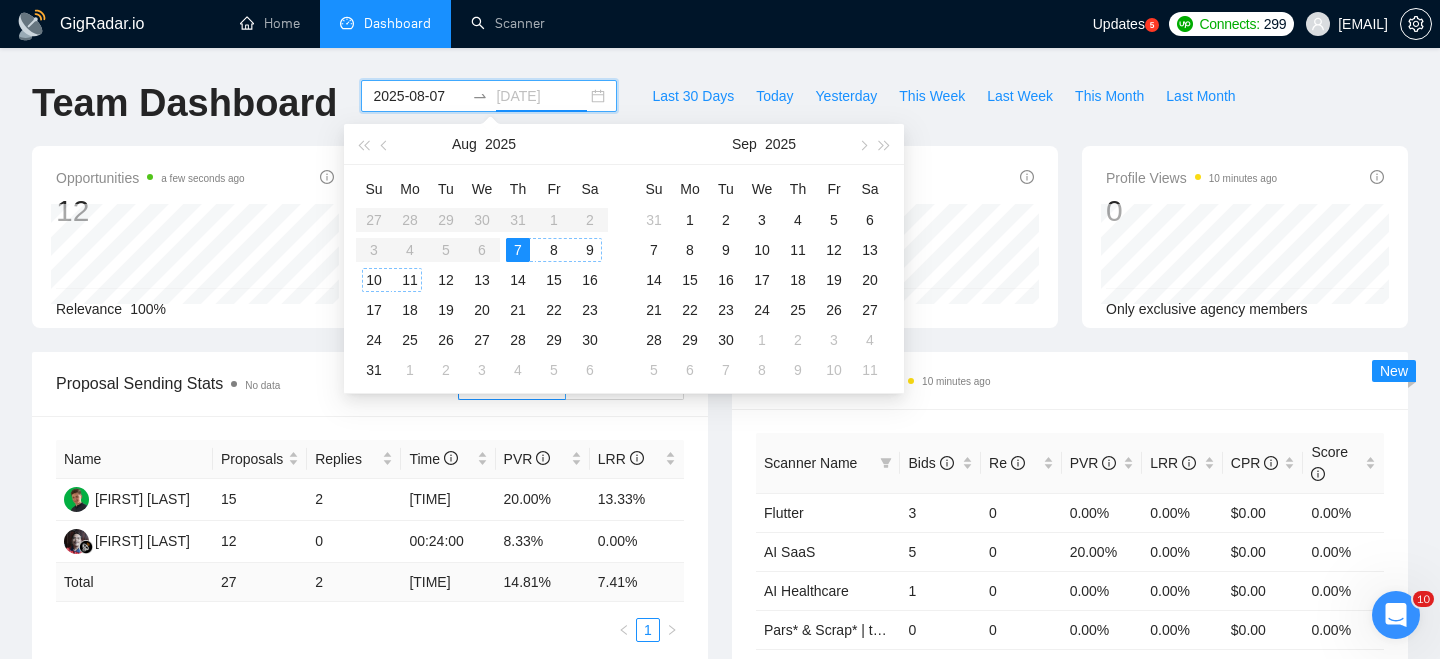 type on "2025-08-10" 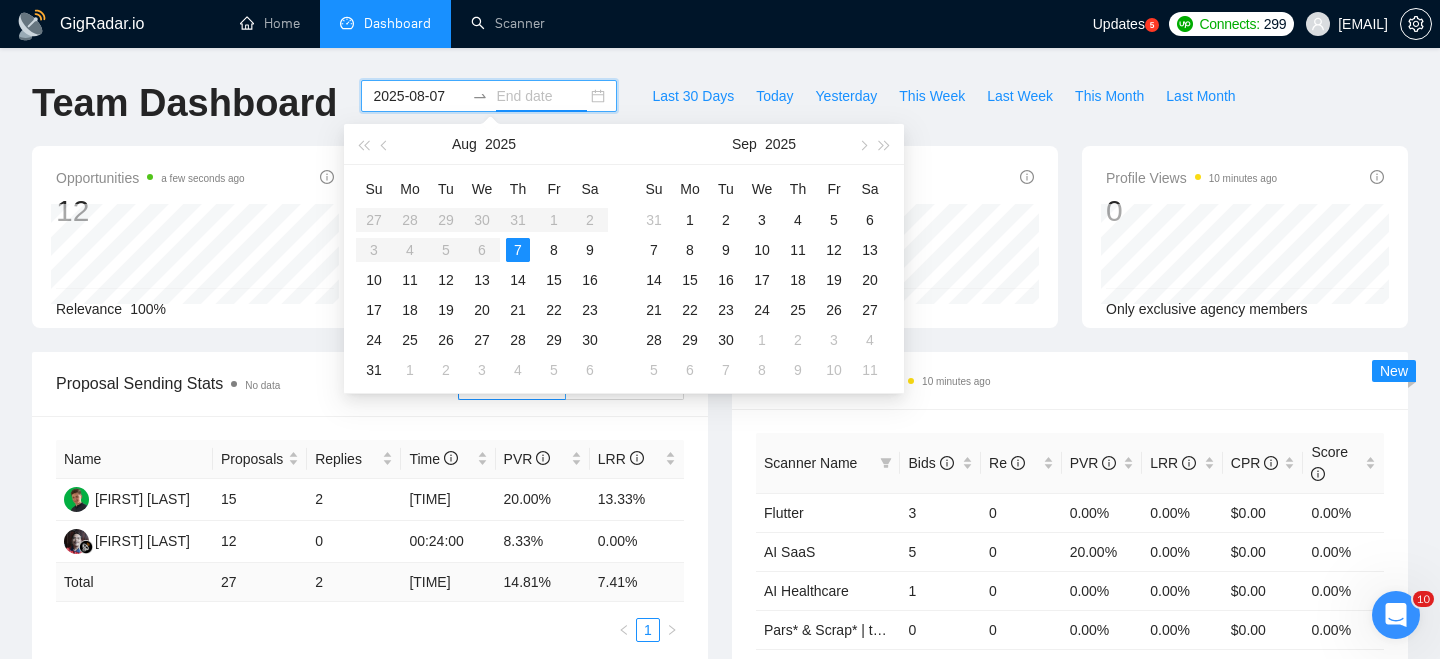 click on "Su Mo Tu We Th Fr Sa 27 28 29 30 31 1 2 3 4 5 6 7 8 9 10 11 12 13 14 15 16 17 18 19 20 21 22 23 24 25 26 27 28 29 30 31 1 2 3 4 5 6" at bounding box center (482, 279) 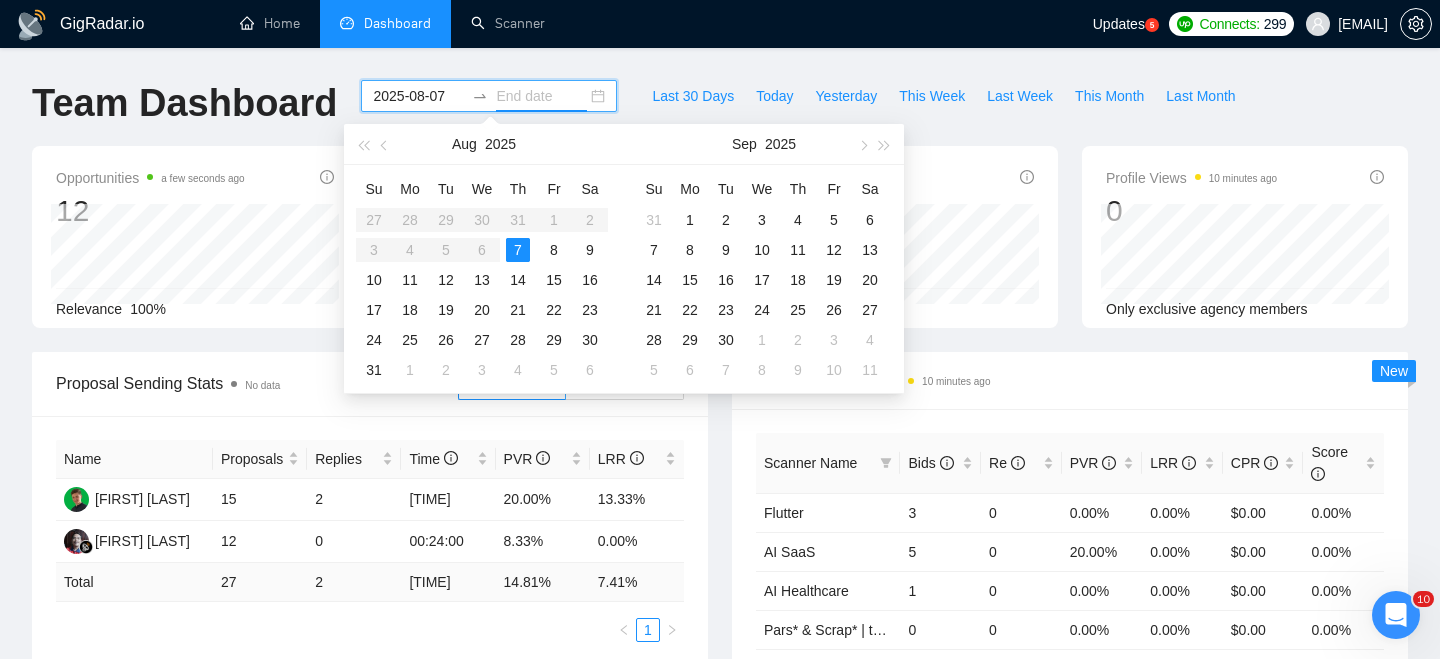 click on "Su Mo Tu We Th Fr Sa 27 28 29 30 31 1 2 3 4 5 6 7 8 9 10 11 12 13 14 15 16 17 18 19 20 21 22 23 24 25 26 27 28 29 30 31 1 2 3 4 5 6" at bounding box center [482, 279] 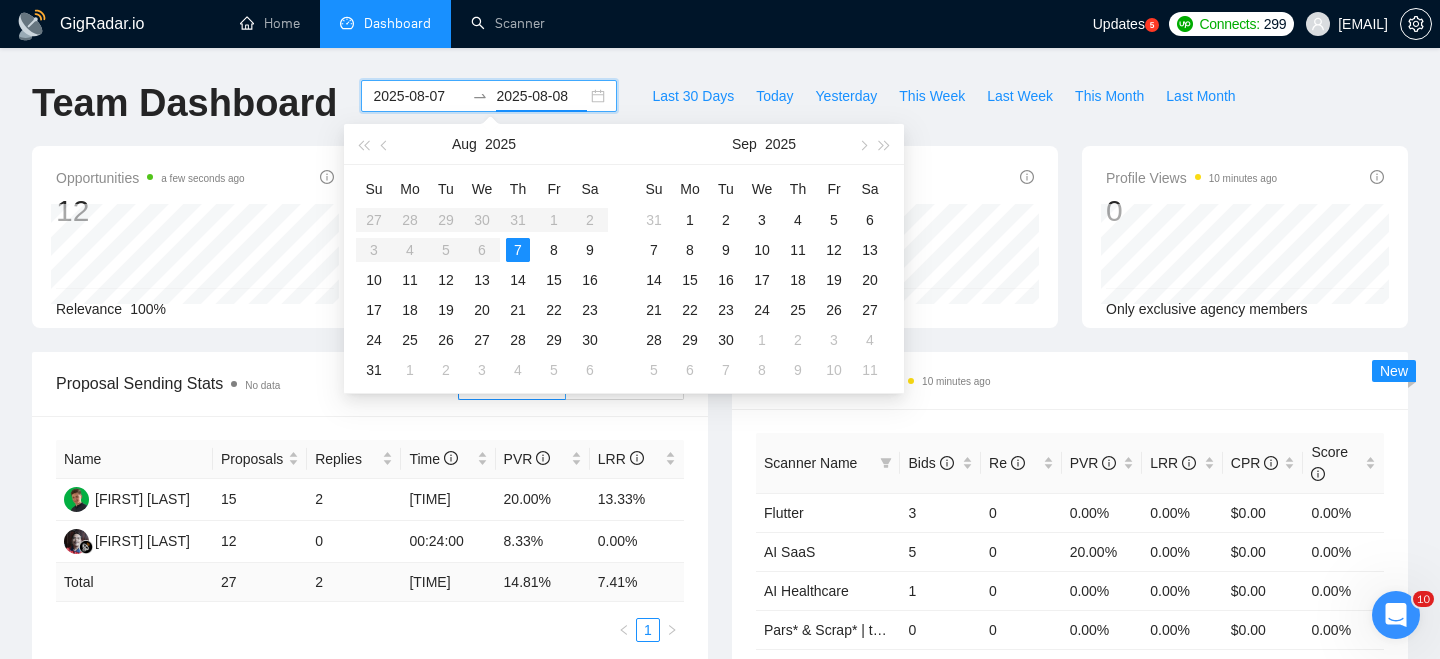 type on "2025-08-07" 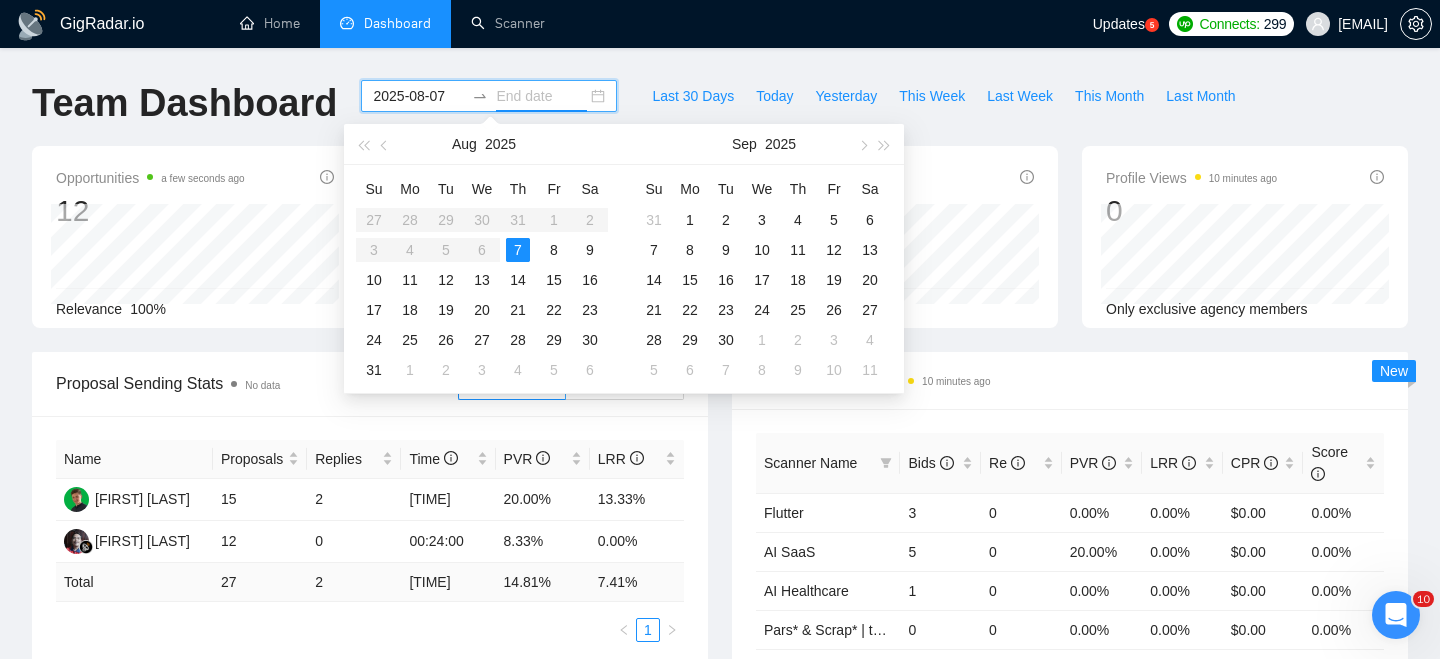 click on "Su Mo Tu We Th Fr Sa 27 28 29 30 31 1 2 3 4 5 6 7 8 9 10 11 12 13 14 15 16 17 18 19 20 21 22 23 24 25 26 27 28 29 30 31 1 2 3 4 5 6" at bounding box center (482, 279) 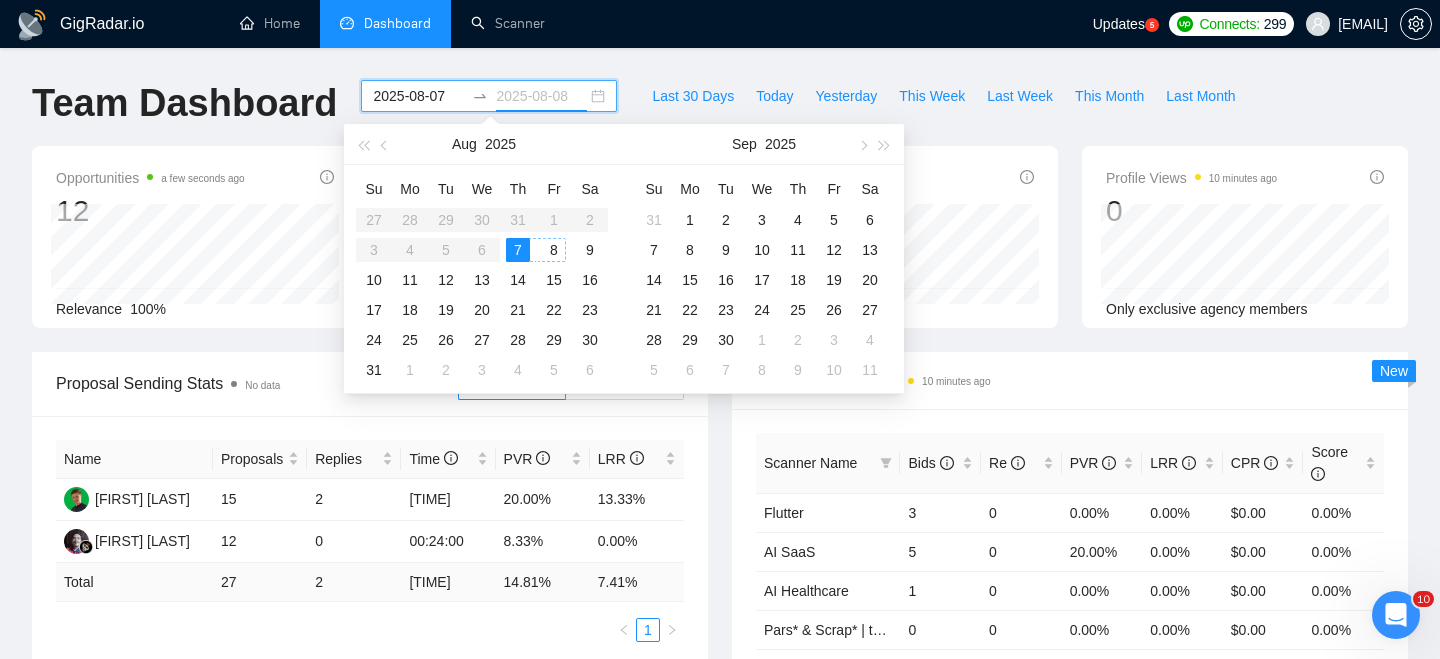 click on "8" at bounding box center [554, 250] 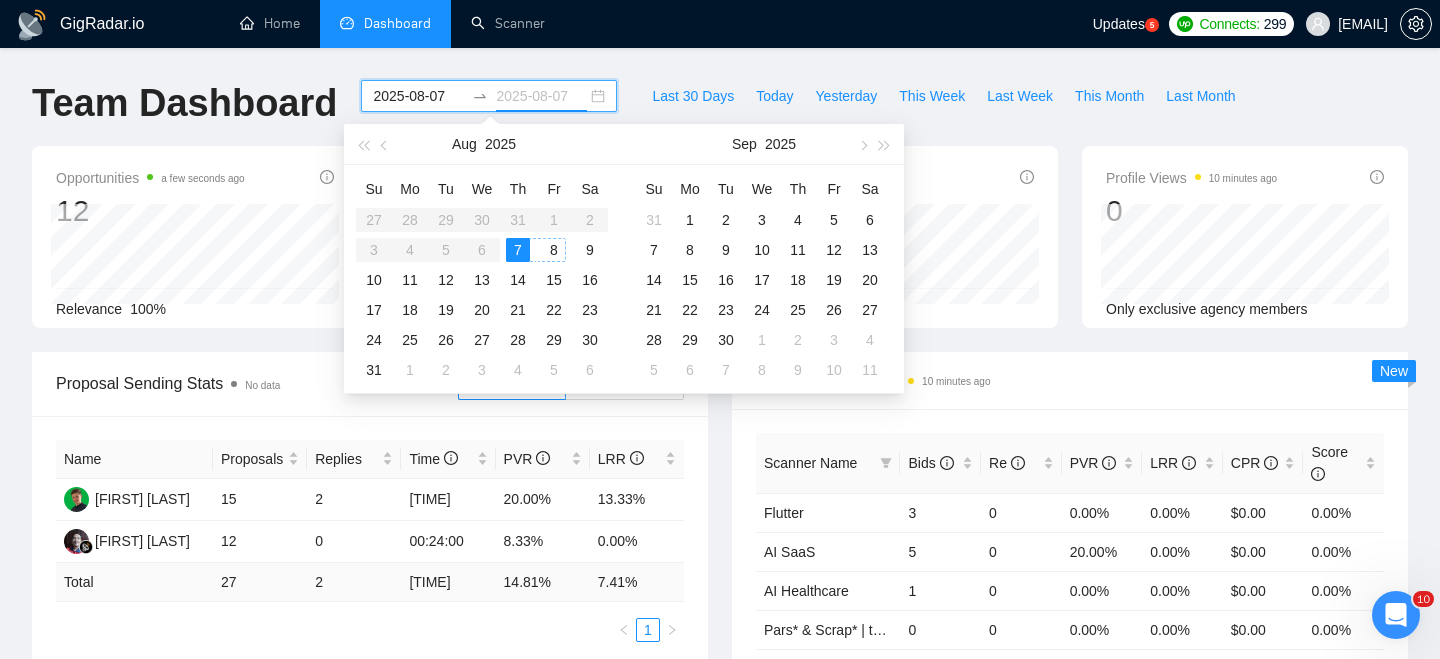 type on "2025-08-08" 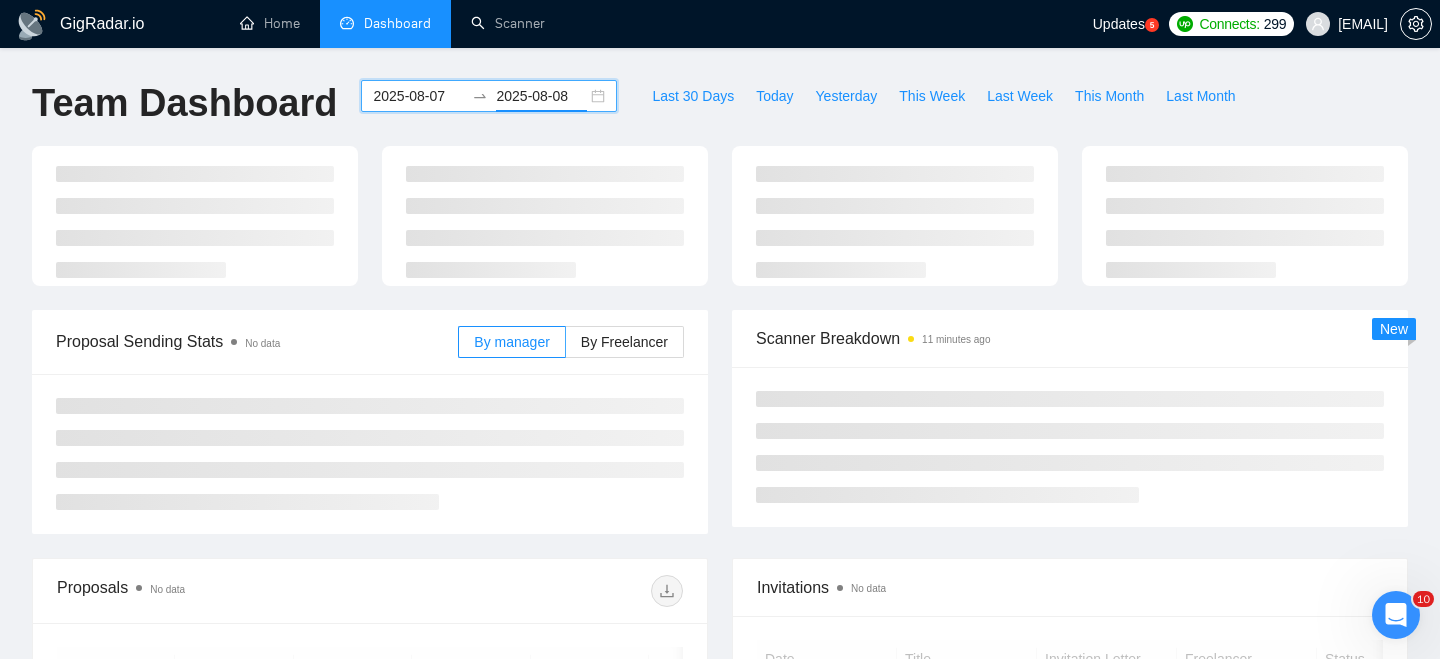 click at bounding box center (545, 222) 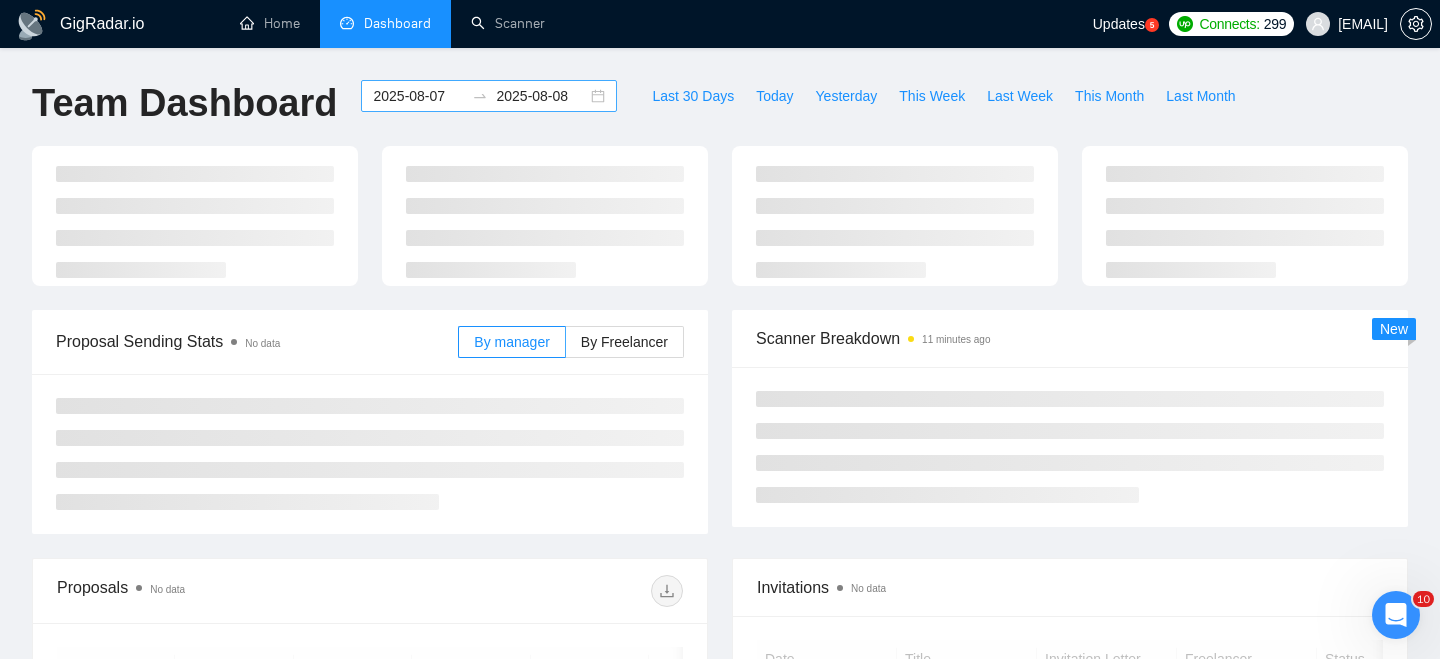 click on "[DATE] [DATE]" at bounding box center (489, 96) 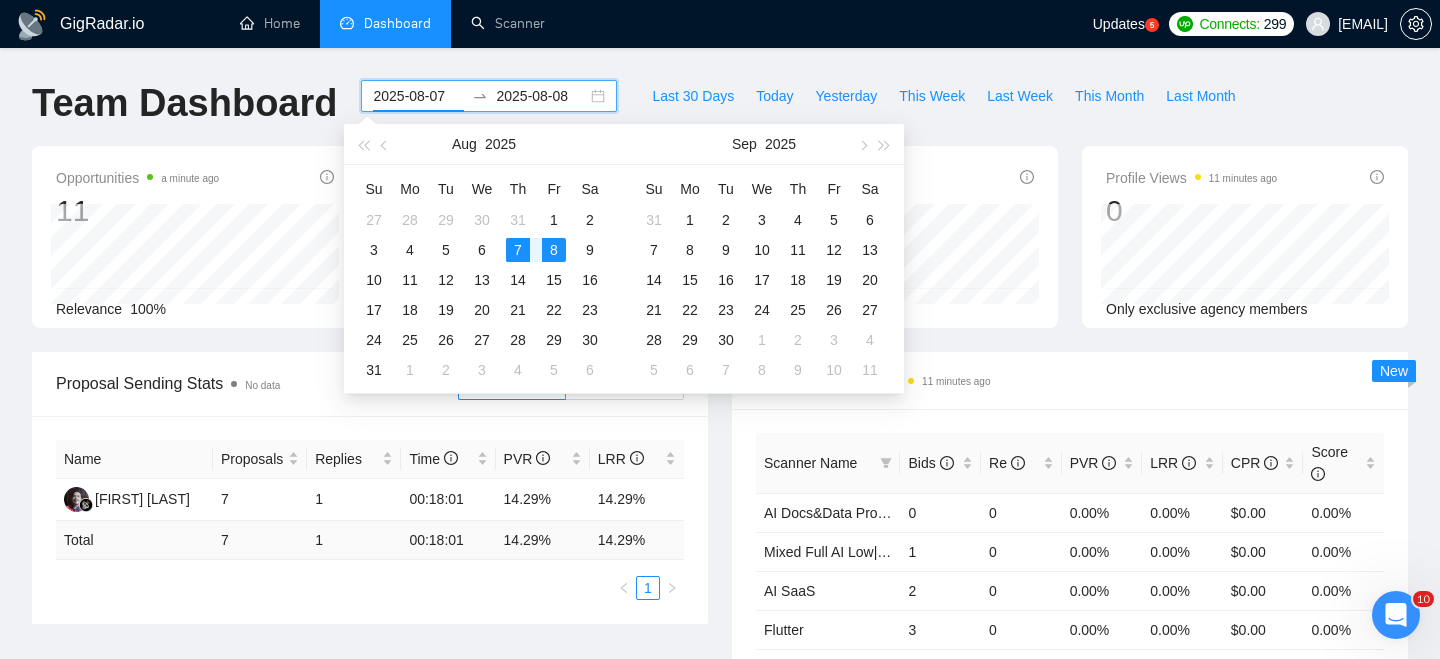 click on "[DATE] [DATE]" at bounding box center [489, 96] 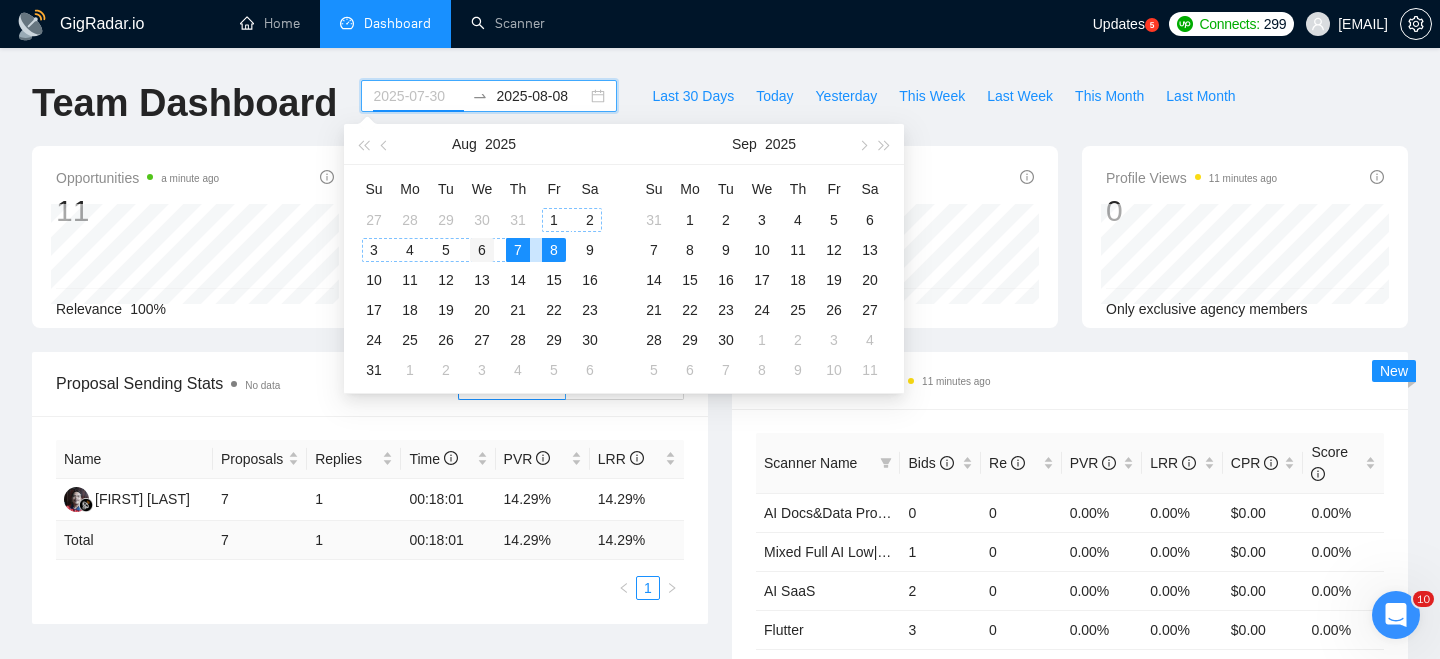 type on "2025-08-06" 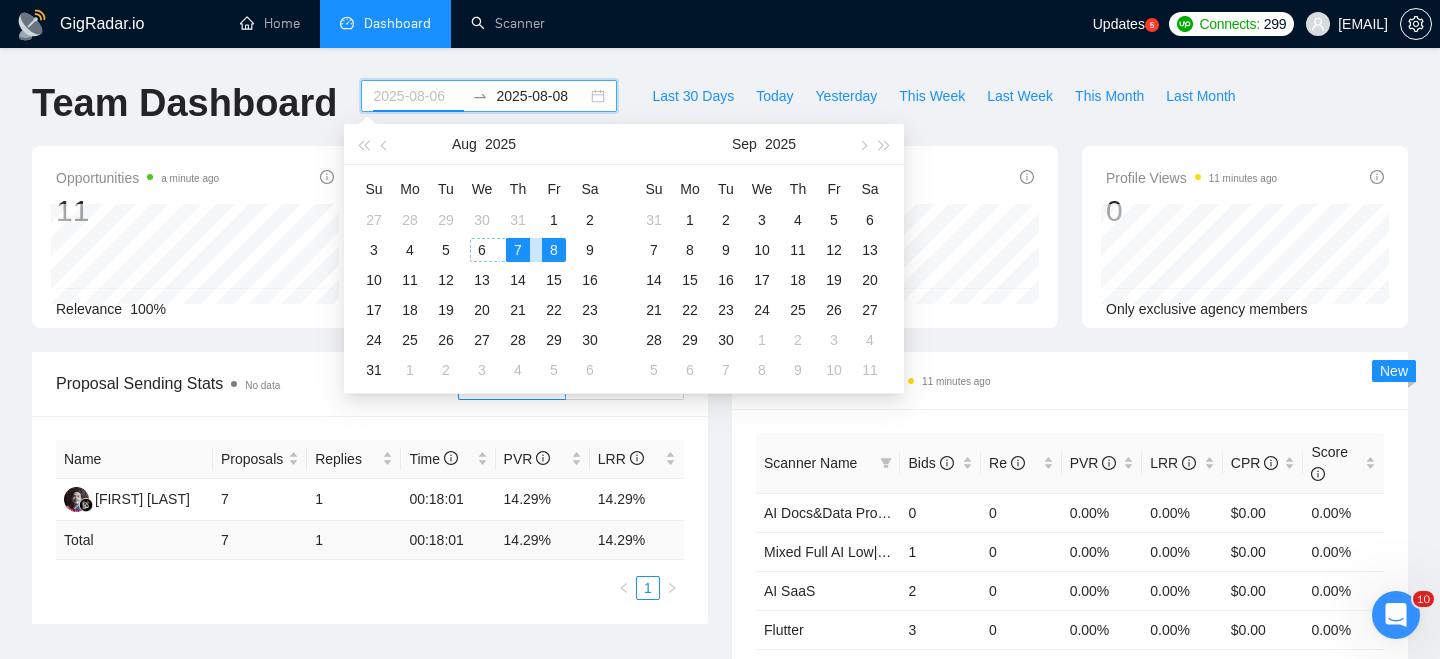 click on "6" at bounding box center (482, 250) 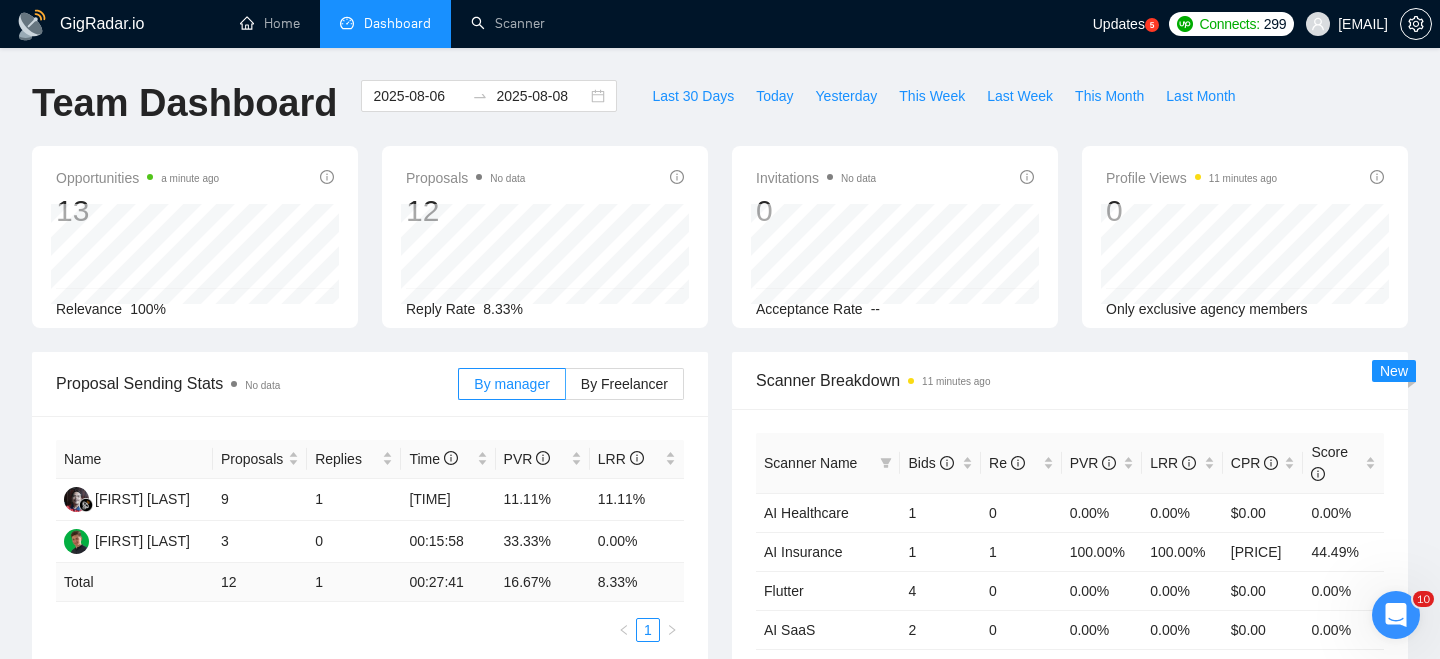 click on "Opportunities a minute ago 13   Relevance 100% Proposals No data 12   Reply Rate 8.33% Invitations No data 0   Acceptance Rate -- Profile Views 11 minutes ago 0   Only exclusive agency members" at bounding box center [720, 249] 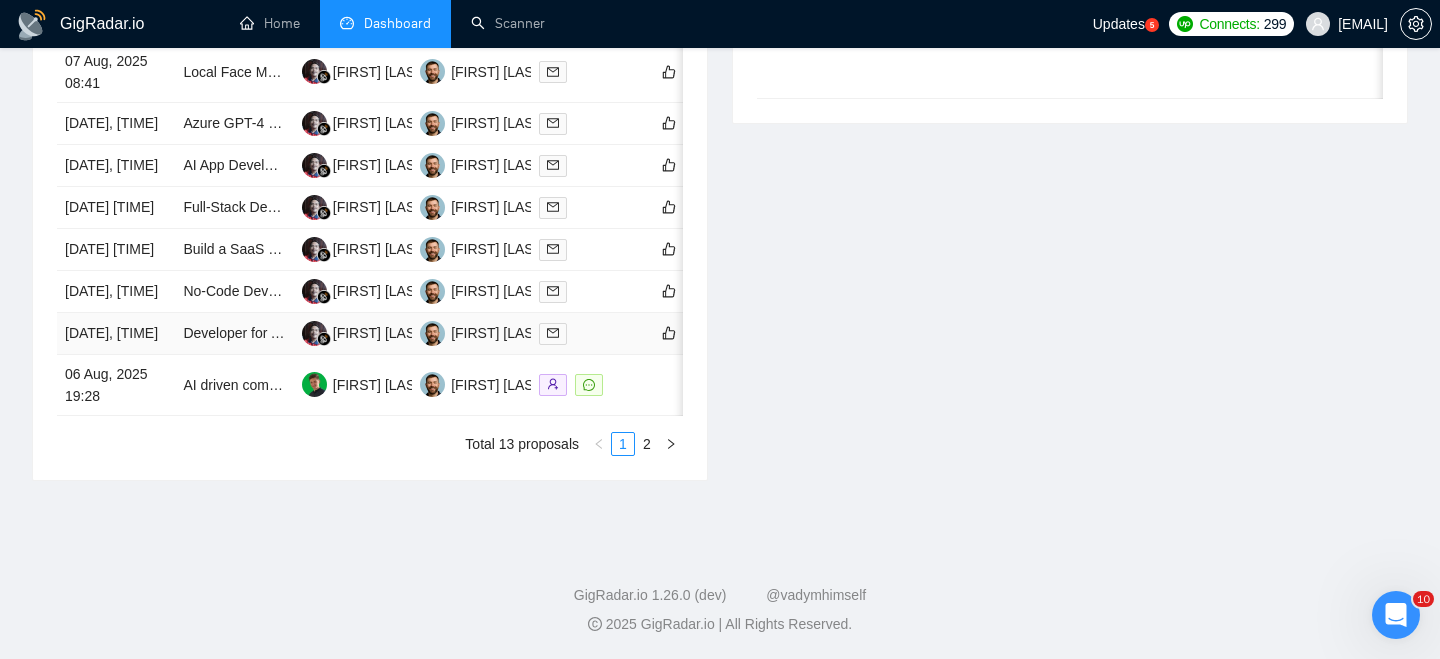 scroll, scrollTop: 1032, scrollLeft: 0, axis: vertical 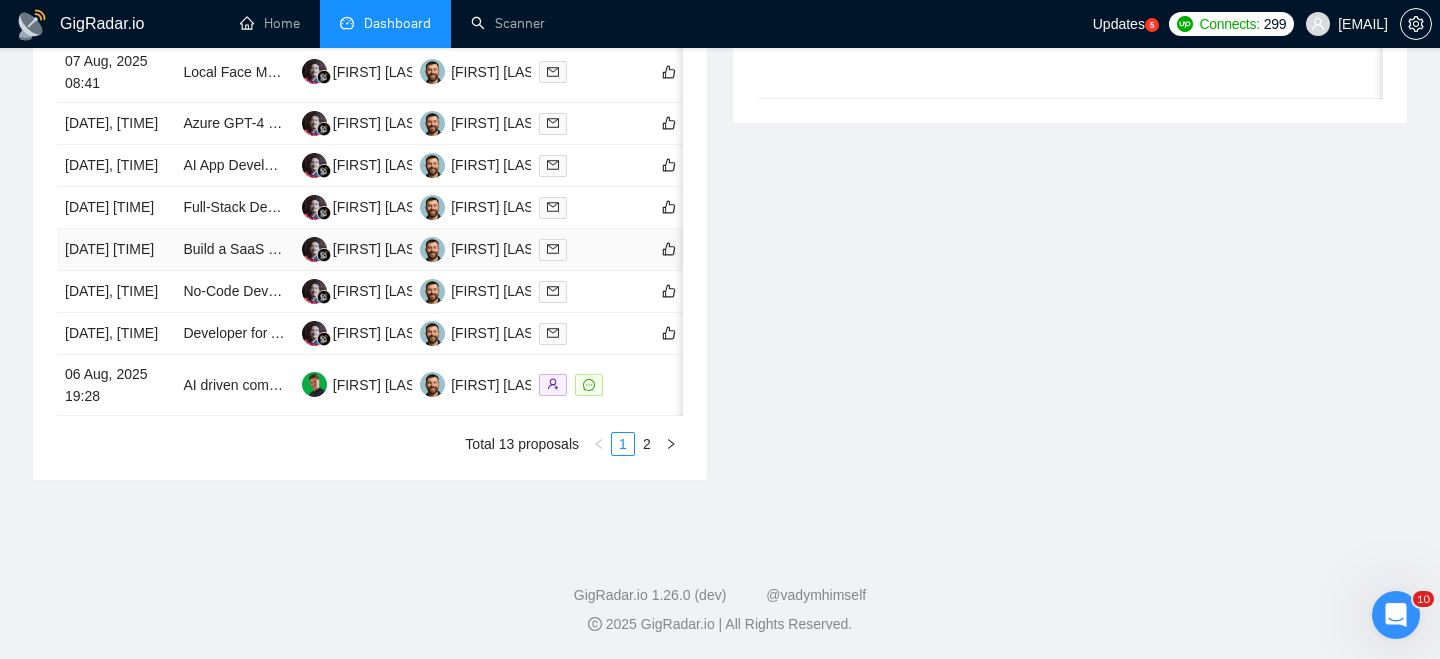 click on "[DATE] [TIME]" at bounding box center (116, 250) 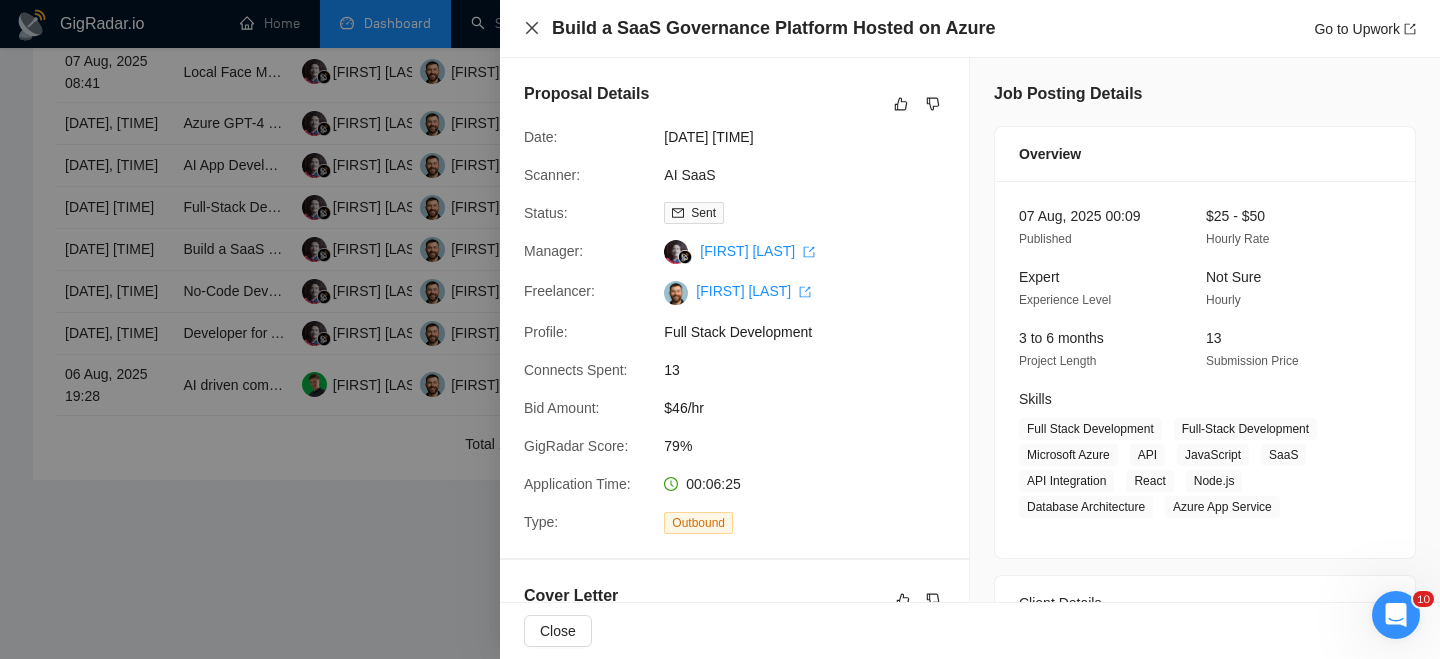 click 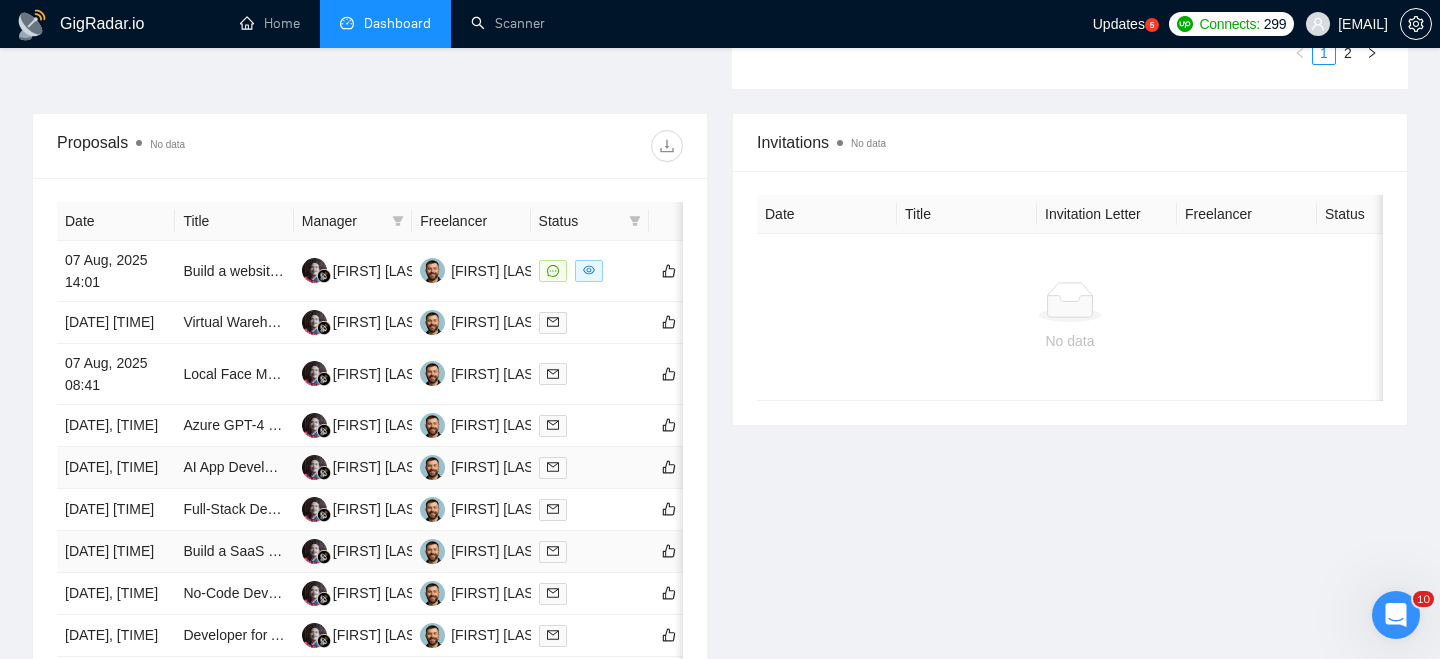 scroll, scrollTop: 675, scrollLeft: 0, axis: vertical 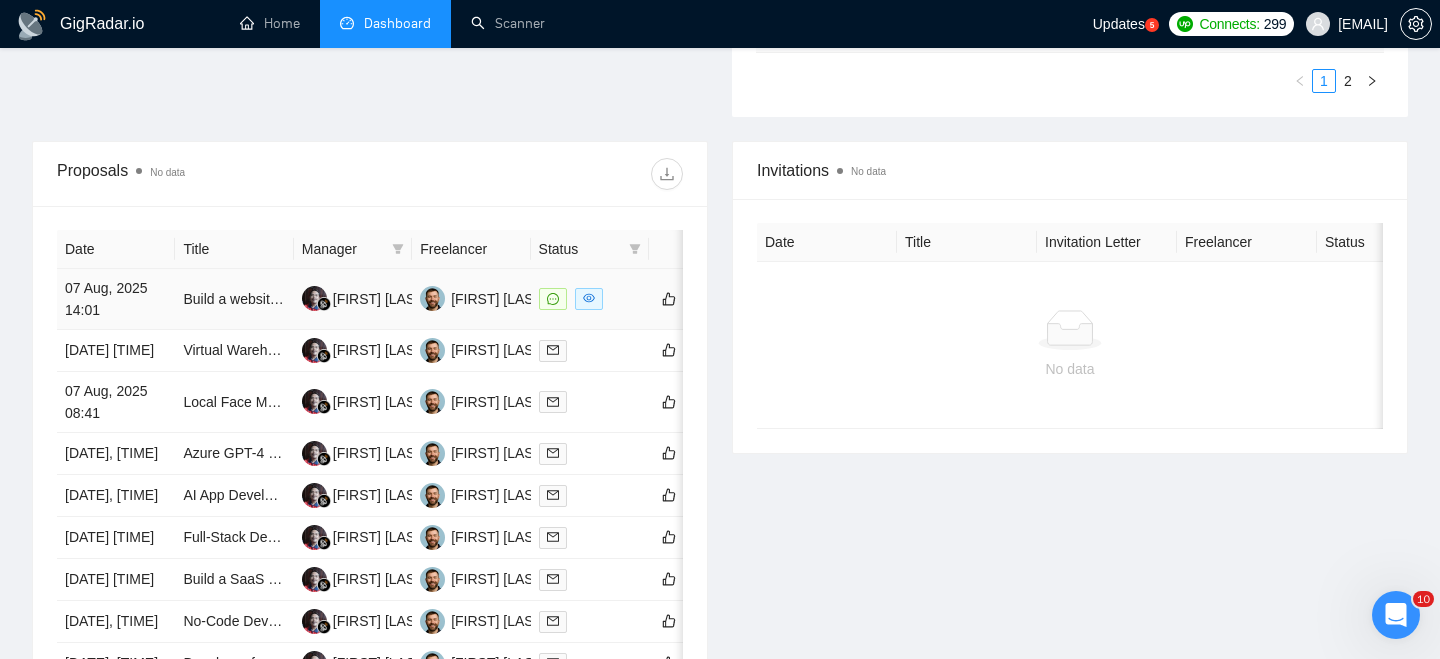 click on "07 Aug, 2025 14:01" at bounding box center [116, 299] 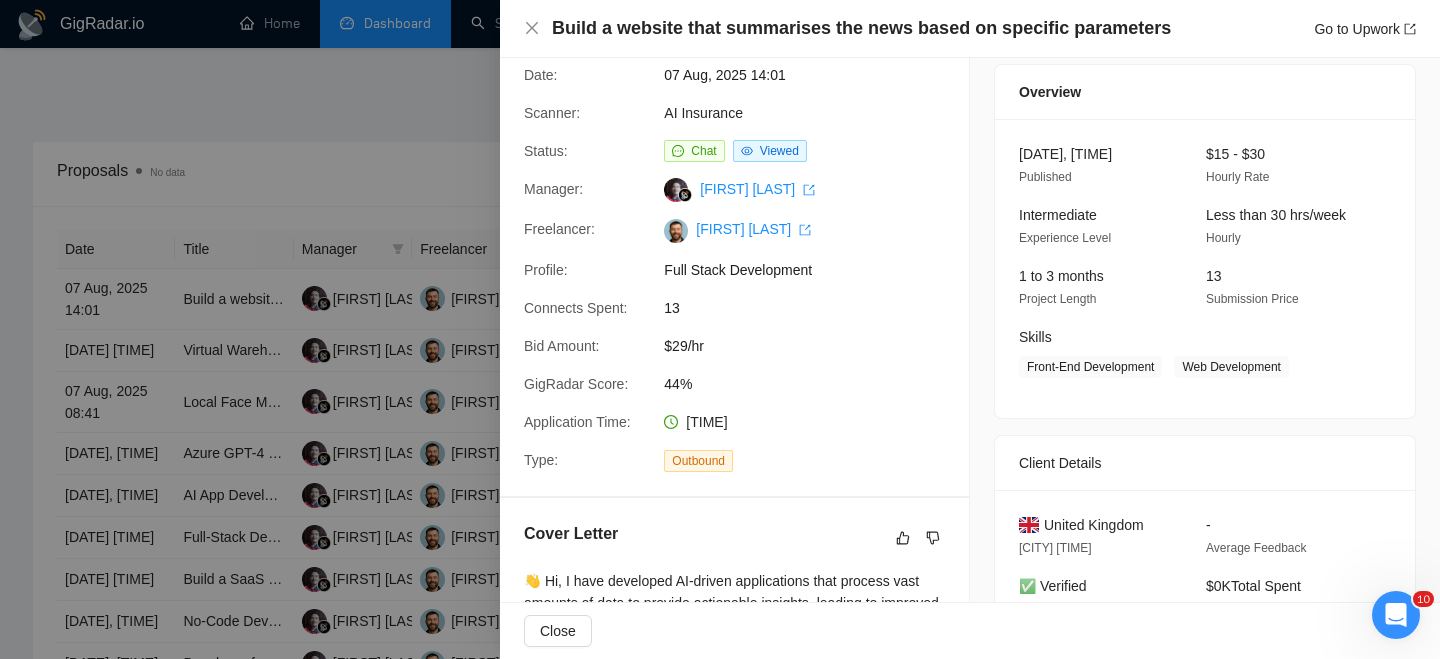 scroll, scrollTop: 65, scrollLeft: 0, axis: vertical 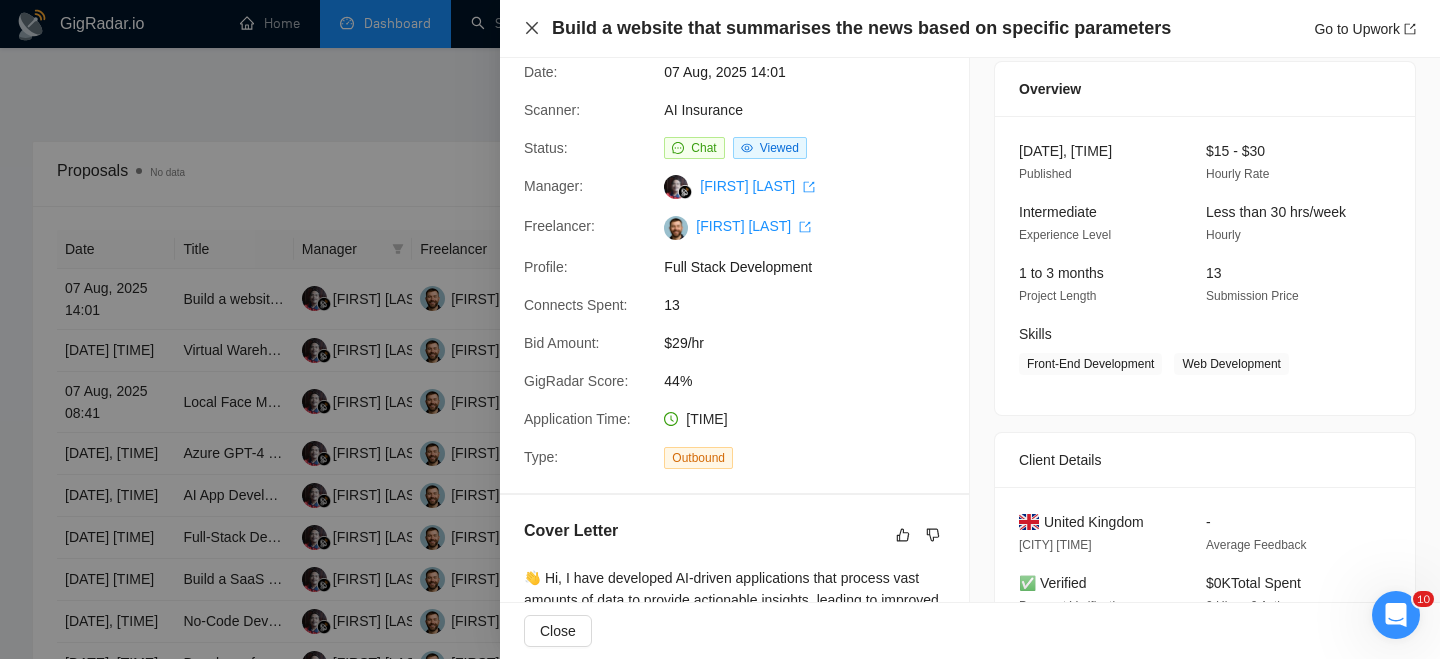 click 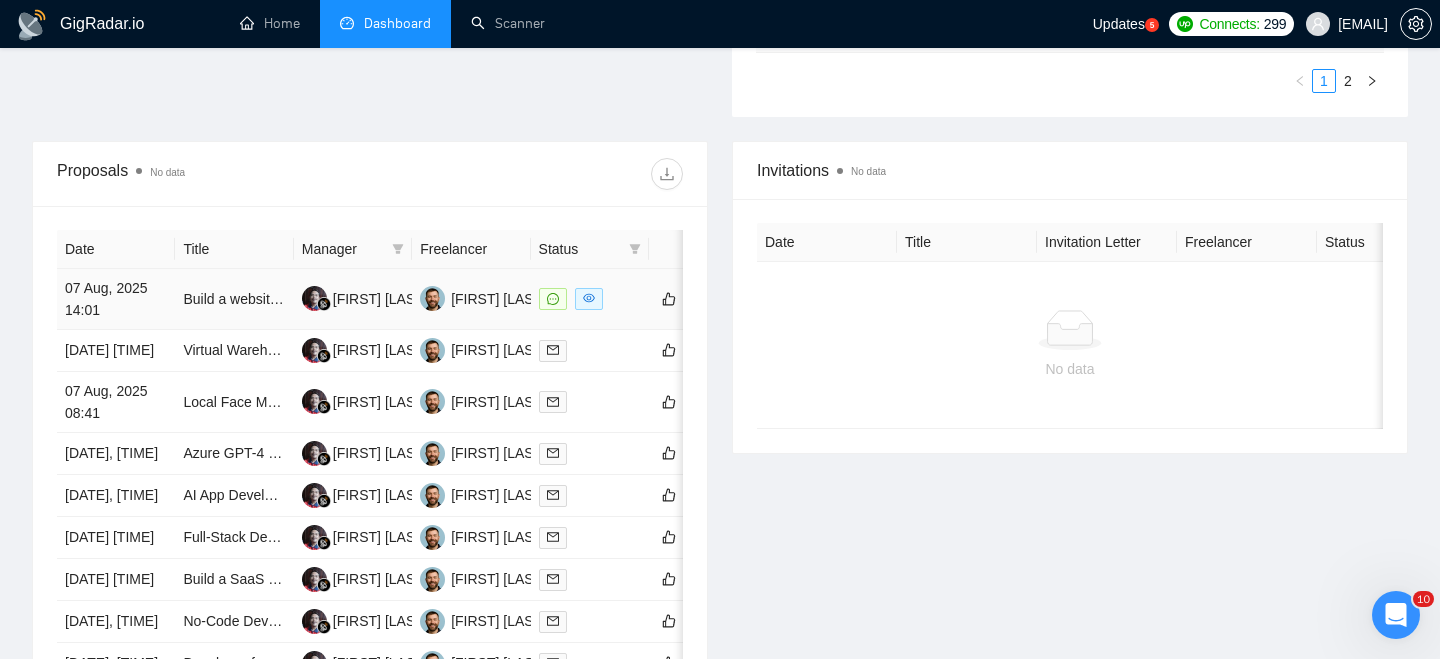 click on "Build a website that summarises the news based on specific parameters" at bounding box center (234, 299) 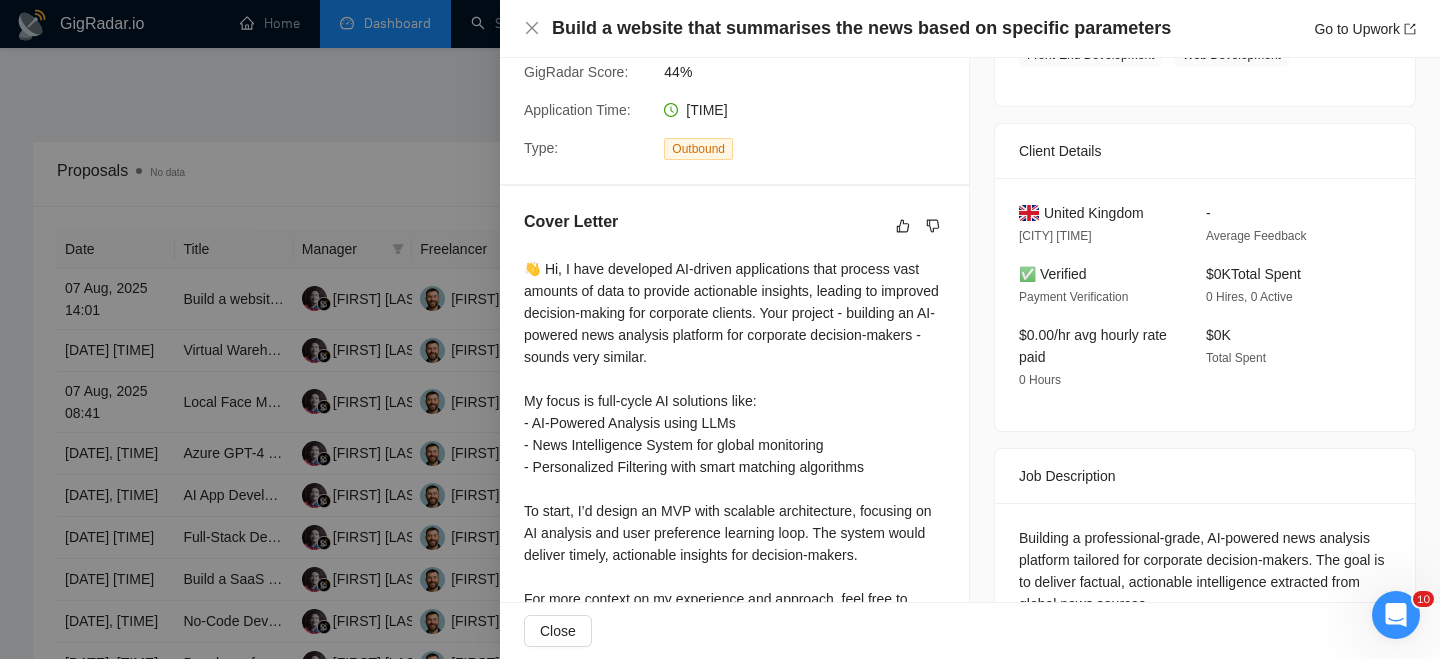 scroll, scrollTop: 427, scrollLeft: 0, axis: vertical 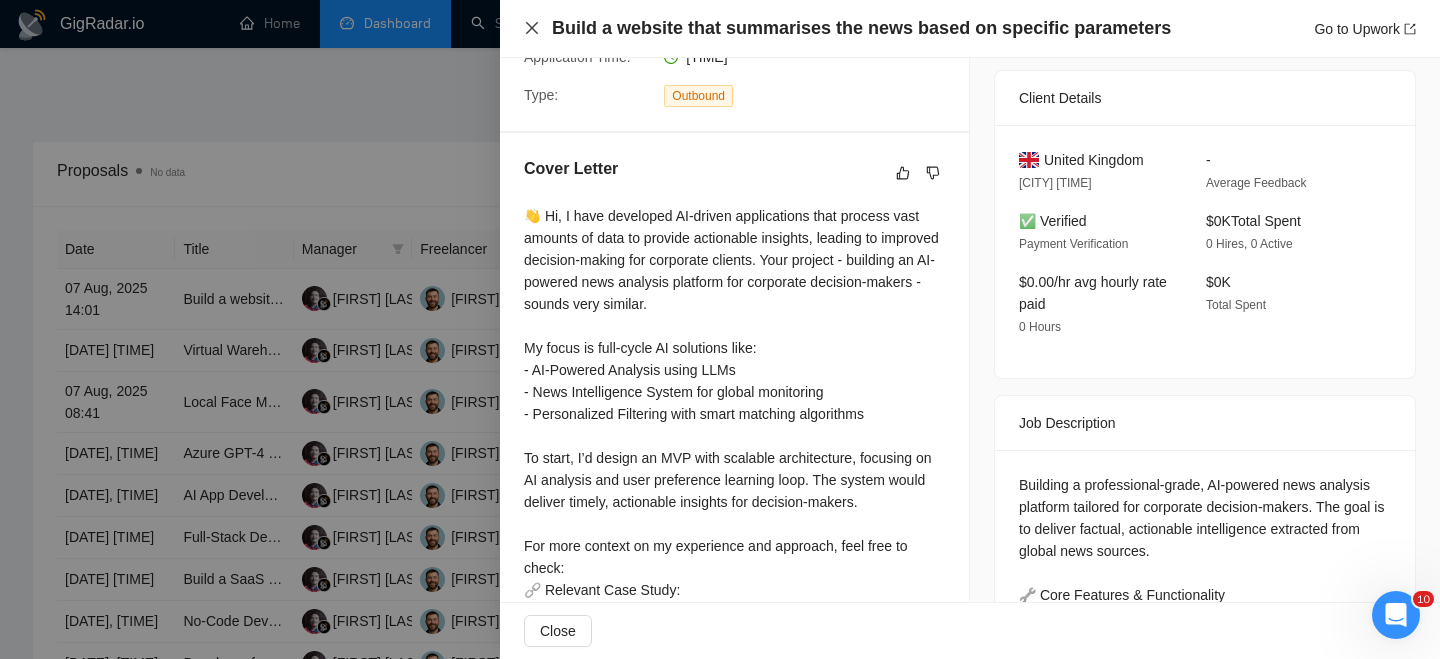 click 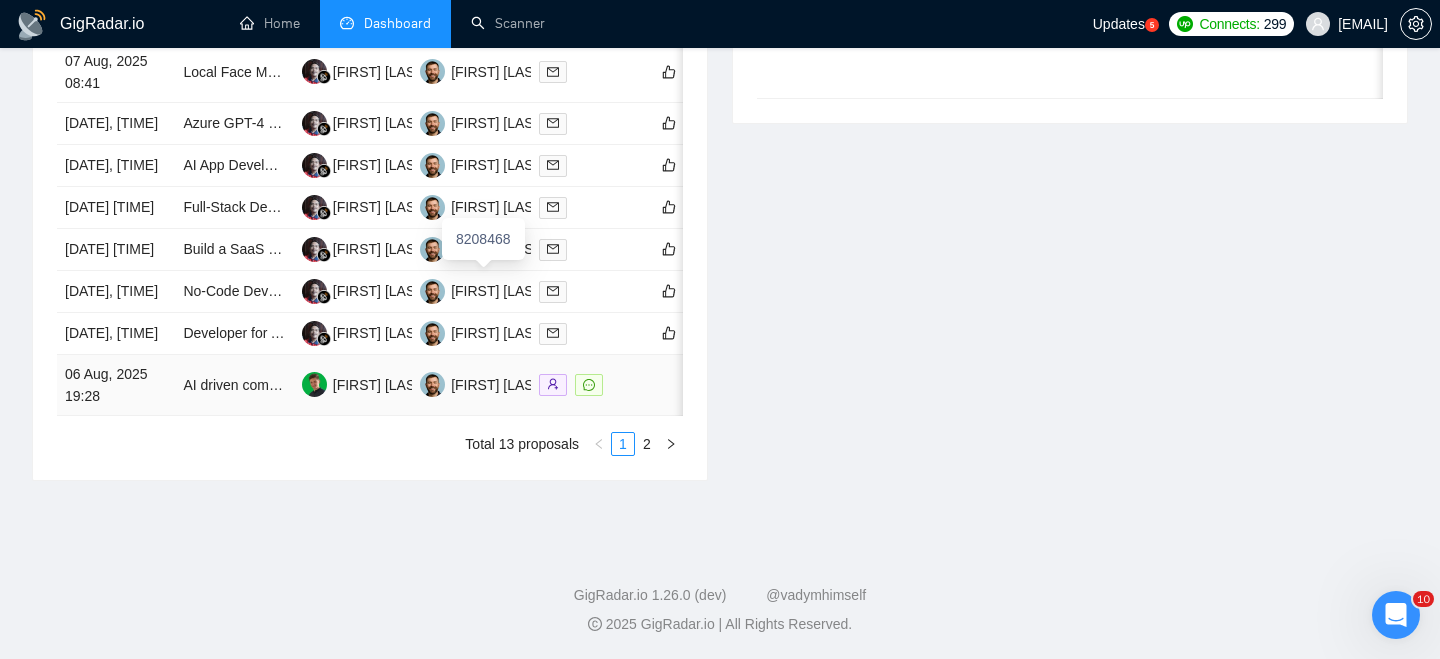 scroll, scrollTop: 1133, scrollLeft: 0, axis: vertical 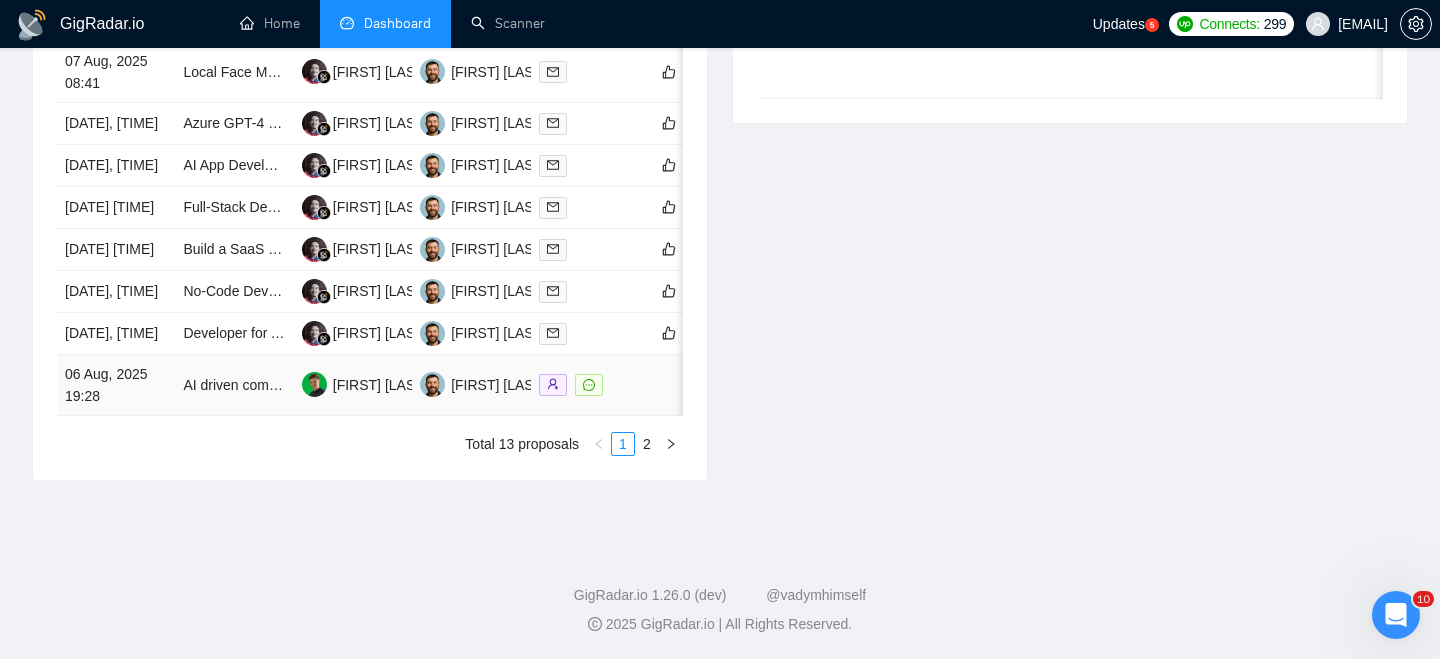 click on "AI driven compliance automation developer" at bounding box center (234, 385) 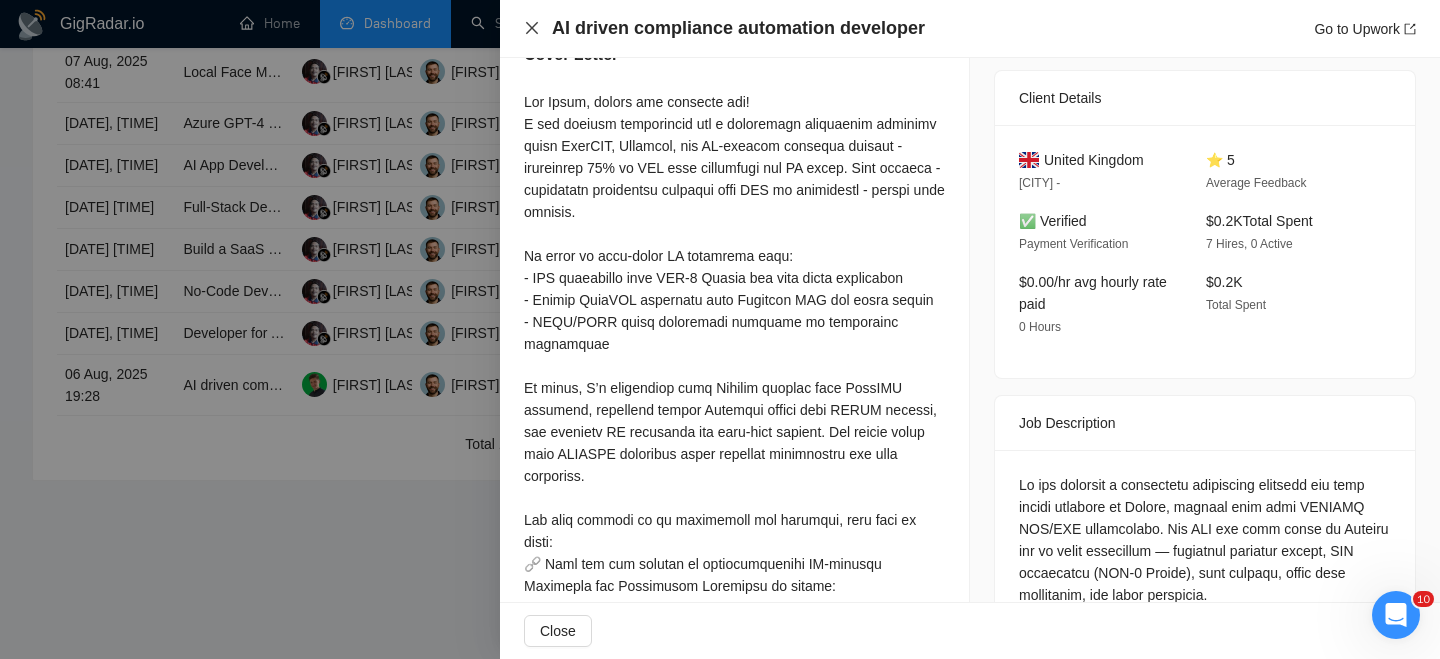 click 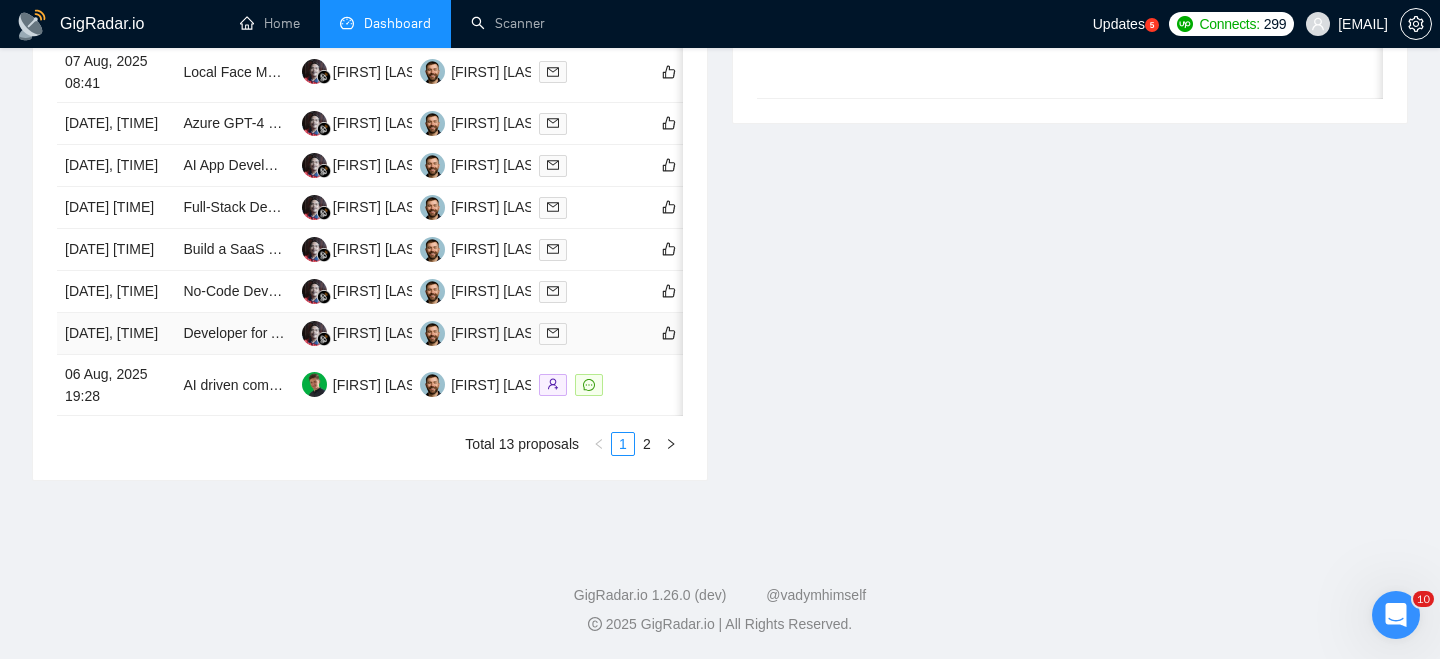 scroll, scrollTop: 1074, scrollLeft: 0, axis: vertical 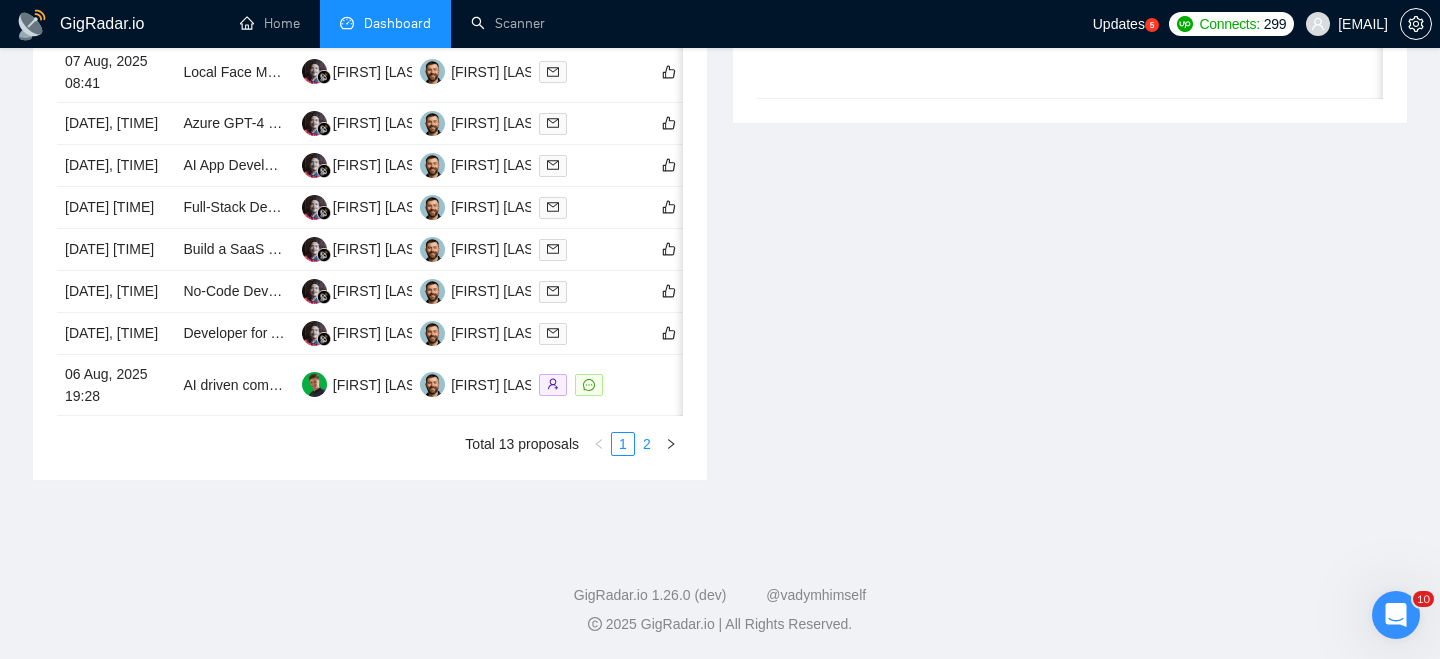 click on "2" at bounding box center (647, 444) 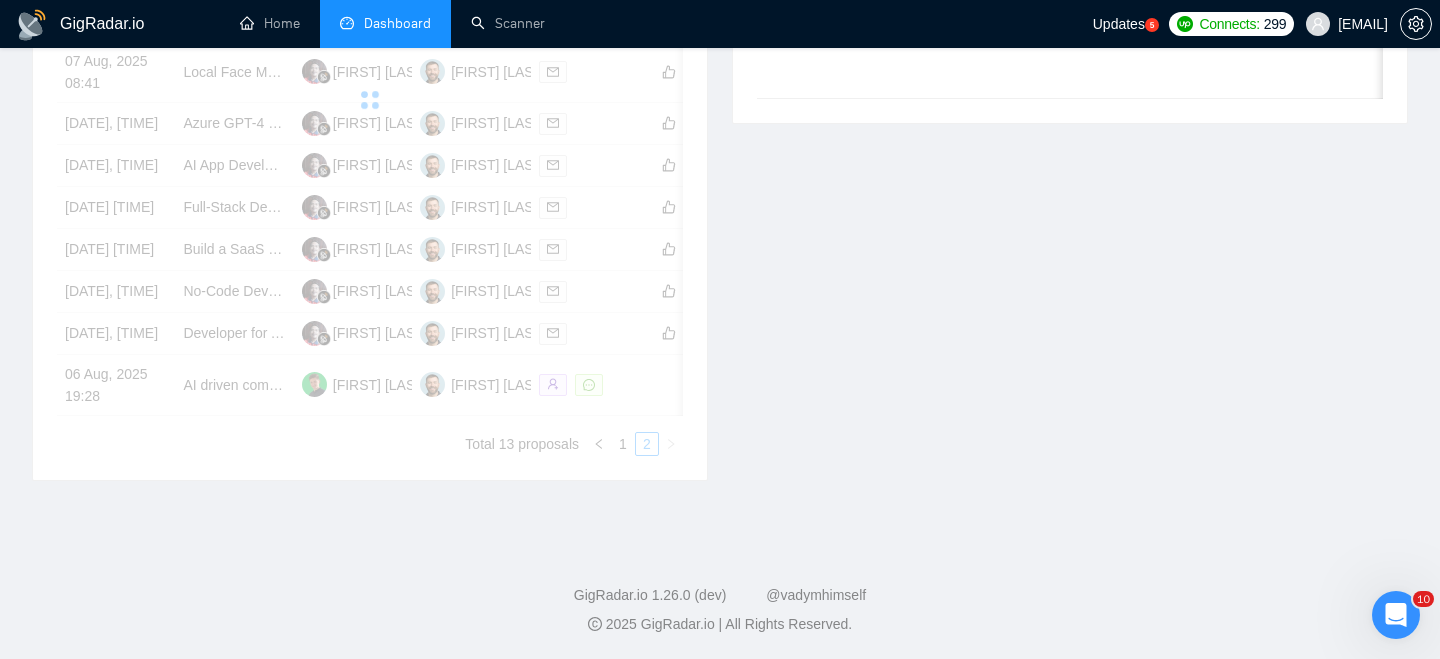 scroll, scrollTop: 718, scrollLeft: 0, axis: vertical 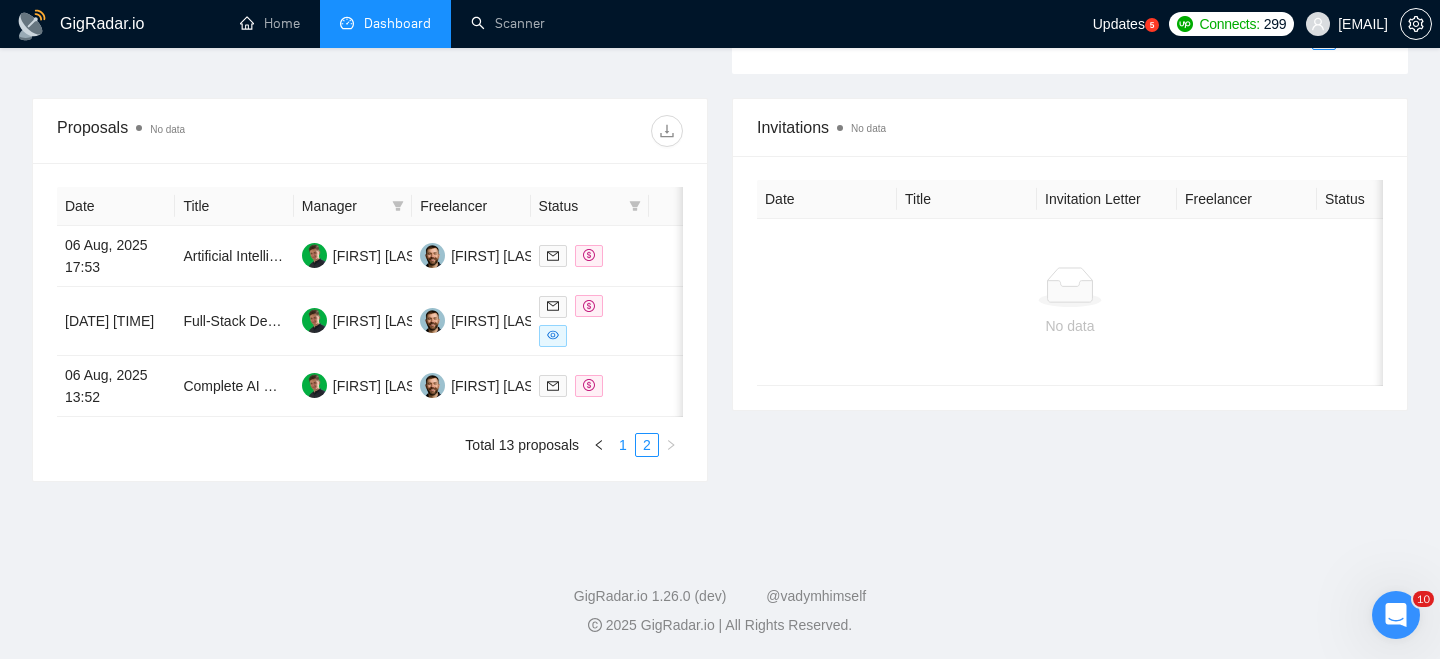 click on "1" at bounding box center [623, 445] 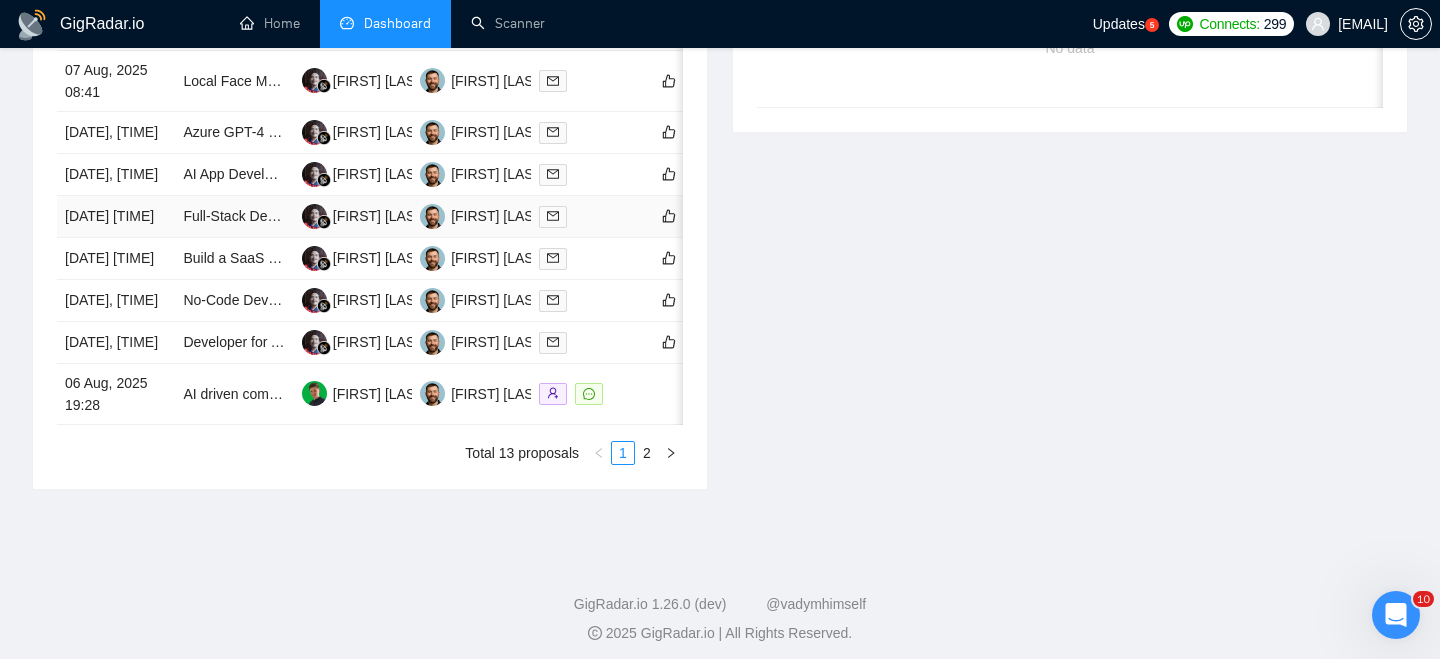 scroll, scrollTop: 1020, scrollLeft: 0, axis: vertical 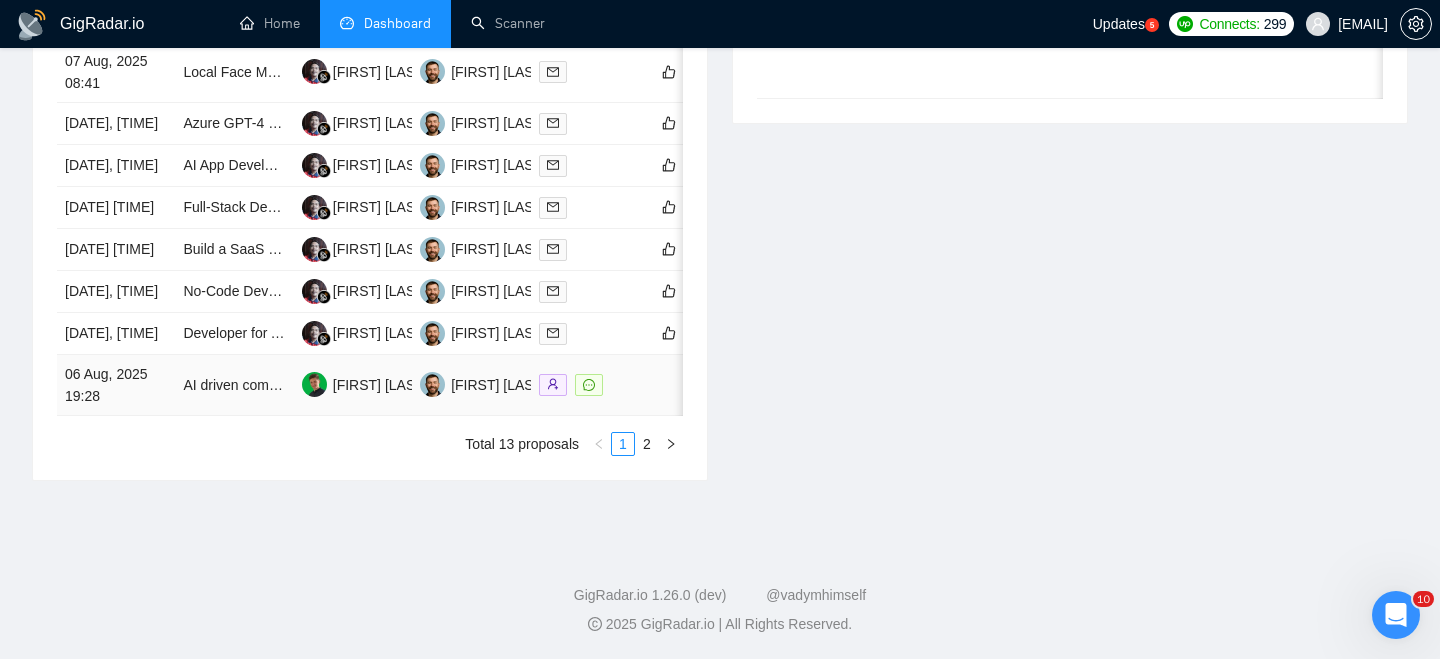 click on "06 Aug, 2025 19:28" at bounding box center (116, 385) 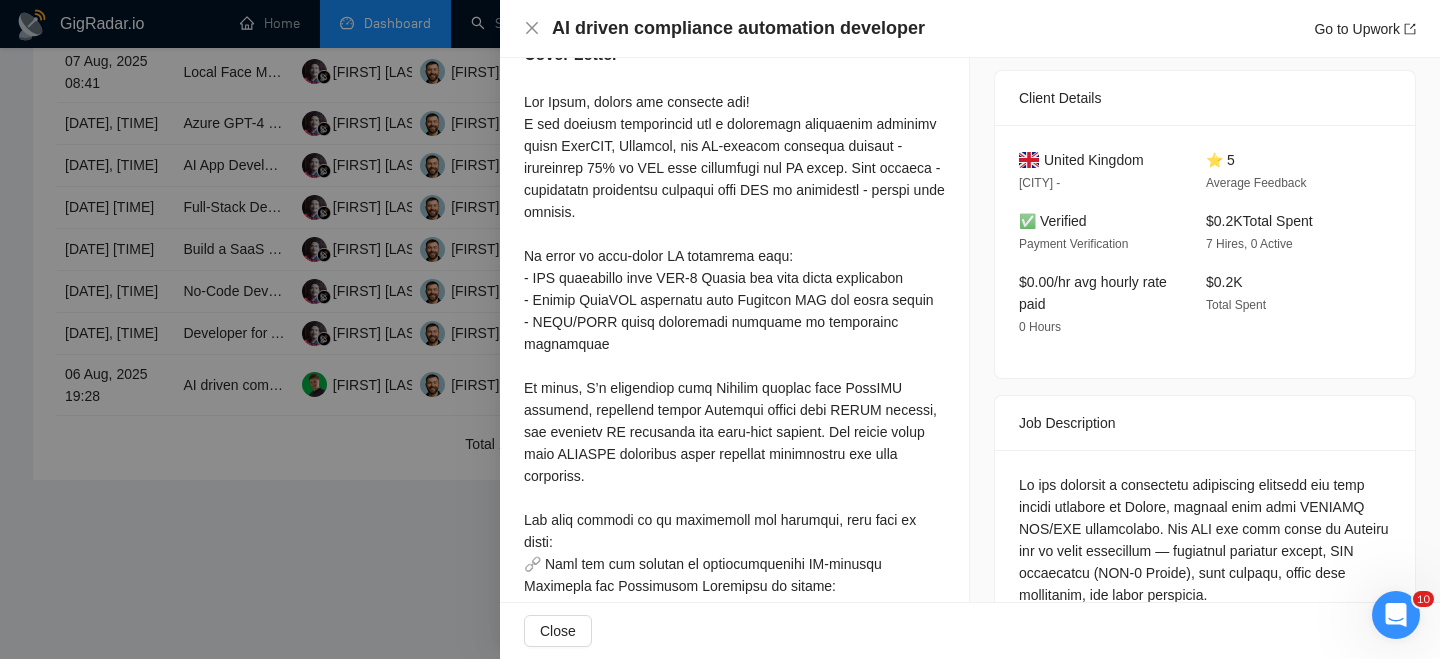 click on "AI driven compliance automation developer" at bounding box center (738, 28) 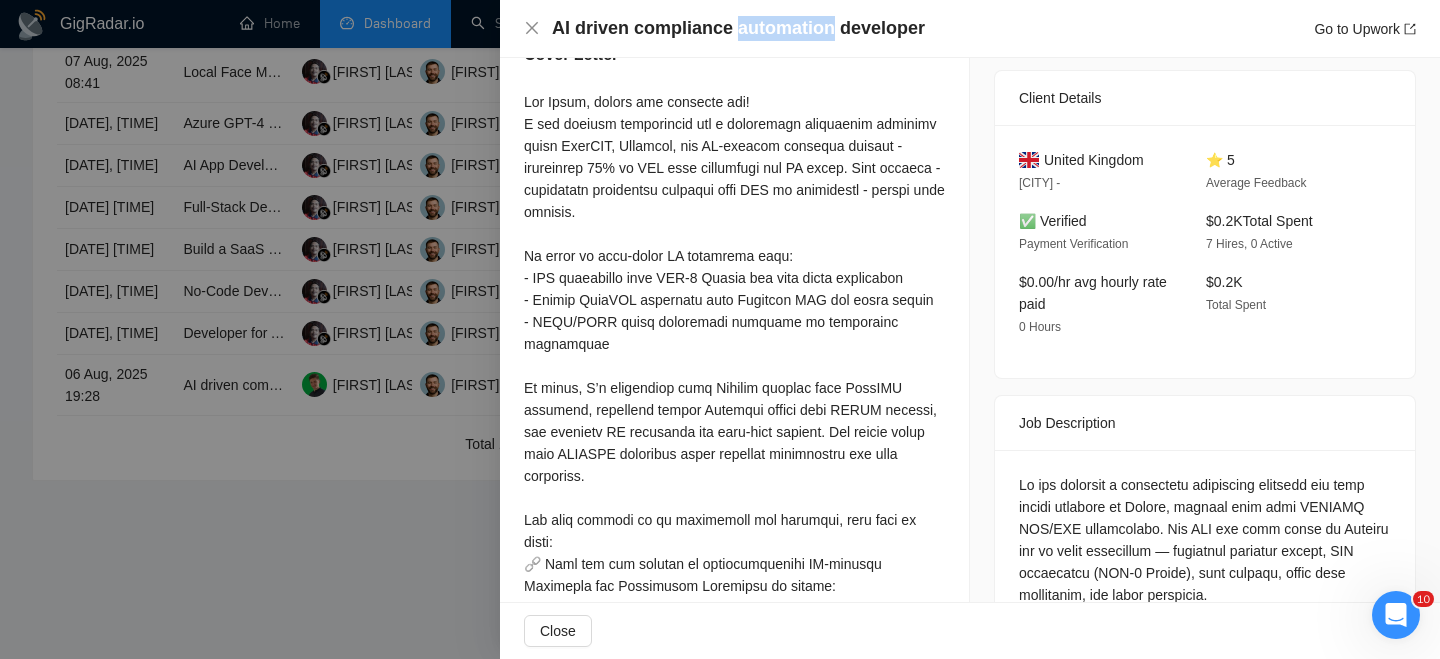 click on "AI driven compliance automation developer" at bounding box center [738, 28] 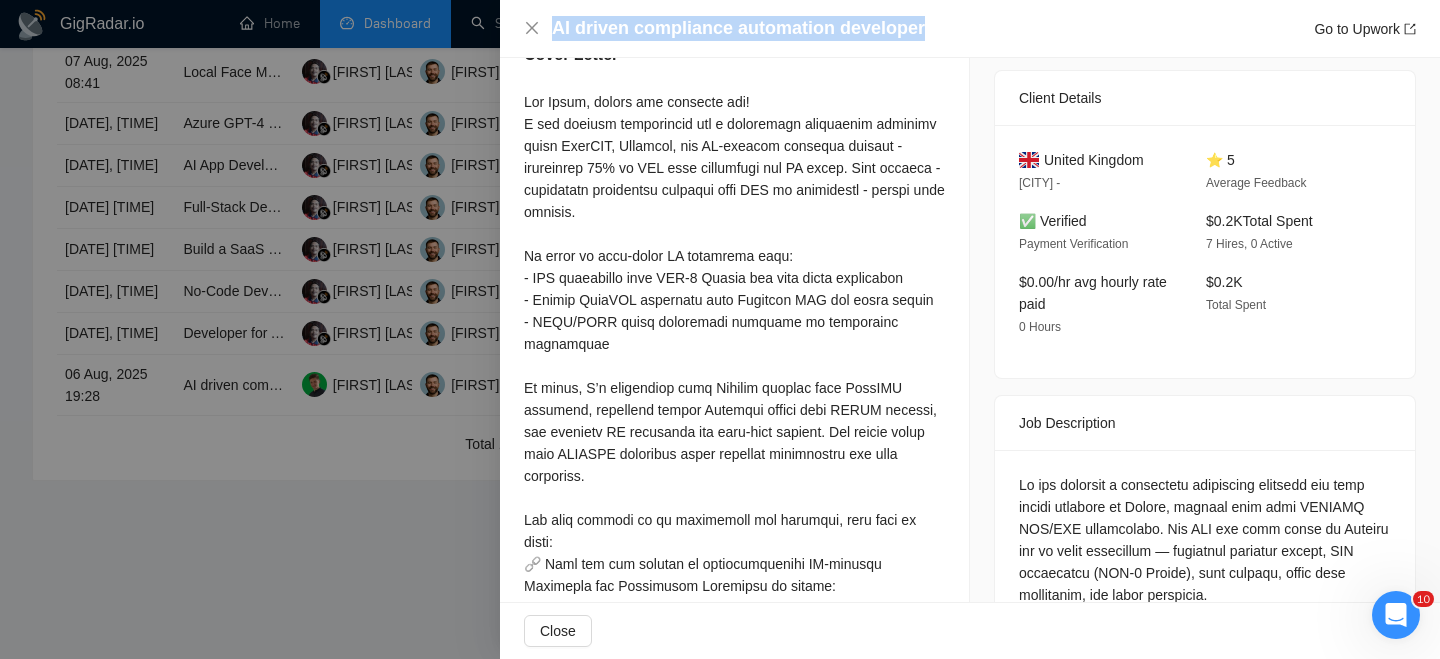 click on "AI driven compliance automation developer" at bounding box center (738, 28) 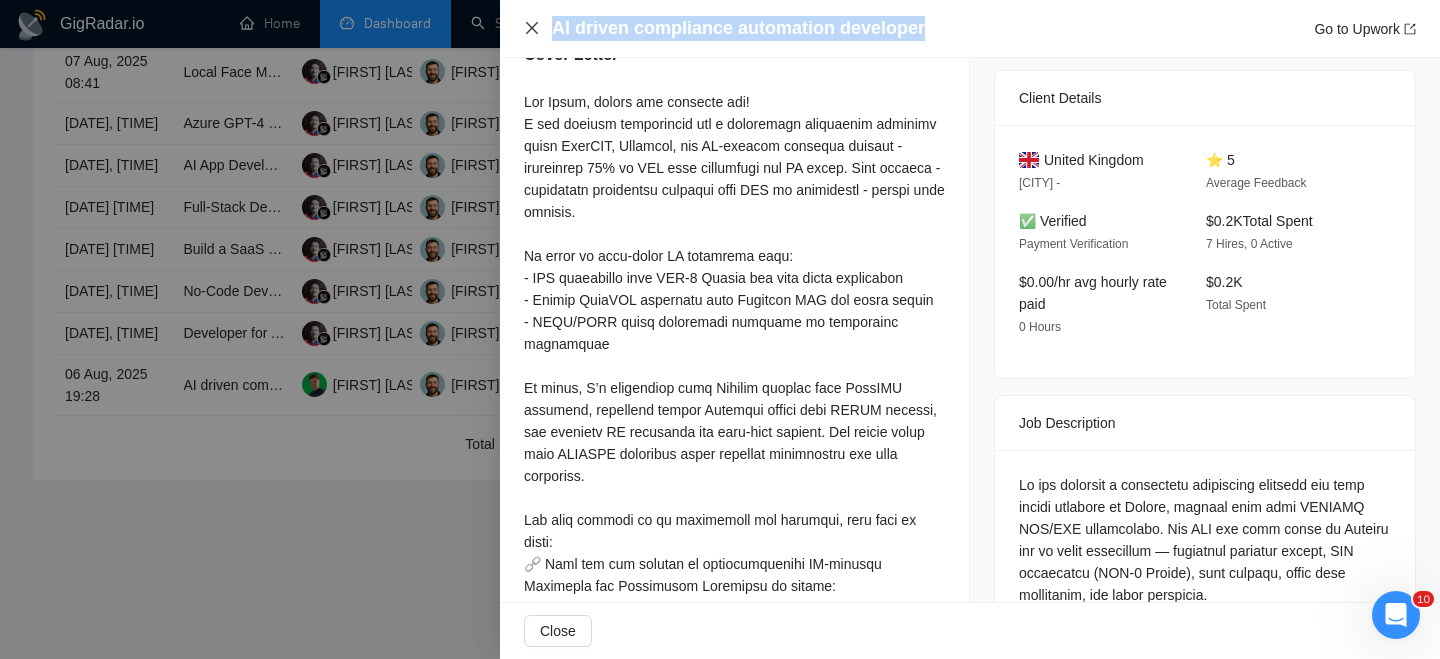 click 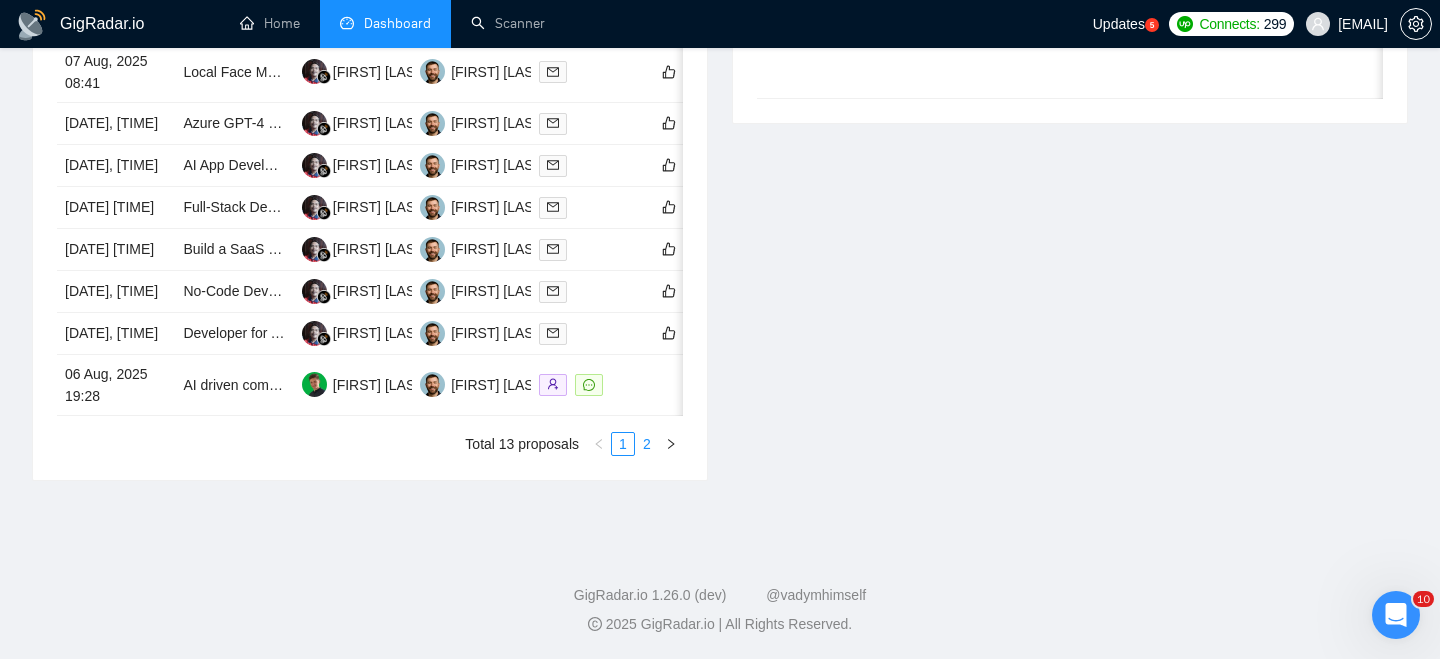 click on "2" at bounding box center (647, 444) 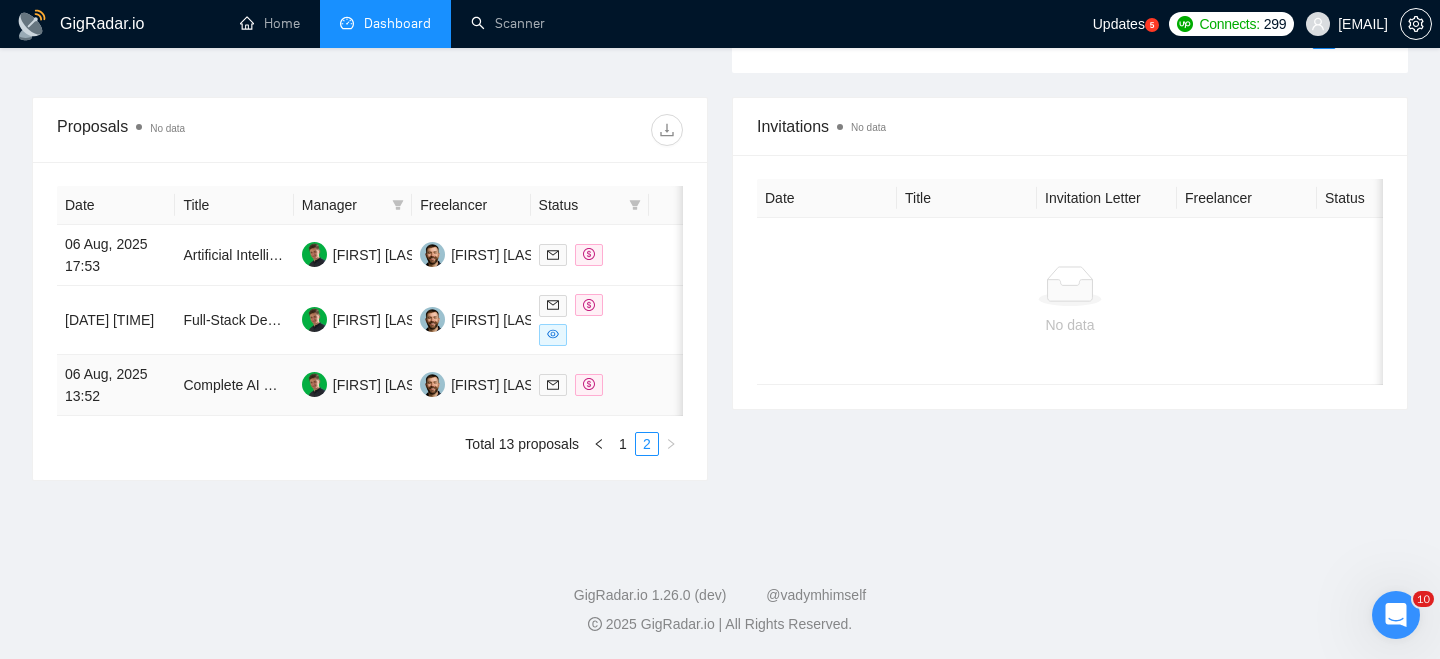 scroll, scrollTop: 718, scrollLeft: 0, axis: vertical 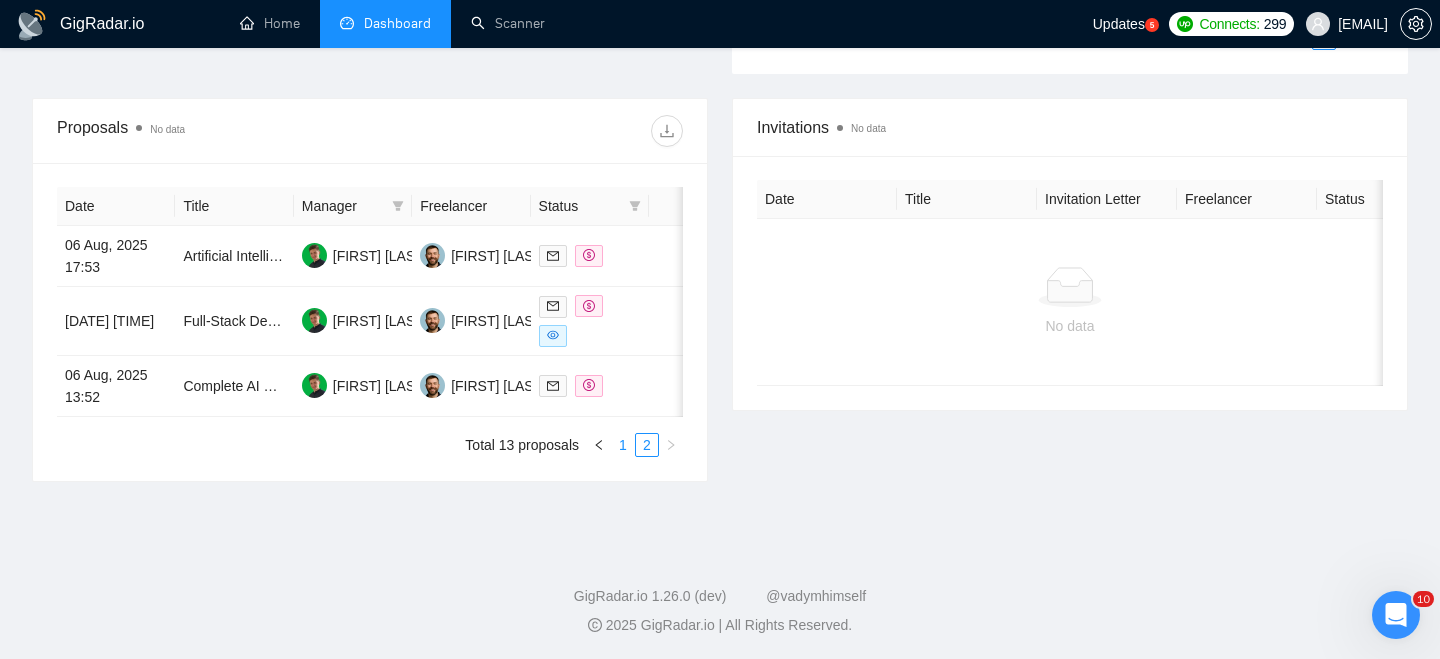 click on "1" at bounding box center [623, 445] 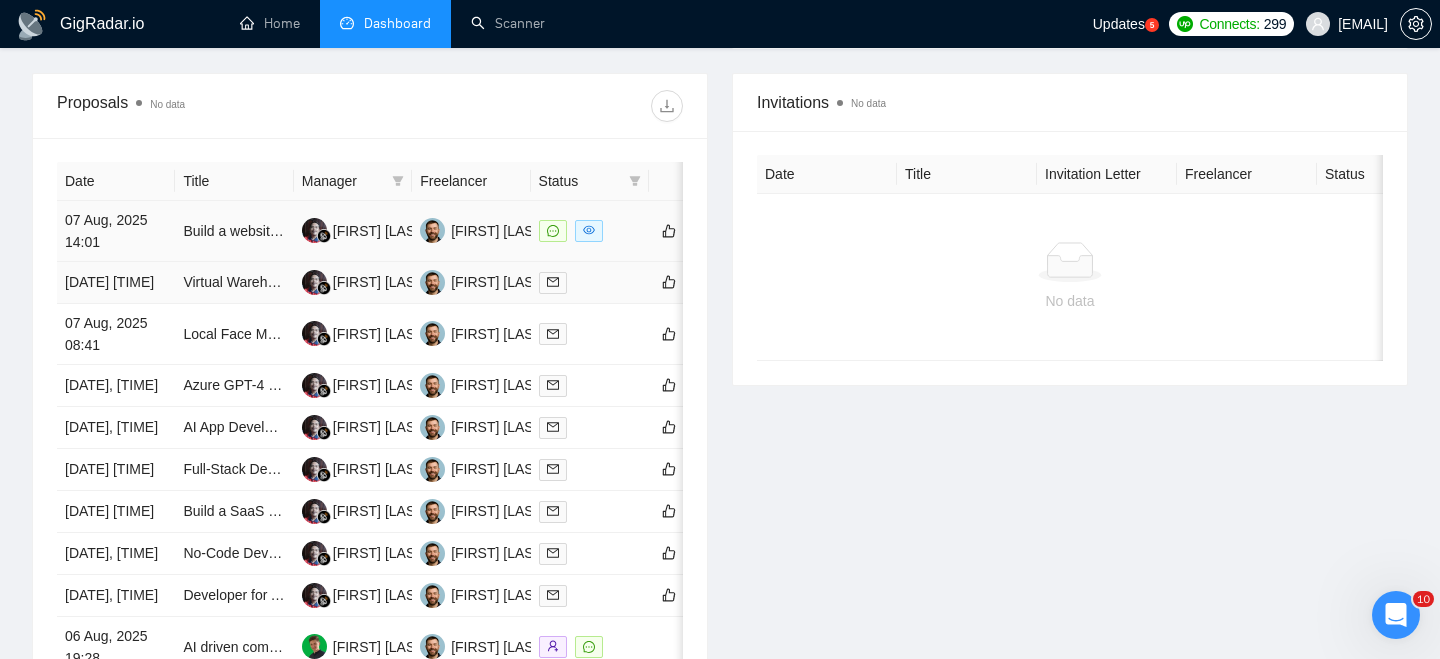 scroll, scrollTop: 744, scrollLeft: 0, axis: vertical 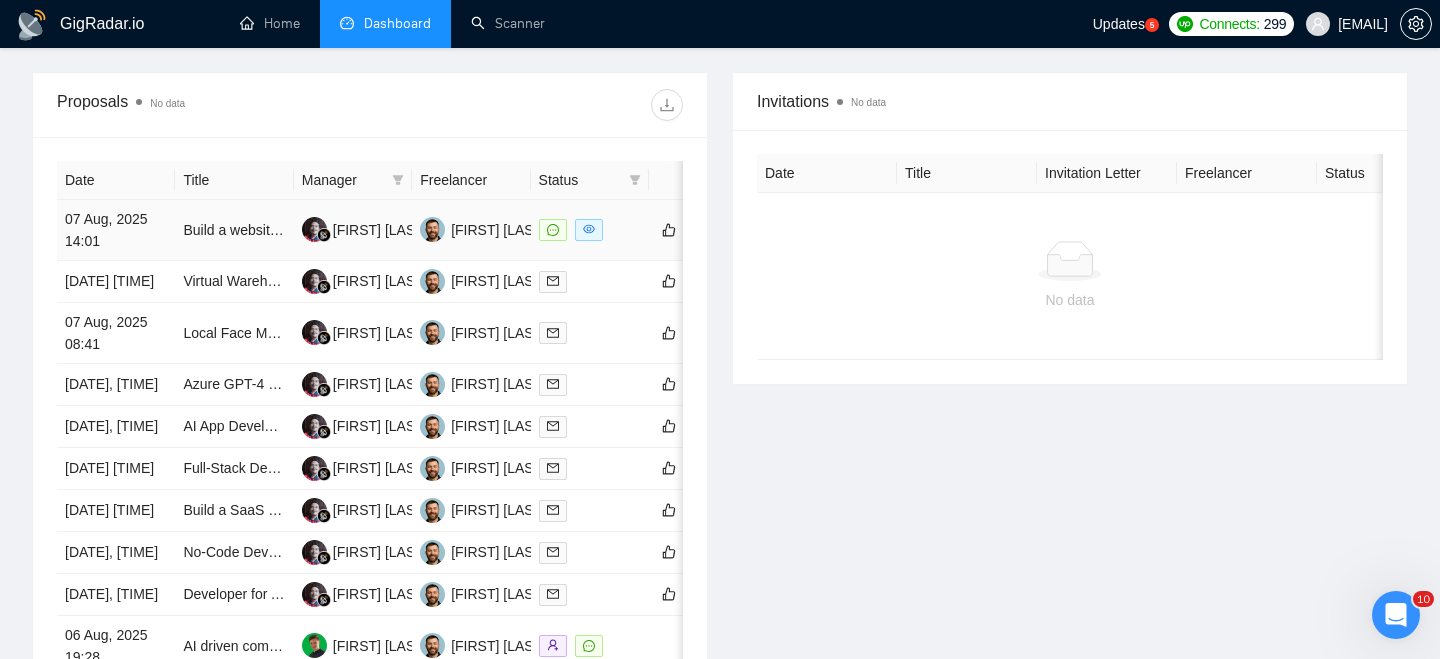 click on "Build a website that summarises the news based on specific parameters" at bounding box center [234, 230] 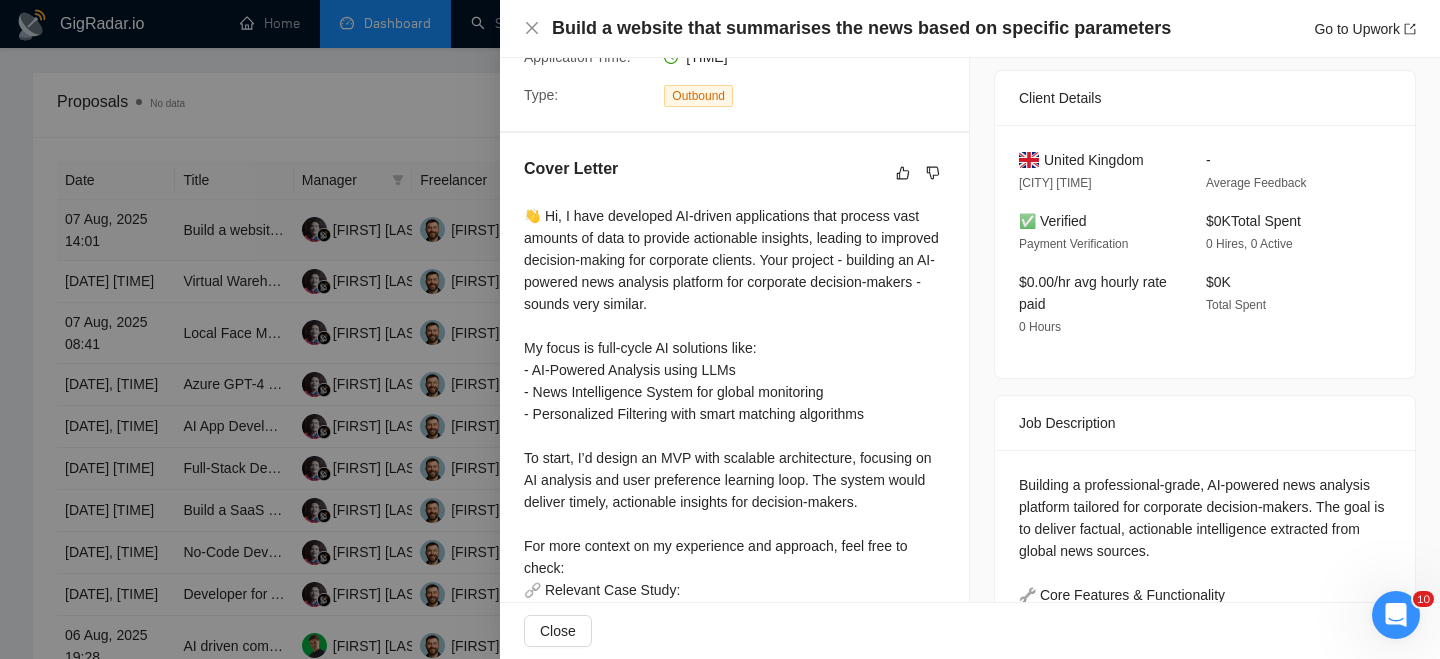scroll, scrollTop: 403, scrollLeft: 0, axis: vertical 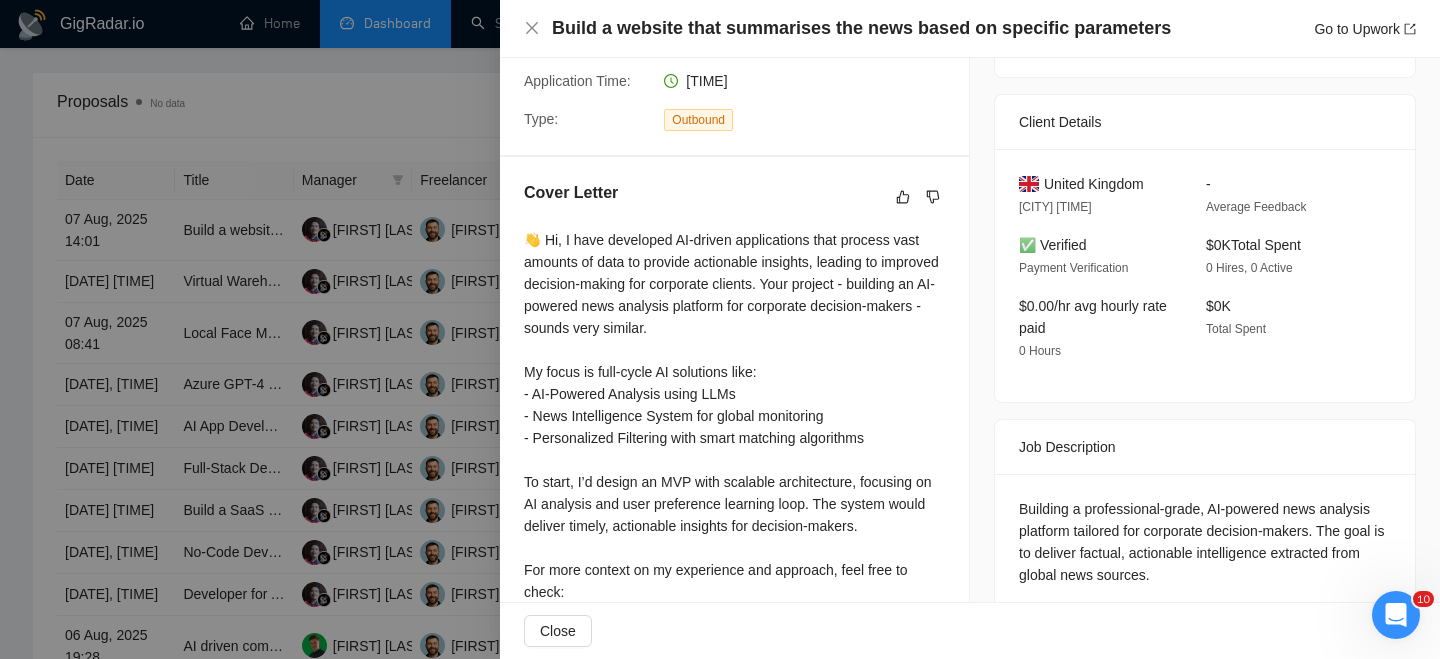 click on "Build a website that summarises the news based on specific parameters" at bounding box center [861, 28] 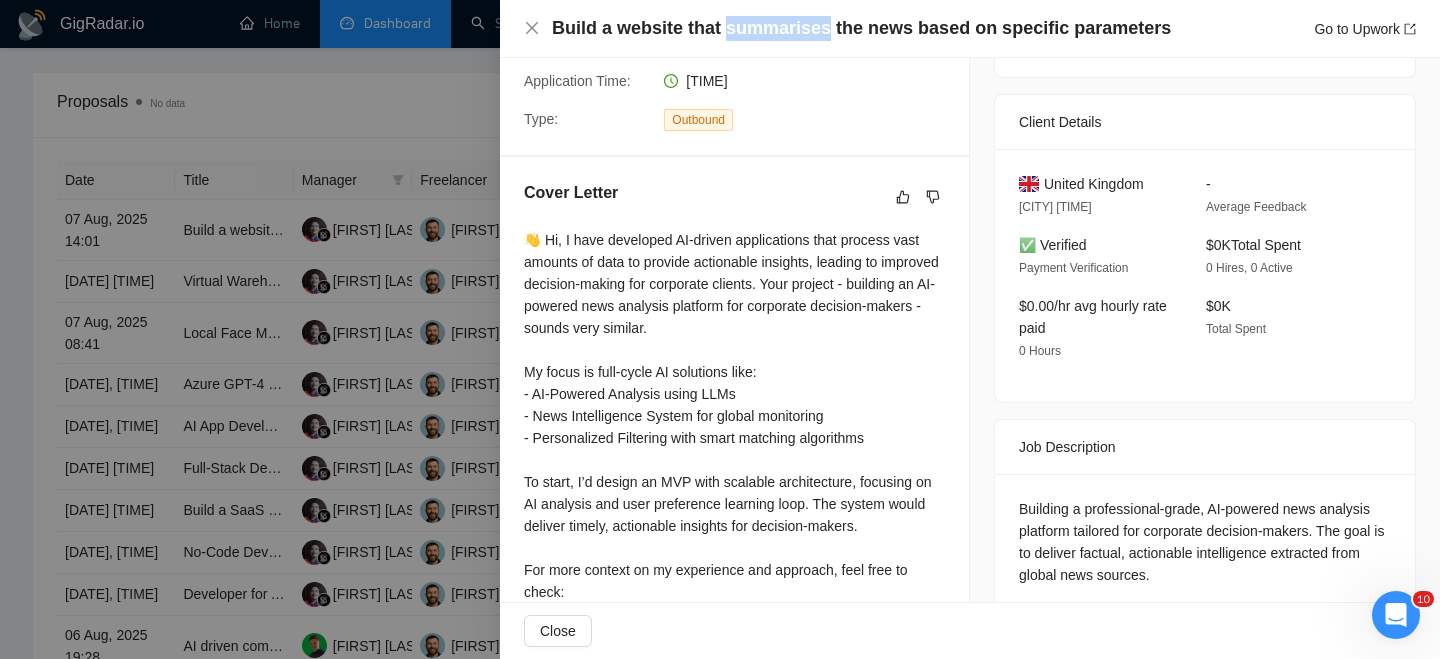 click on "Build a website that summarises the news based on specific parameters" at bounding box center (861, 28) 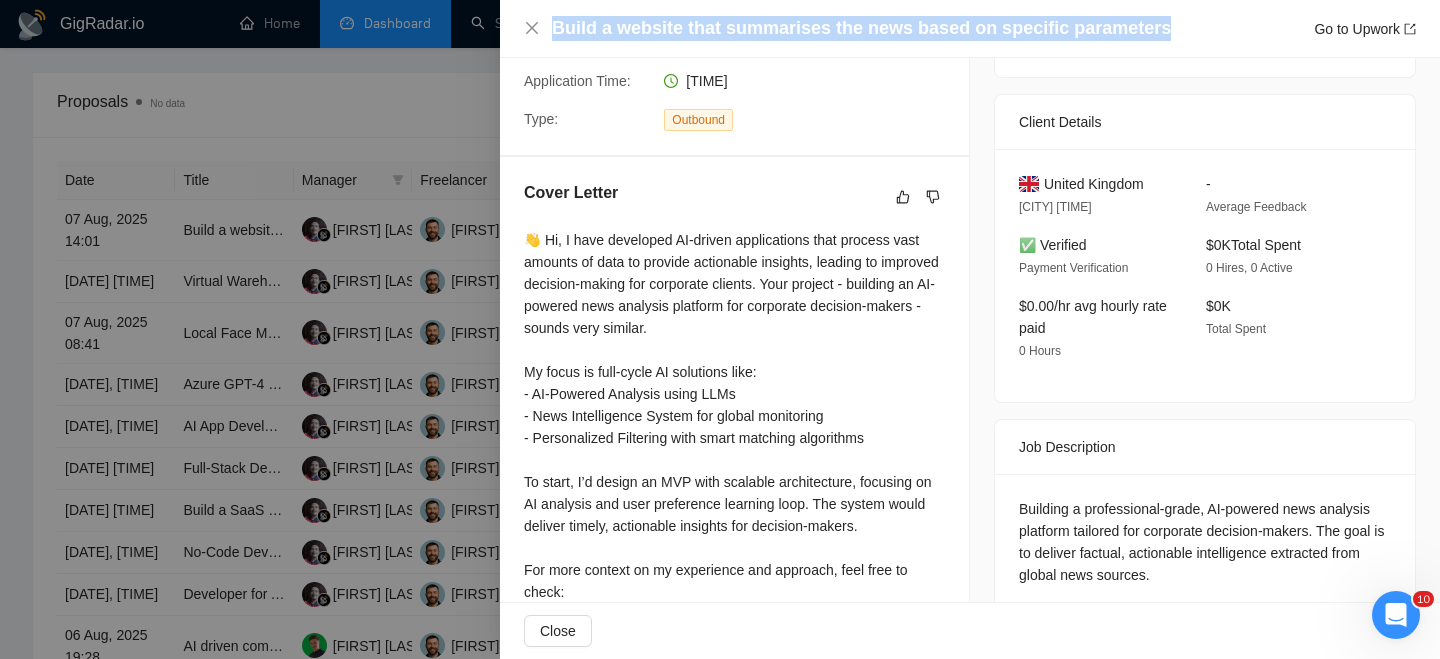 click on "Build a website that summarises the news based on specific parameters" at bounding box center (861, 28) 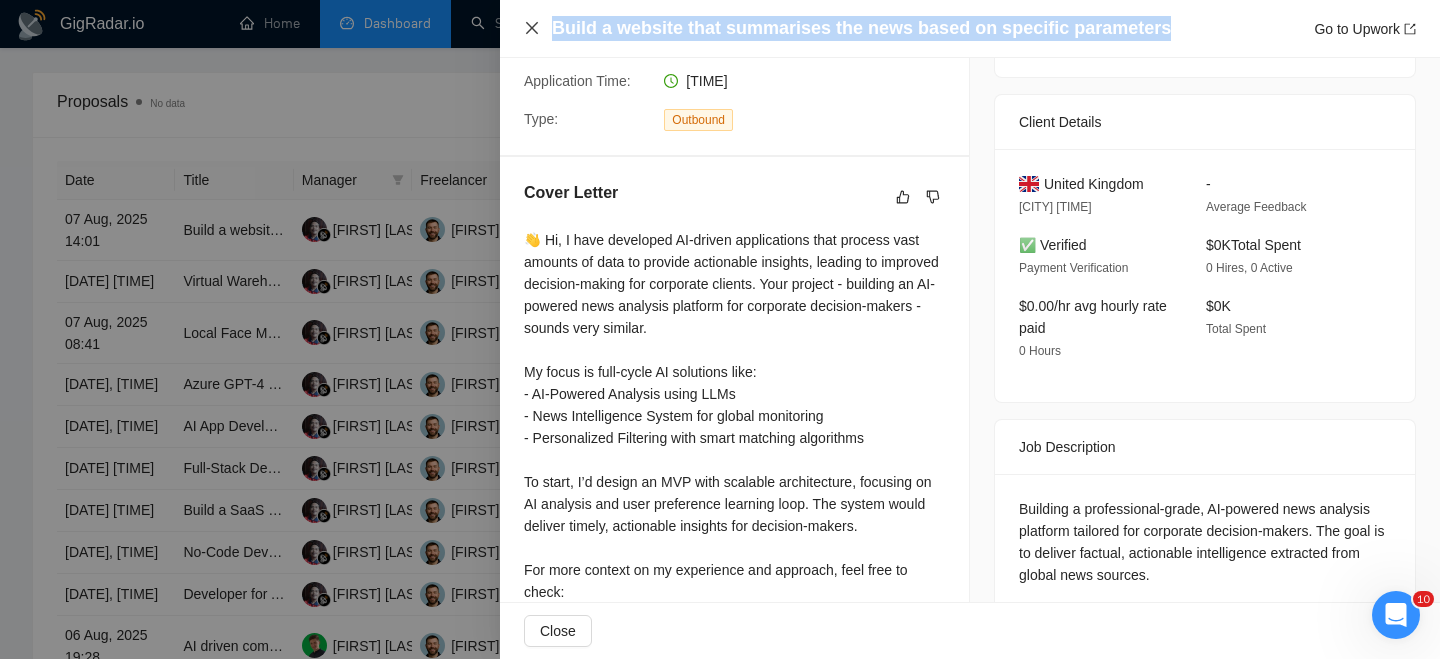 click 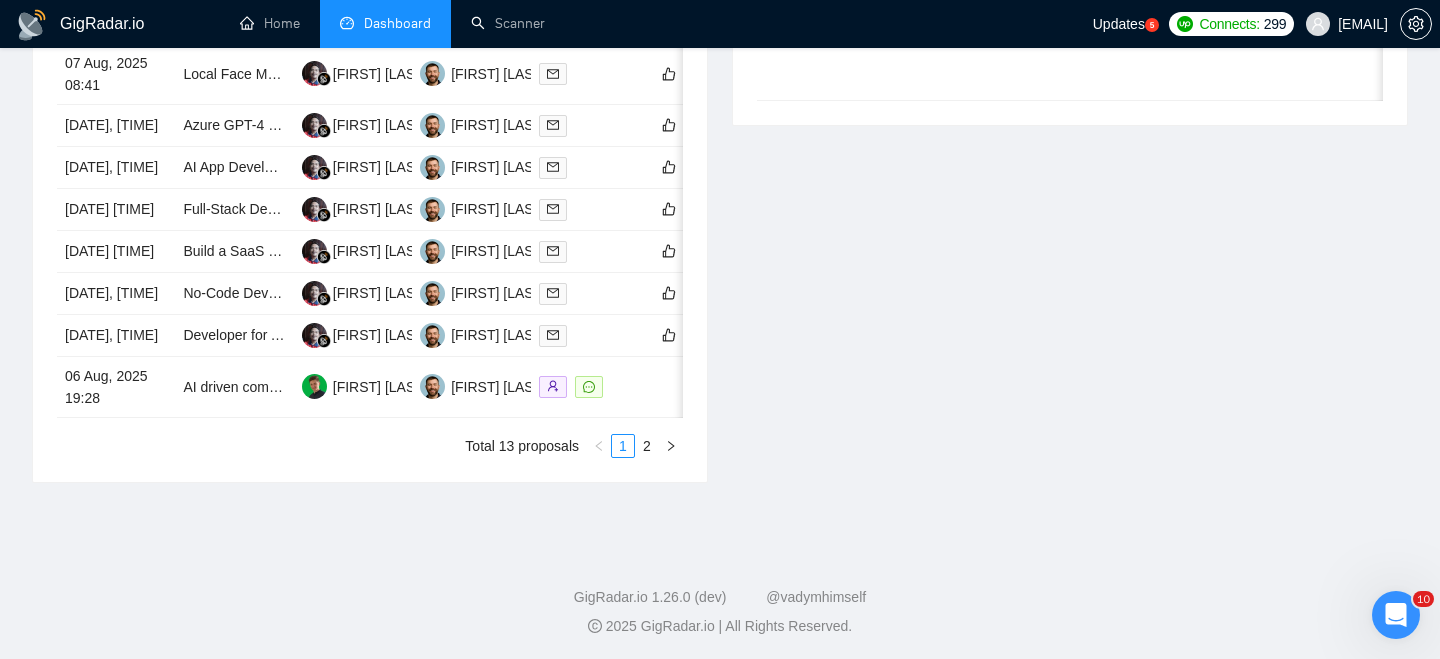 scroll, scrollTop: 1138, scrollLeft: 0, axis: vertical 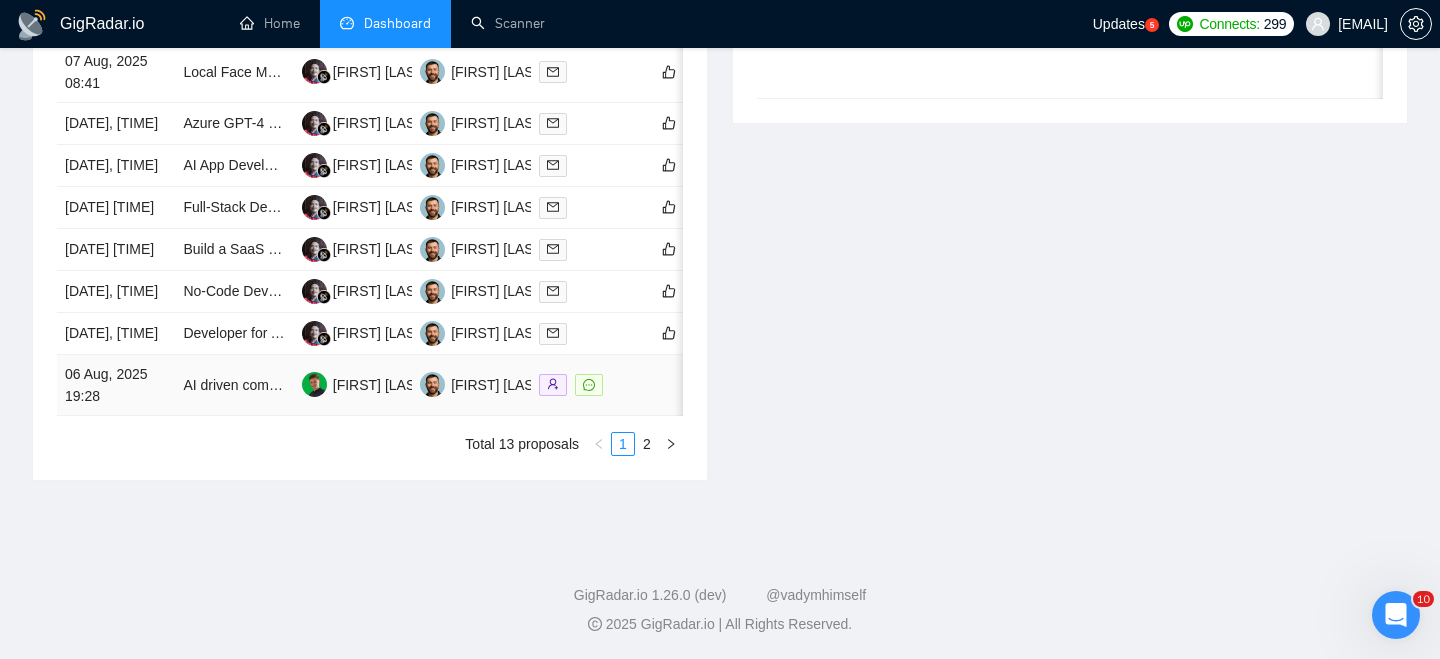 click on "06 Aug, 2025 19:28" at bounding box center (116, 385) 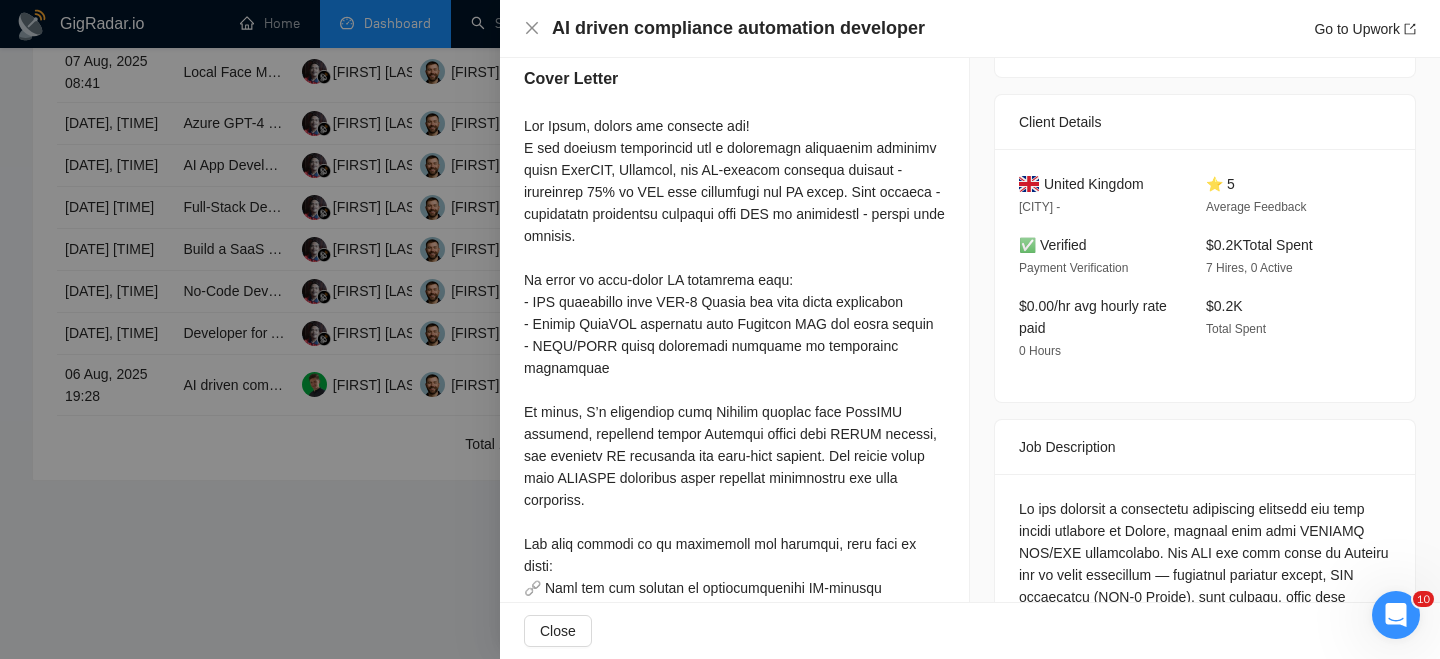 click on "AI driven compliance automation developer Go to Upwork" at bounding box center [970, 29] 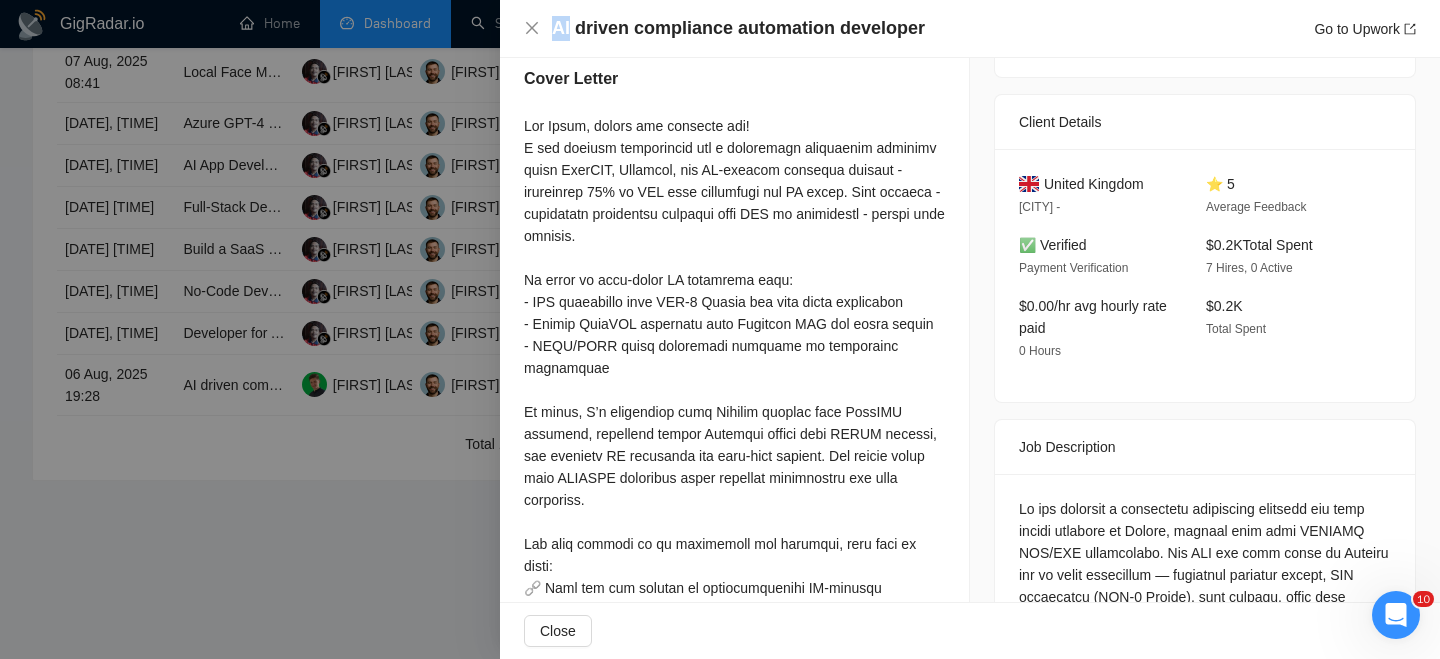 click on "AI driven compliance automation developer Go to Upwork" at bounding box center (970, 29) 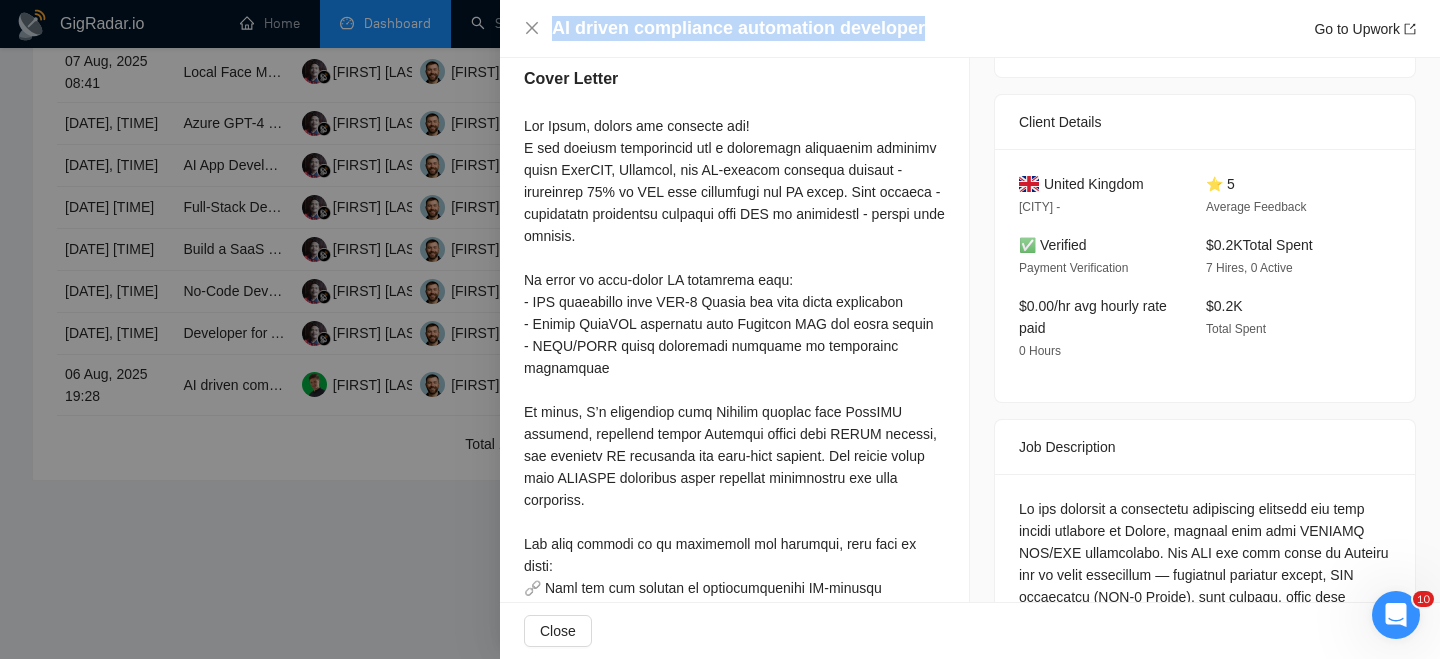 click on "AI driven compliance automation developer Go to Upwork" at bounding box center (970, 29) 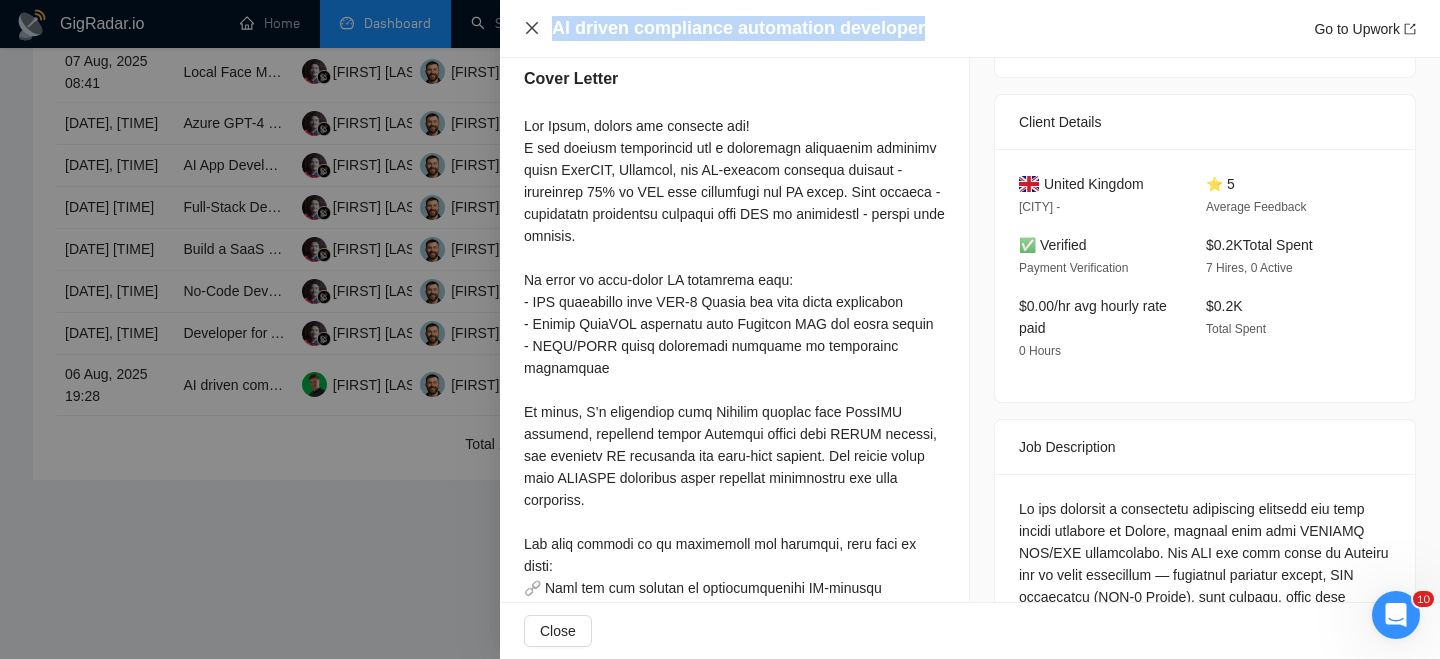 click 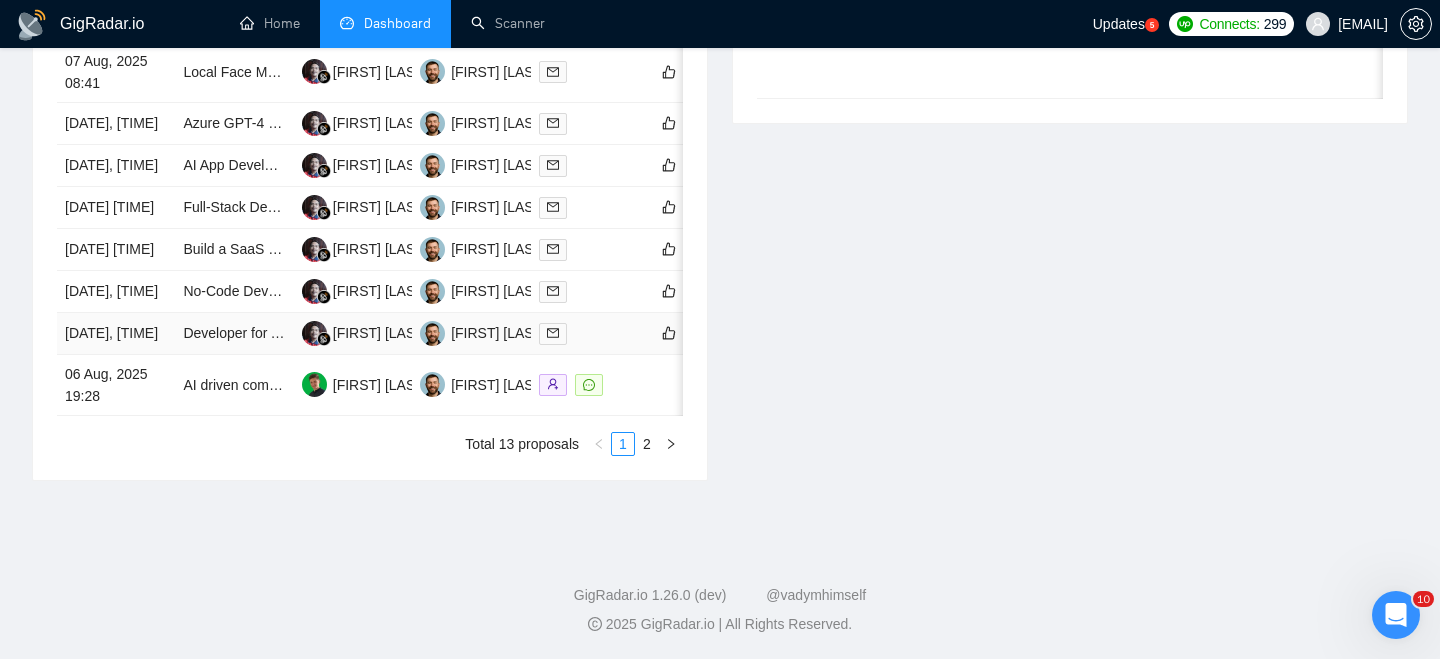 click on "[DATE], [TIME]" at bounding box center (116, 334) 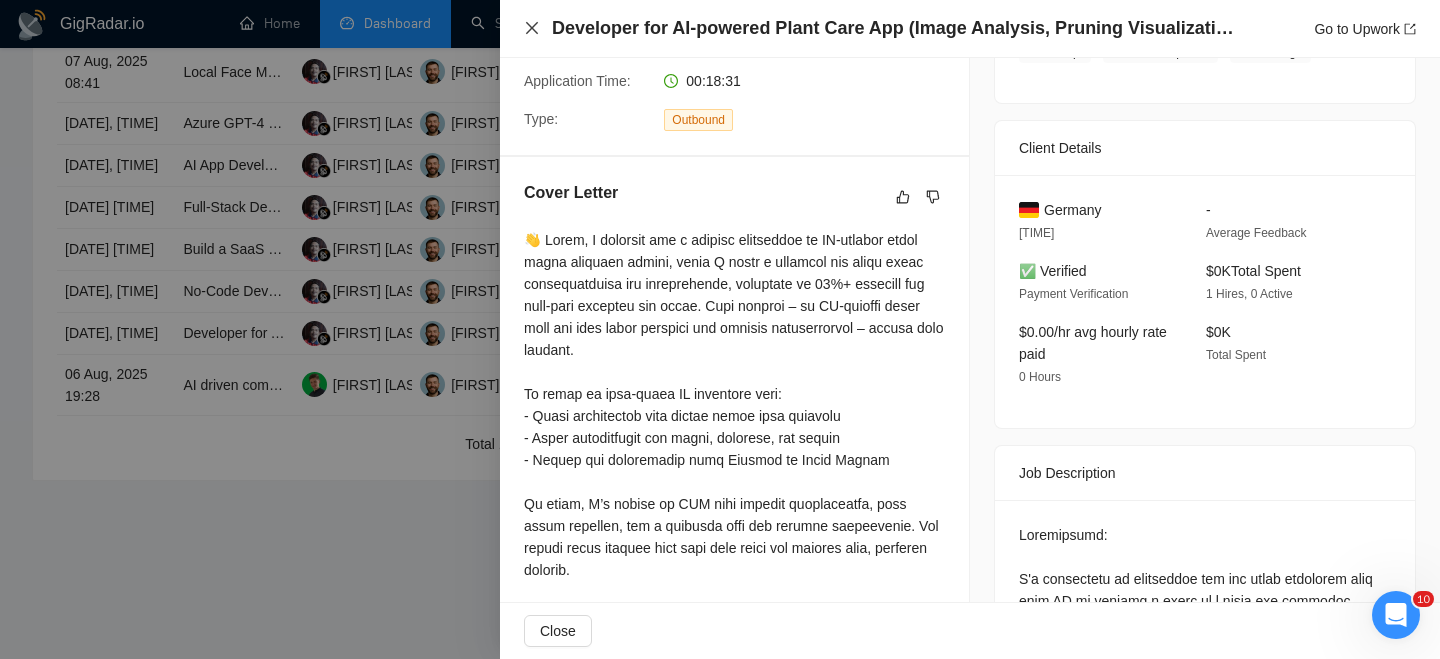 click 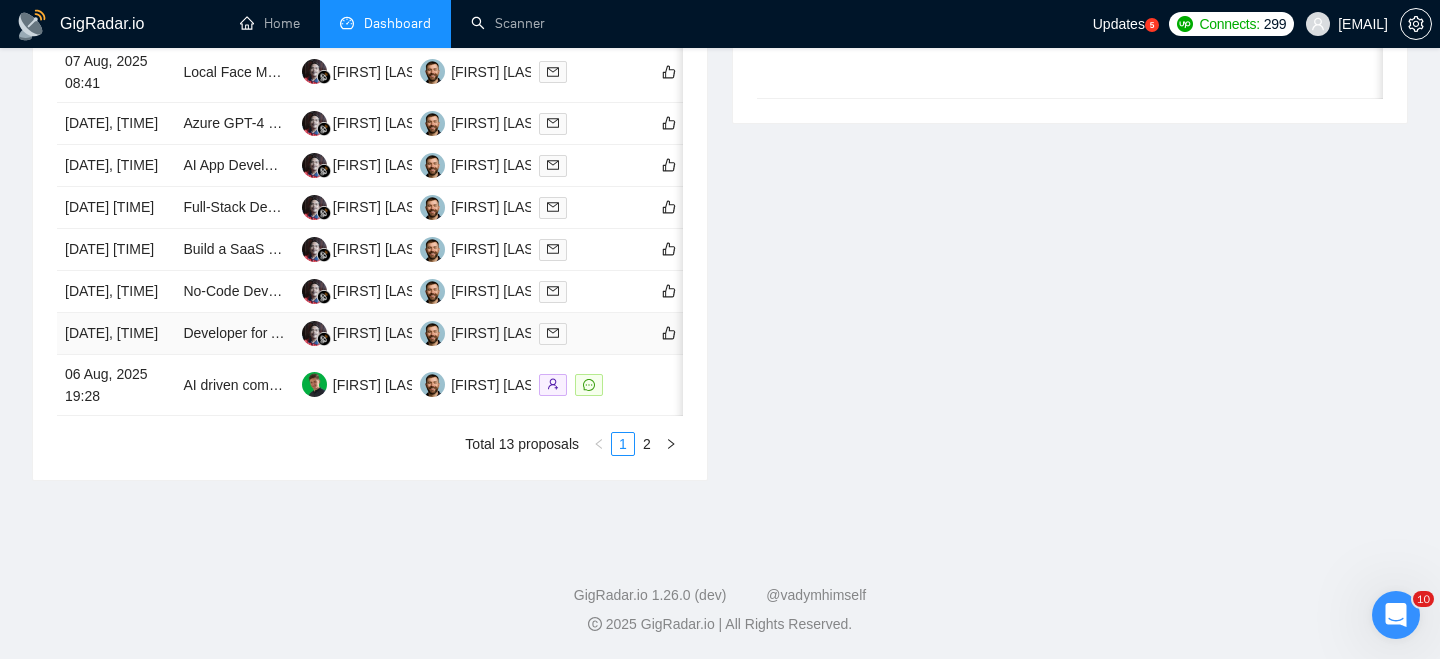 scroll, scrollTop: 1116, scrollLeft: 0, axis: vertical 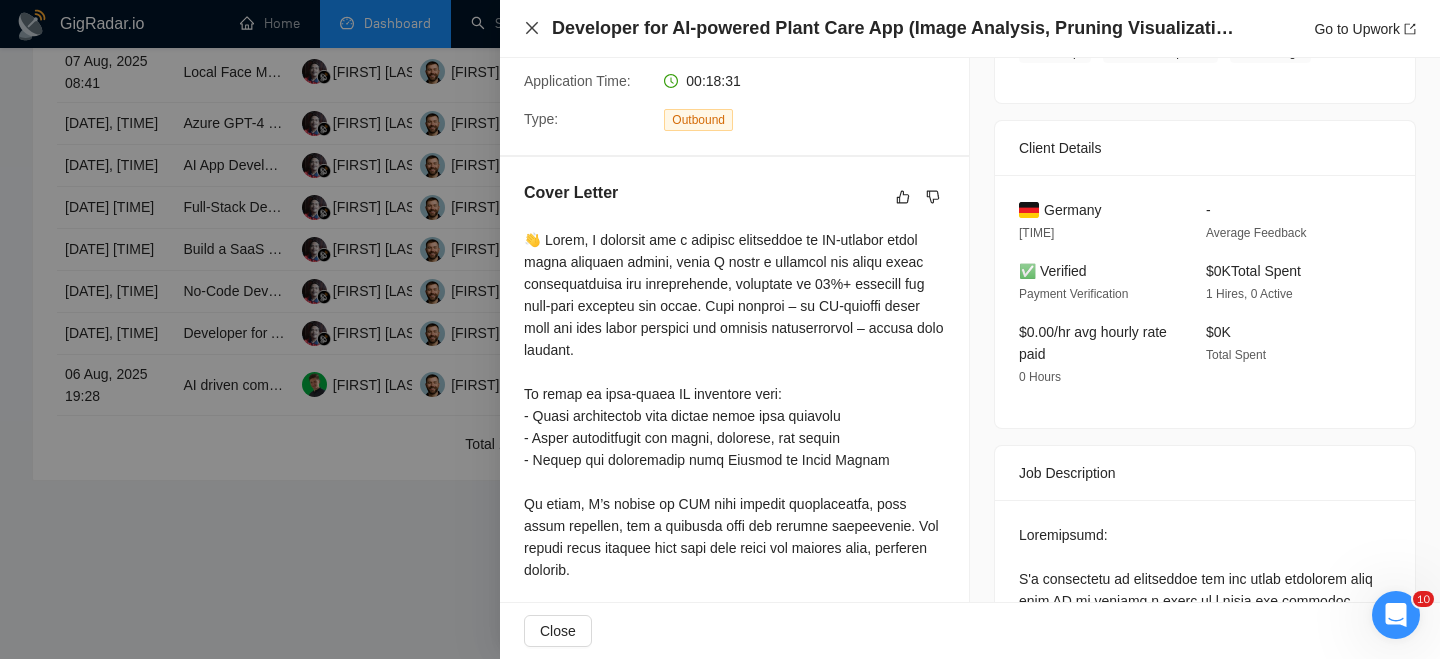 click 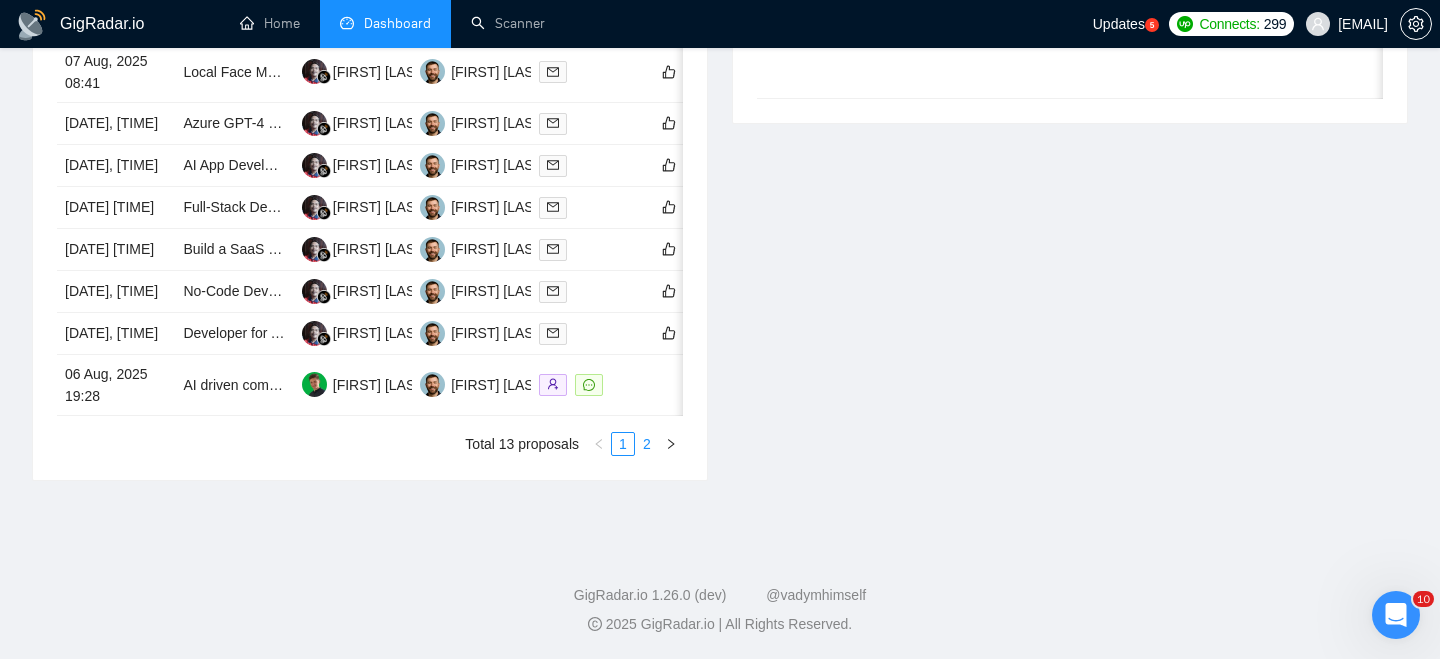 click on "2" at bounding box center [647, 444] 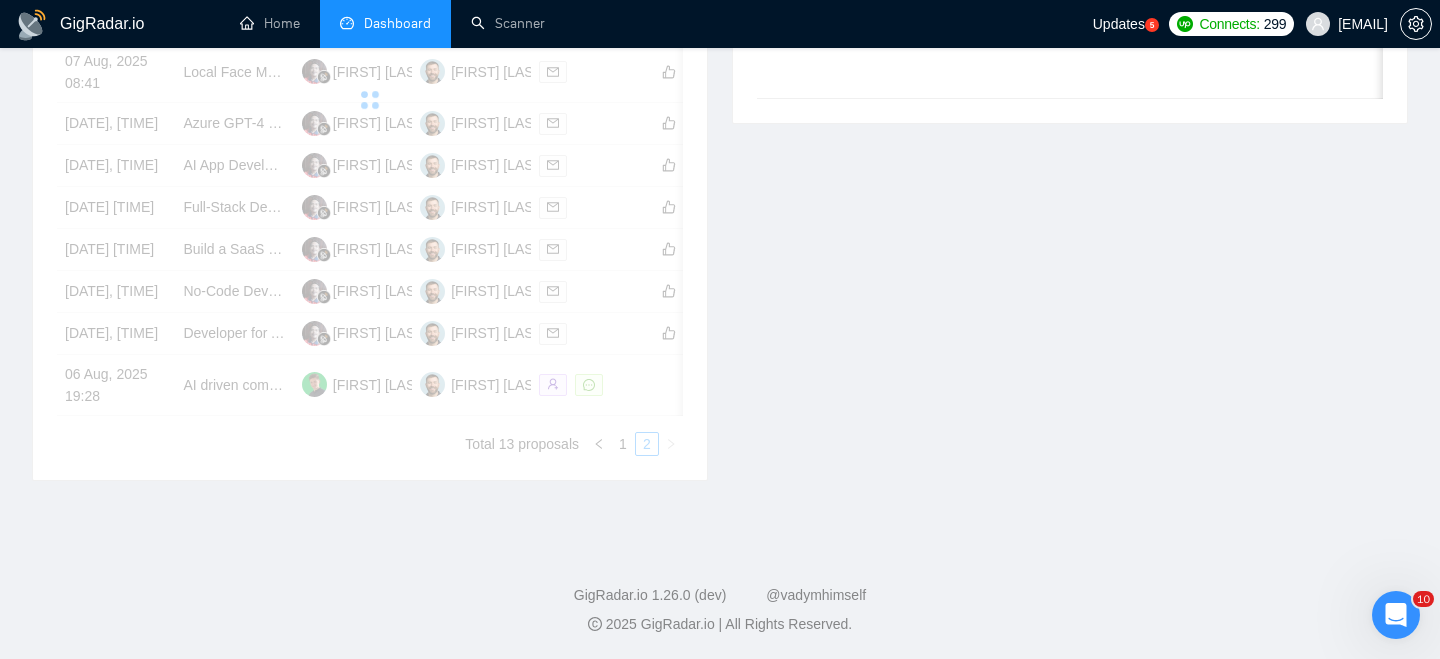 scroll, scrollTop: 718, scrollLeft: 0, axis: vertical 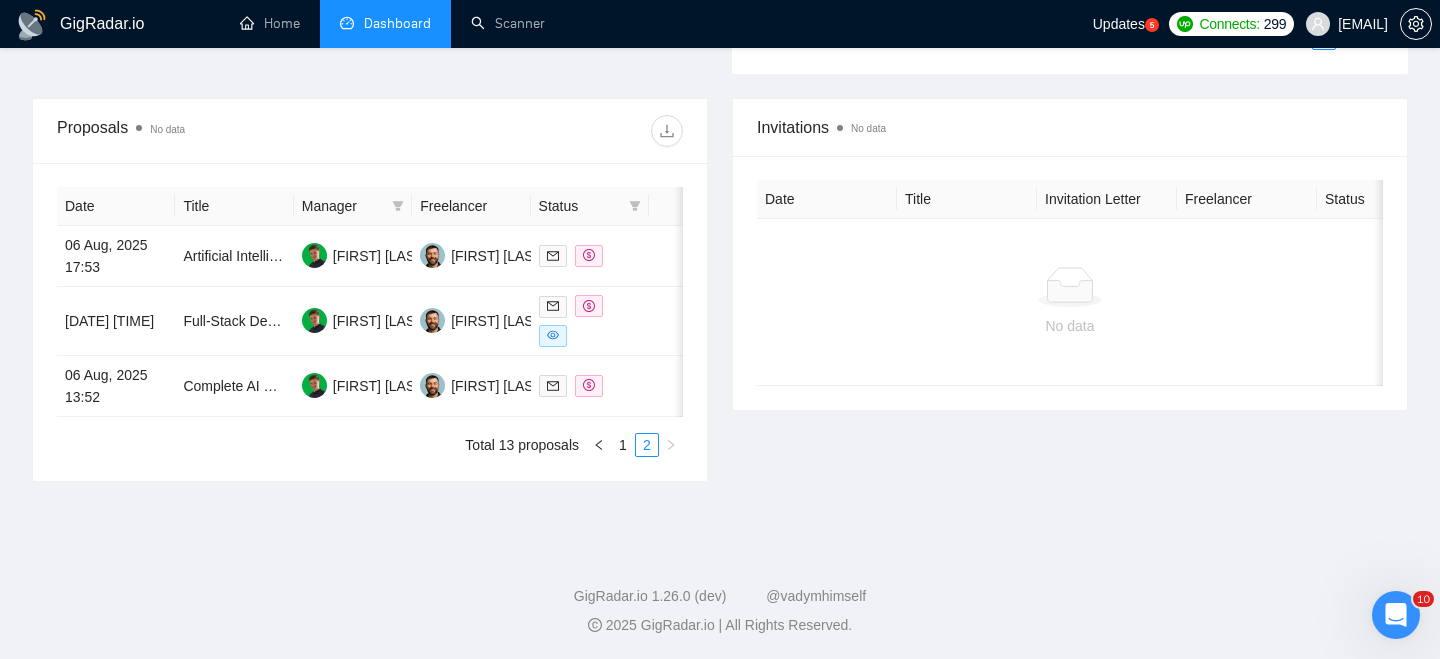click on "Dashboard" at bounding box center [397, 23] 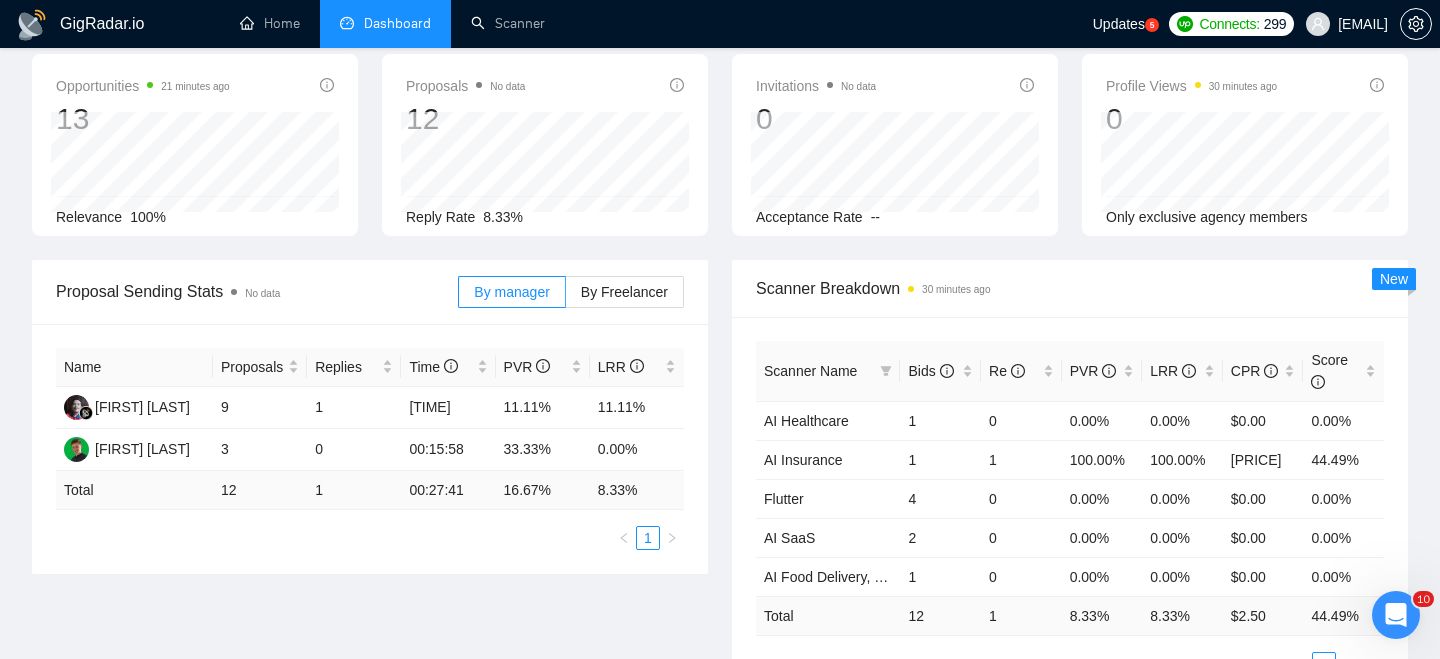 scroll, scrollTop: 0, scrollLeft: 0, axis: both 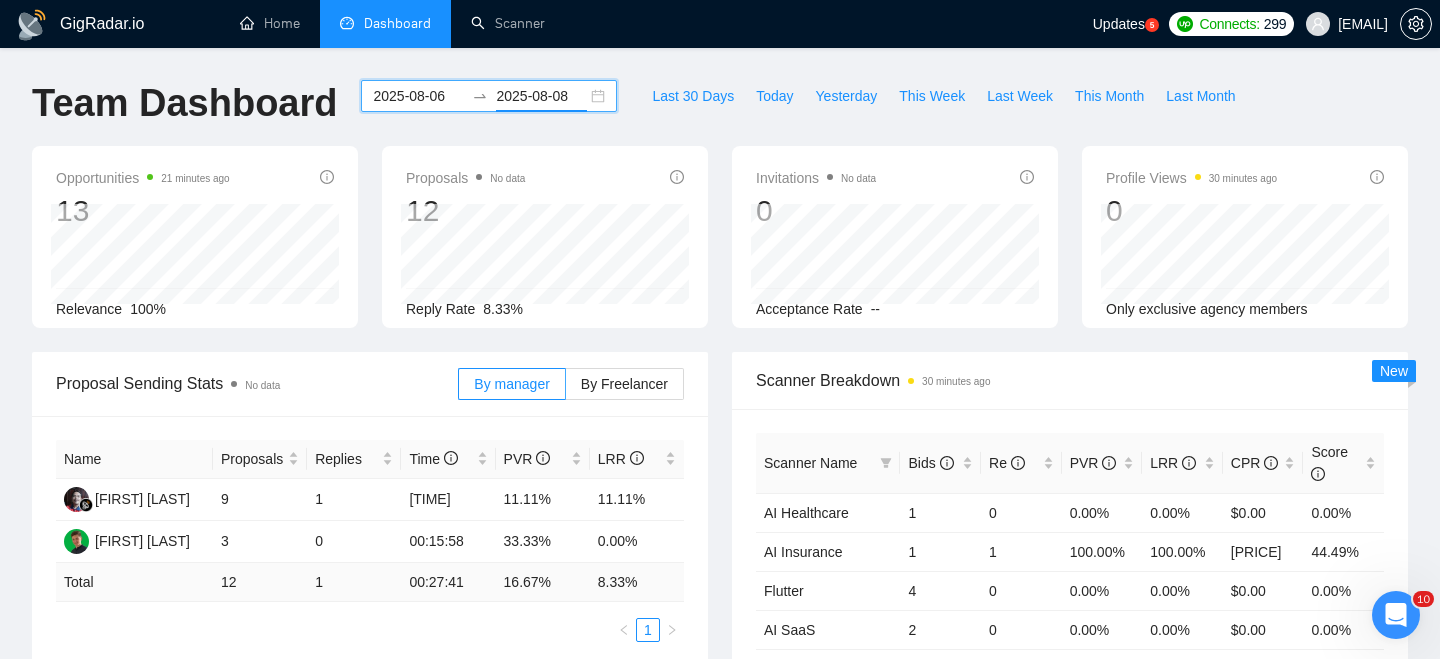 click on "2025-08-08" at bounding box center (541, 96) 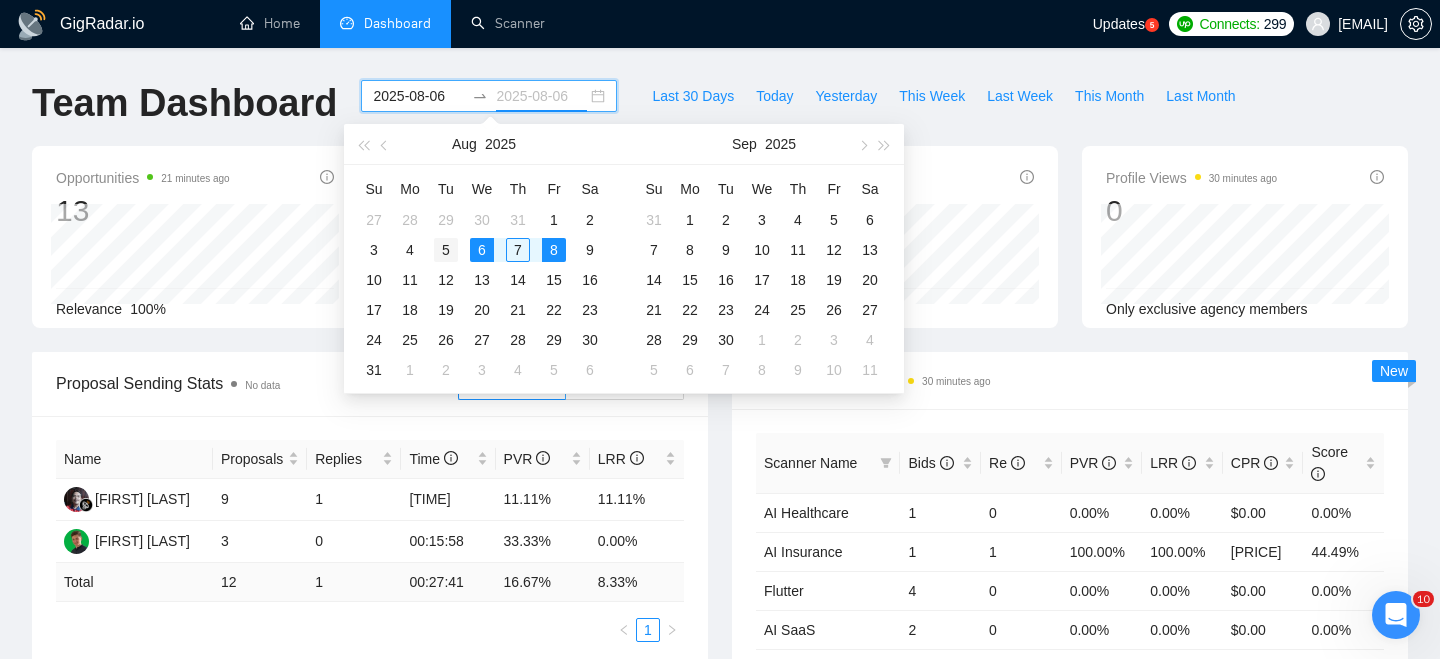 type on "2025-08-05" 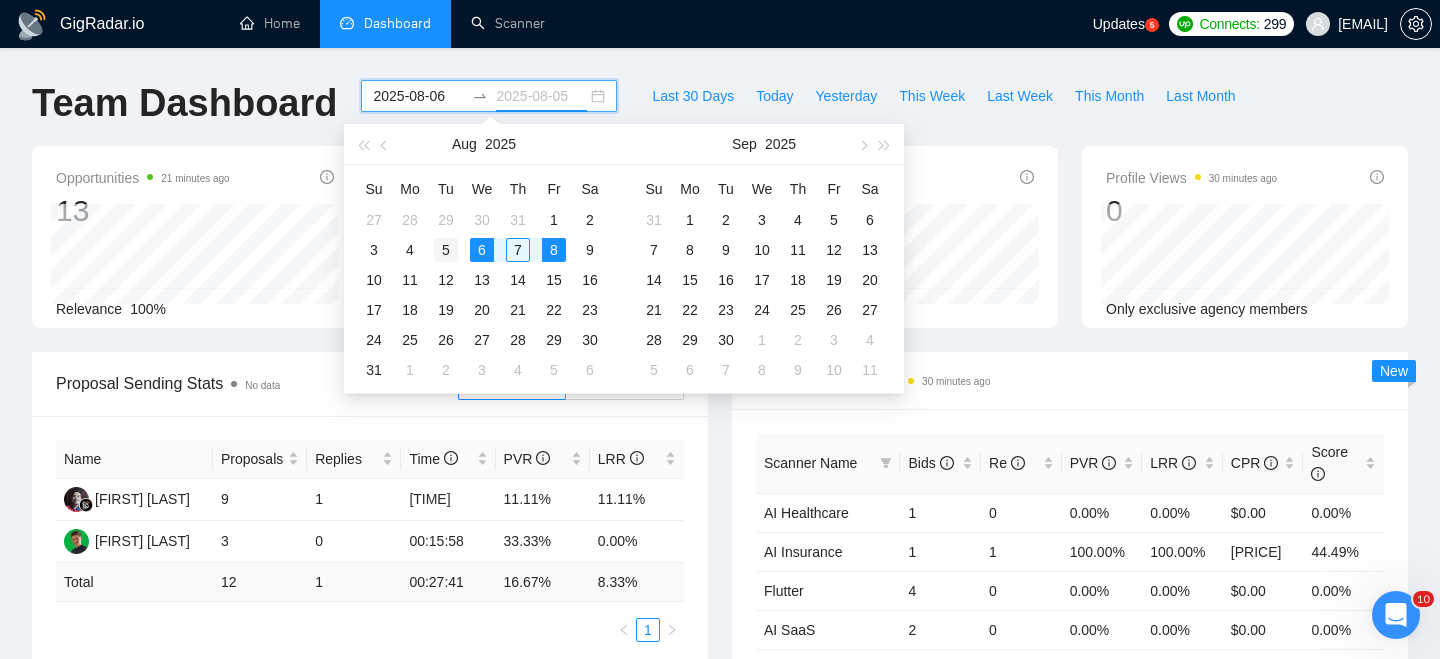 click on "5" at bounding box center [446, 250] 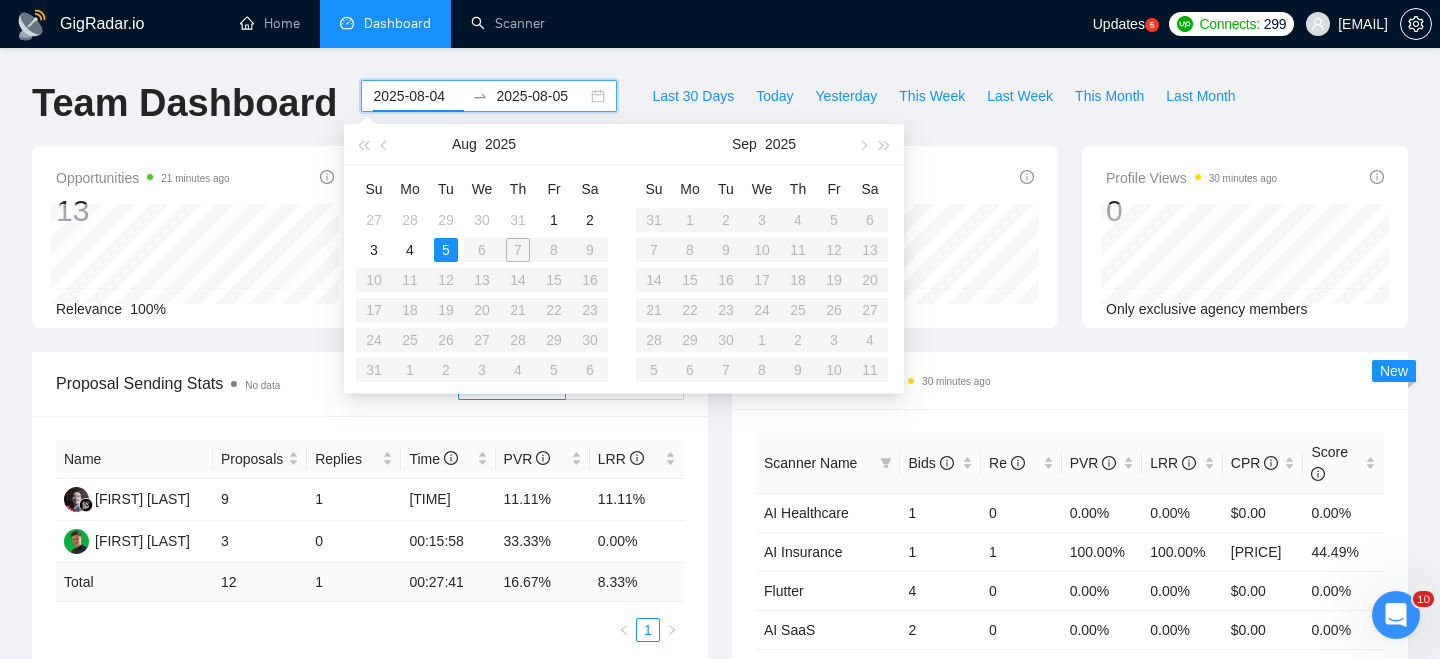 type on "2025-08-05" 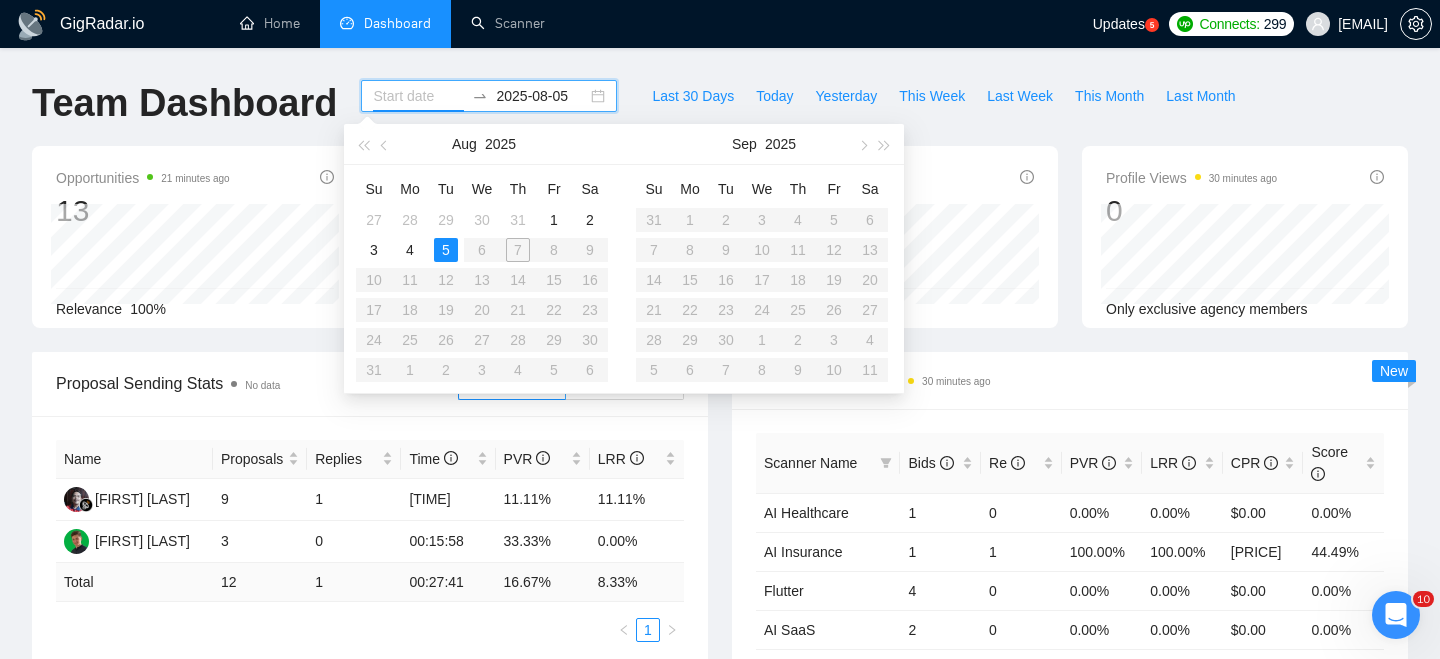 click on "Su Mo Tu We Th Fr Sa 27 28 29 30 31 1 2 3 4 5 6 7 8 9 10 11 12 13 14 15 16 17 18 19 20 21 22 23 24 25 26 27 28 29 30 31 1 2 3 4 5 6" at bounding box center [482, 279] 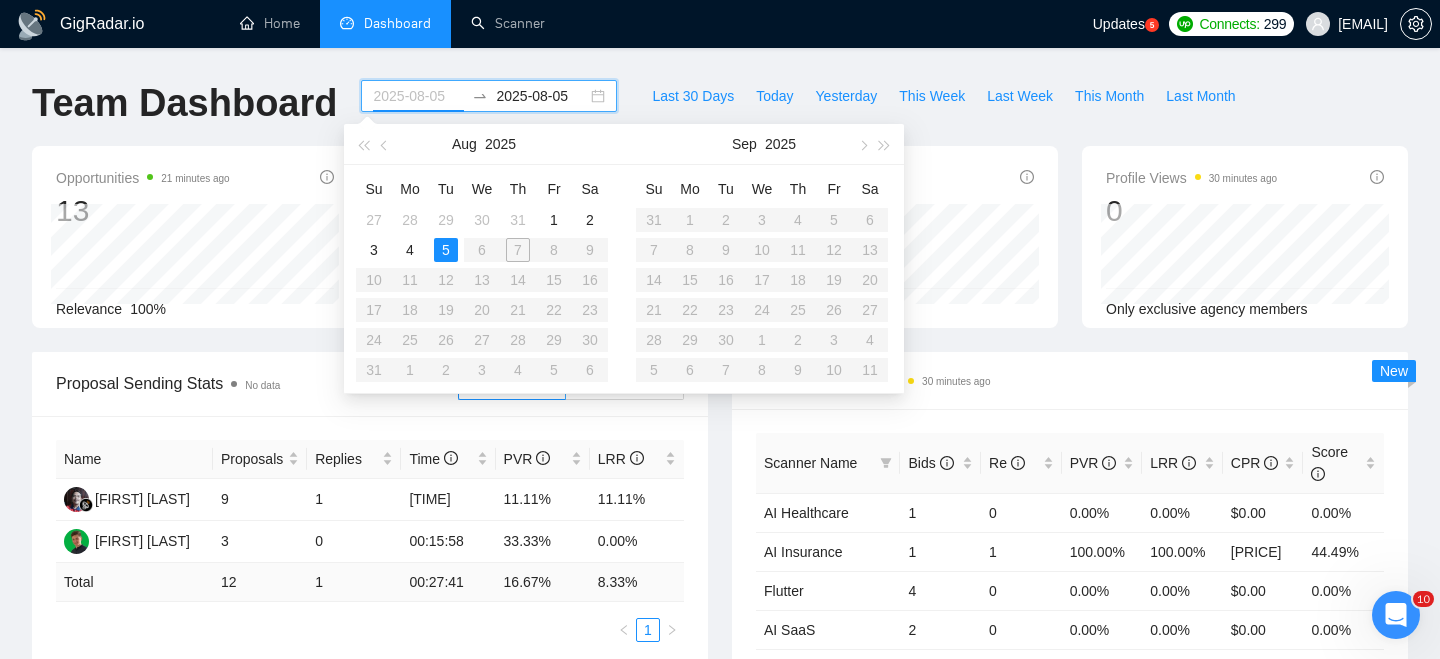 click on "5" at bounding box center [446, 250] 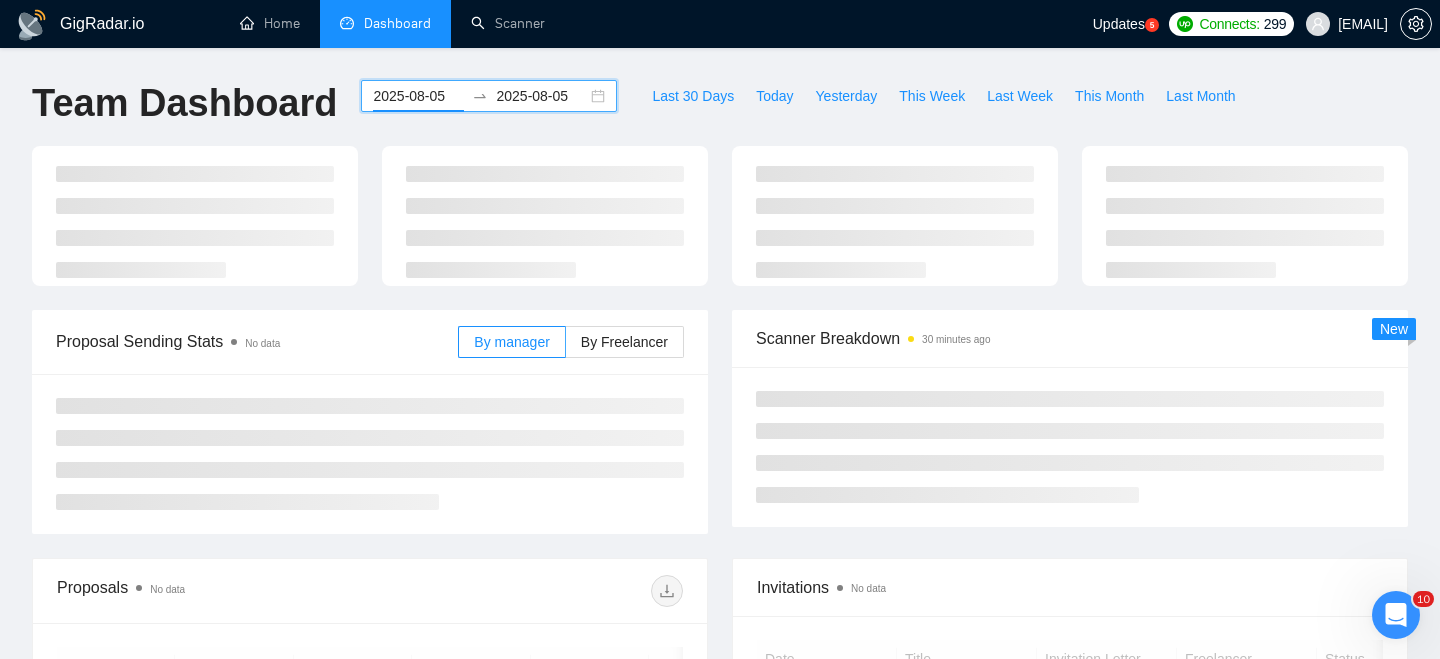 click on "[DATE] [DATE]" at bounding box center (489, 96) 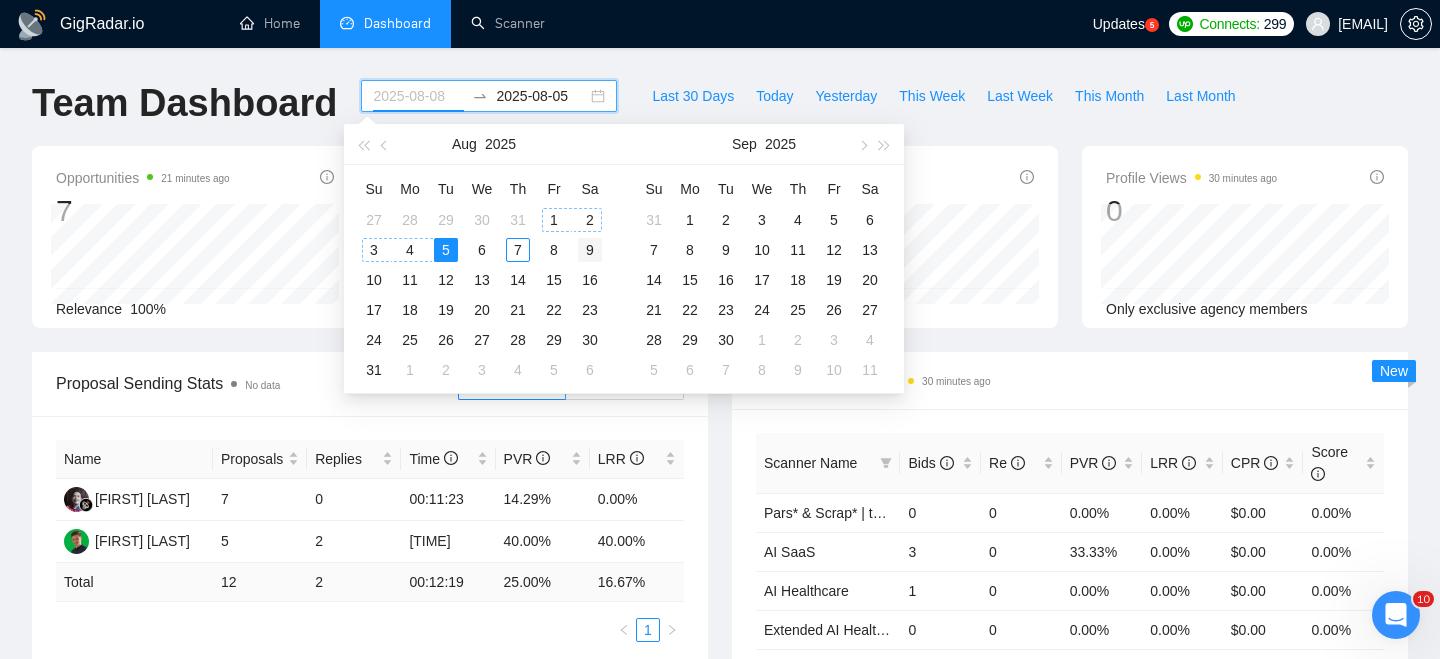 type on "2025-08-09" 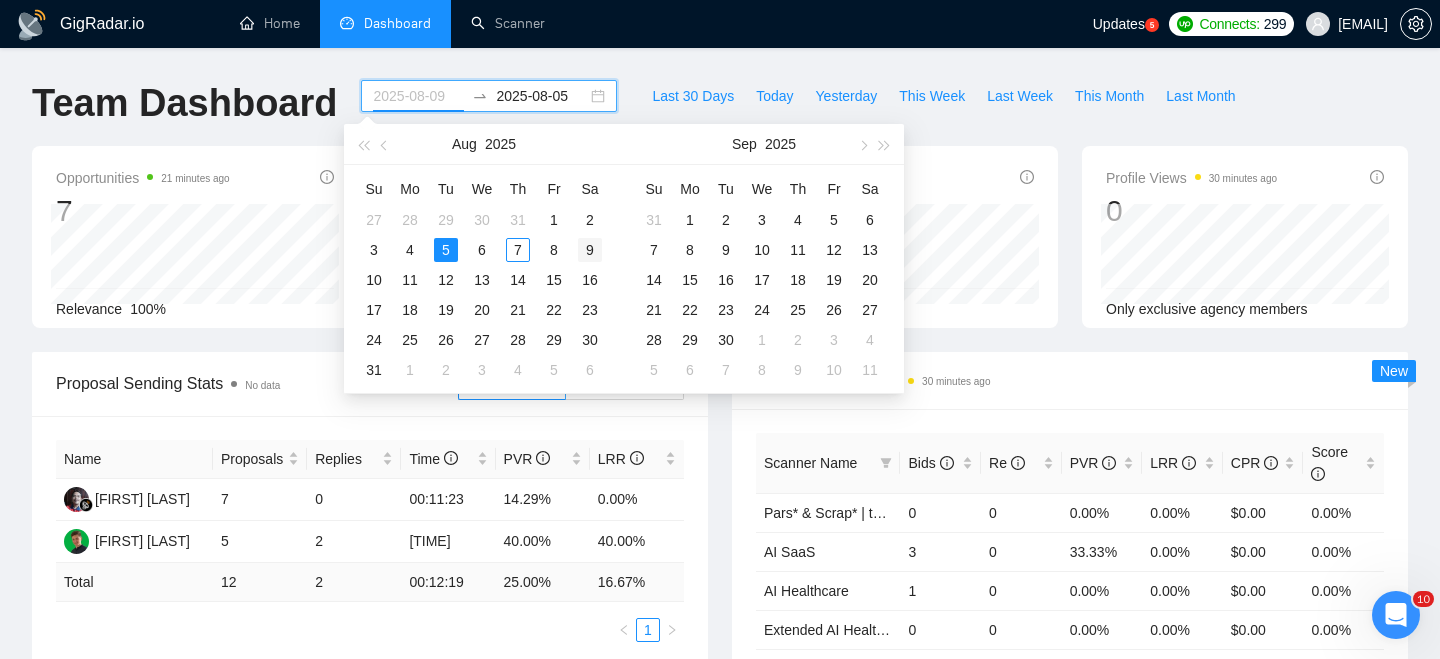 click on "9" at bounding box center (590, 250) 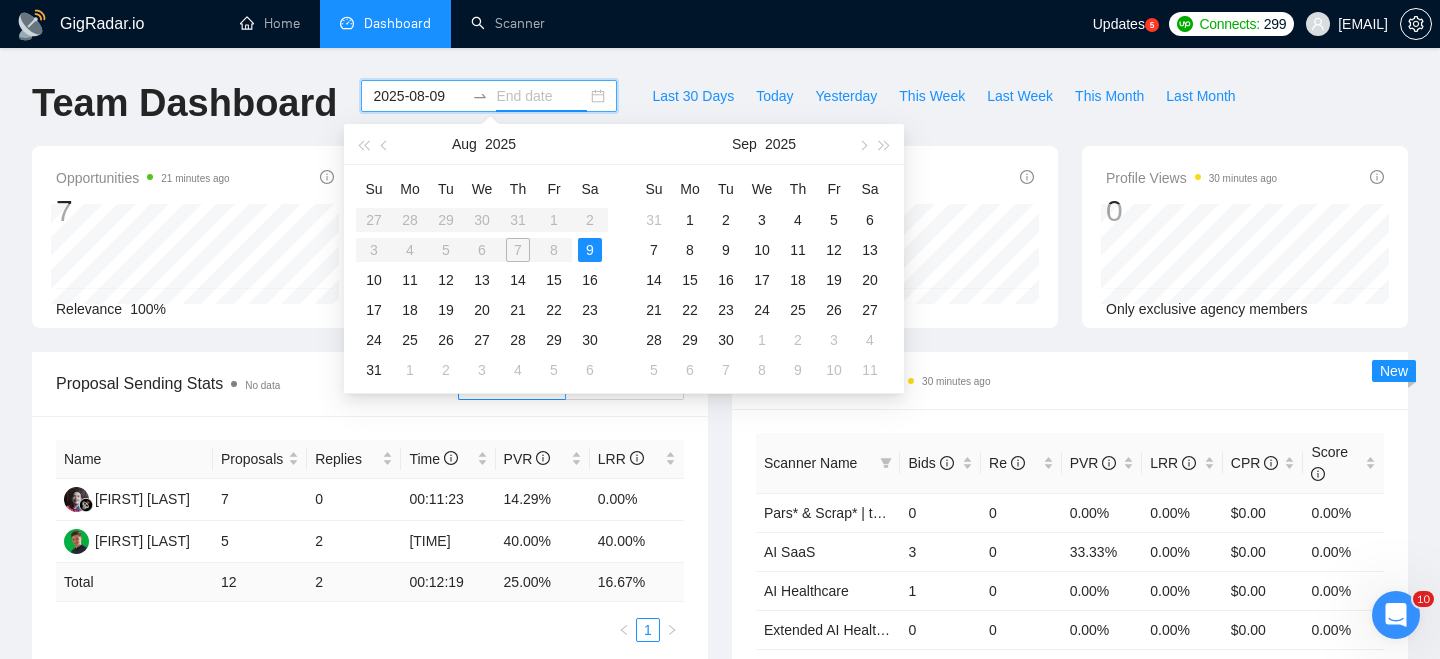click on "Su Mo Tu We Th Fr Sa 27 28 29 30 31 1 2 3 4 5 6 7 8 9 10 11 12 13 14 15 16 17 18 19 20 21 22 23 24 25 26 27 28 29 30 31 1 2 3 4 5 6" at bounding box center (482, 279) 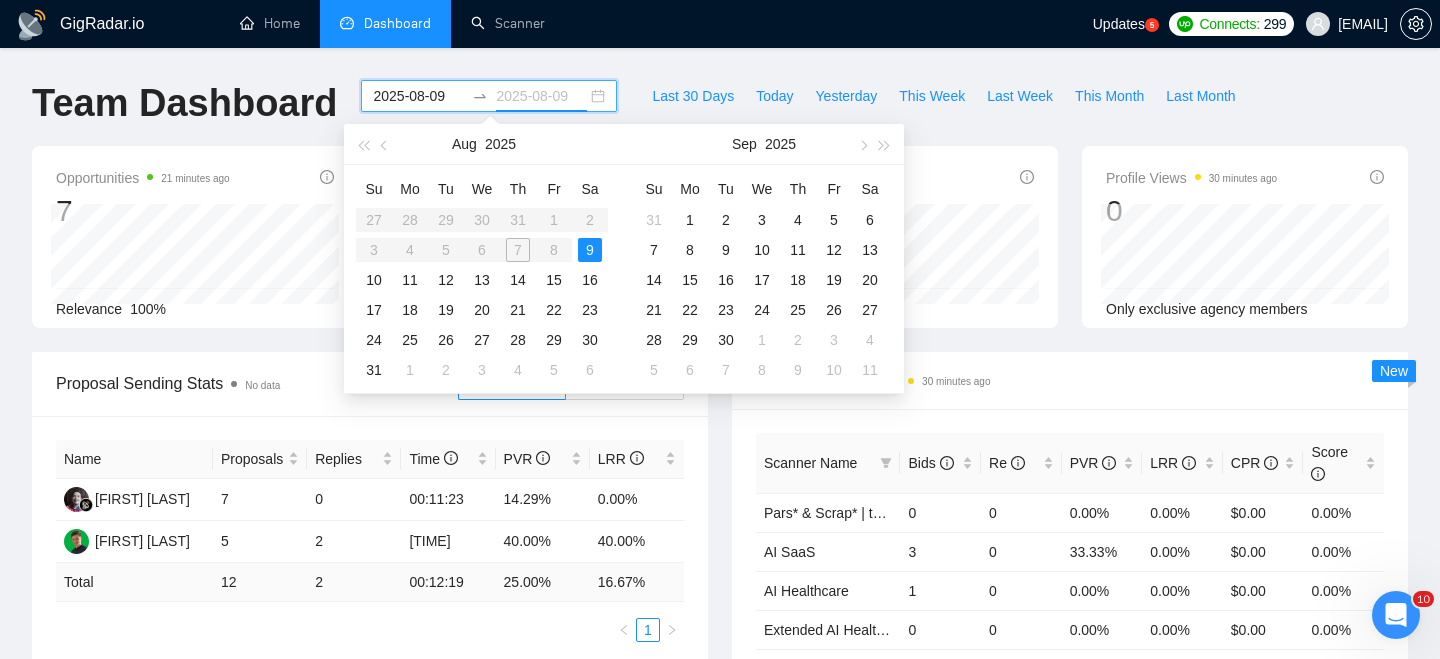 click on "9" at bounding box center [590, 250] 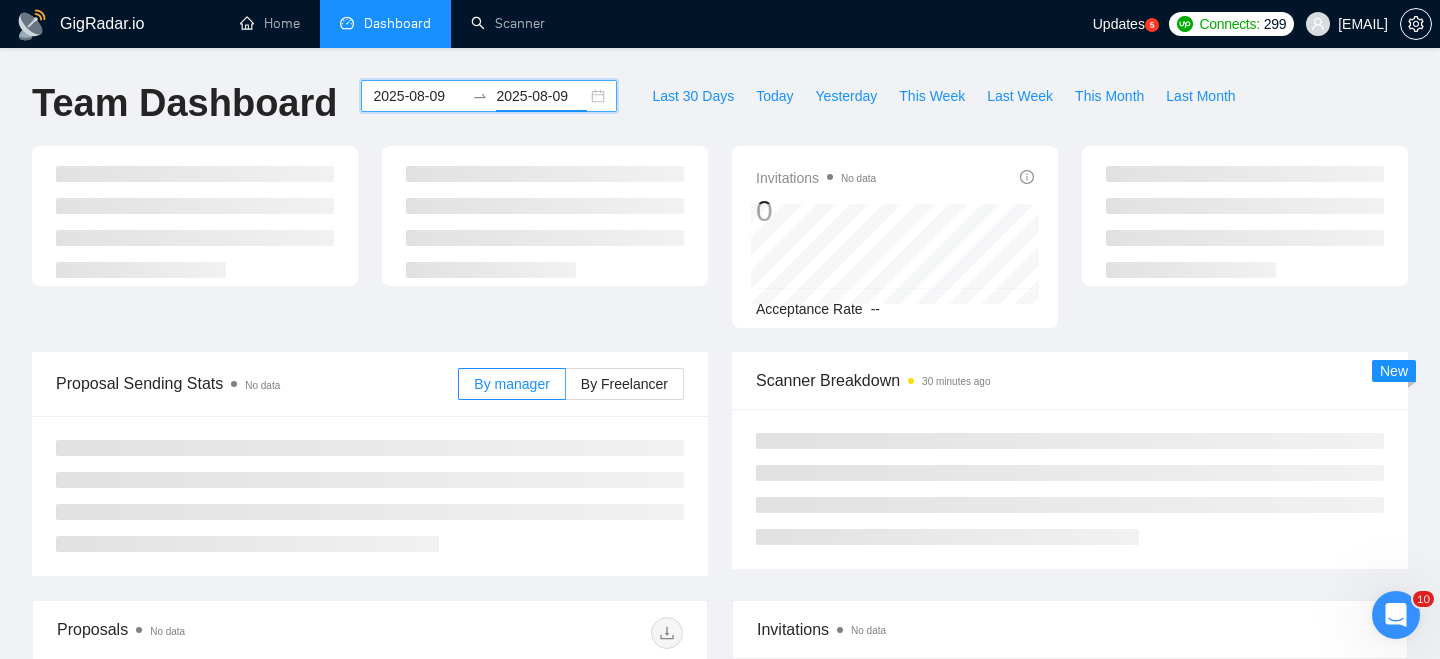 click on "[DATE] [DATE]" at bounding box center [489, 96] 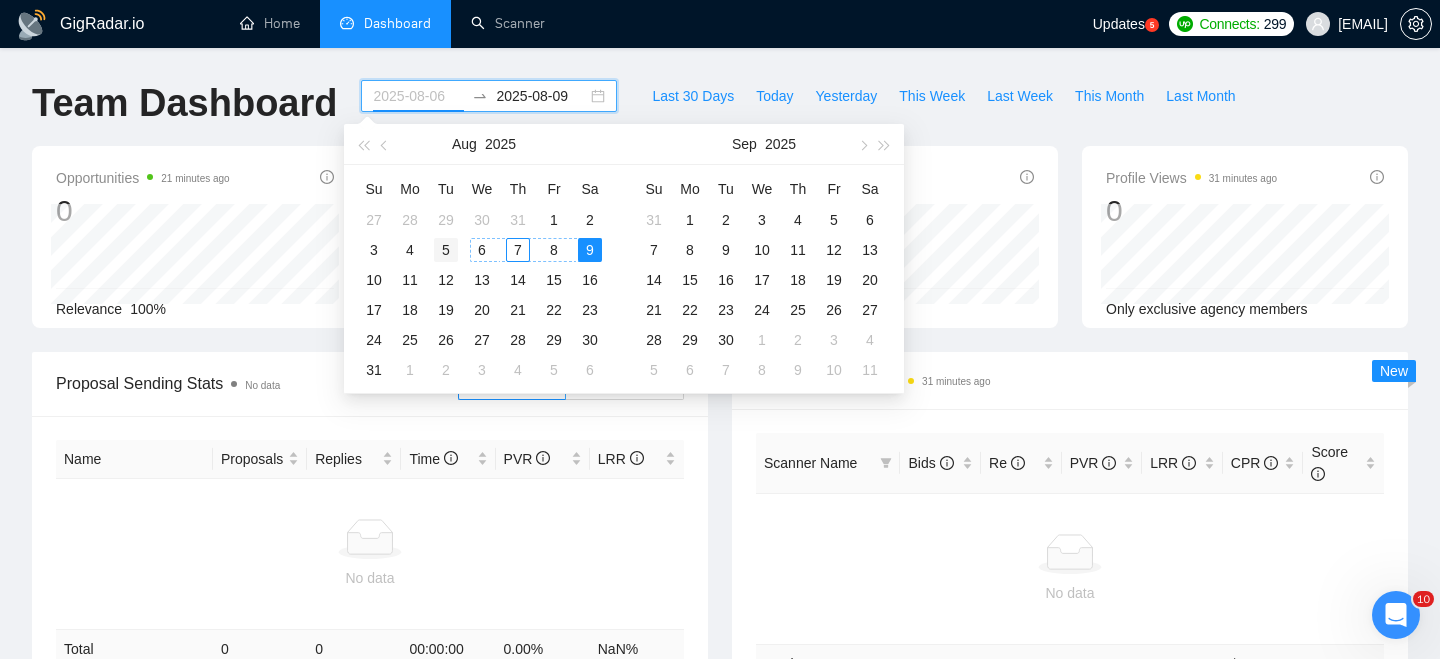 type on "2025-08-05" 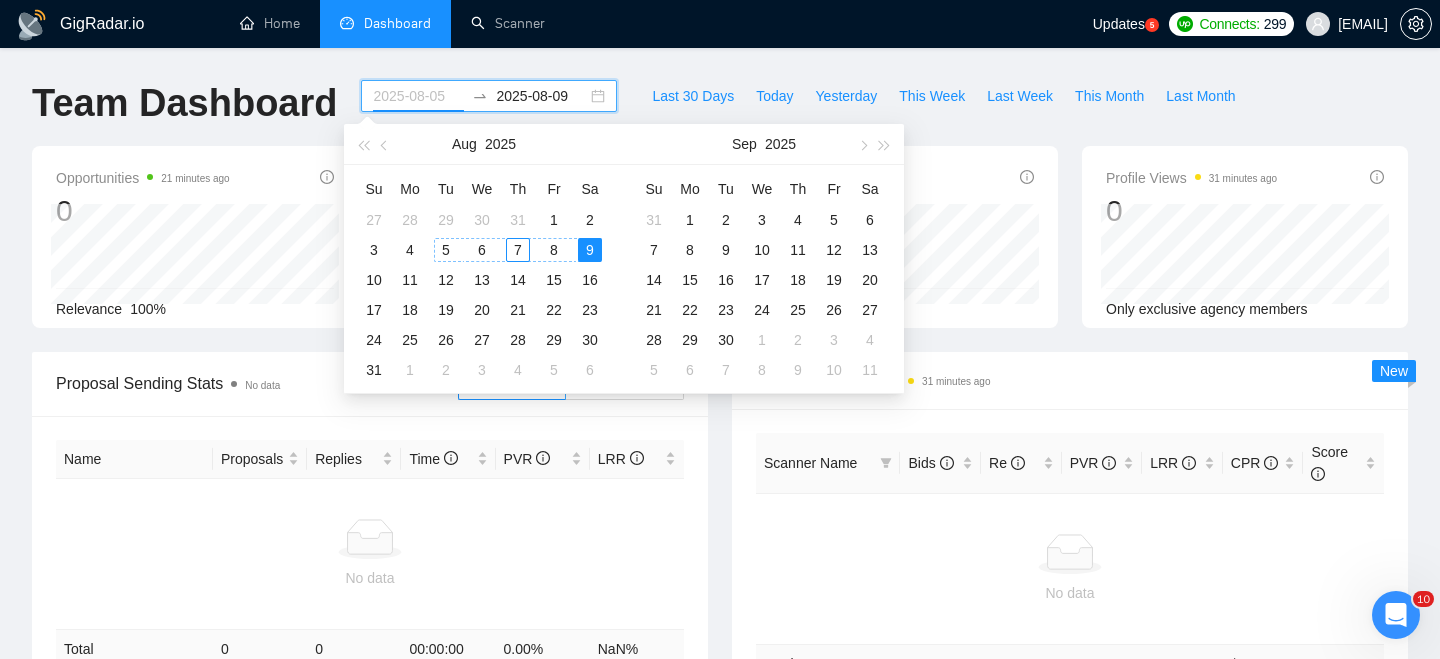 click on "5" at bounding box center [446, 250] 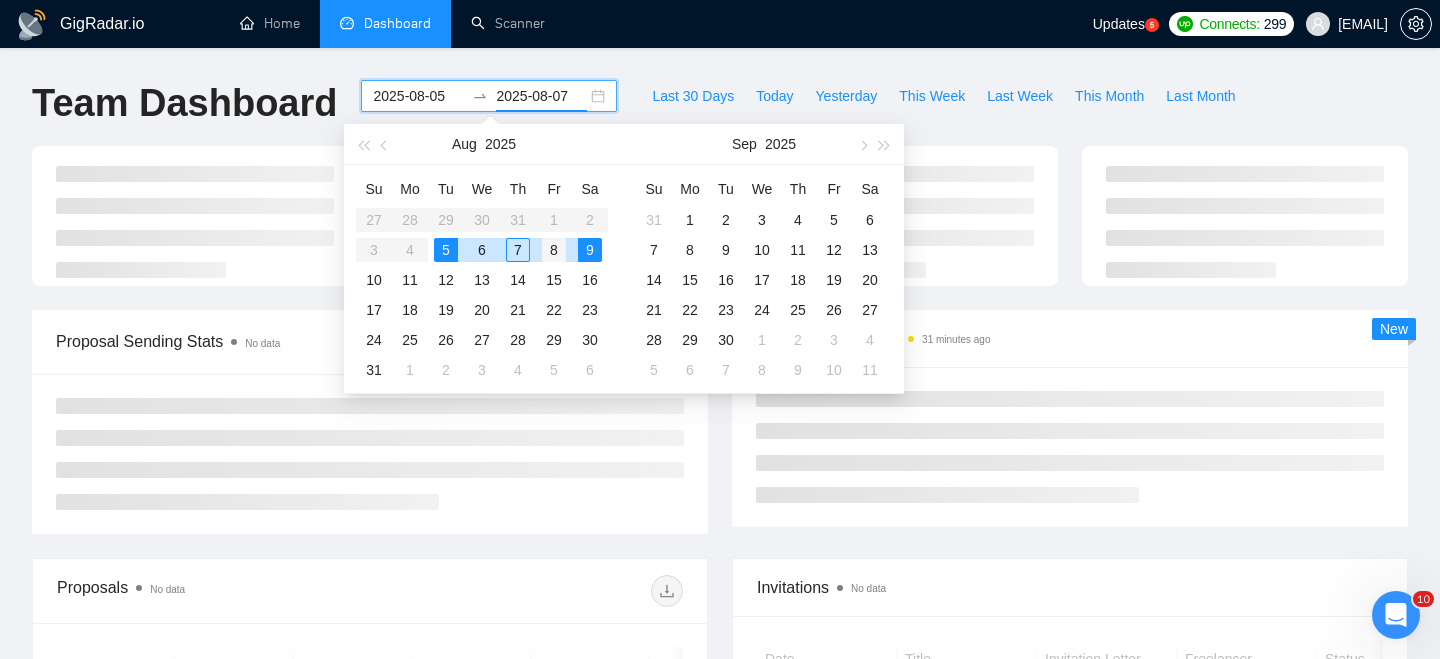 type on "2025-08-08" 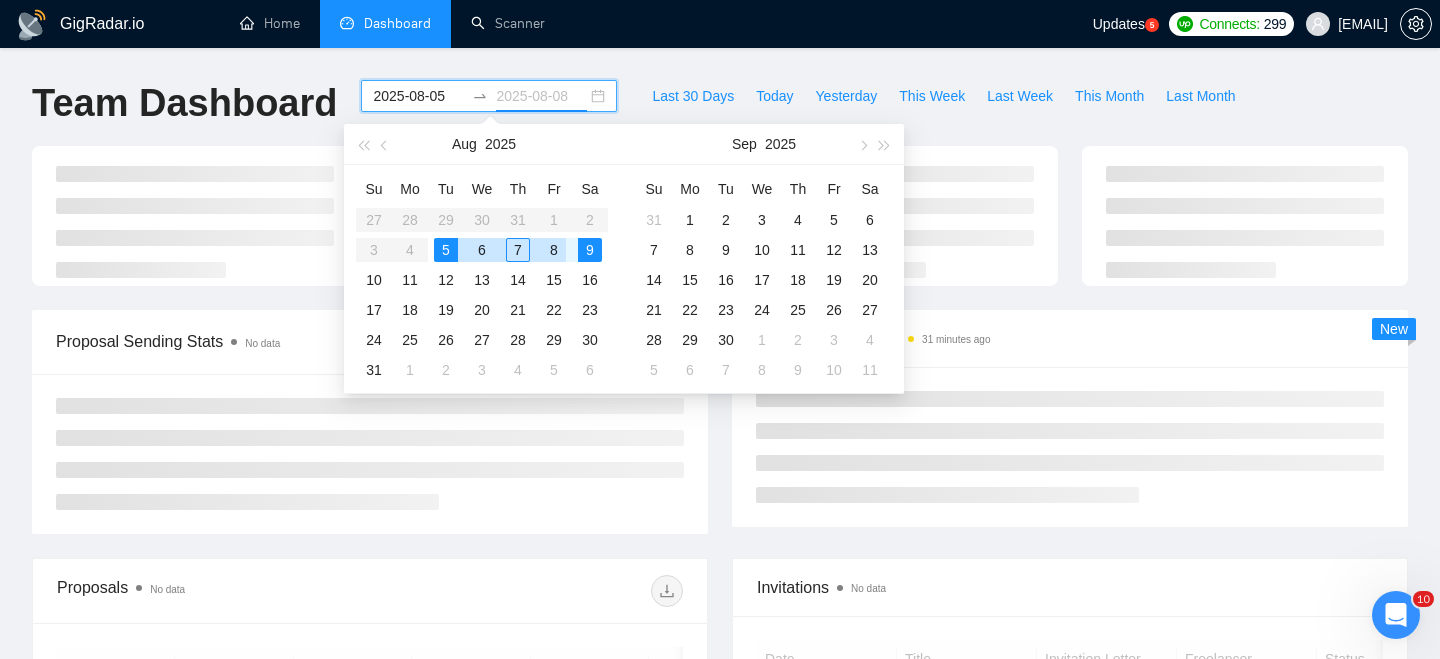 click on "8" at bounding box center (554, 250) 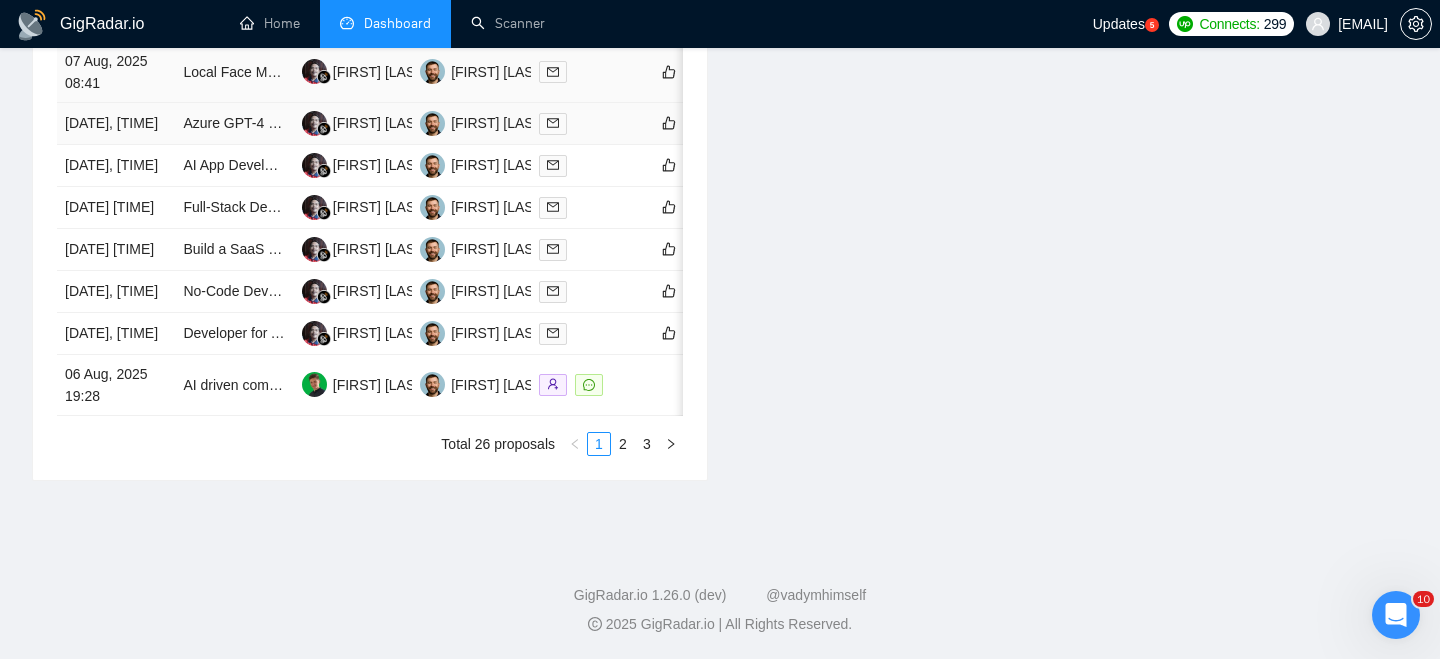 scroll, scrollTop: 1016, scrollLeft: 0, axis: vertical 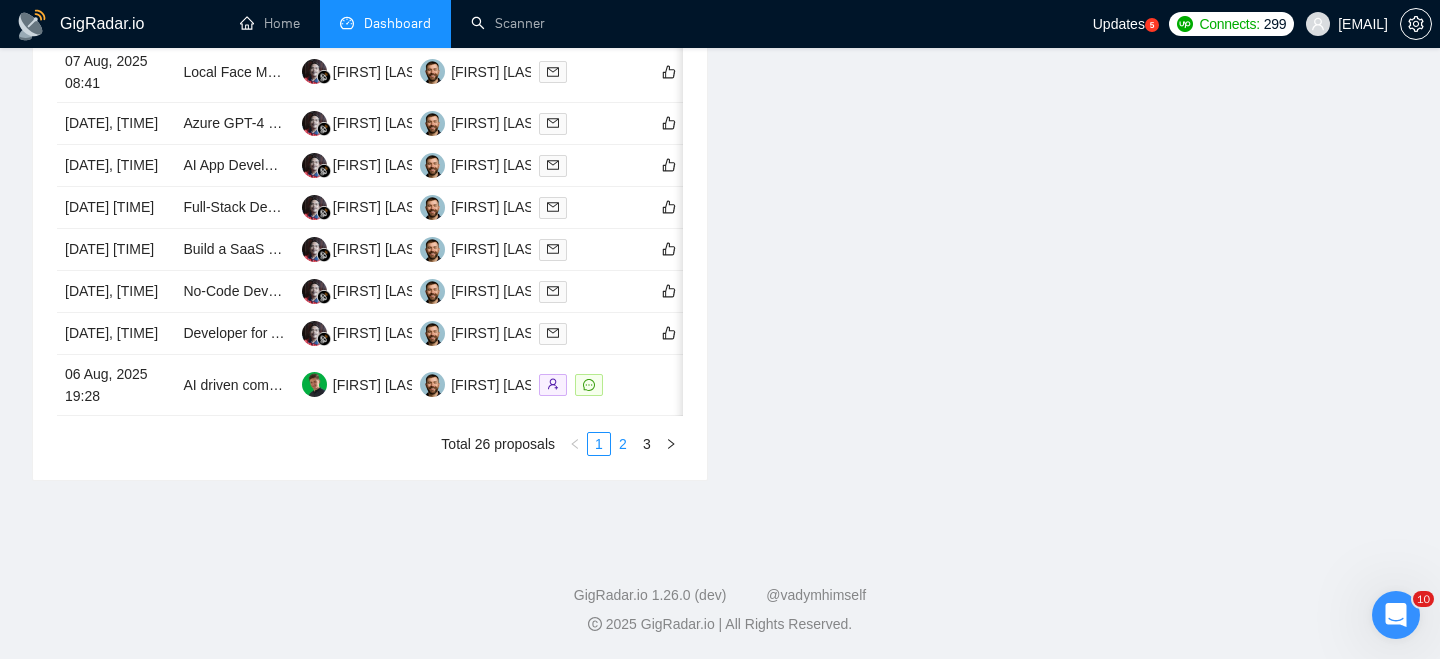 click on "2" at bounding box center (623, 444) 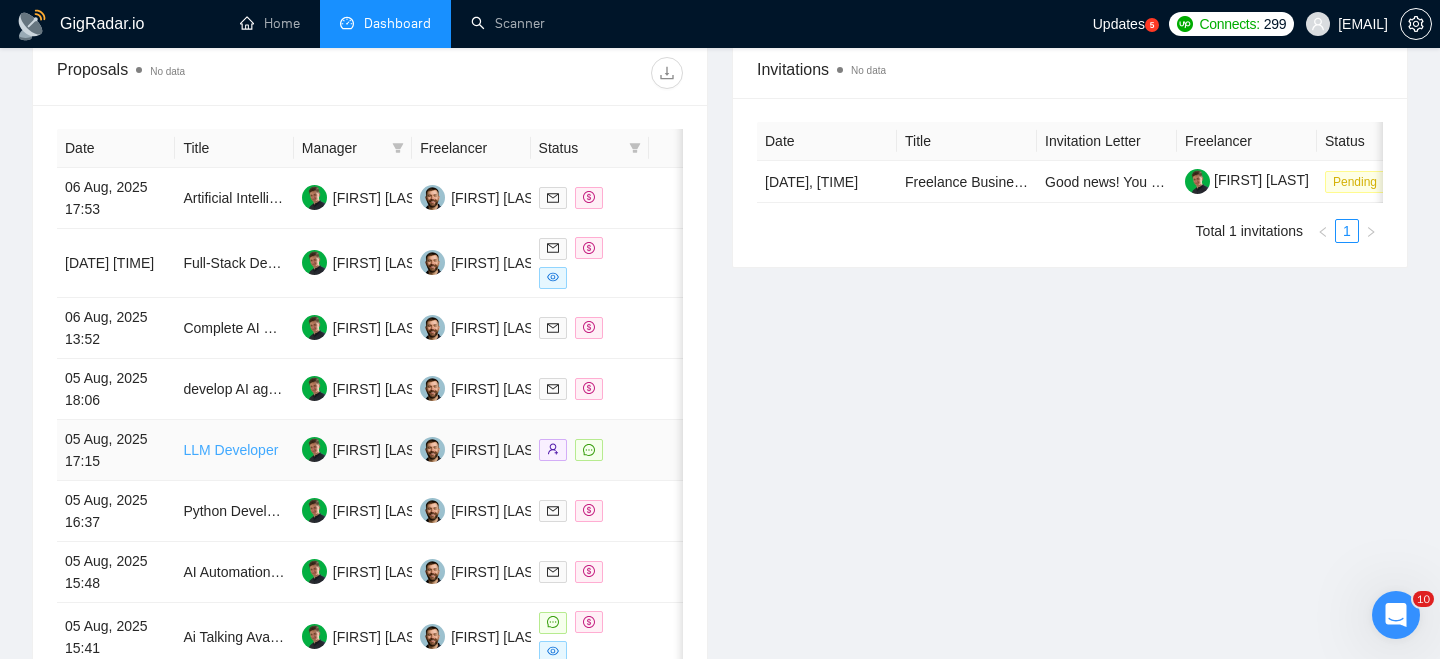 scroll, scrollTop: 780, scrollLeft: 0, axis: vertical 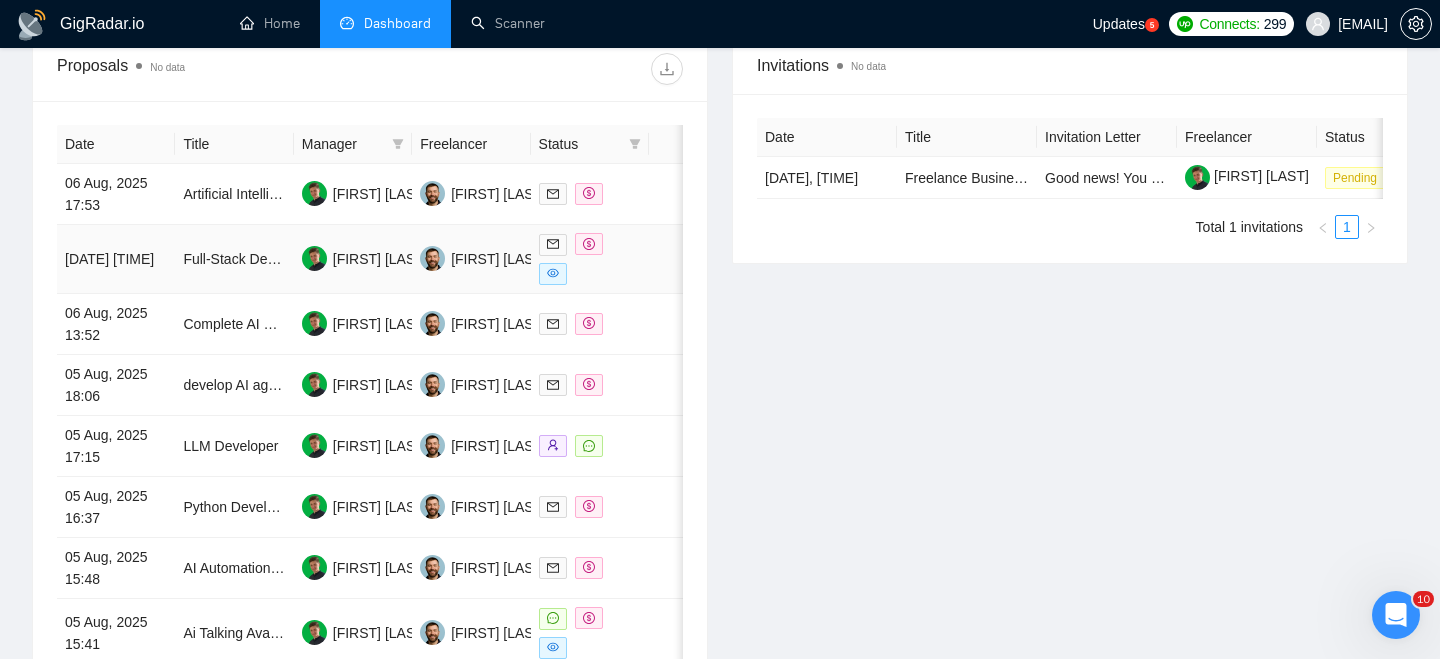 click on "Full-Stack Developer Needed to Finalize Project (React + Supabase + AI/RAG)" at bounding box center (234, 259) 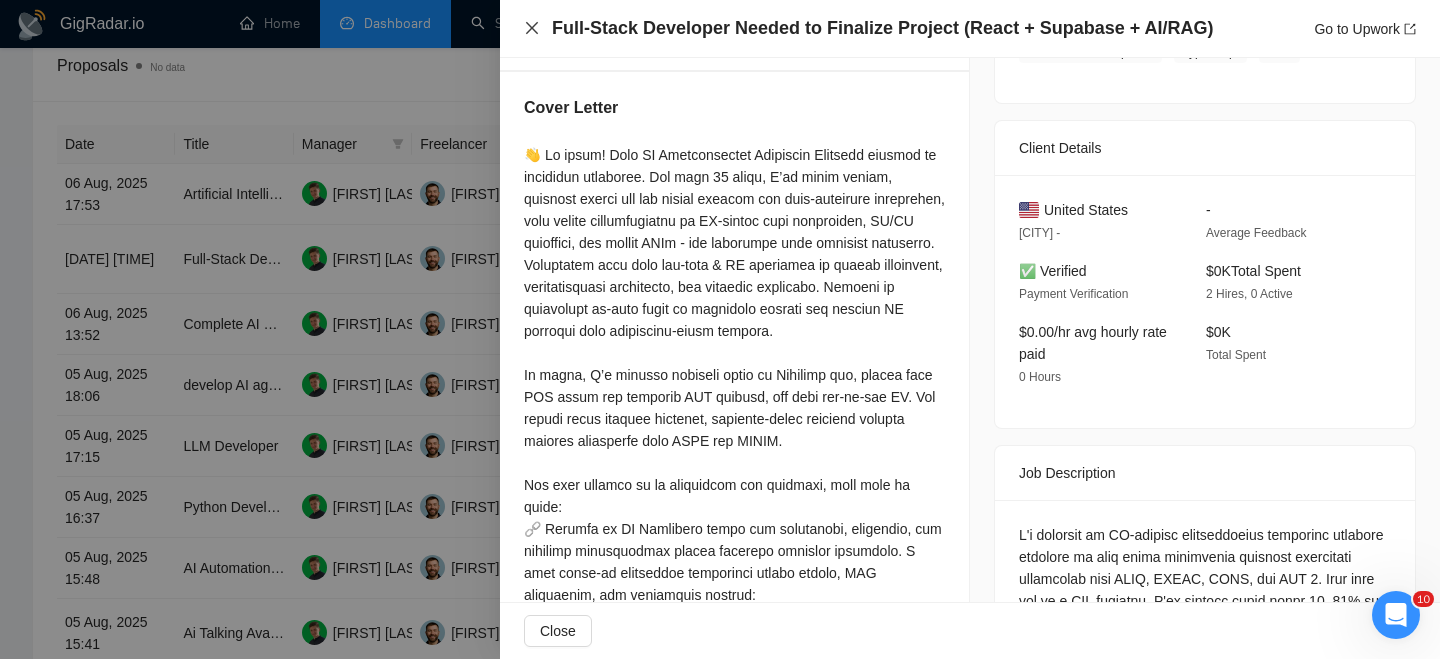 click 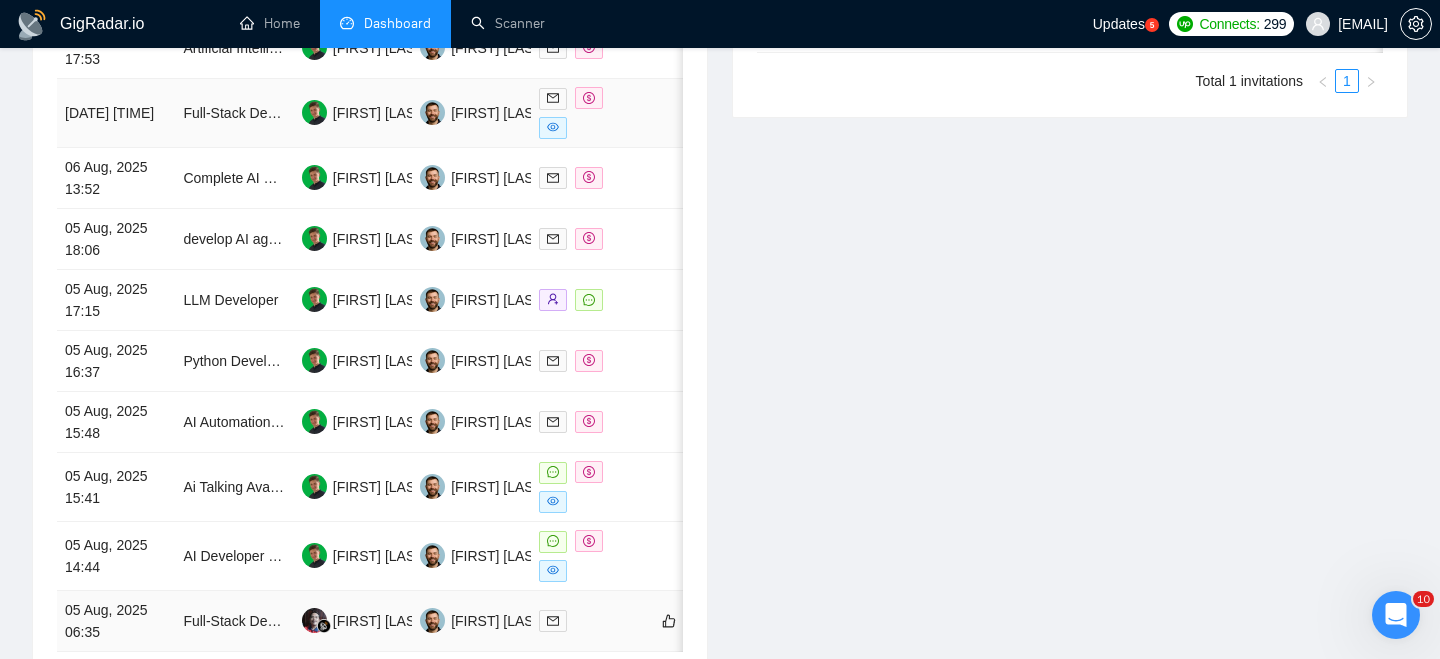 scroll, scrollTop: 1160, scrollLeft: 0, axis: vertical 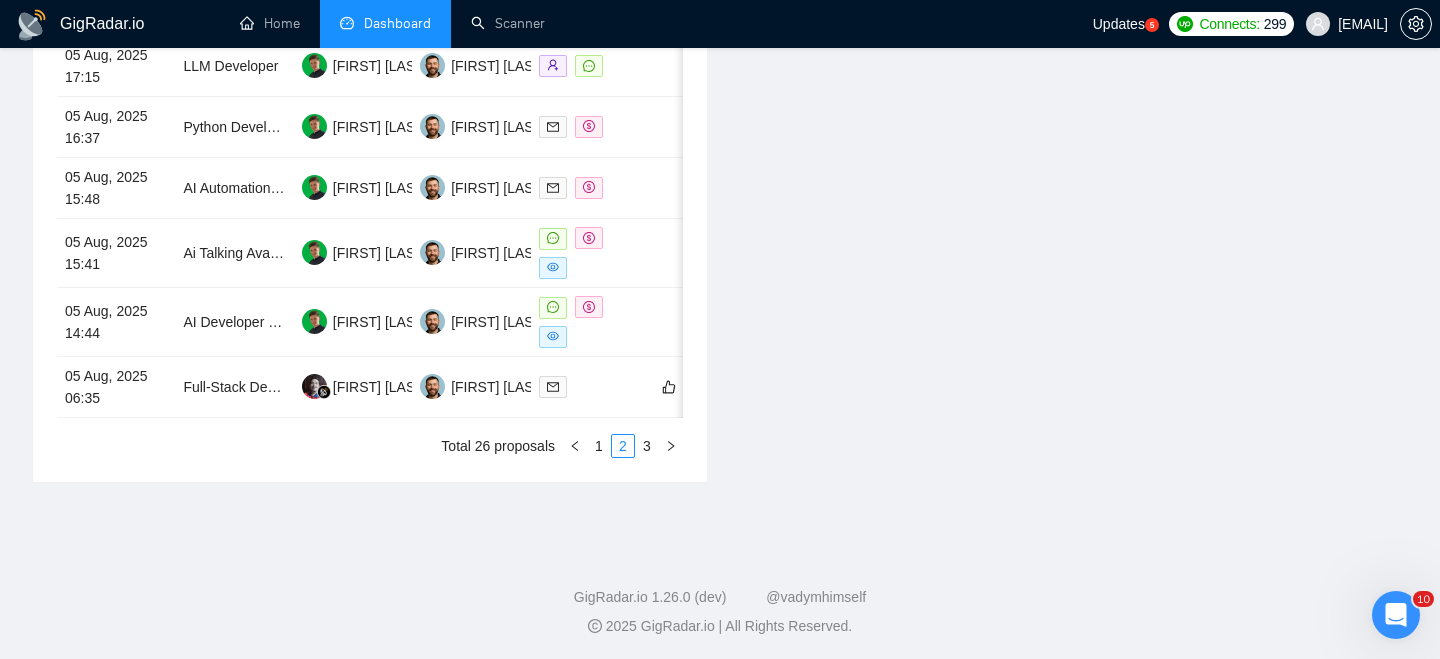 click on "Date Title Manager Freelancer Status               [DATE] [TIME] Artificial Intelligence Expert Needed for Innovative Project [NAME] [FIRST] [LAST] [DATE] [TIME] Full-Stack Developer Needed to Finalize Project (React + Supabase + AI/RAG) [NAME] [FIRST] [LAST] [DATE] [TIME] Complete AI Shopping Assistant App [NAME] [FIRST] [LAST] [DATE] [TIME] develop AI agent [NAME] [FIRST] [LAST] [DATE] [TIME] LLM Developer [NAME] [FIRST] [LAST] [DATE] [TIME] Python Developer Needed – Build AI-Powered Document Checklist MVP [NAME] [FIRST] [LAST] [DATE] [TIME] AI Automation Expert Needed for Multi-Agent System Development [NAME] [FIRST] [LAST] [DATE] [TIME] Ai Talking Avatar [NAME] [FIRST] [LAST] [DATE] [TIME] AI Developer Needed for Personalized Storybook Workflow (Image + Text Generation) [NAME] [FIRST] [LAST] [DATE] [TIME] [NAME] [NAME] [FIRST] [LAST] Total 26 proposals 1 2 3" at bounding box center [370, 101] 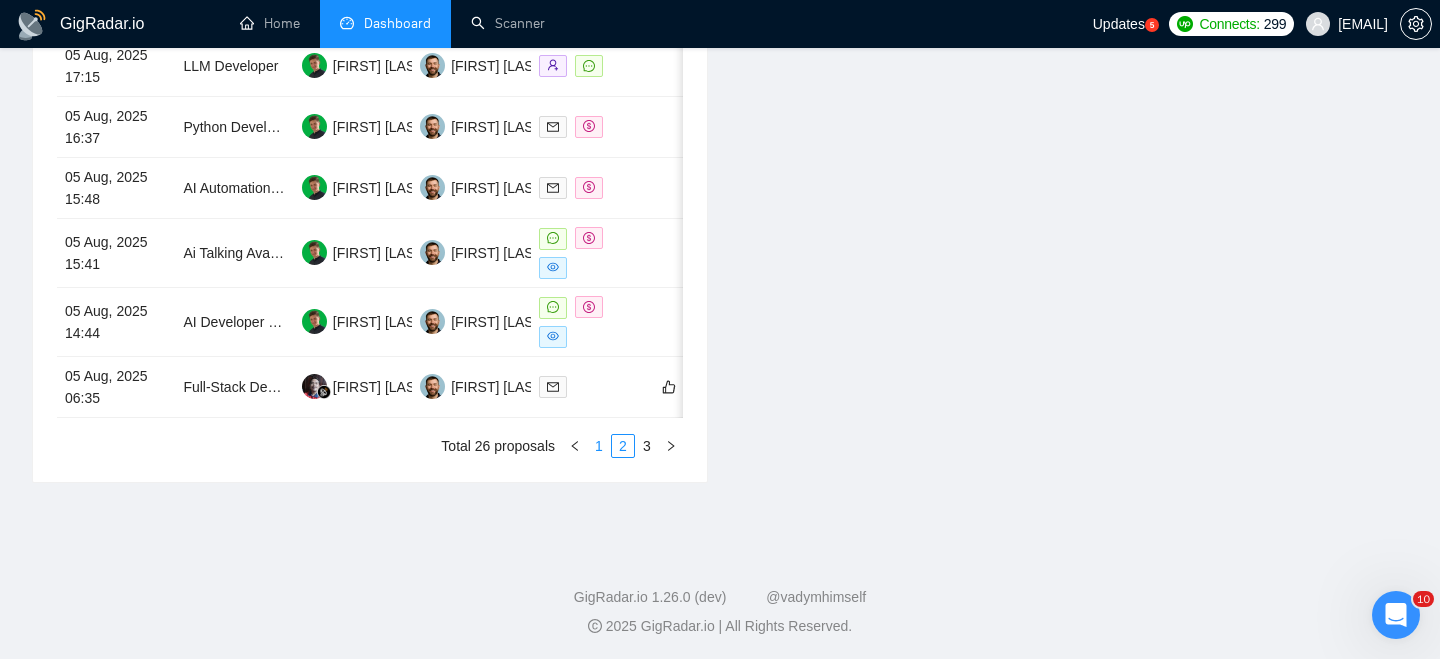 click on "1" at bounding box center [599, 446] 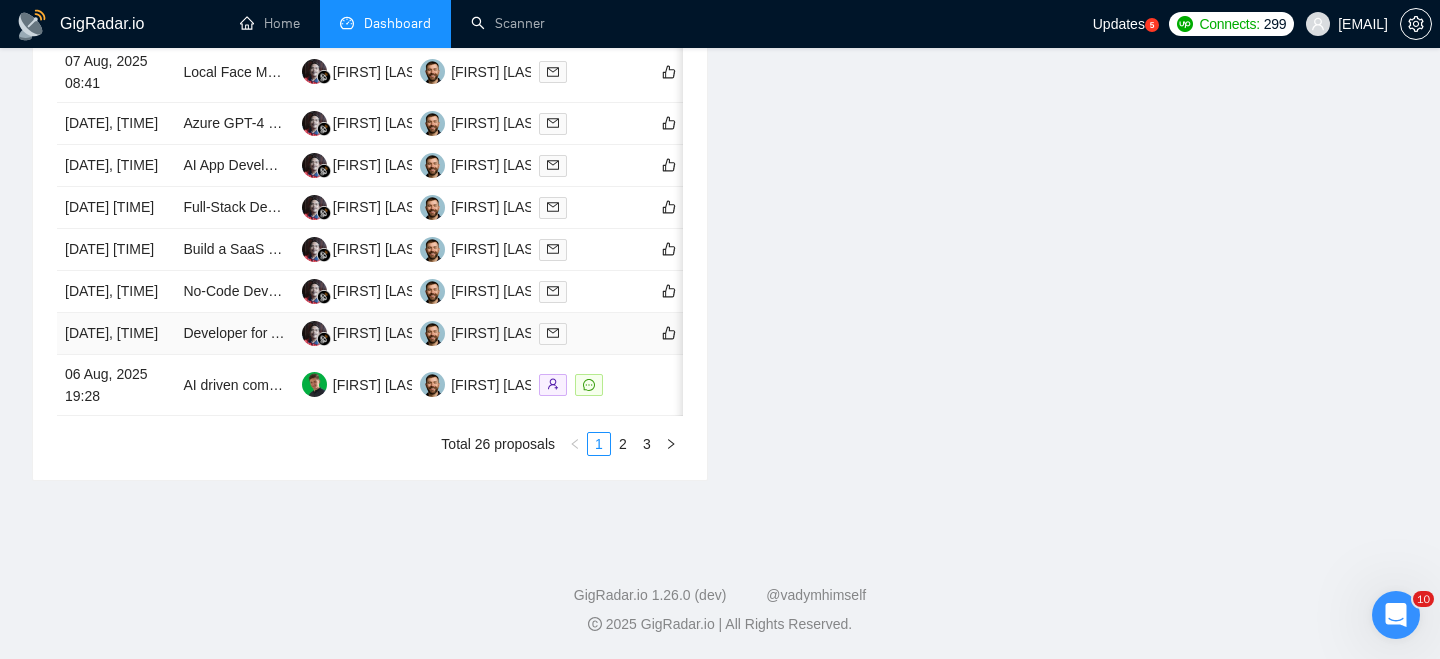 scroll, scrollTop: 1138, scrollLeft: 0, axis: vertical 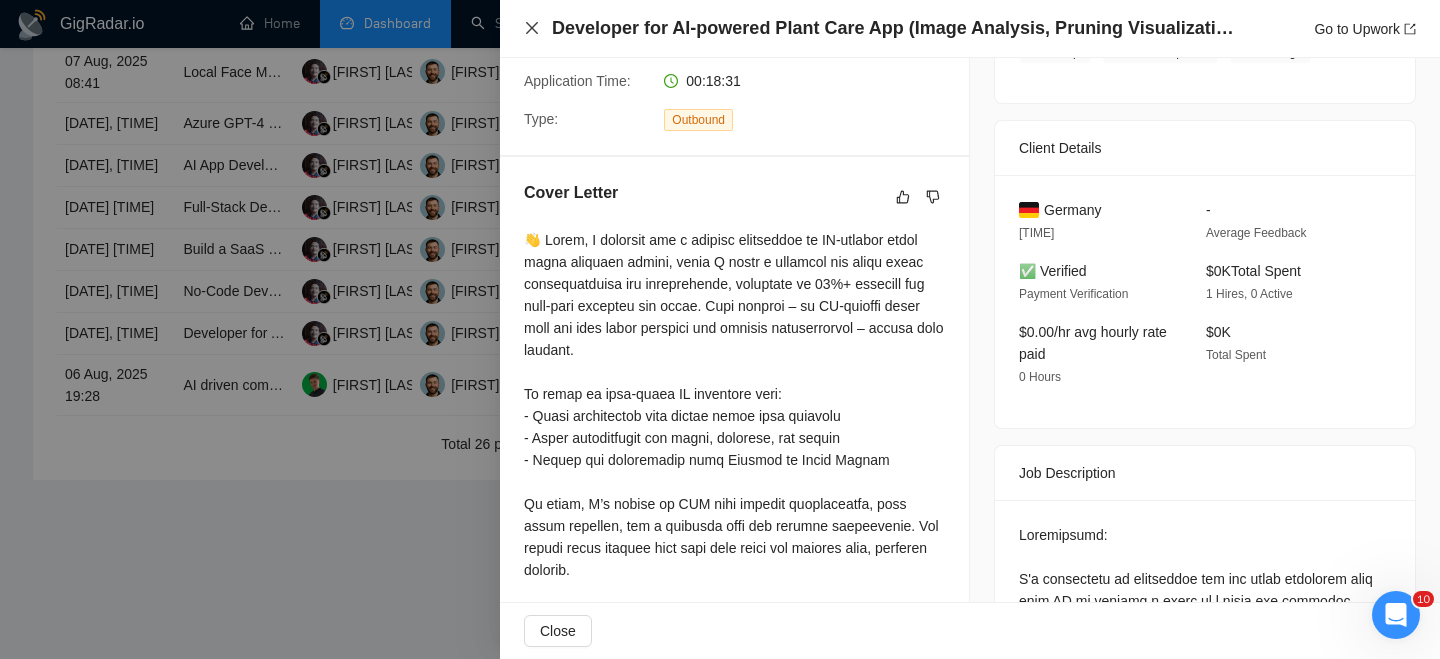 click 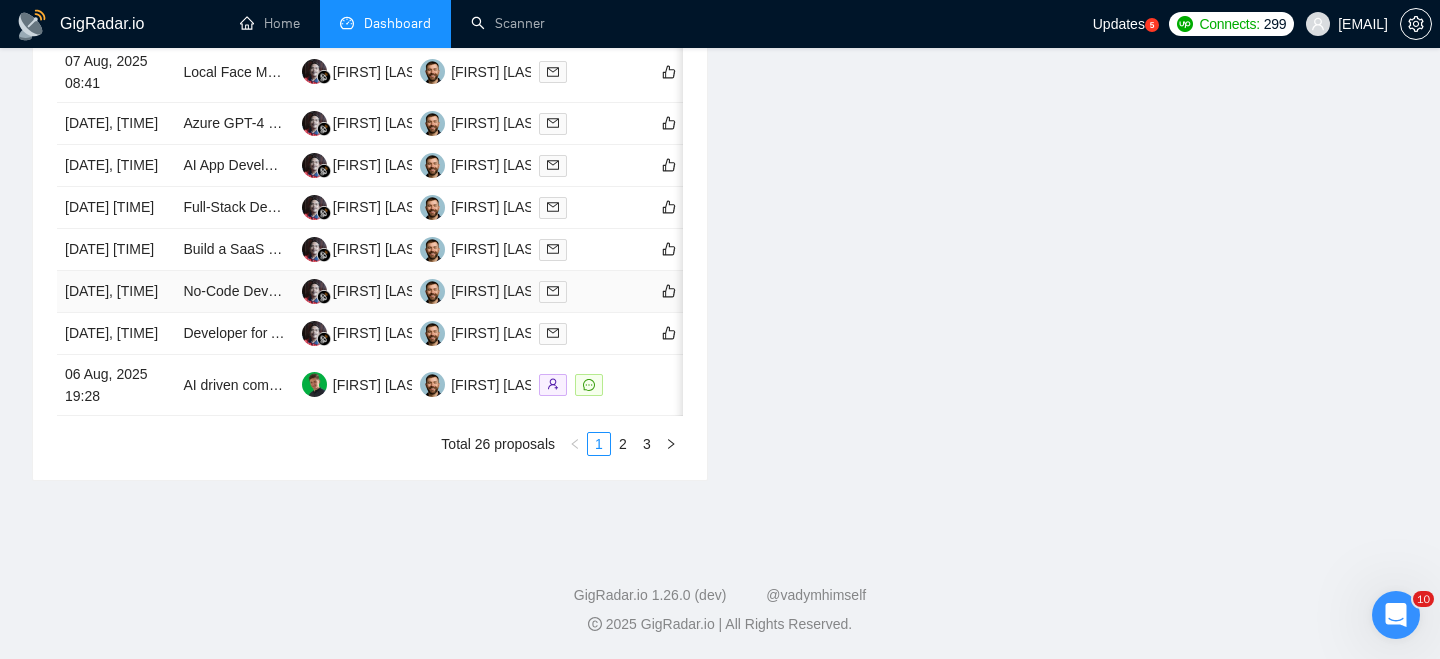 click on "[DATE], [TIME]" at bounding box center [116, 292] 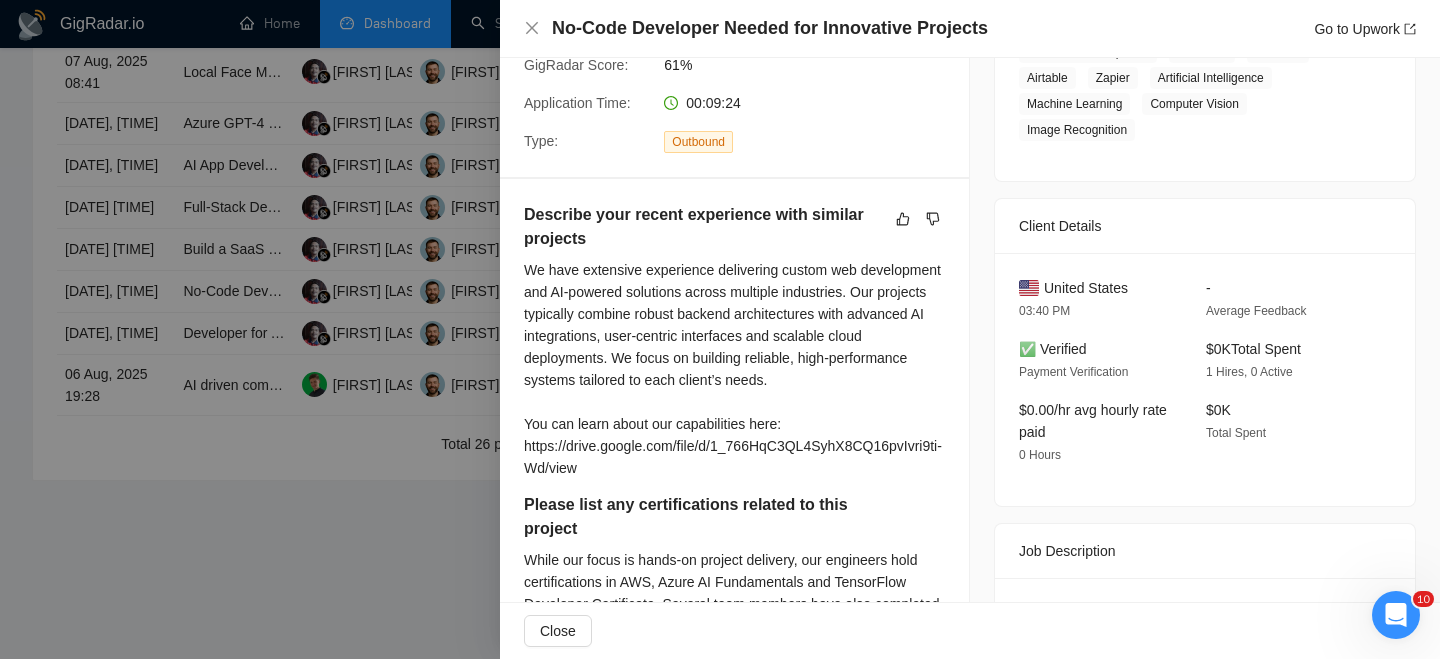 click on "No-Code Developer Needed for Innovative Projects Go to Upwork" at bounding box center [970, 29] 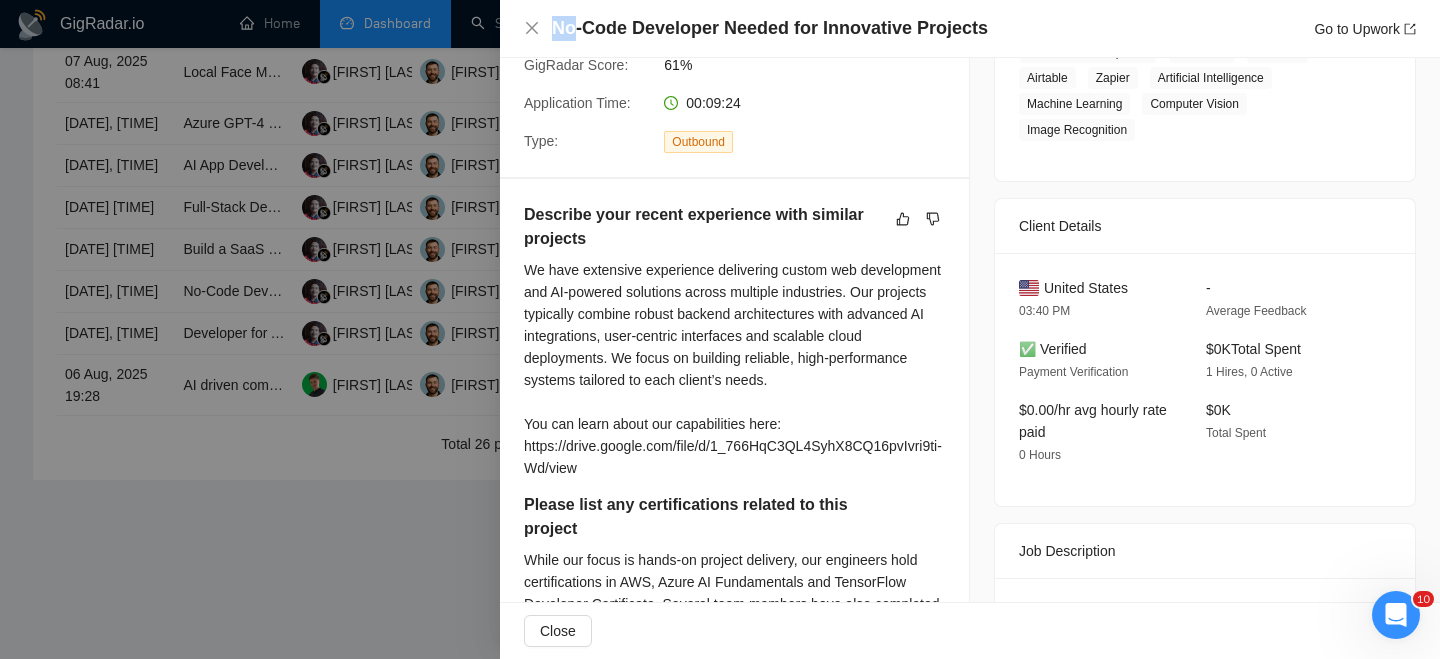 click on "No-Code Developer Needed for Innovative Projects Go to Upwork" at bounding box center (970, 29) 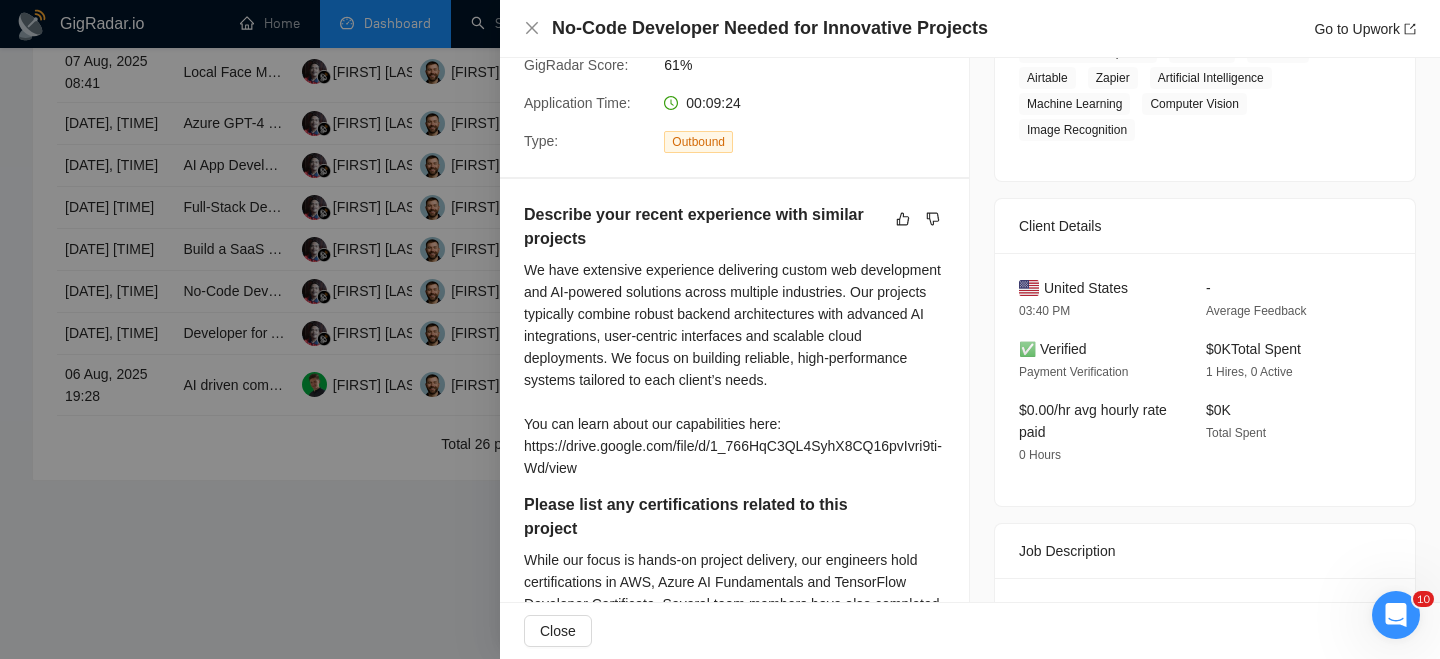 click on "No-Code Developer Needed for Innovative Projects" at bounding box center (770, 28) 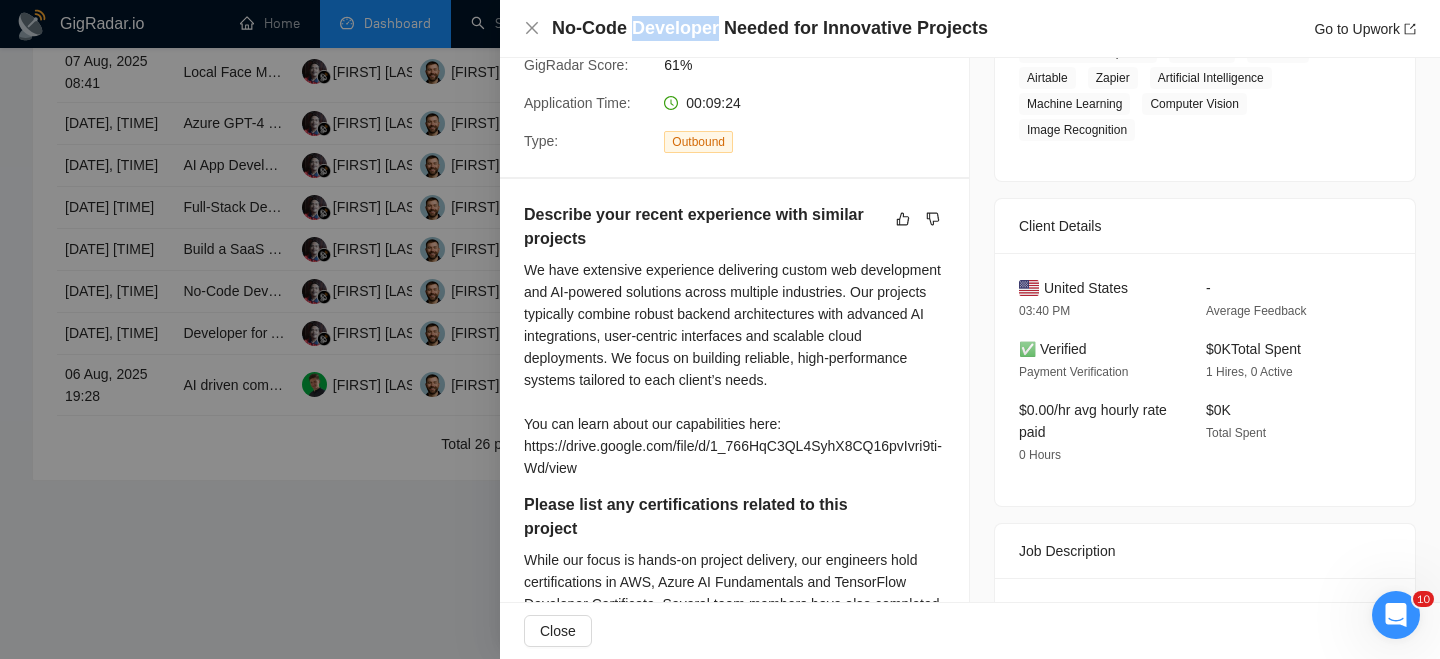 click on "No-Code Developer Needed for Innovative Projects" at bounding box center (770, 28) 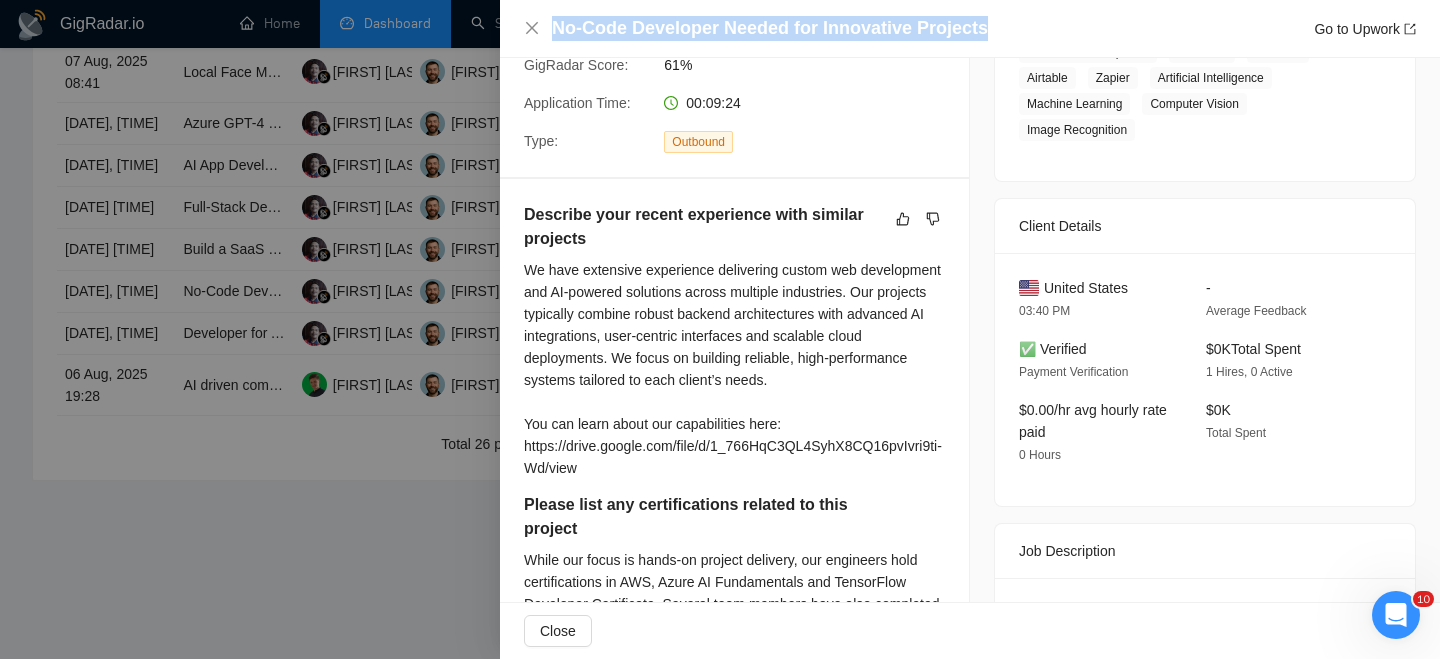click on "No-Code Developer Needed for Innovative Projects" at bounding box center [770, 28] 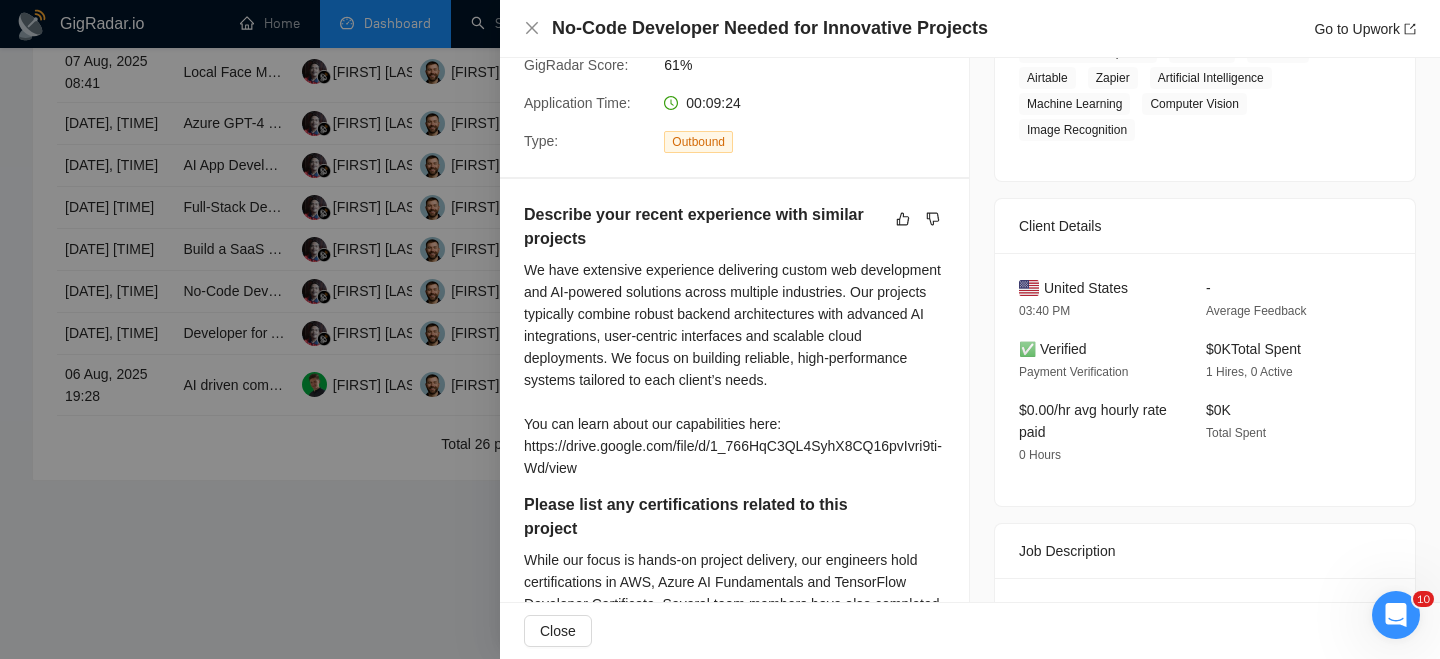click on "No-Code Developer Needed for Innovative Projects Go to Upwork" at bounding box center (970, 29) 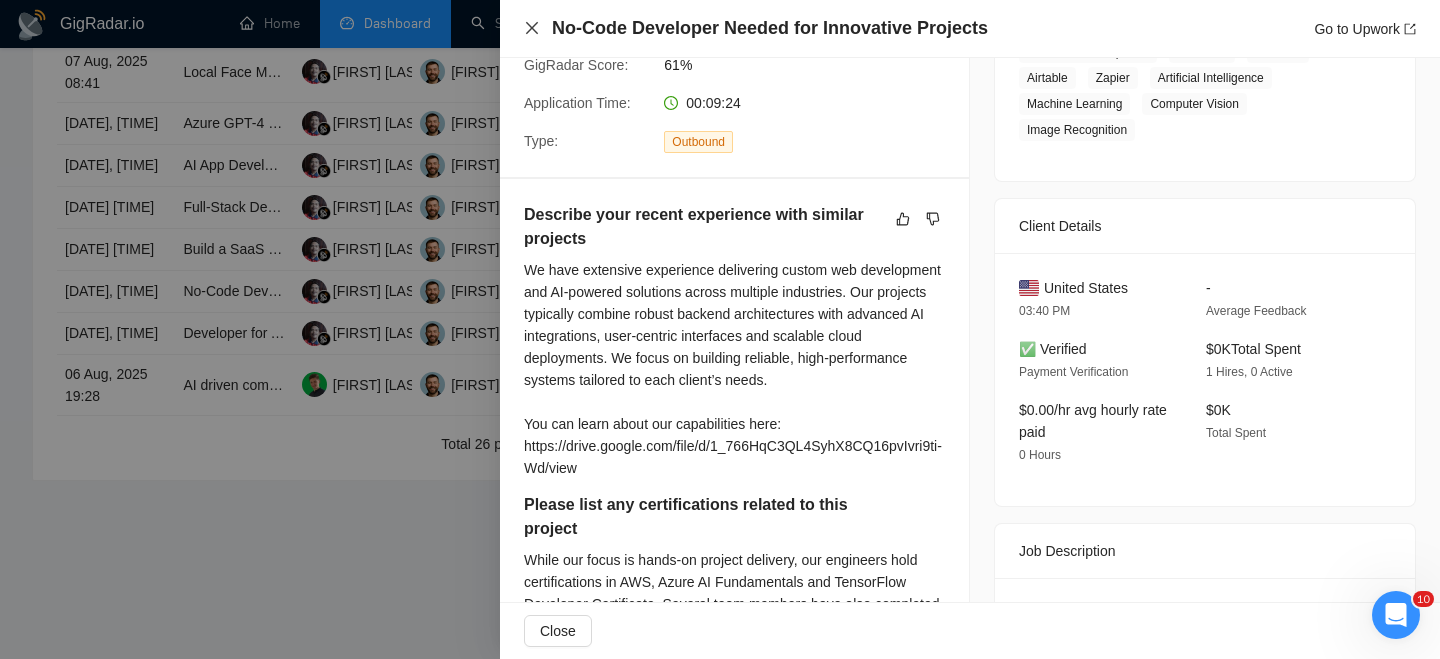 click 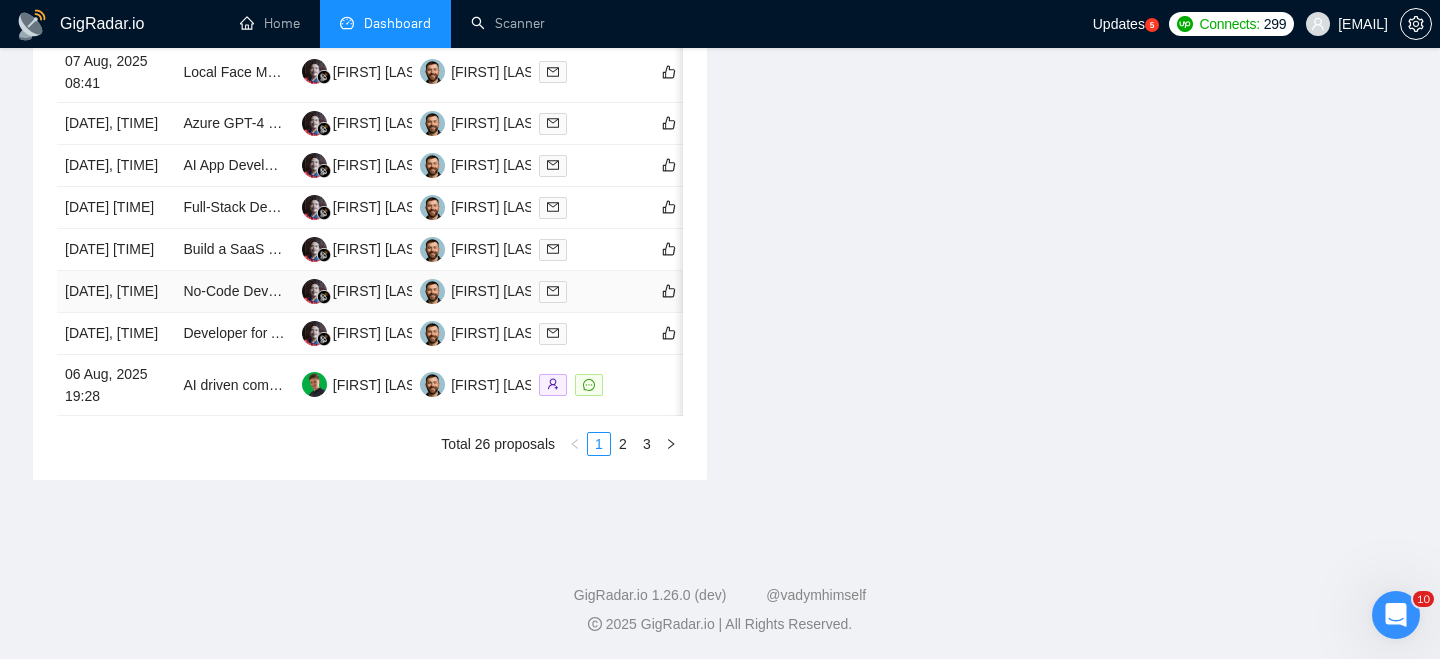 click on "[DATE], [TIME]" at bounding box center (116, 292) 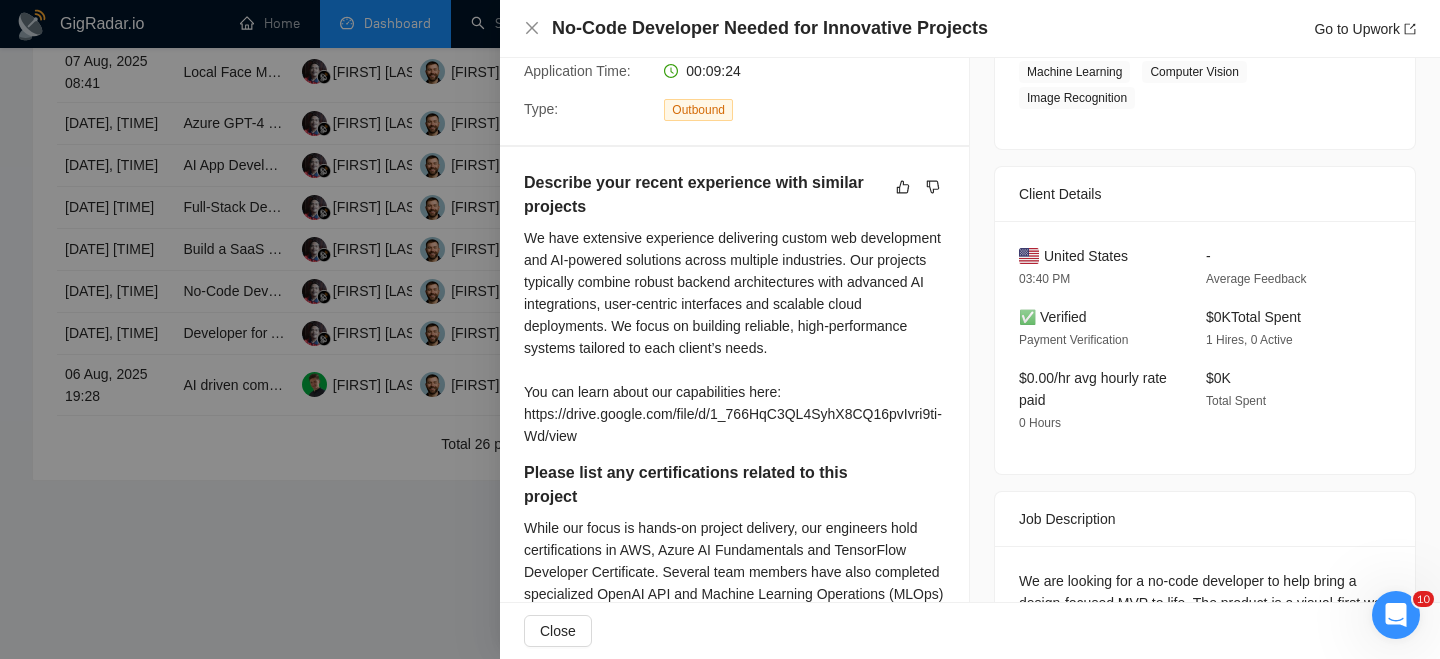 scroll, scrollTop: 442, scrollLeft: 0, axis: vertical 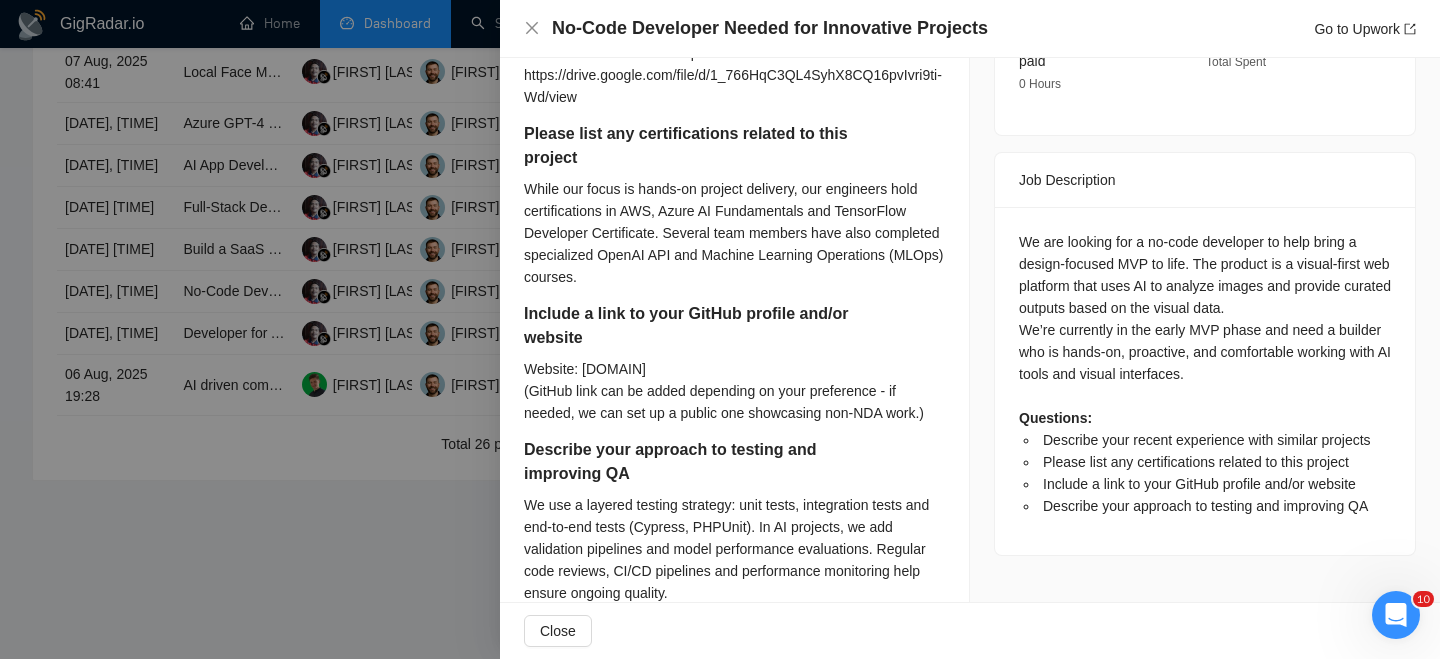 click on "We are looking for a no-code developer to help bring a design-focused MVP to life. The product is a visual-first web platform that uses AI to analyze images and provide curated outputs based on the visual data.
We’re currently in the early MVP phase and need a builder who is hands-on, proactive, and comfortable working with AI tools and visual interfaces. Questions: Describe your recent experience with similar projects Please list any certifications related to this project Include a link to your GitHub profile and/or website Describe your approach to testing and improving QA" at bounding box center (1205, 374) 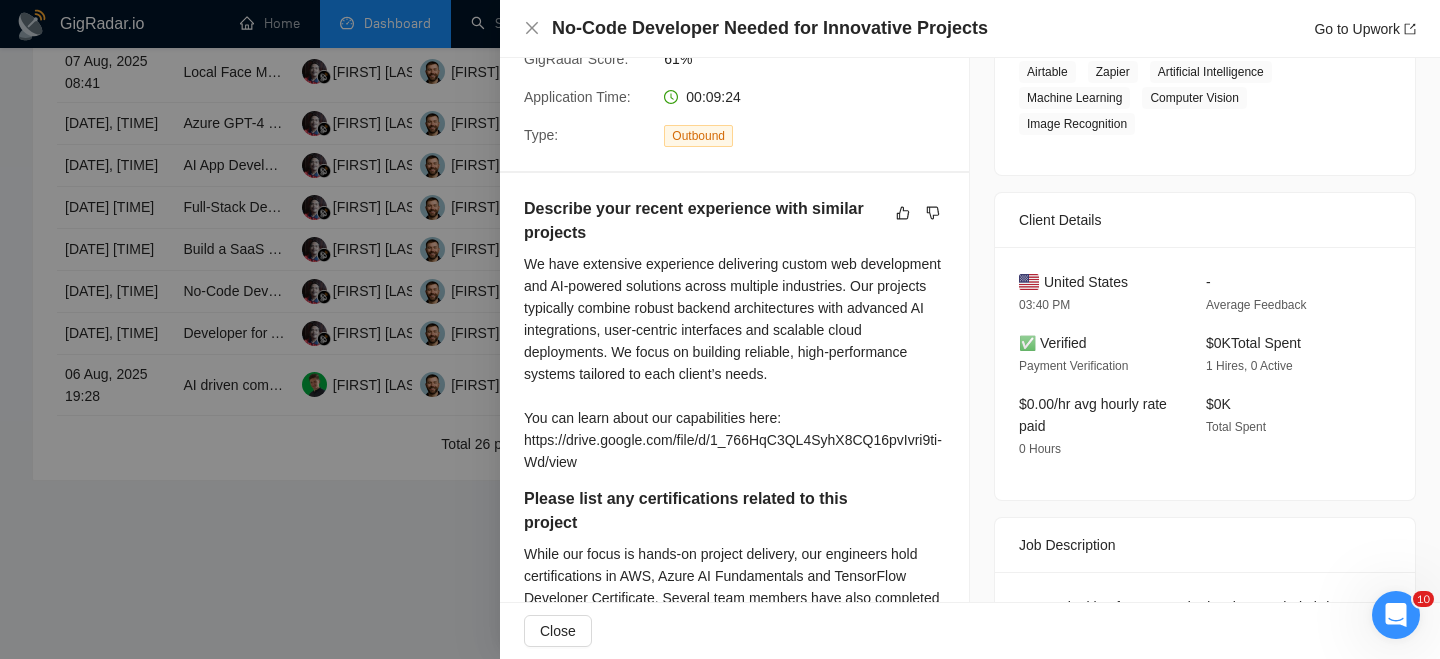 scroll, scrollTop: 413, scrollLeft: 0, axis: vertical 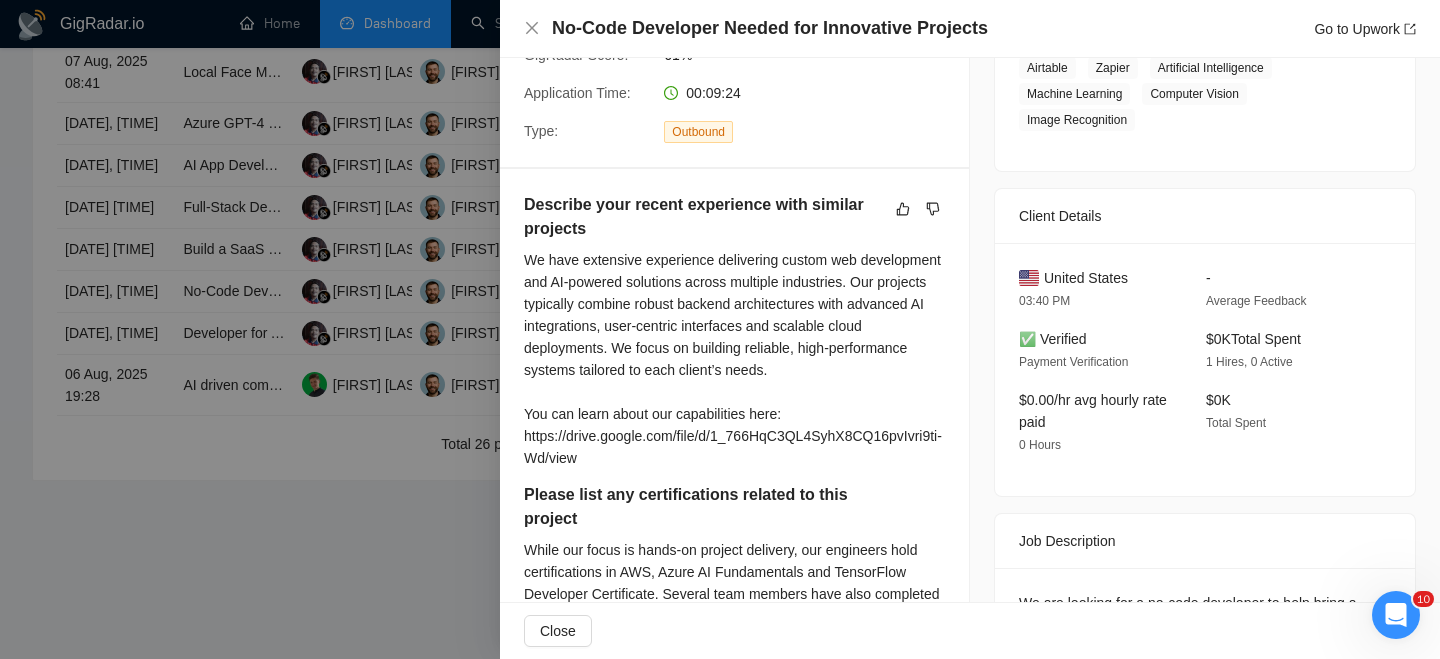 click on "No-Code Developer Needed for Innovative Projects Go to Upwork" at bounding box center (970, 28) 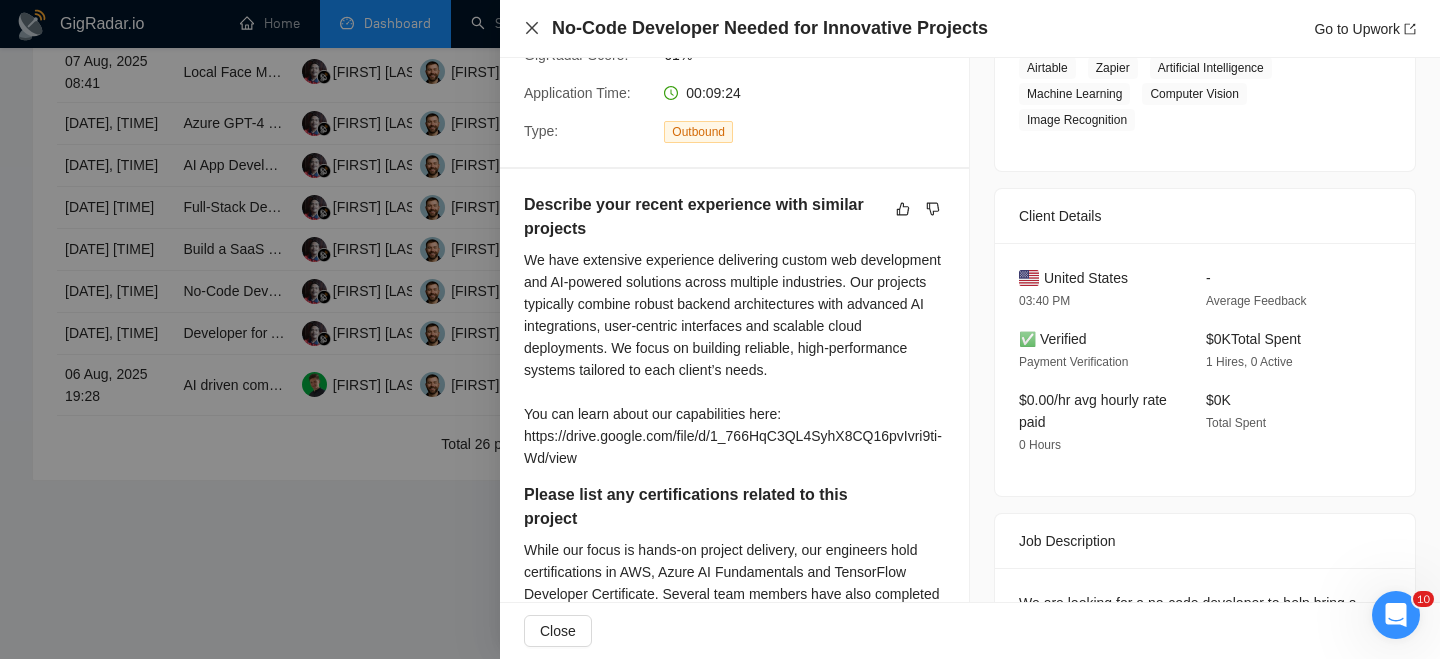 click 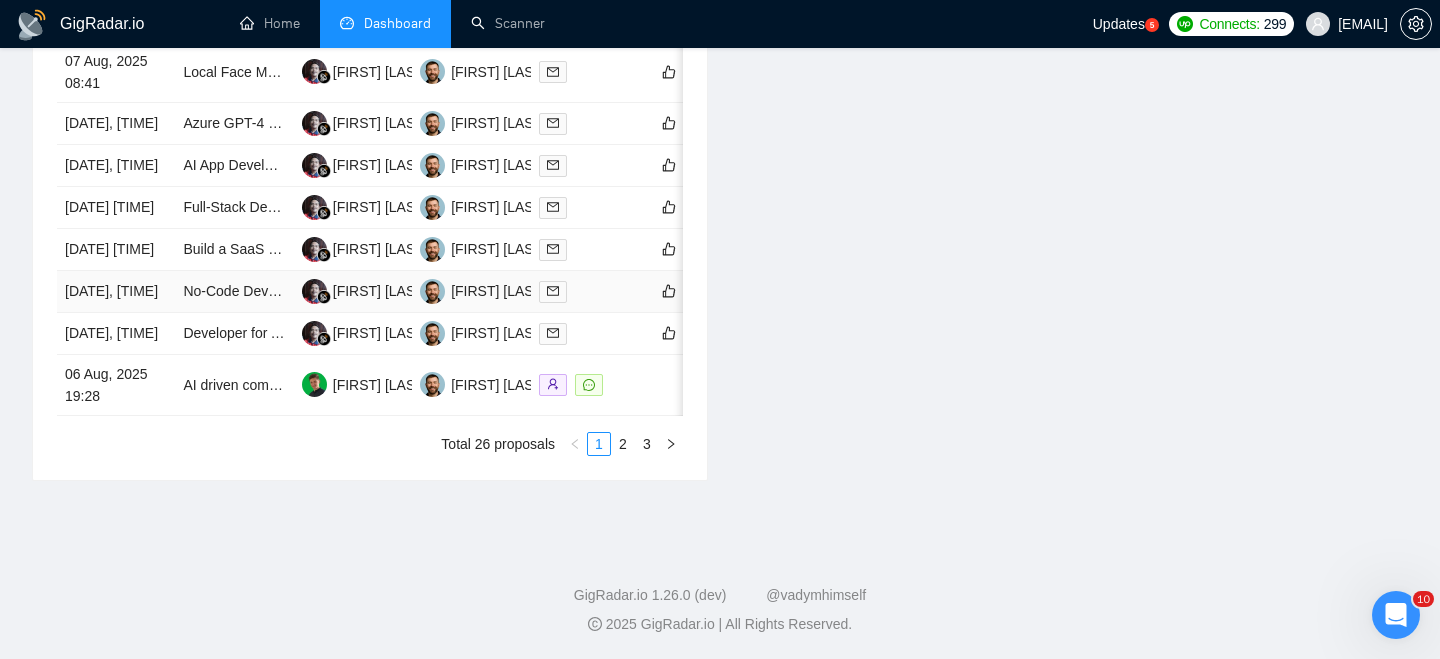 scroll, scrollTop: 1098, scrollLeft: 0, axis: vertical 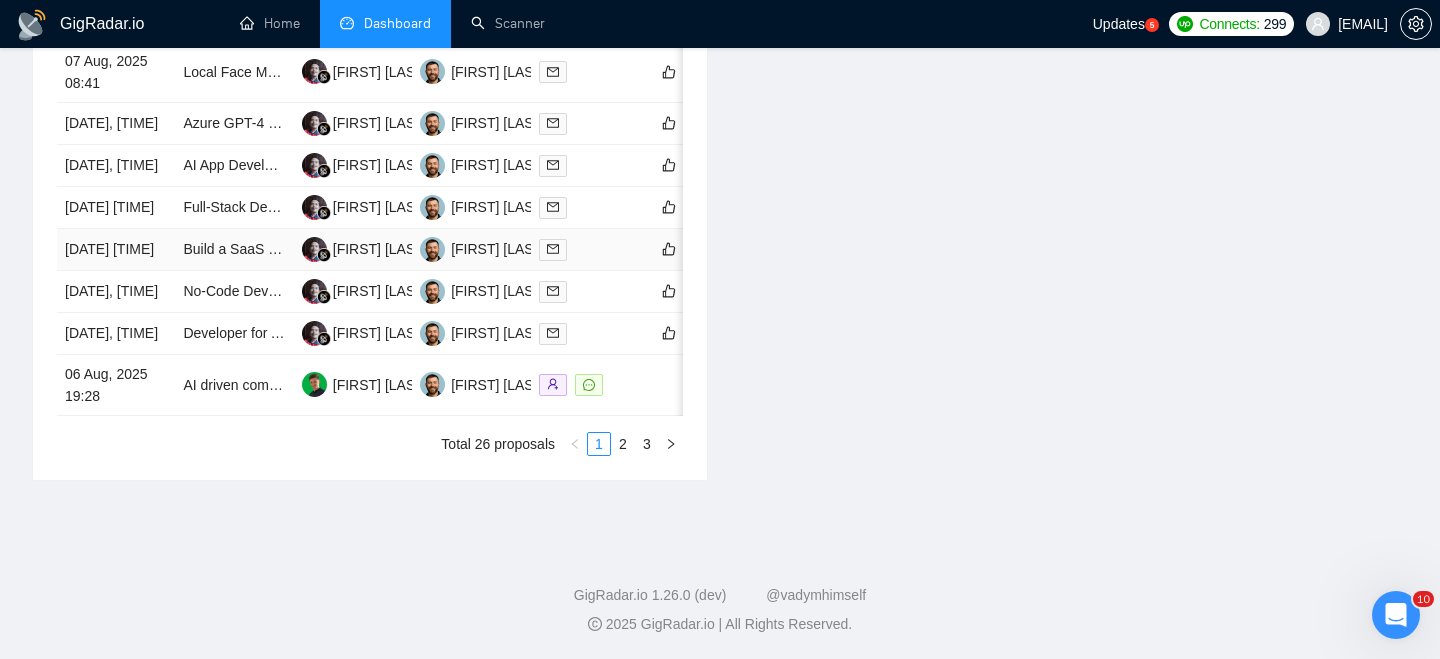 click on "[DATE] [TIME]" at bounding box center (116, 250) 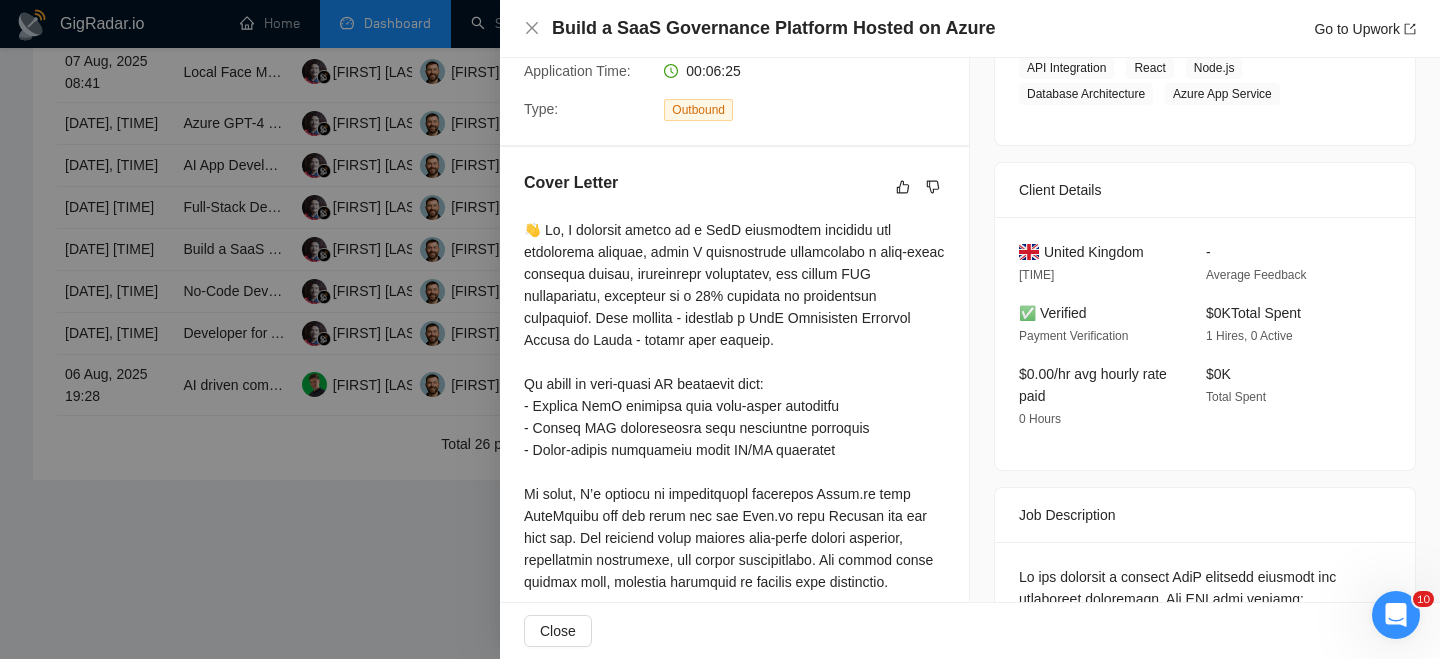 click on "Build a SaaS Governance Platform Hosted on Azure" at bounding box center [773, 28] 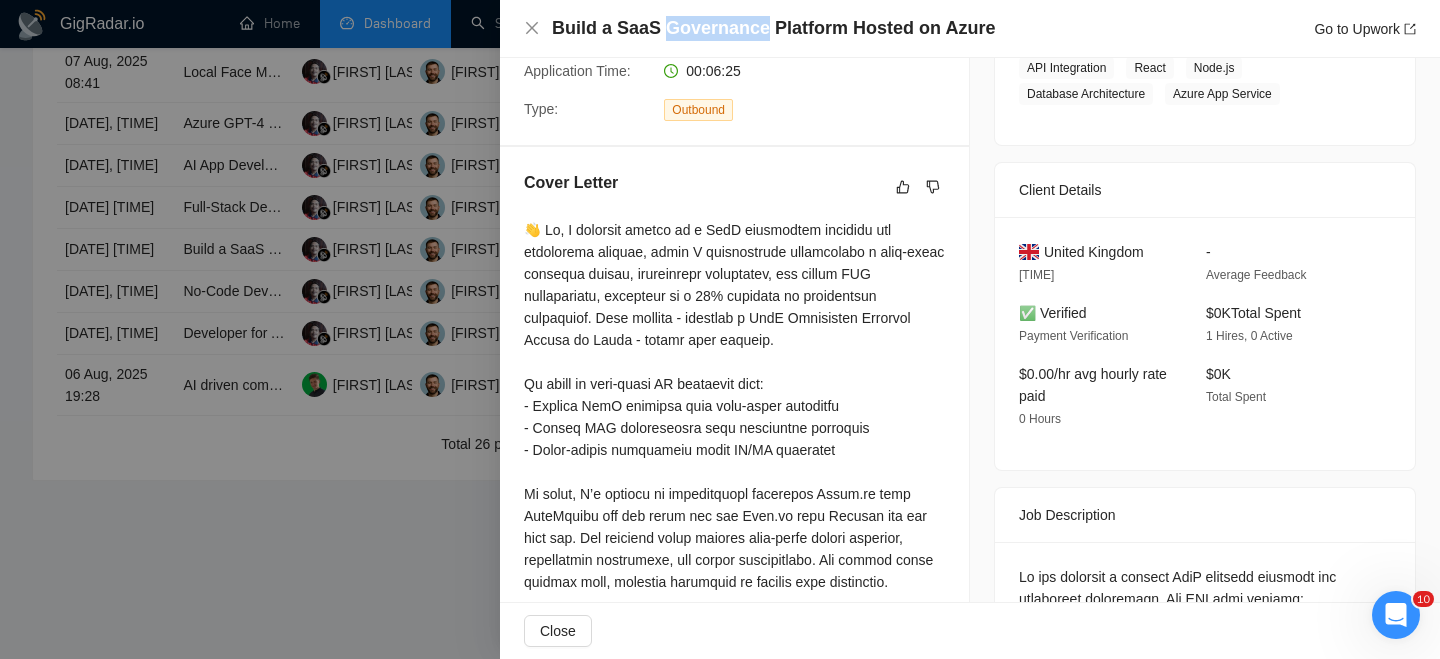 click on "Build a SaaS Governance Platform Hosted on Azure" at bounding box center (773, 28) 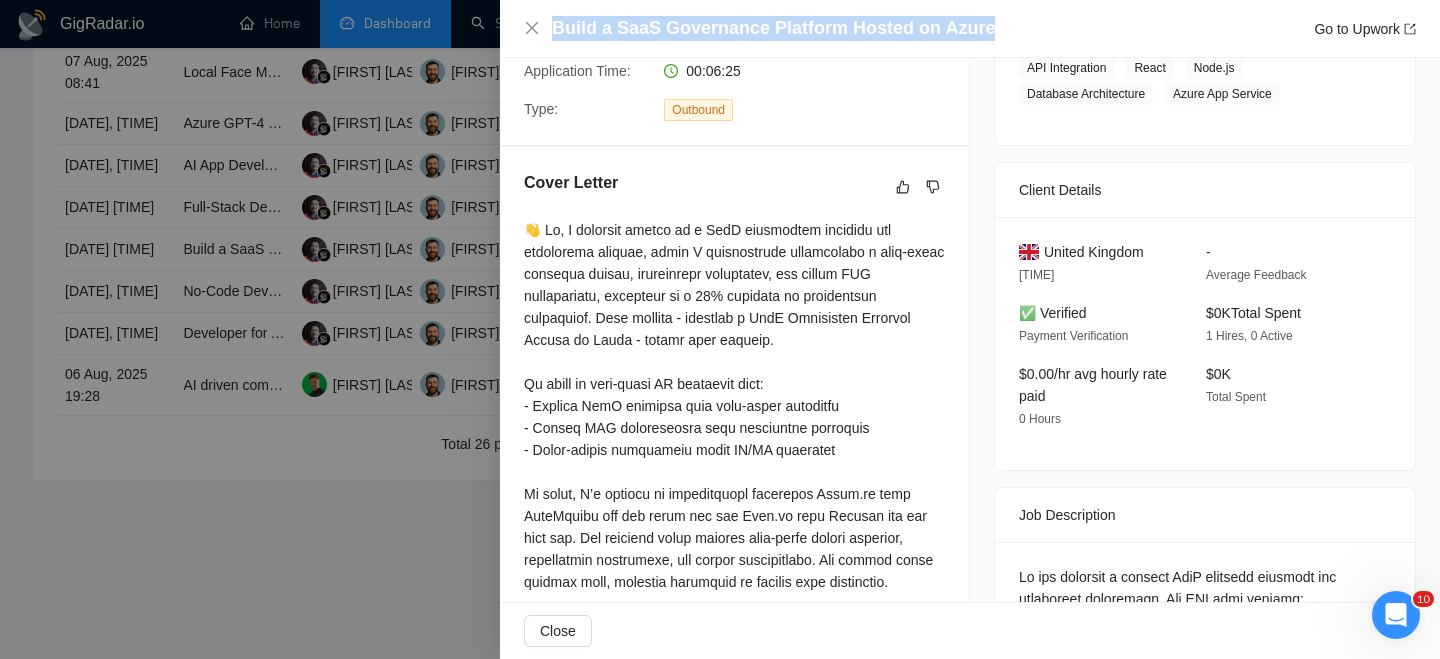 click on "Build a SaaS Governance Platform Hosted on Azure" at bounding box center [773, 28] 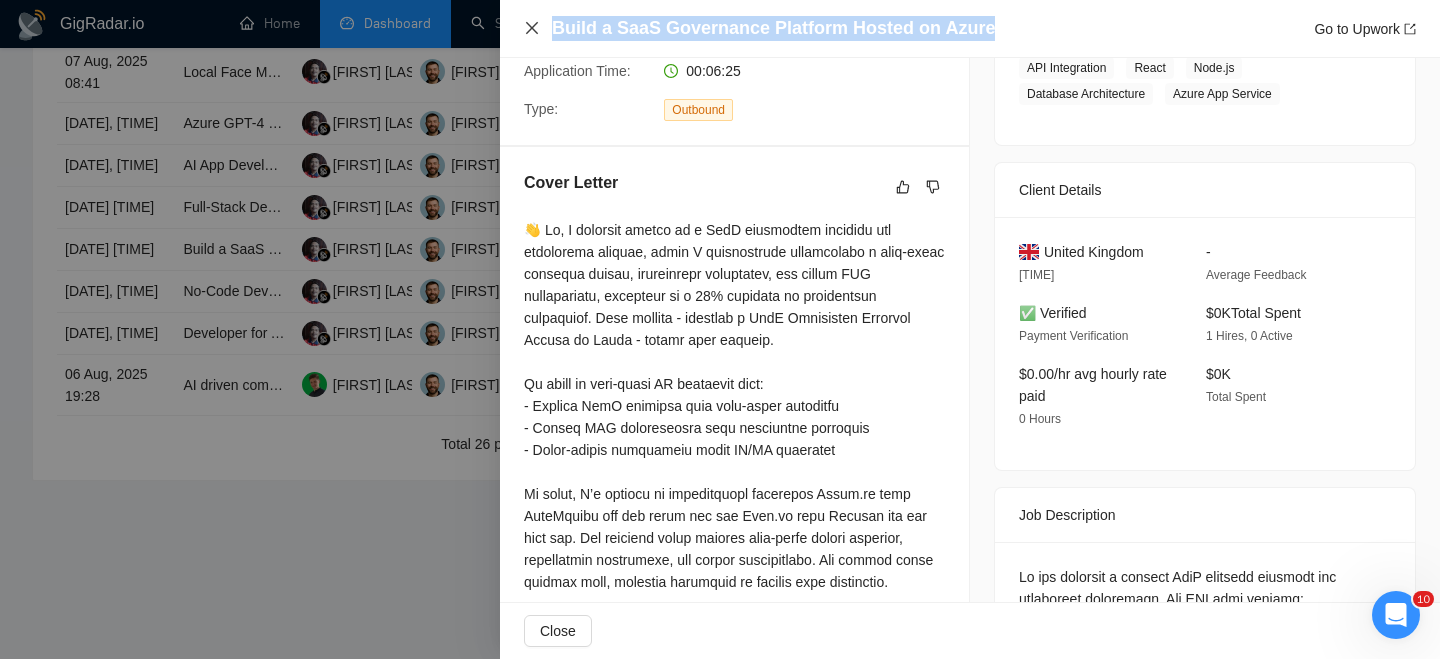 click 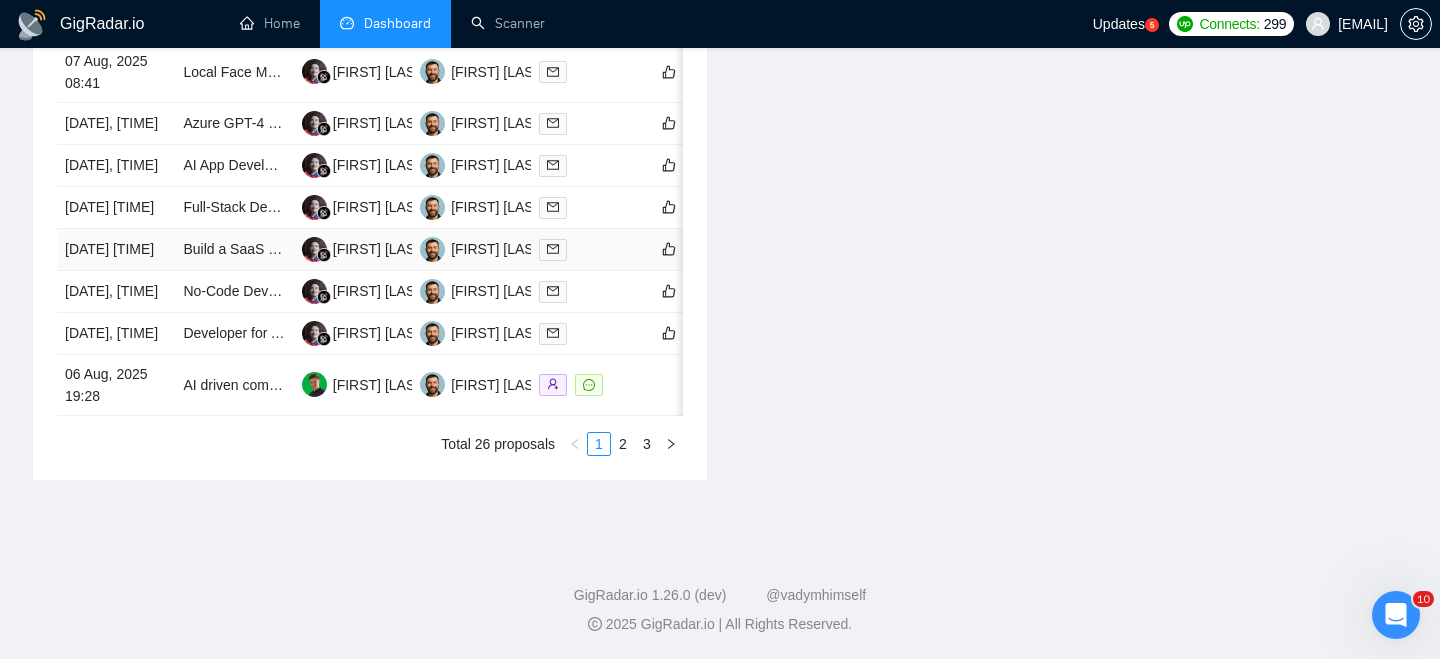 click on "[DATE] [TIME]" at bounding box center [116, 250] 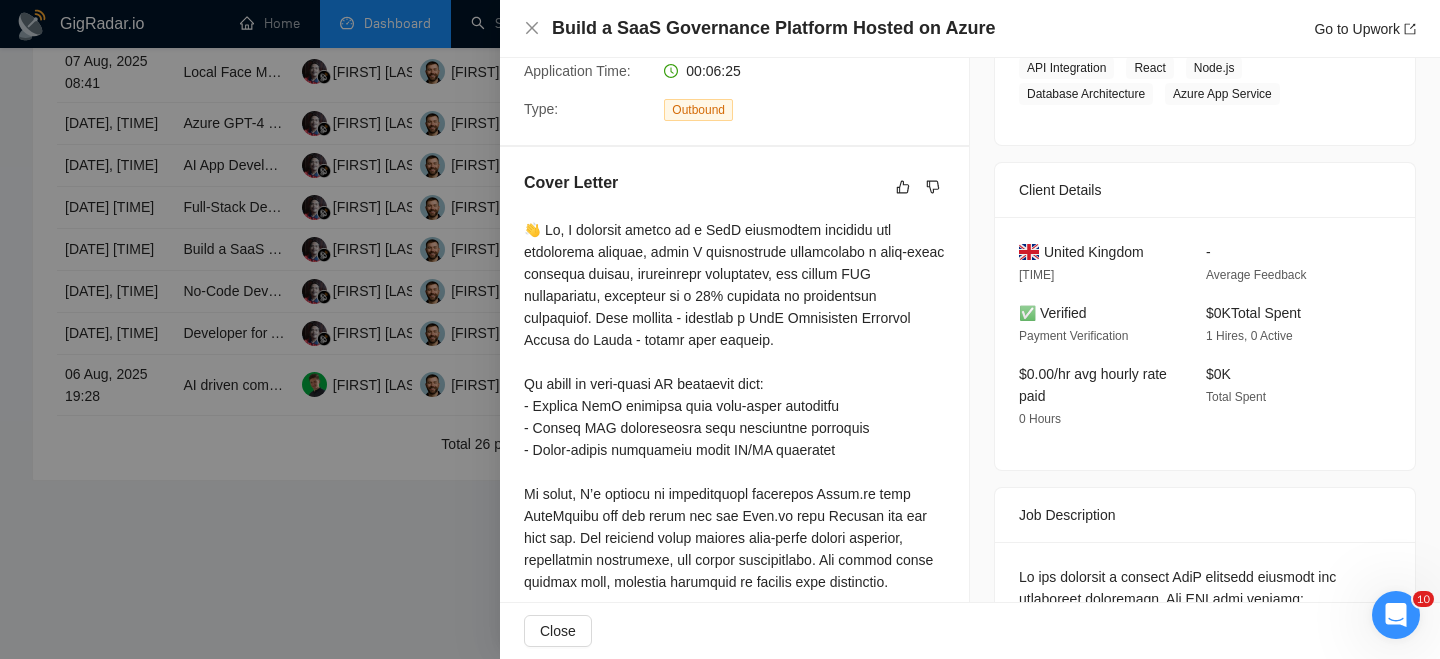 click on "United Kingdom" at bounding box center (1094, 252) 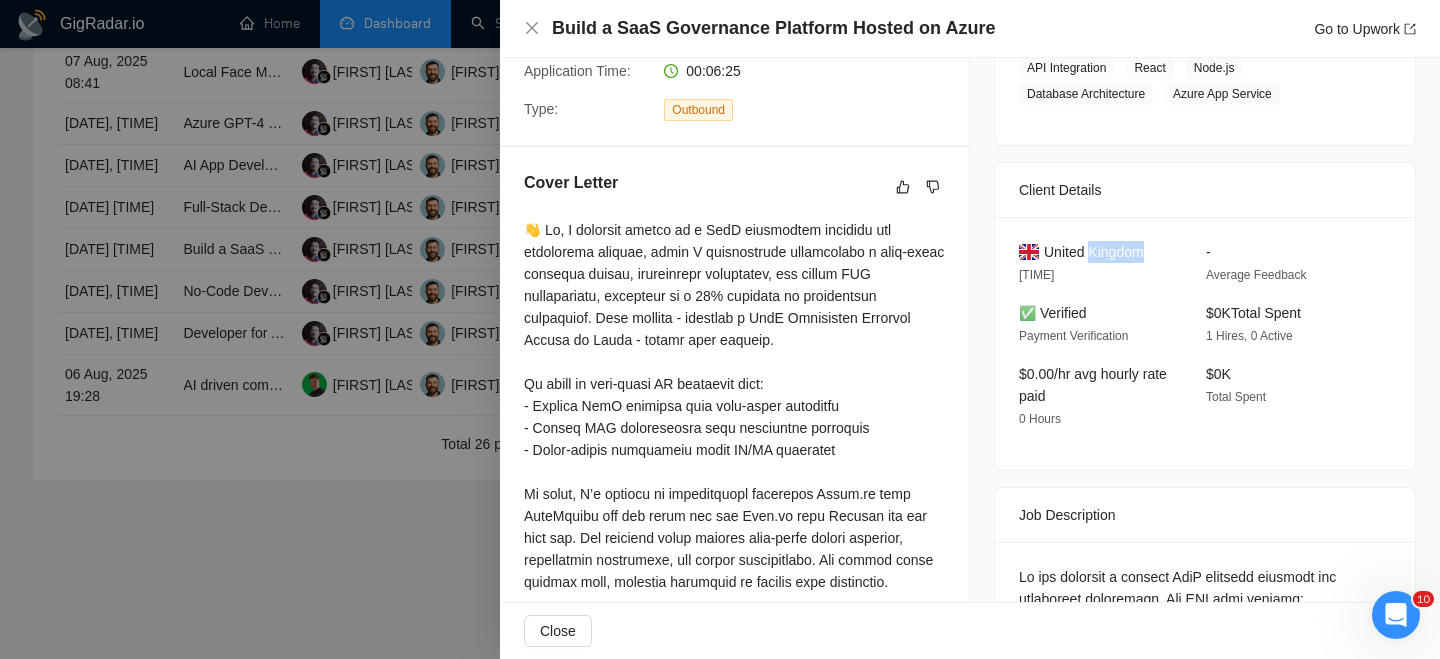 click on "United Kingdom" at bounding box center [1094, 252] 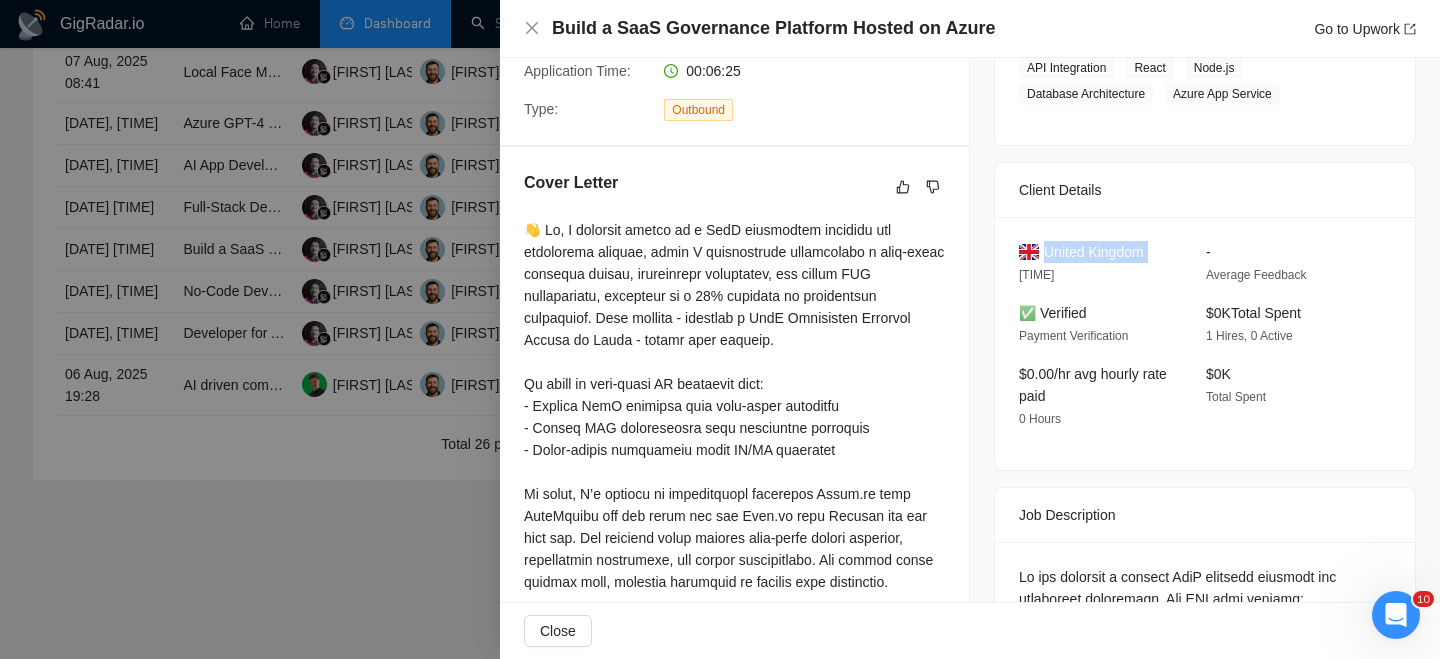 click on "United Kingdom" at bounding box center [1094, 252] 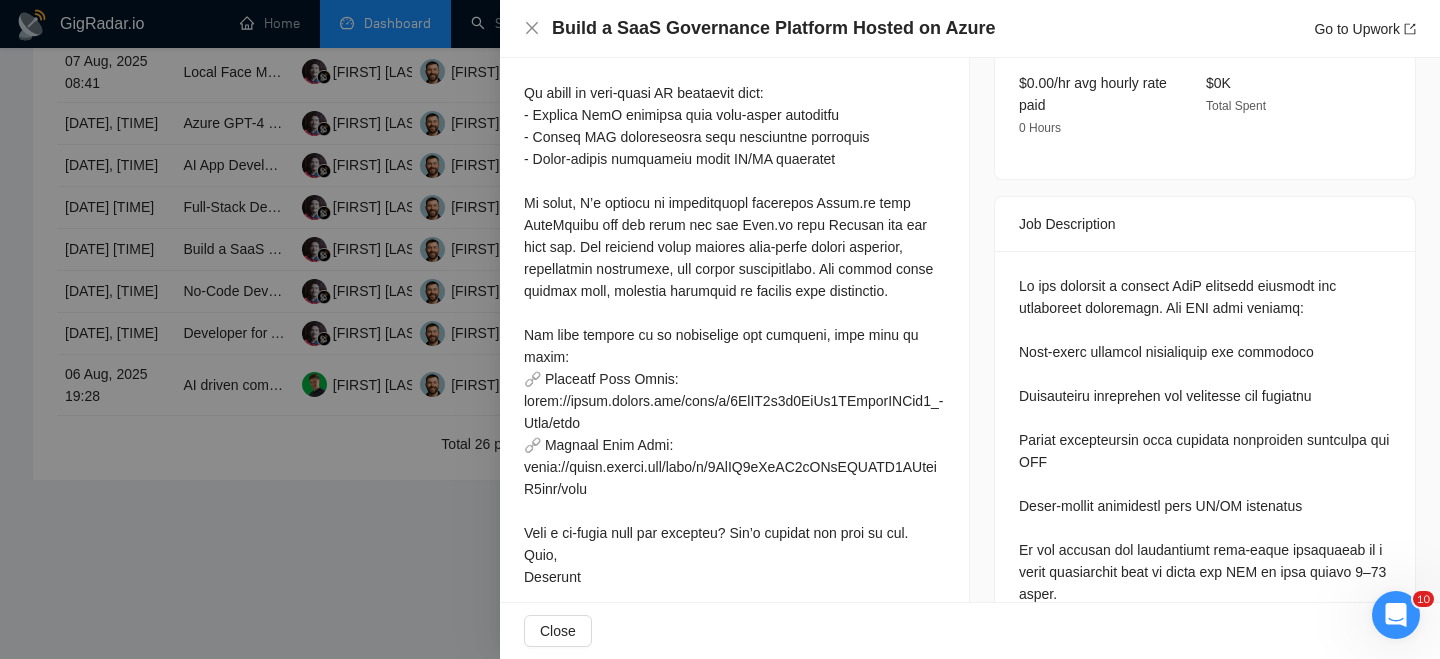 scroll, scrollTop: 772, scrollLeft: 0, axis: vertical 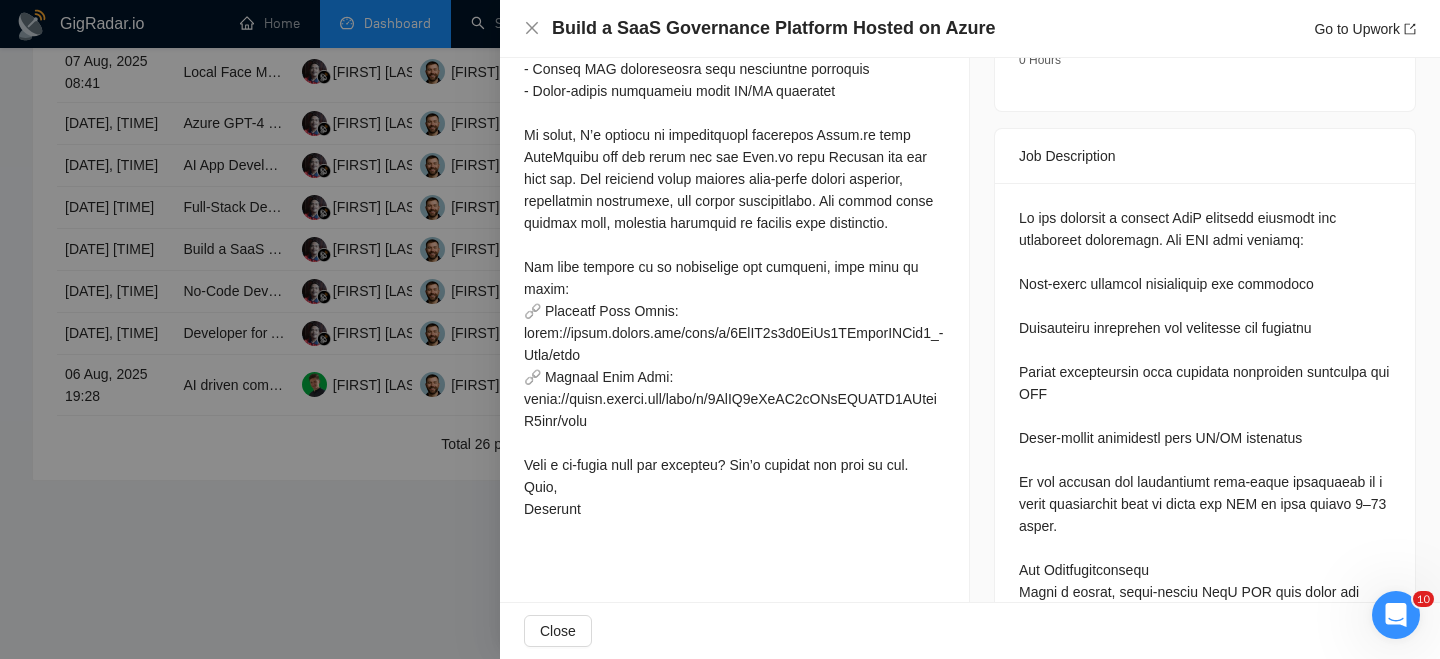 click at bounding box center (1205, 1362) 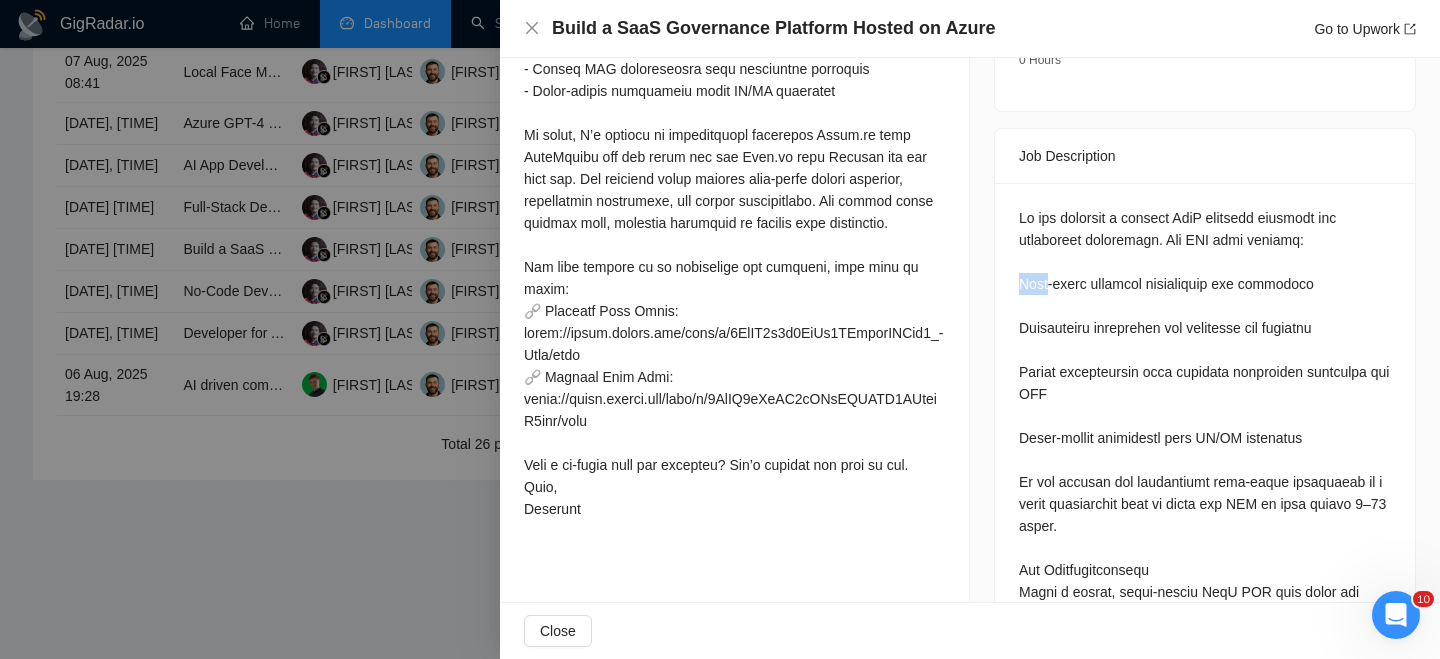 click at bounding box center [1205, 1362] 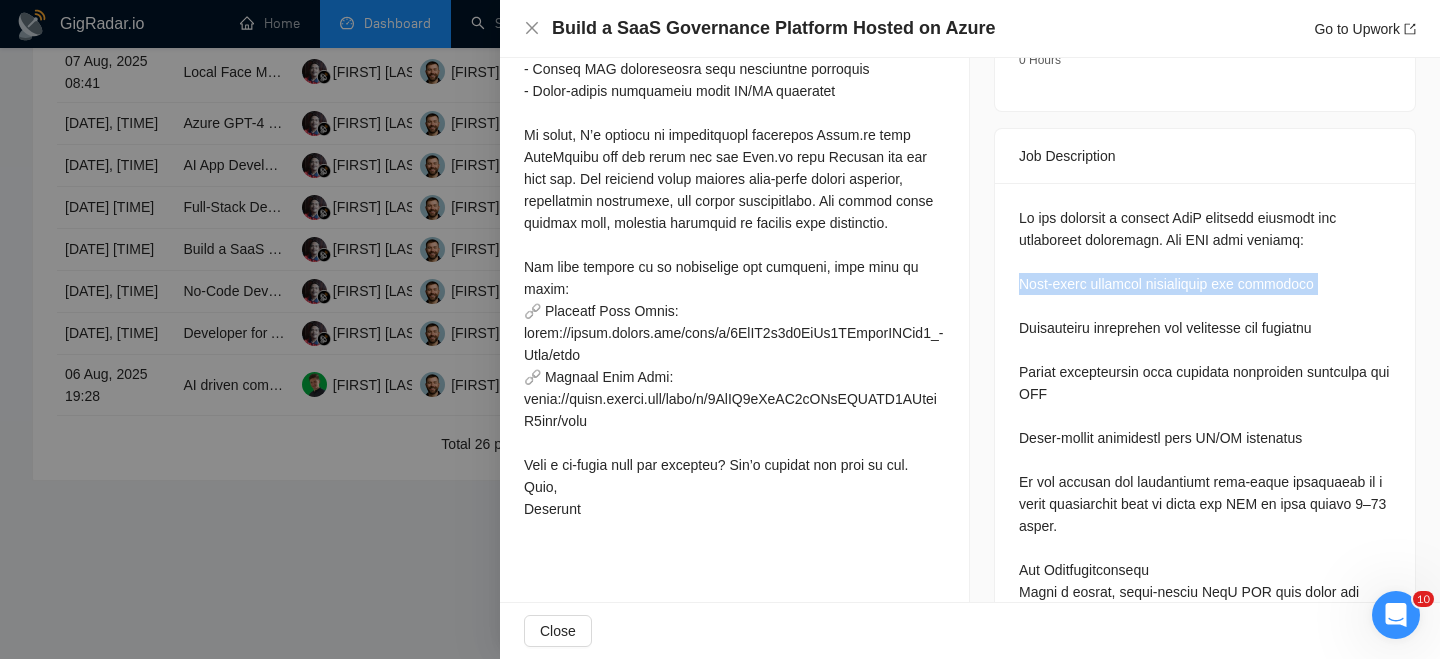click at bounding box center [1205, 1362] 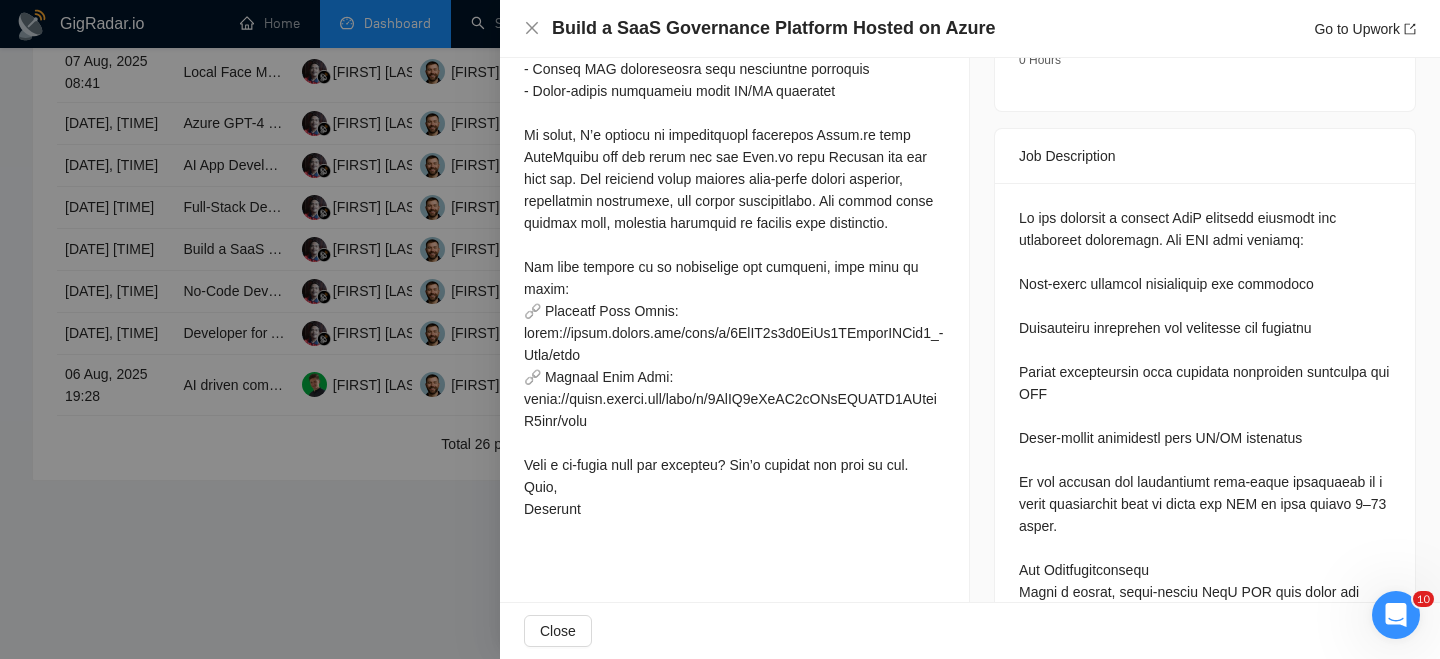 click at bounding box center (1205, 1362) 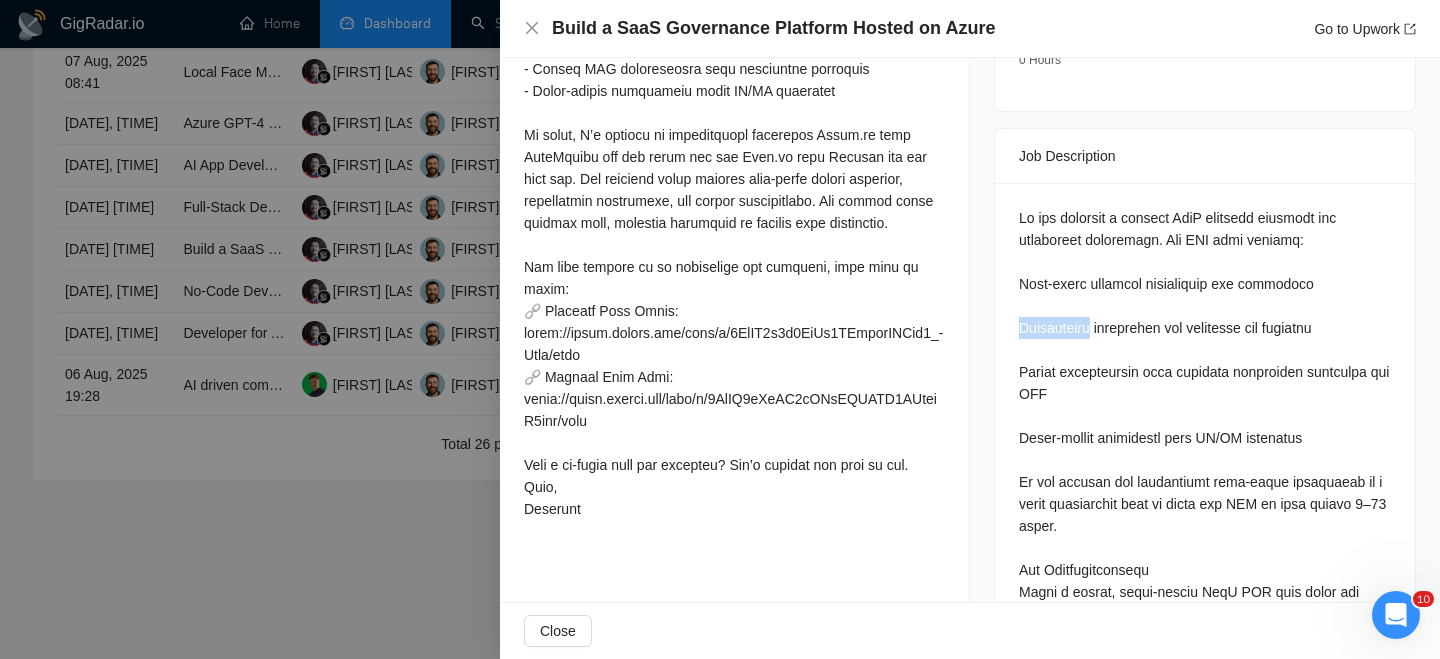 click at bounding box center (1205, 1362) 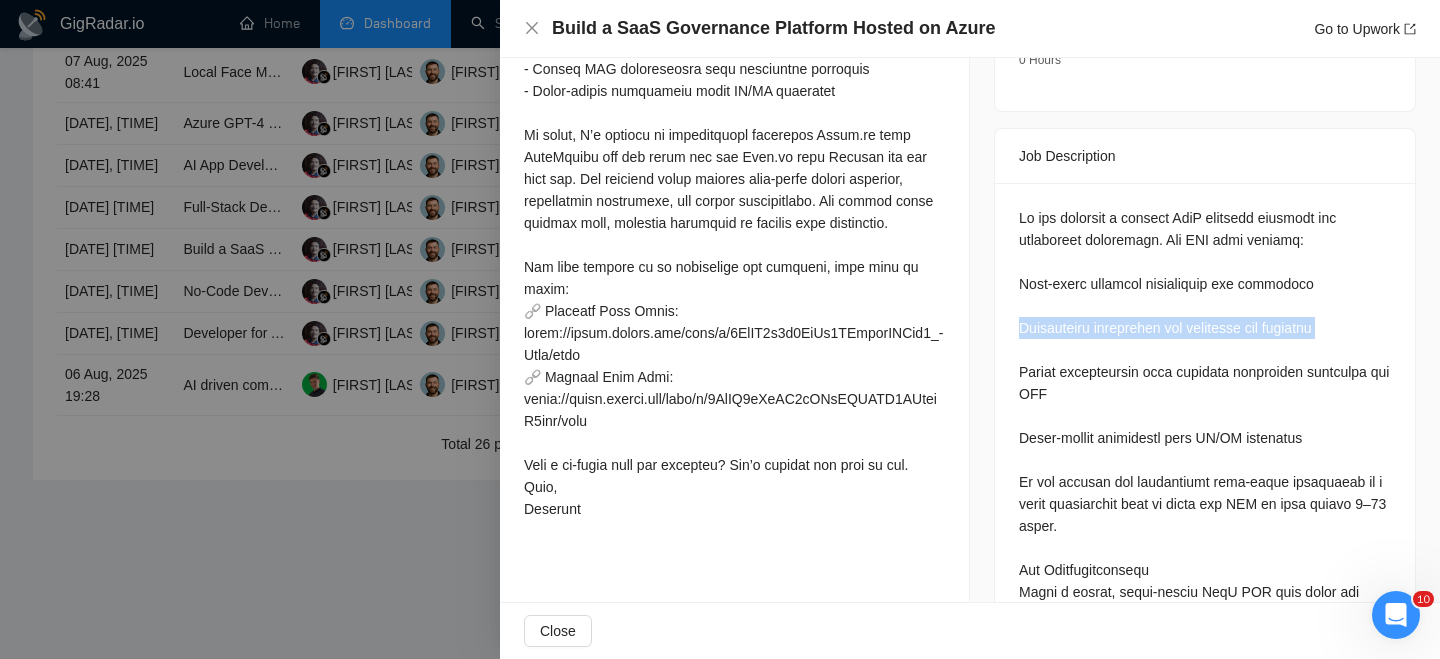 click at bounding box center (1205, 1362) 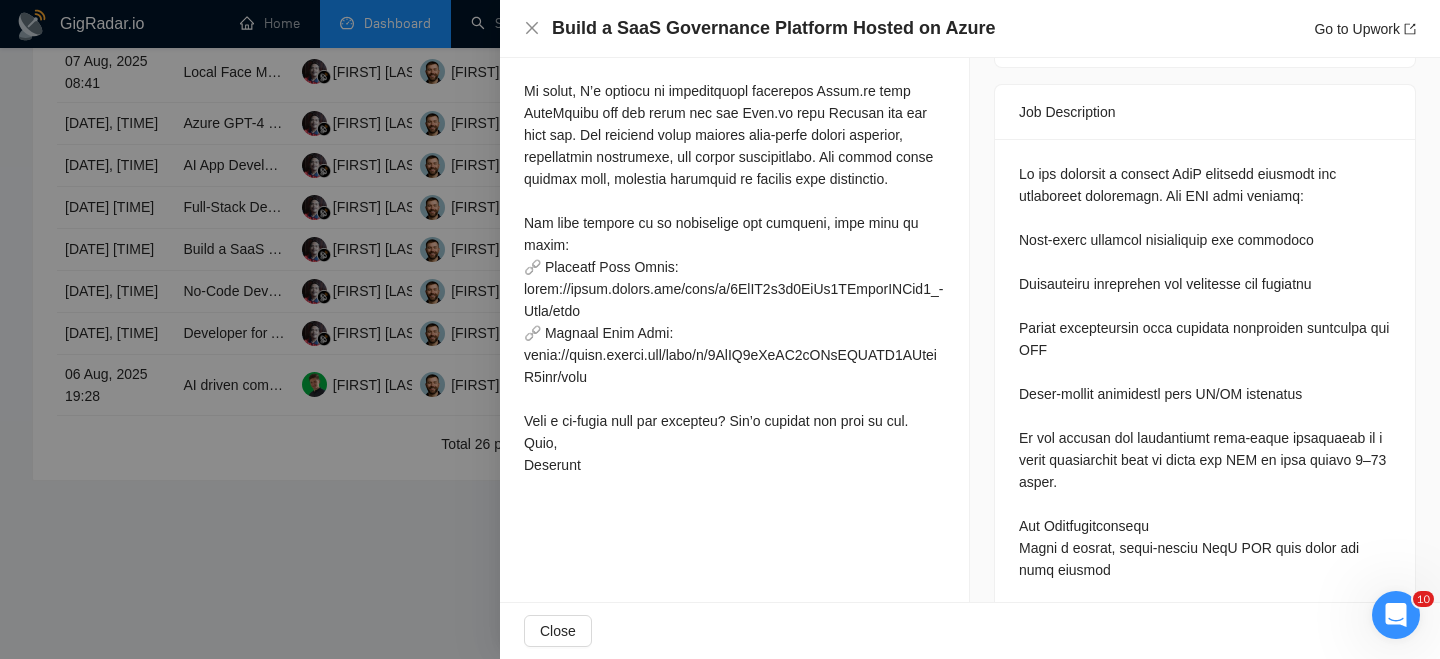 click at bounding box center [1205, 1318] 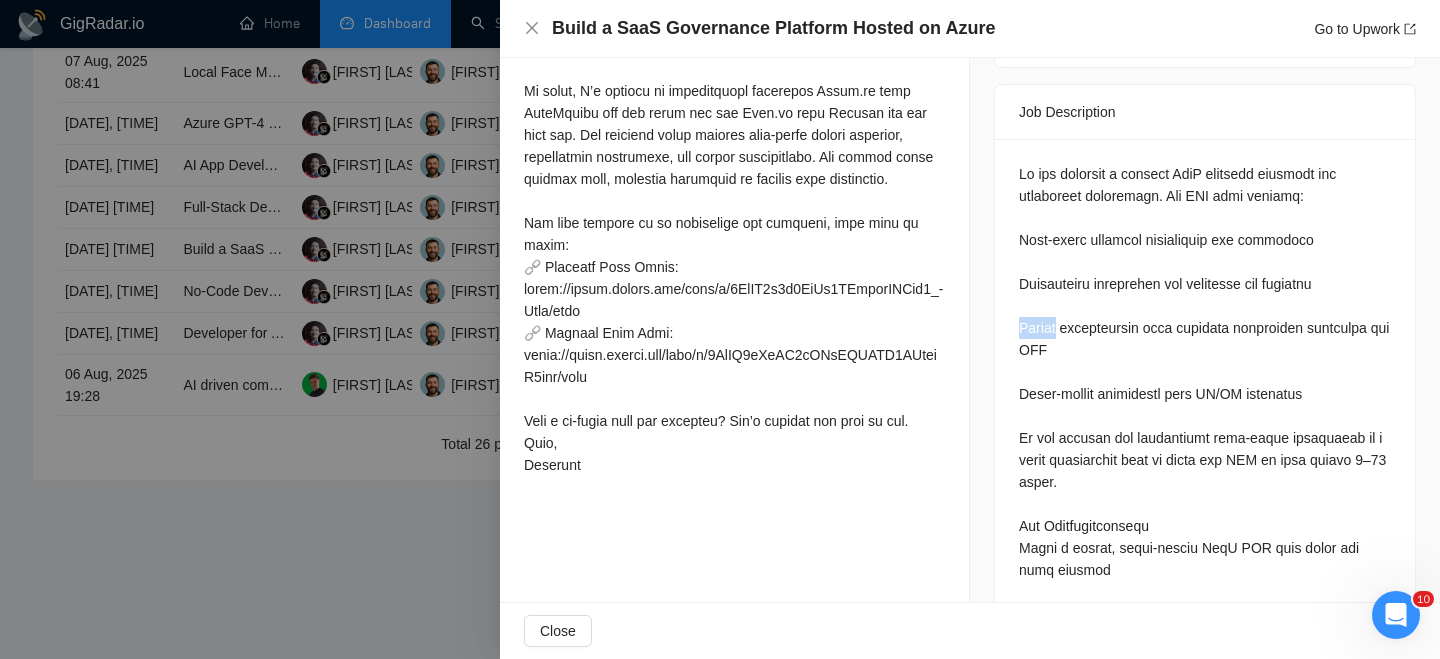 click at bounding box center [1205, 1318] 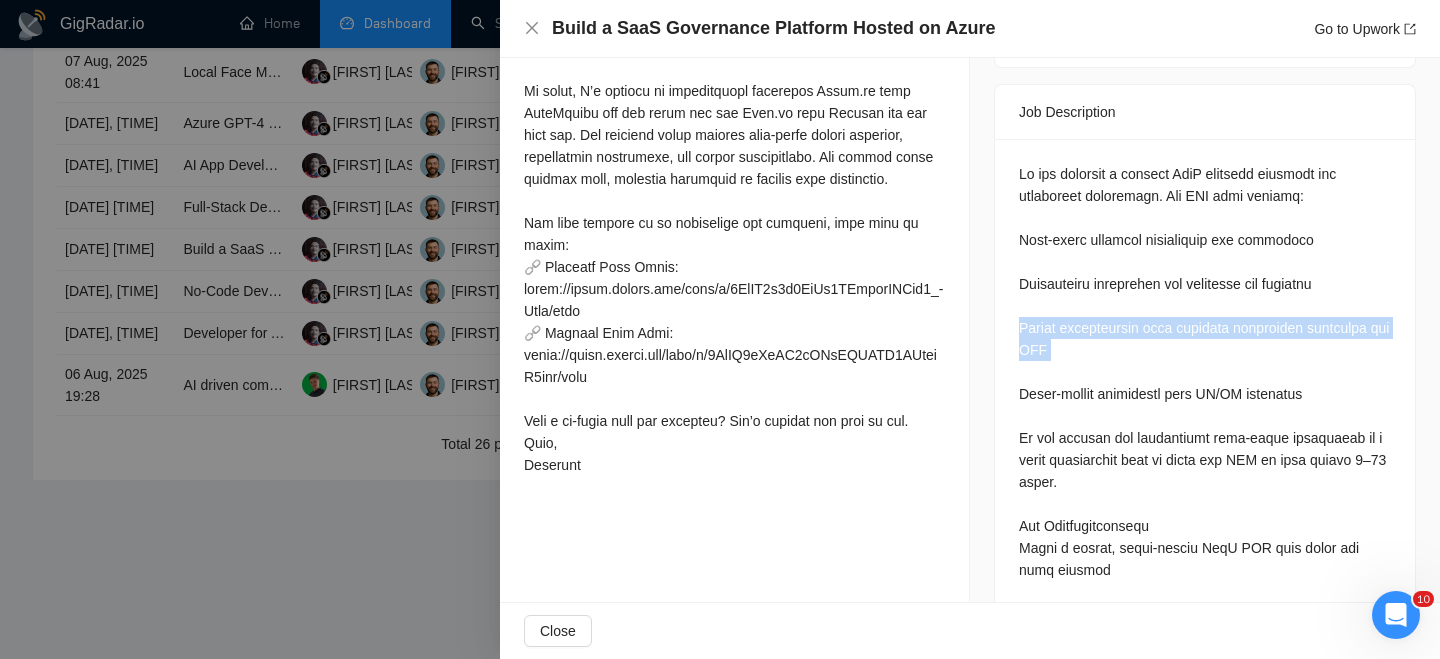 click at bounding box center (1205, 1318) 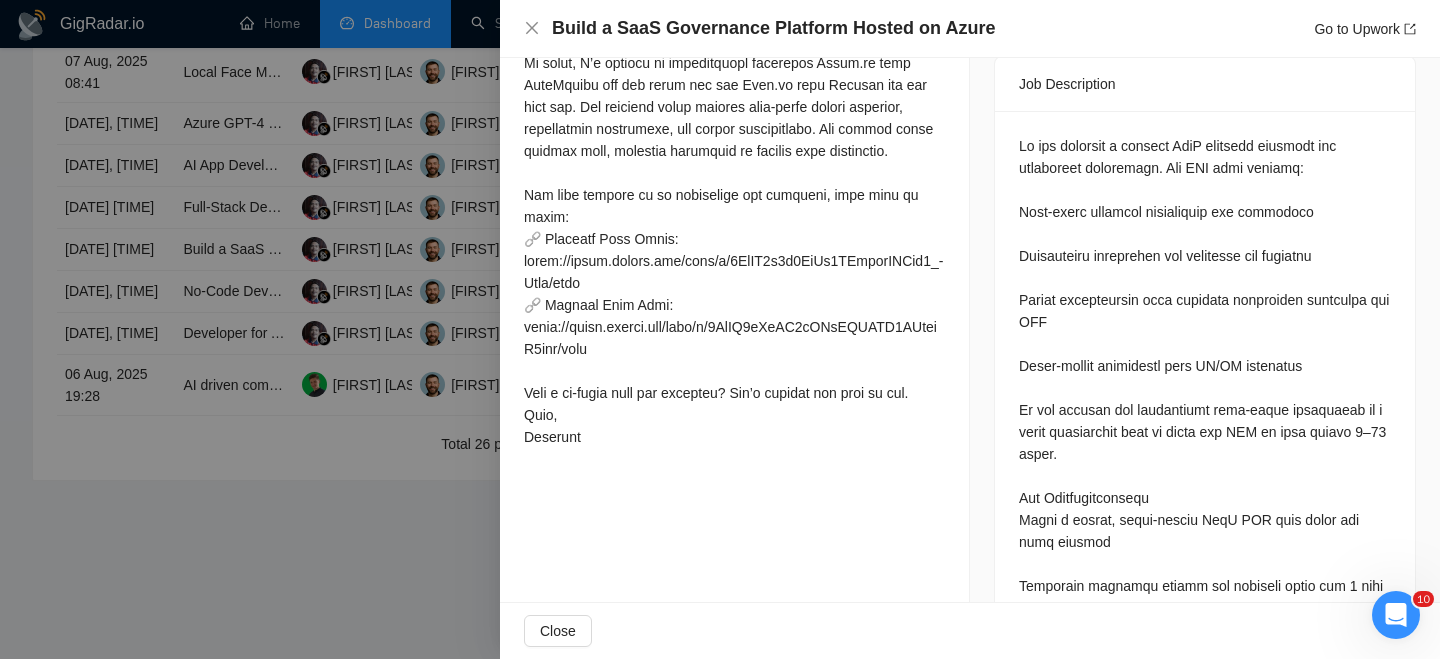 click at bounding box center (1205, 1290) 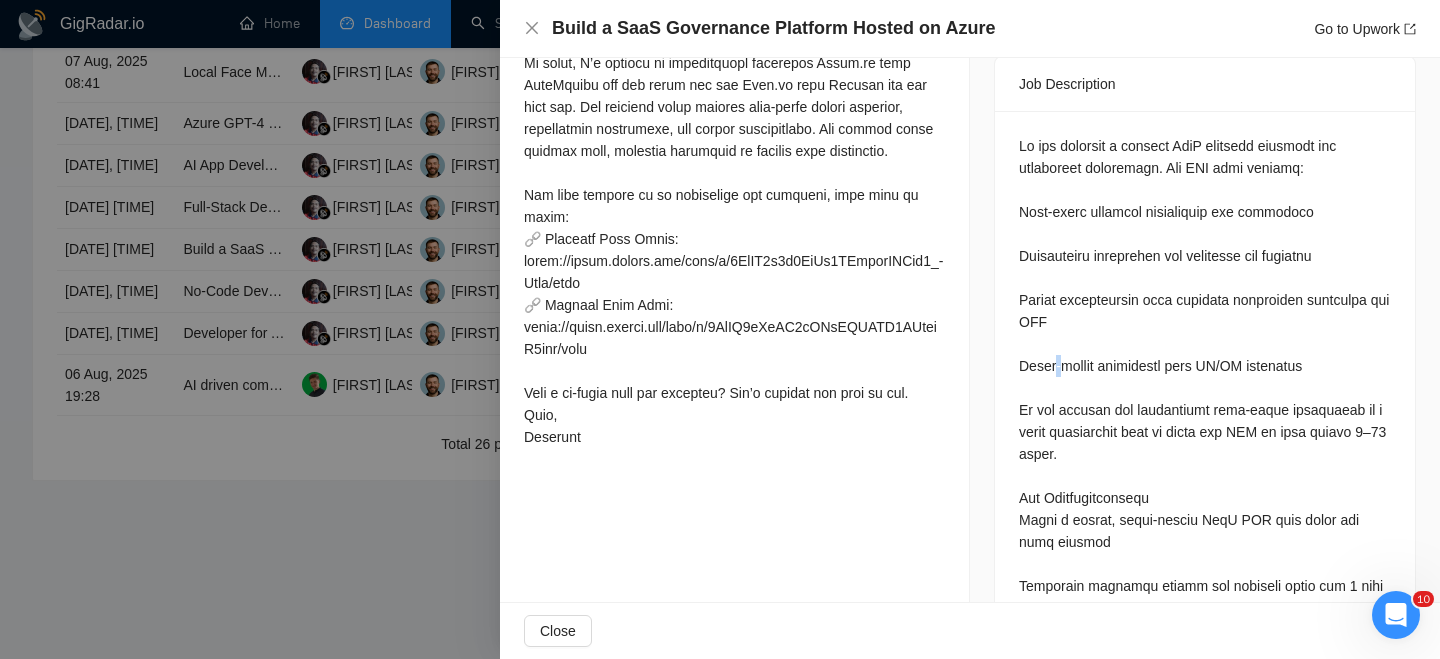 click at bounding box center [1205, 1290] 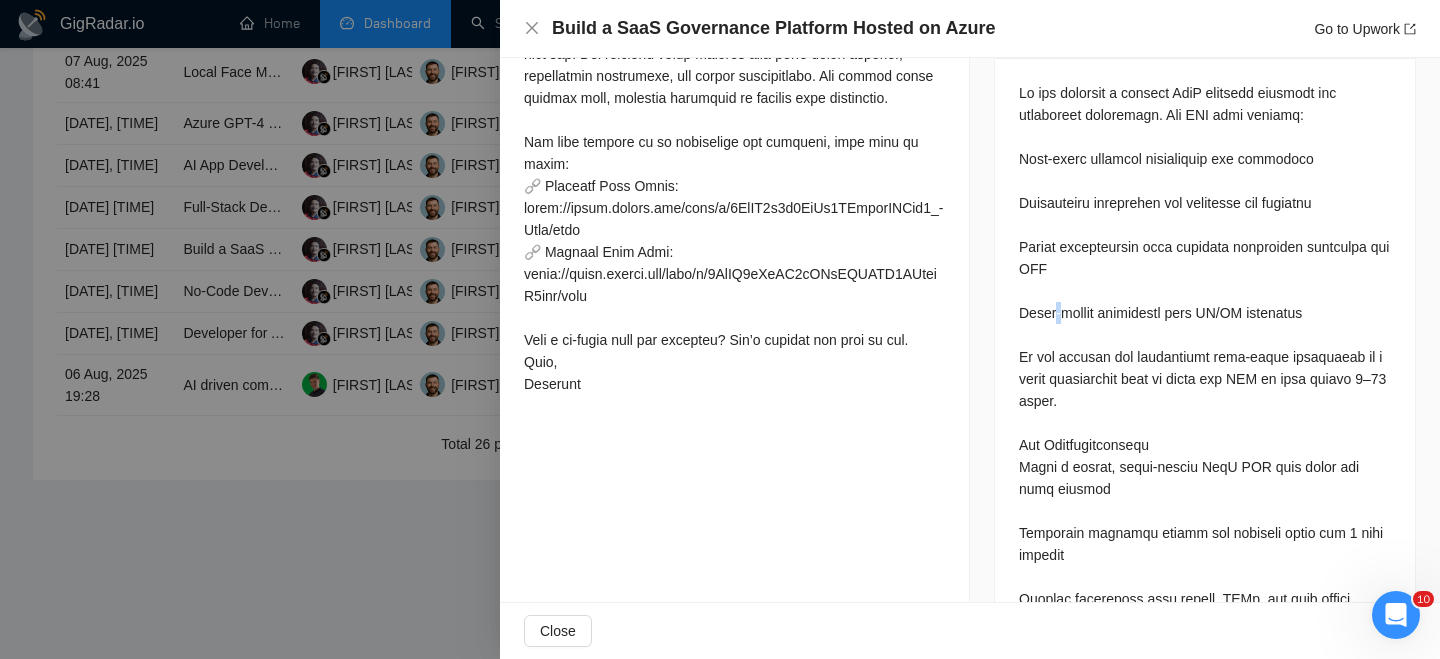 scroll, scrollTop: 925, scrollLeft: 0, axis: vertical 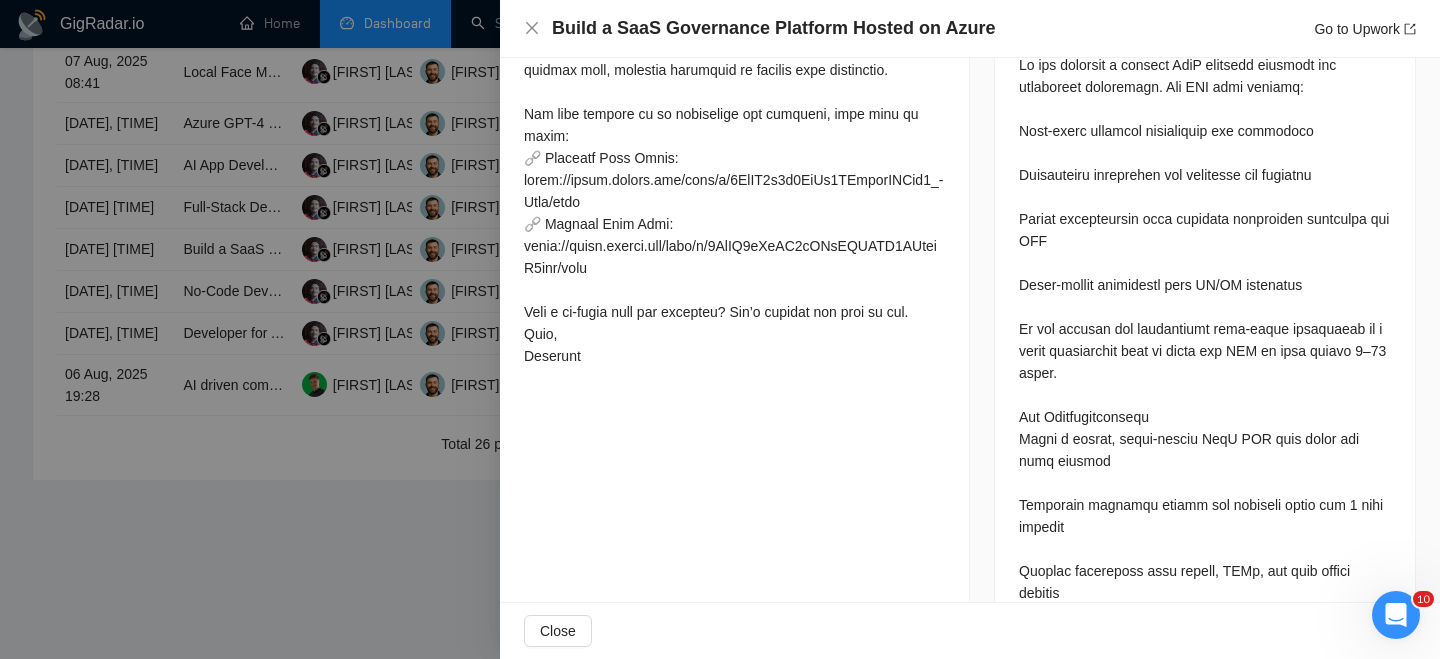 click at bounding box center [1205, 1209] 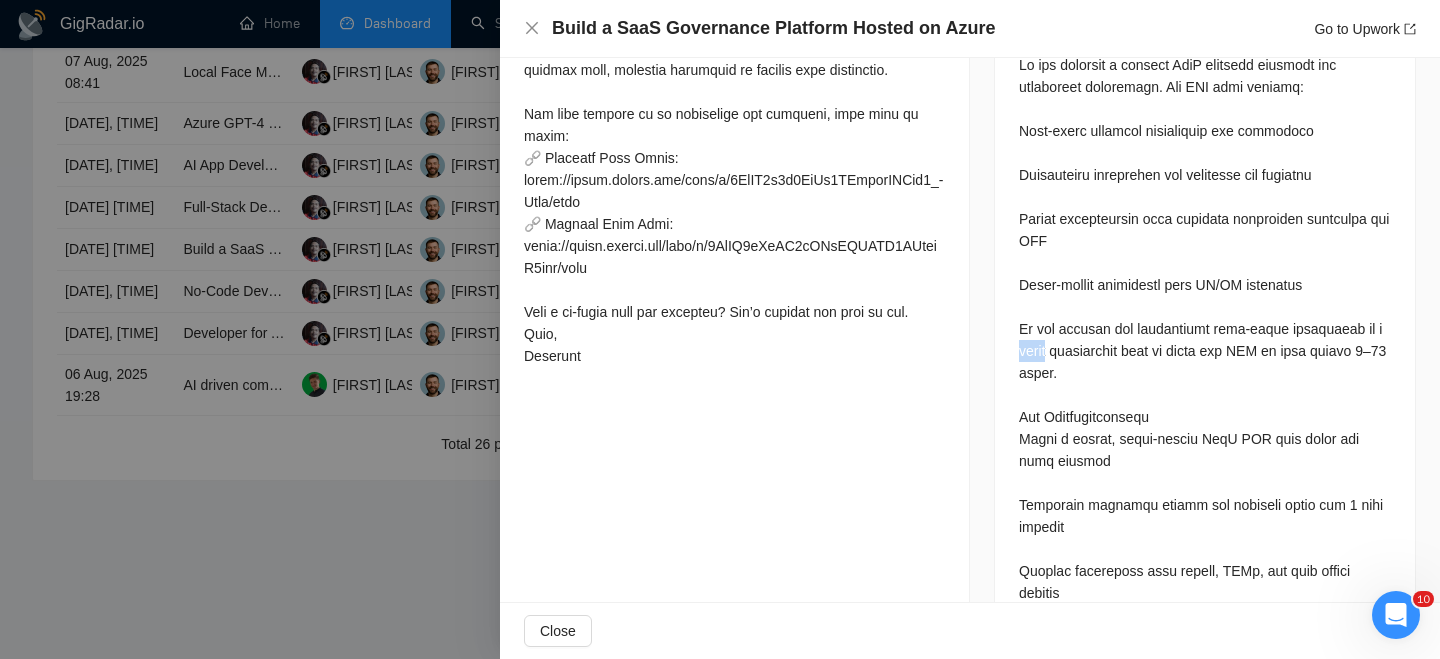 click at bounding box center (1205, 1209) 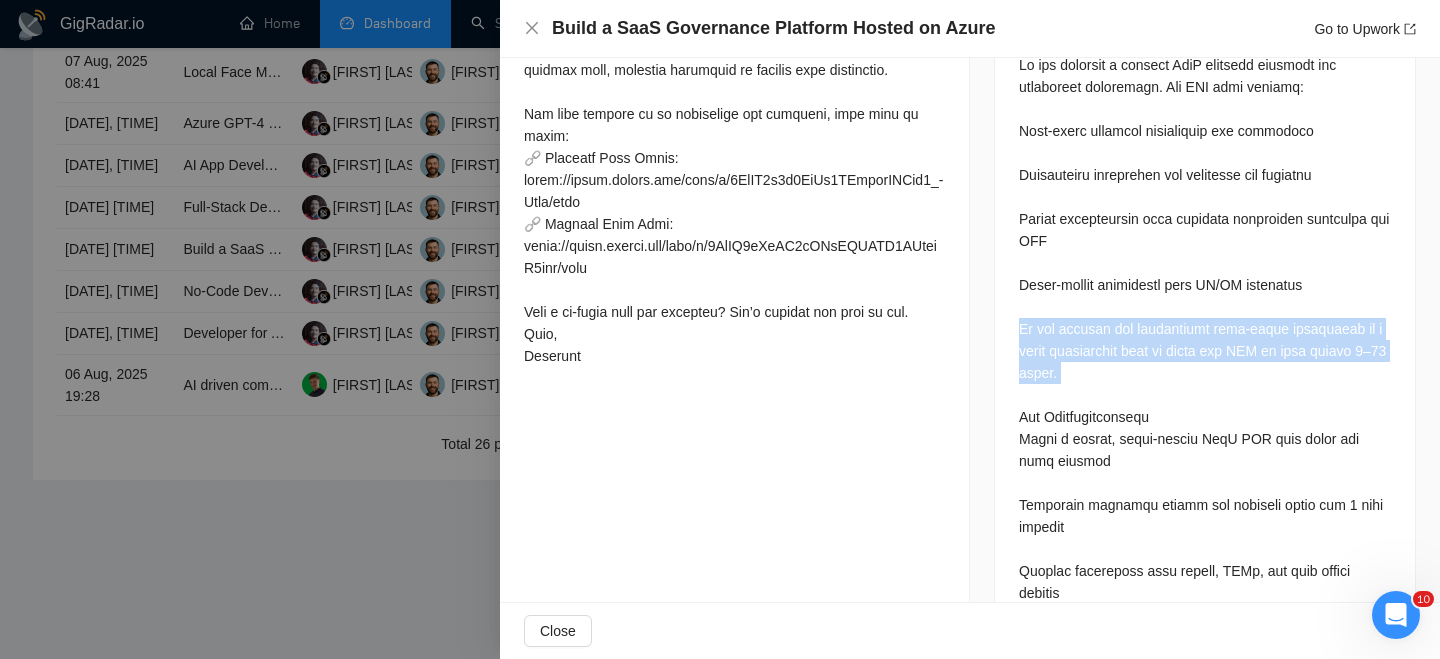click at bounding box center (1205, 1209) 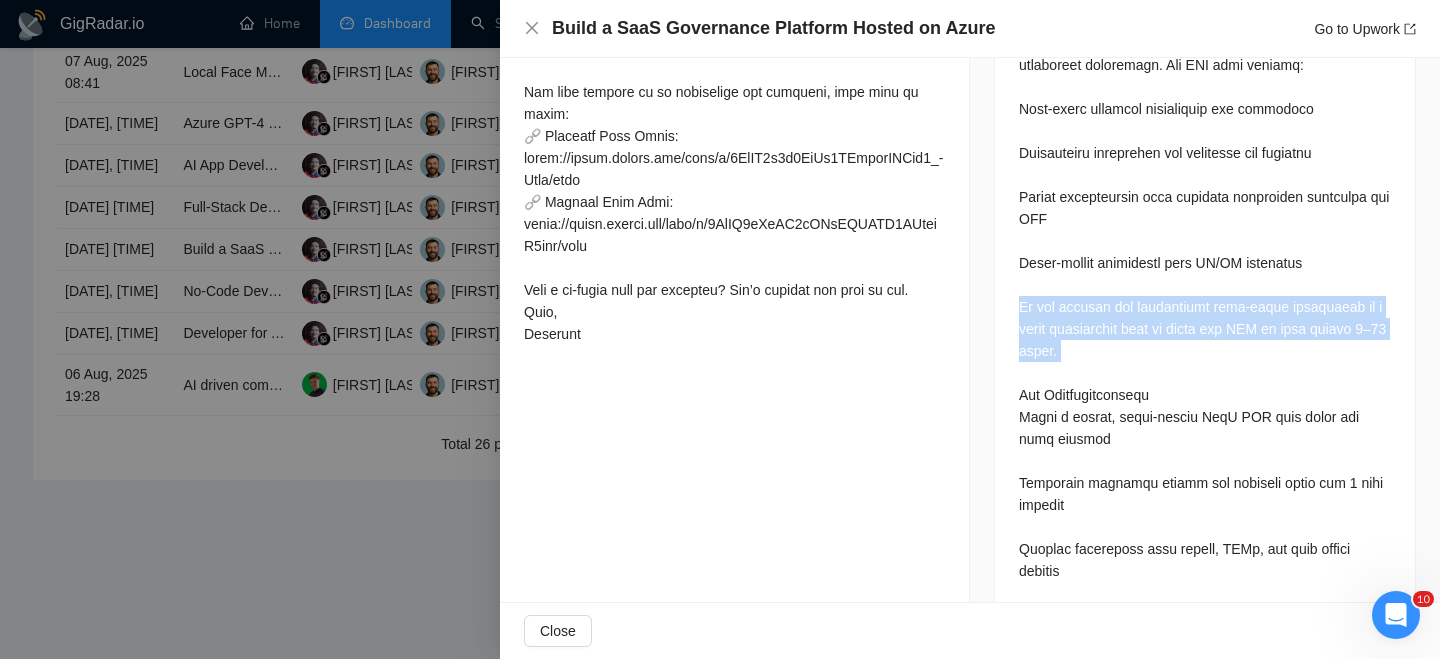scroll, scrollTop: 972, scrollLeft: 0, axis: vertical 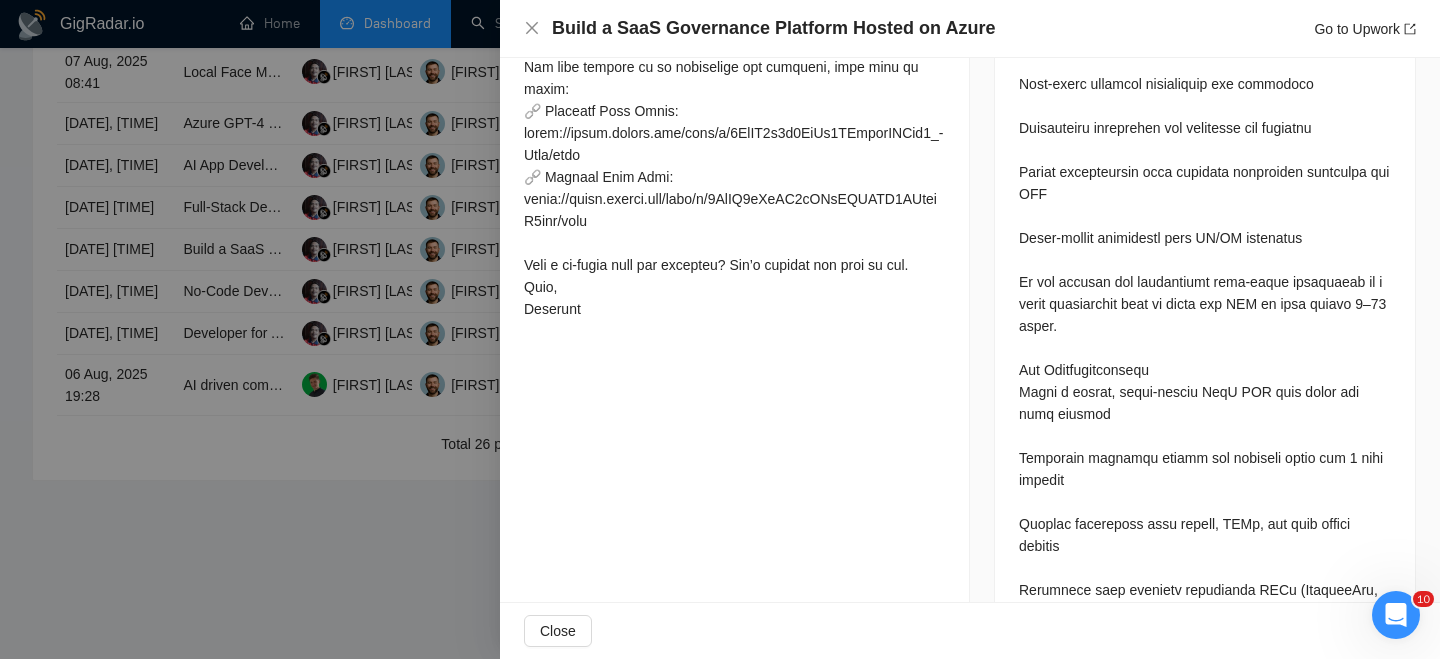 click at bounding box center (1205, 1162) 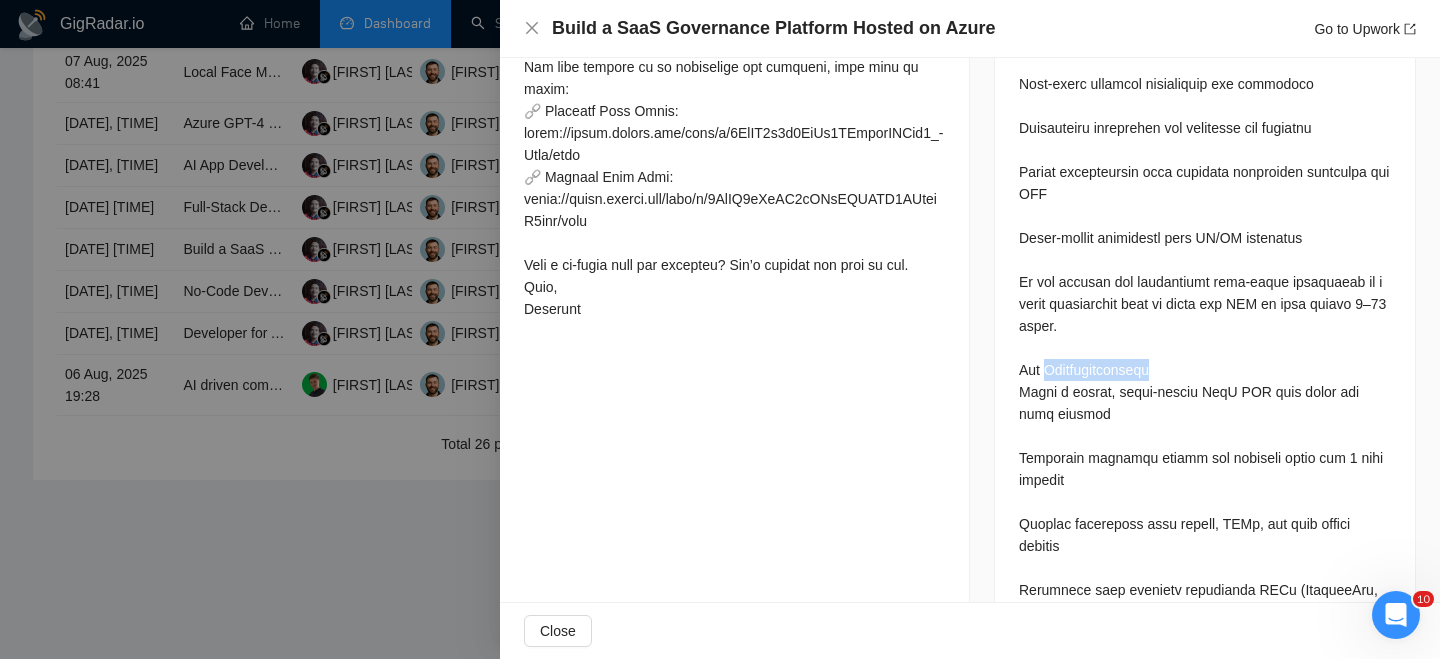 click at bounding box center (1205, 1162) 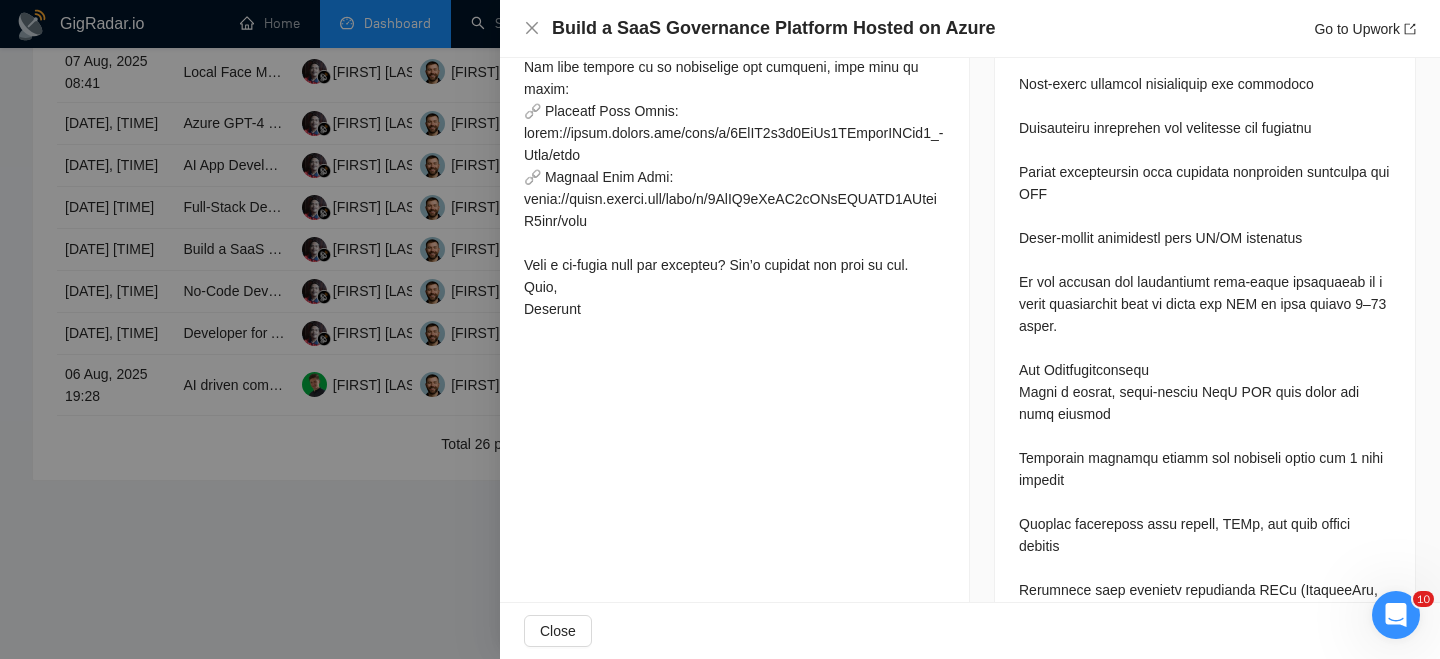 click at bounding box center (1205, 1162) 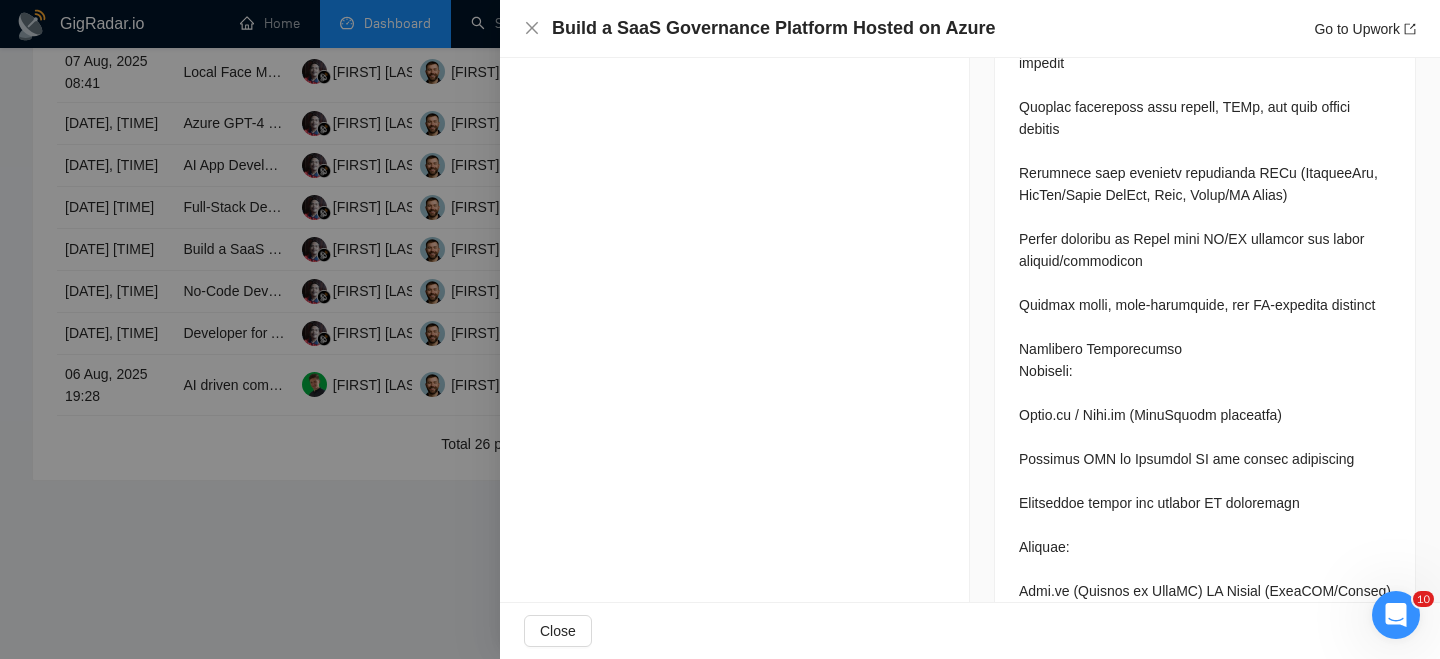 scroll, scrollTop: 1405, scrollLeft: 0, axis: vertical 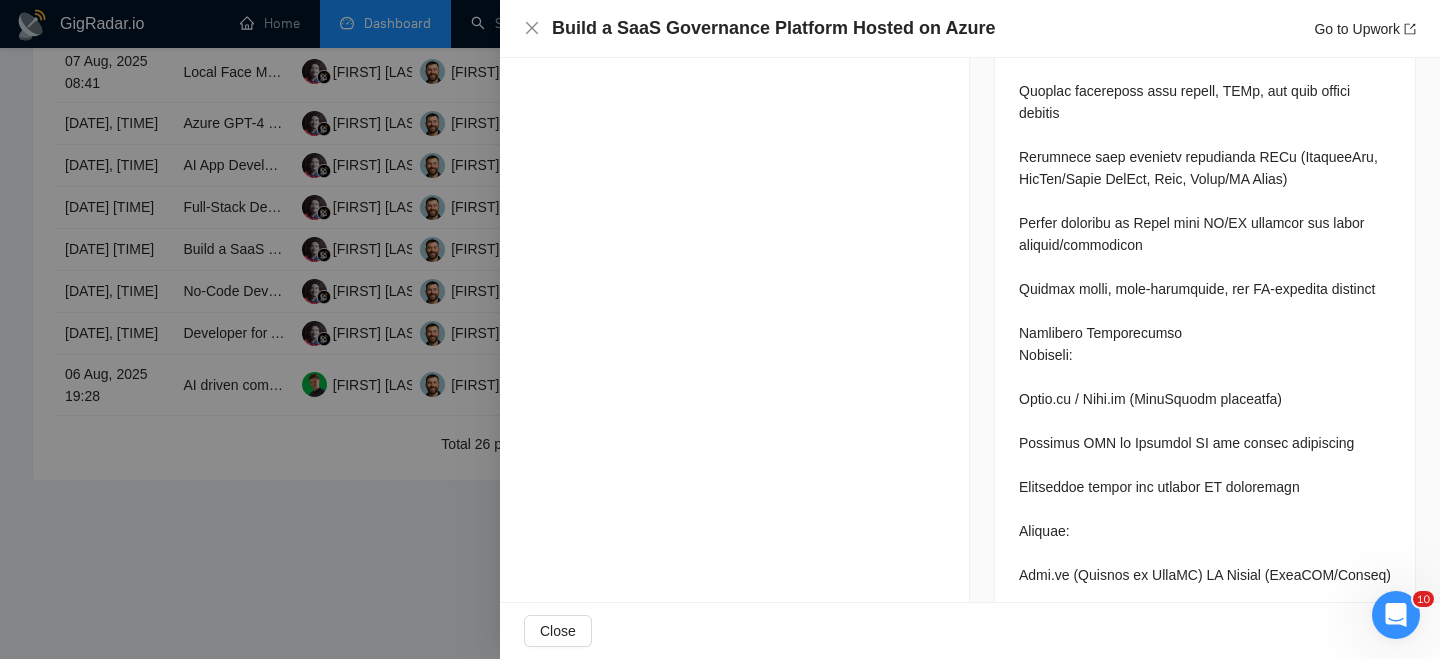 click at bounding box center (1205, 729) 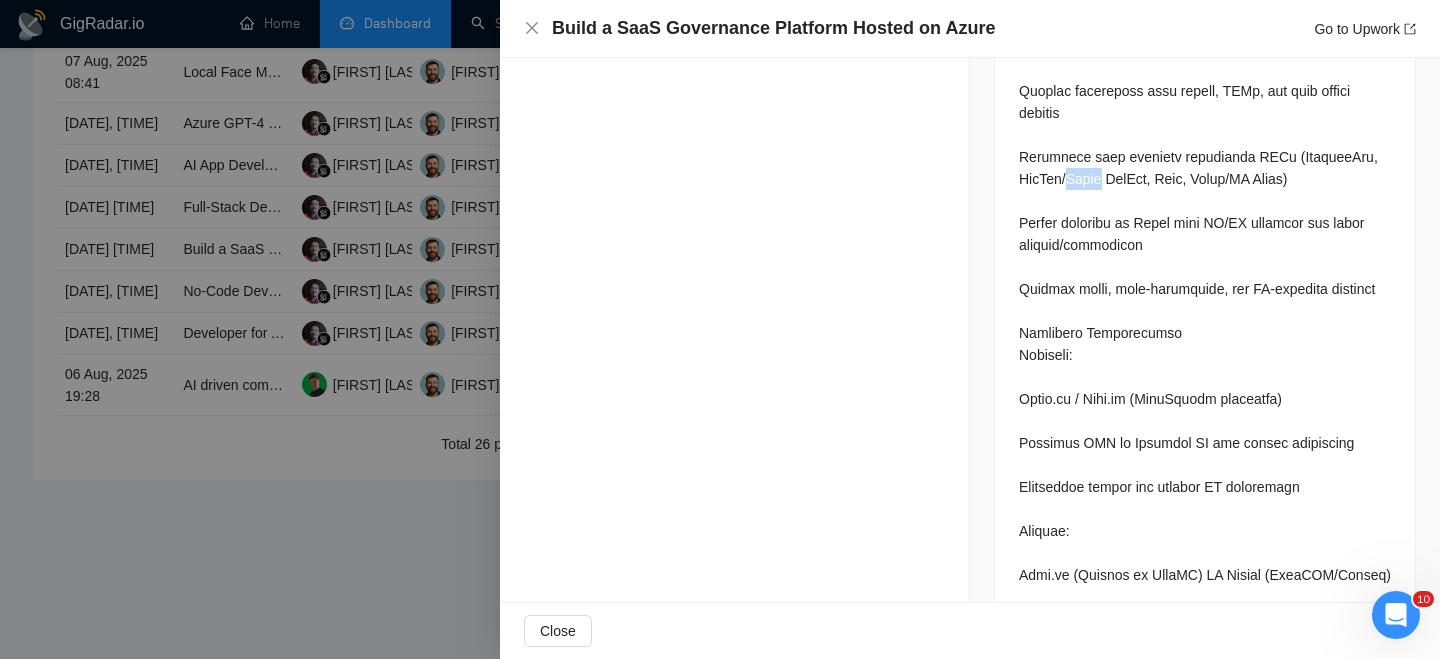 click at bounding box center (1205, 729) 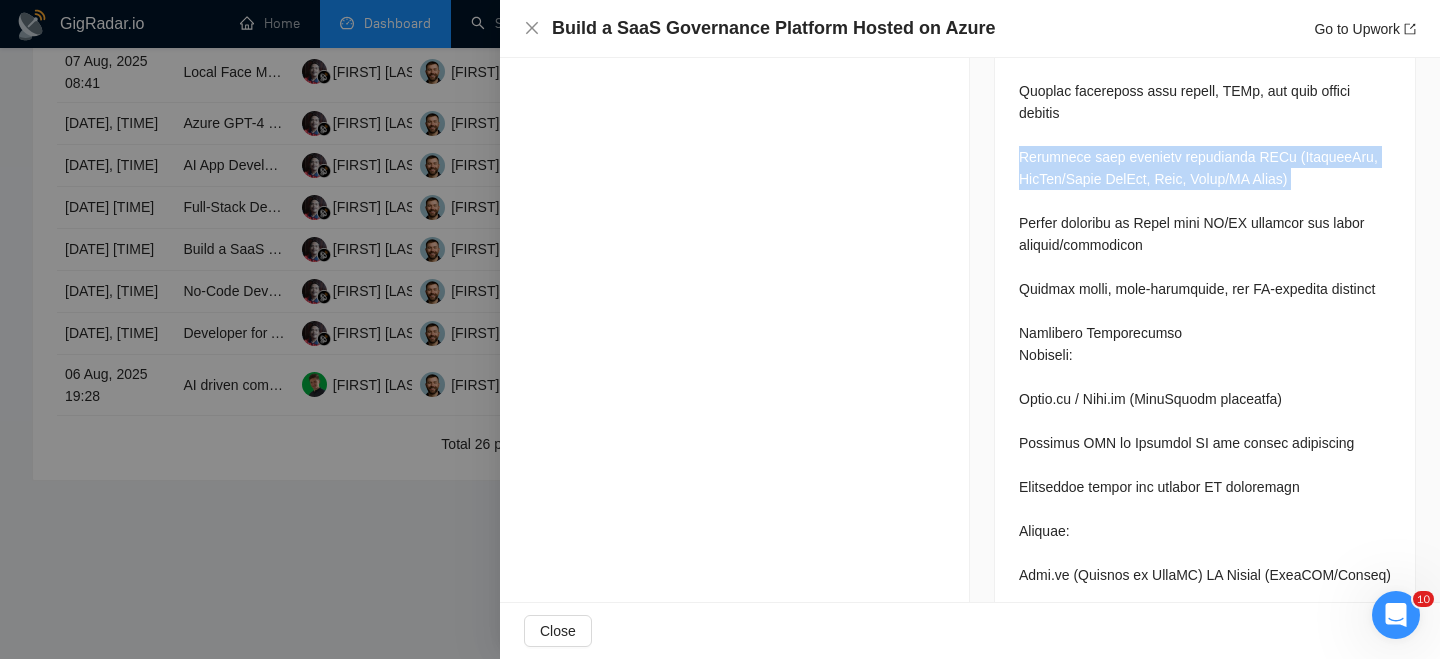 click at bounding box center [1205, 729] 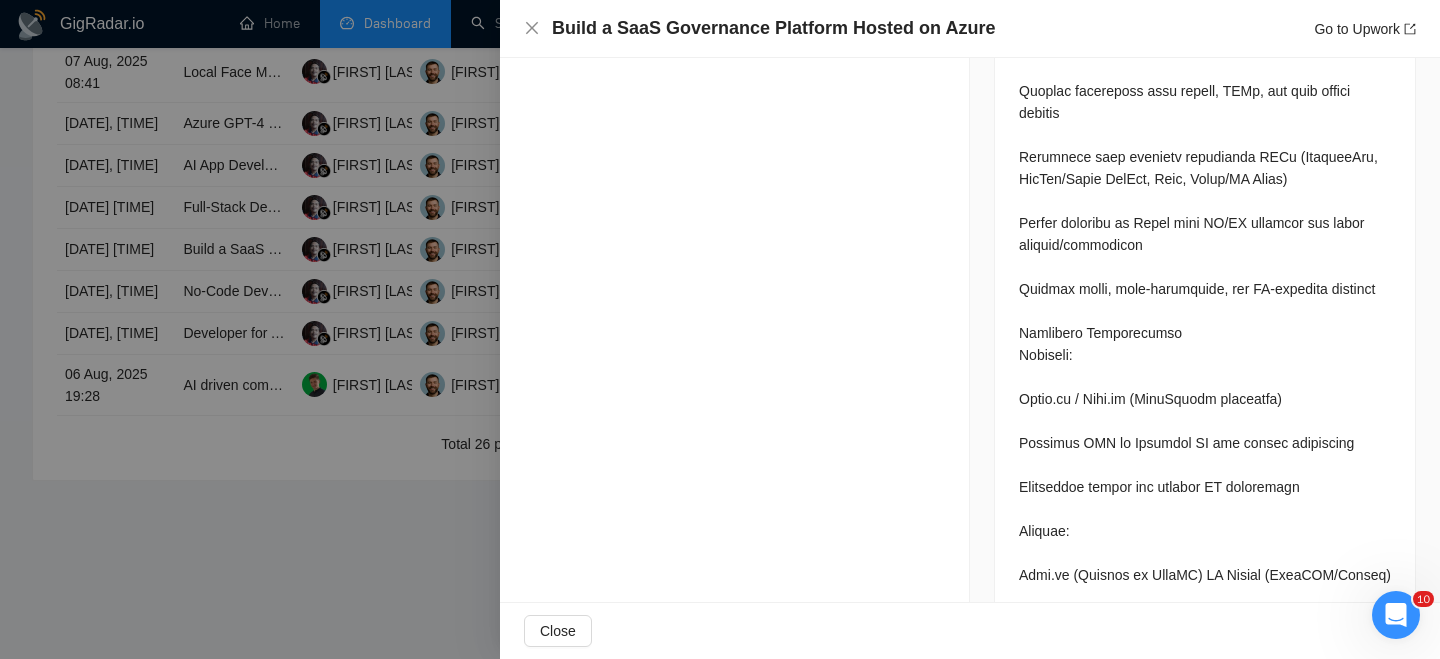 click at bounding box center [1205, 729] 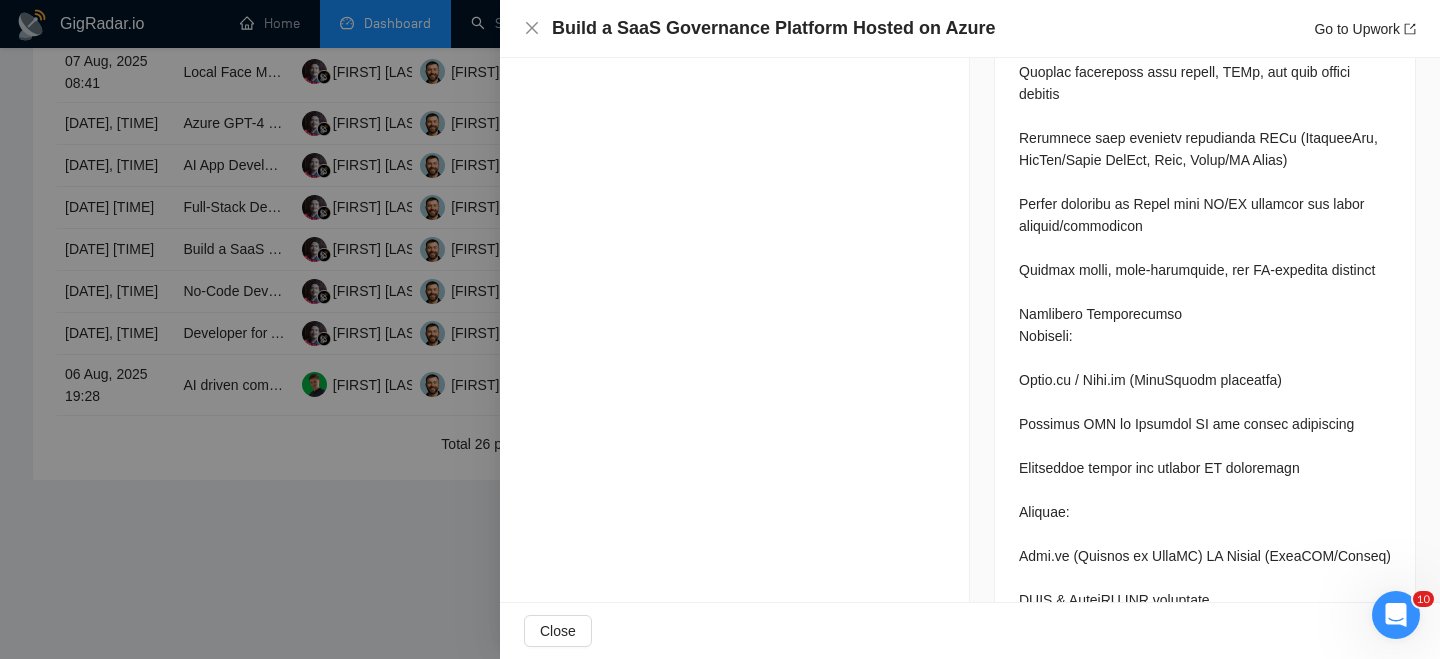 scroll, scrollTop: 1425, scrollLeft: 0, axis: vertical 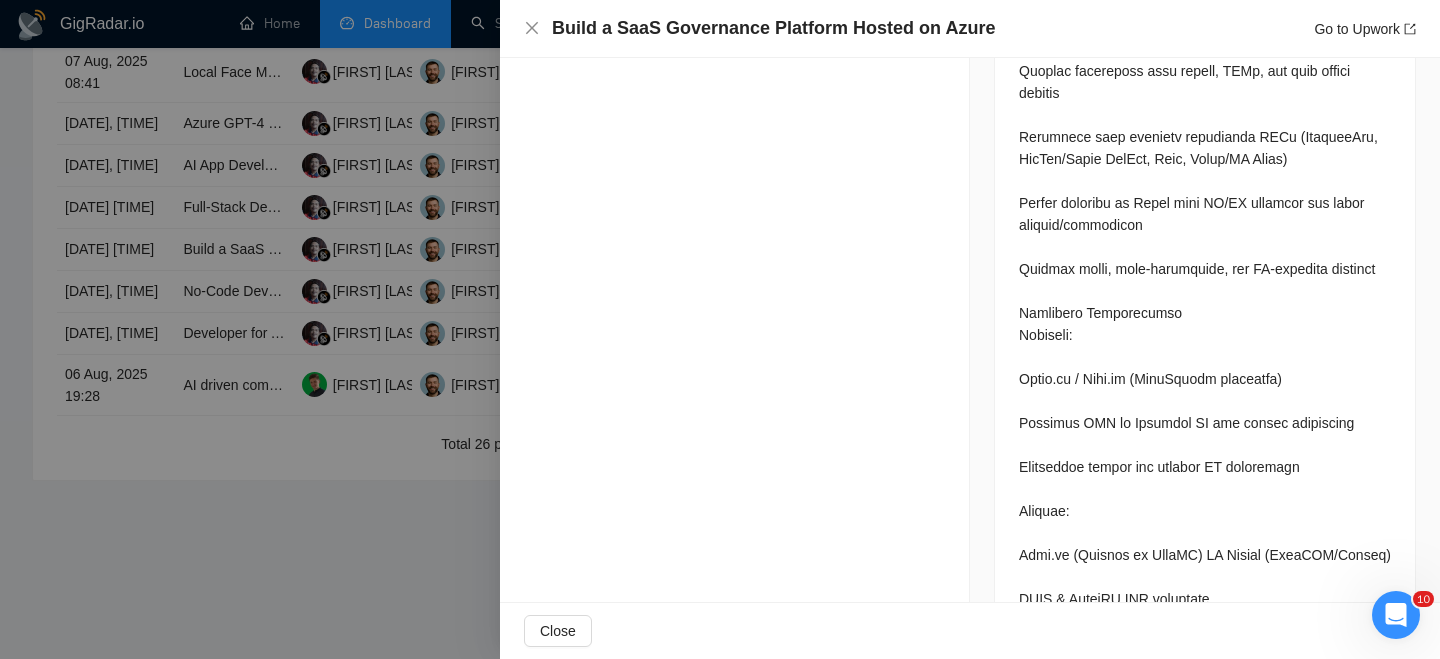 click at bounding box center [1205, 709] 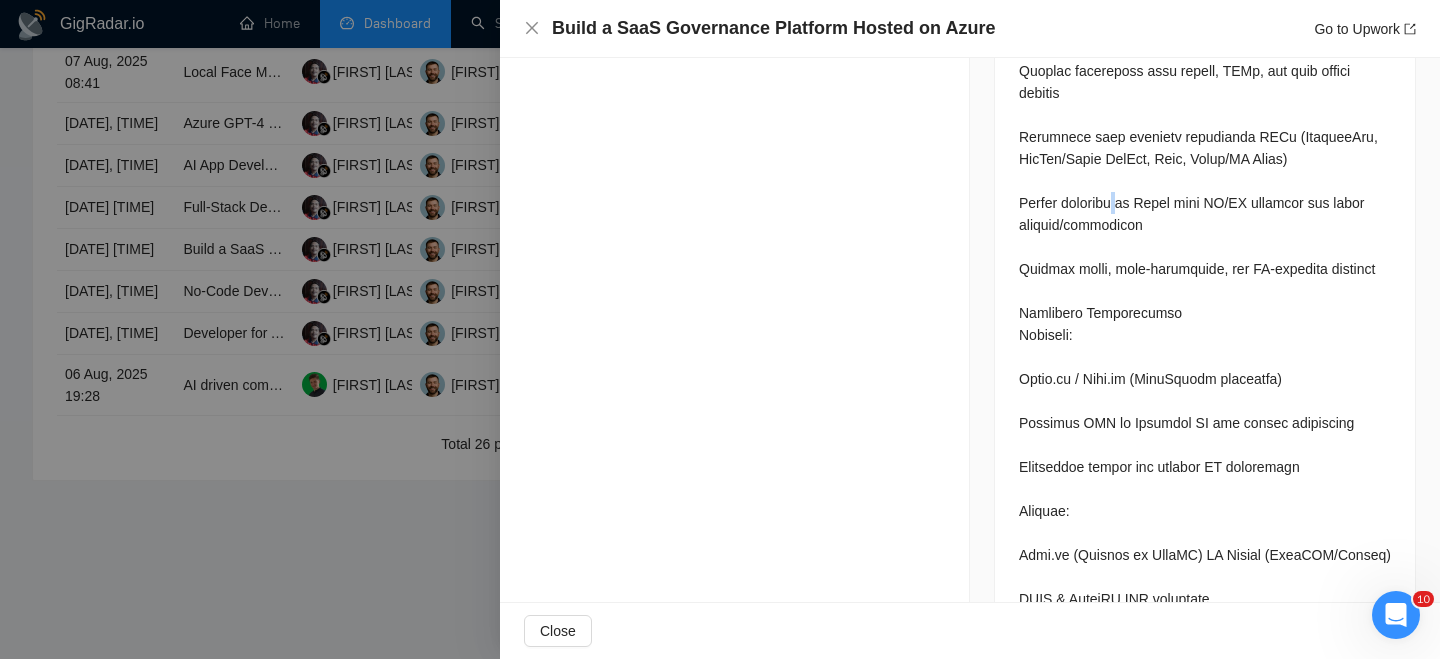 click at bounding box center [1205, 709] 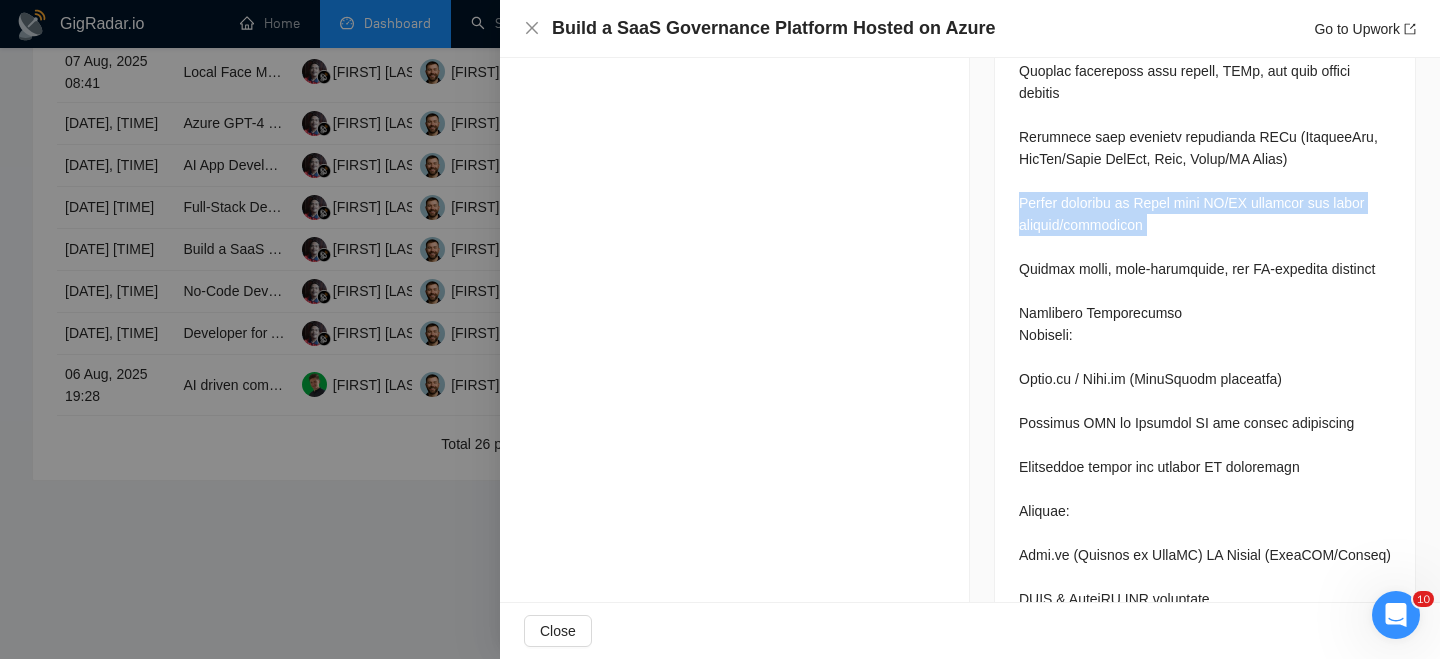 click at bounding box center [1205, 709] 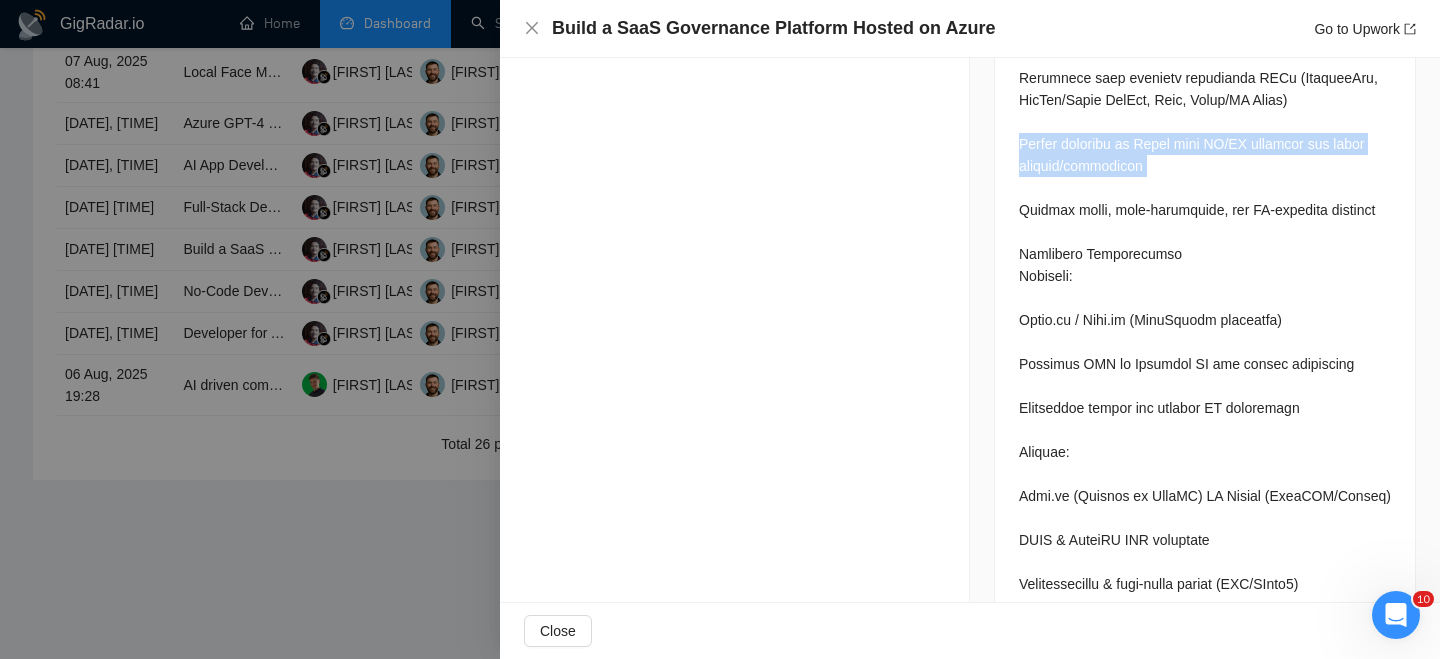 scroll, scrollTop: 1486, scrollLeft: 0, axis: vertical 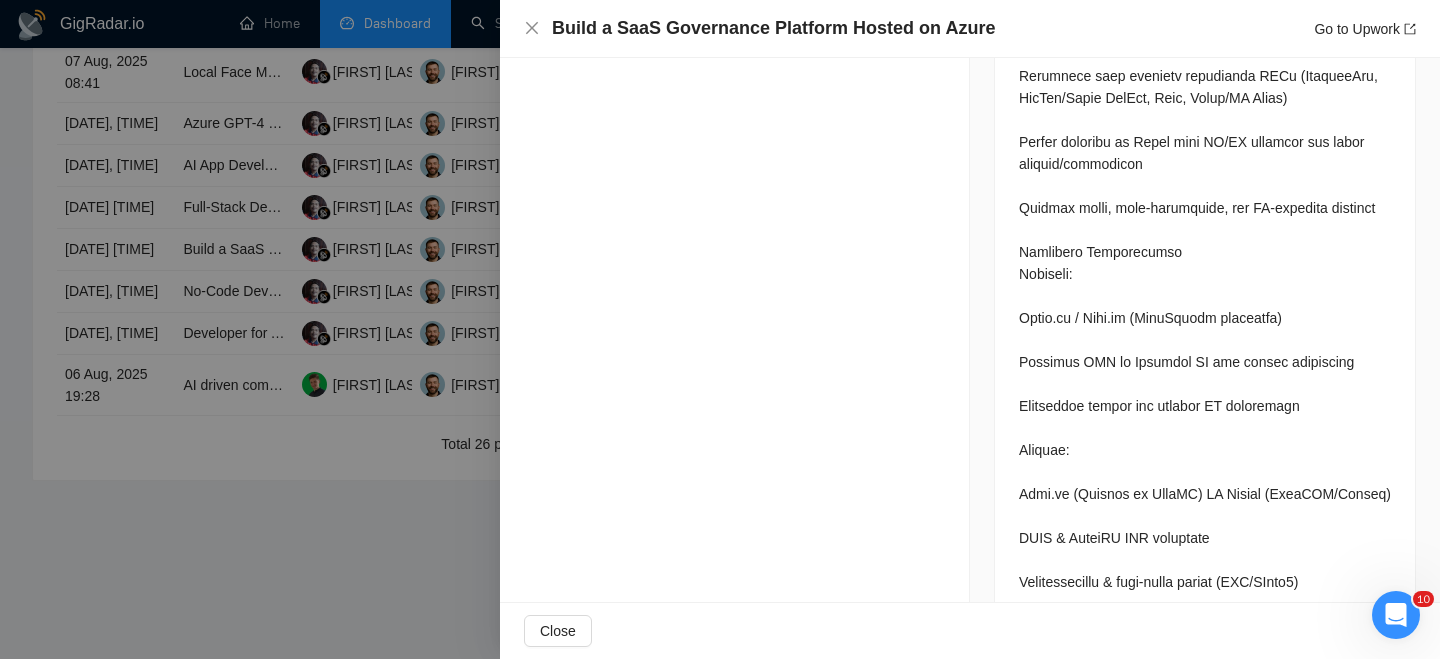 click at bounding box center [1205, 648] 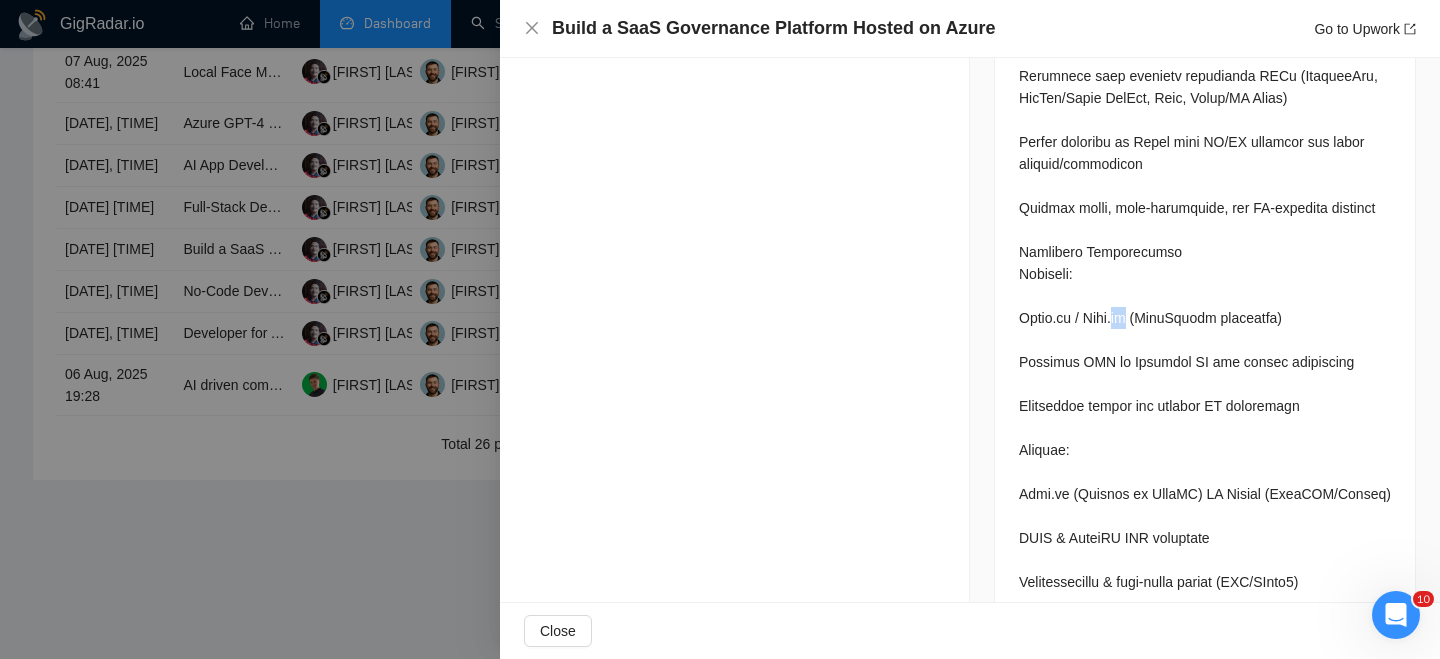 click at bounding box center [1205, 648] 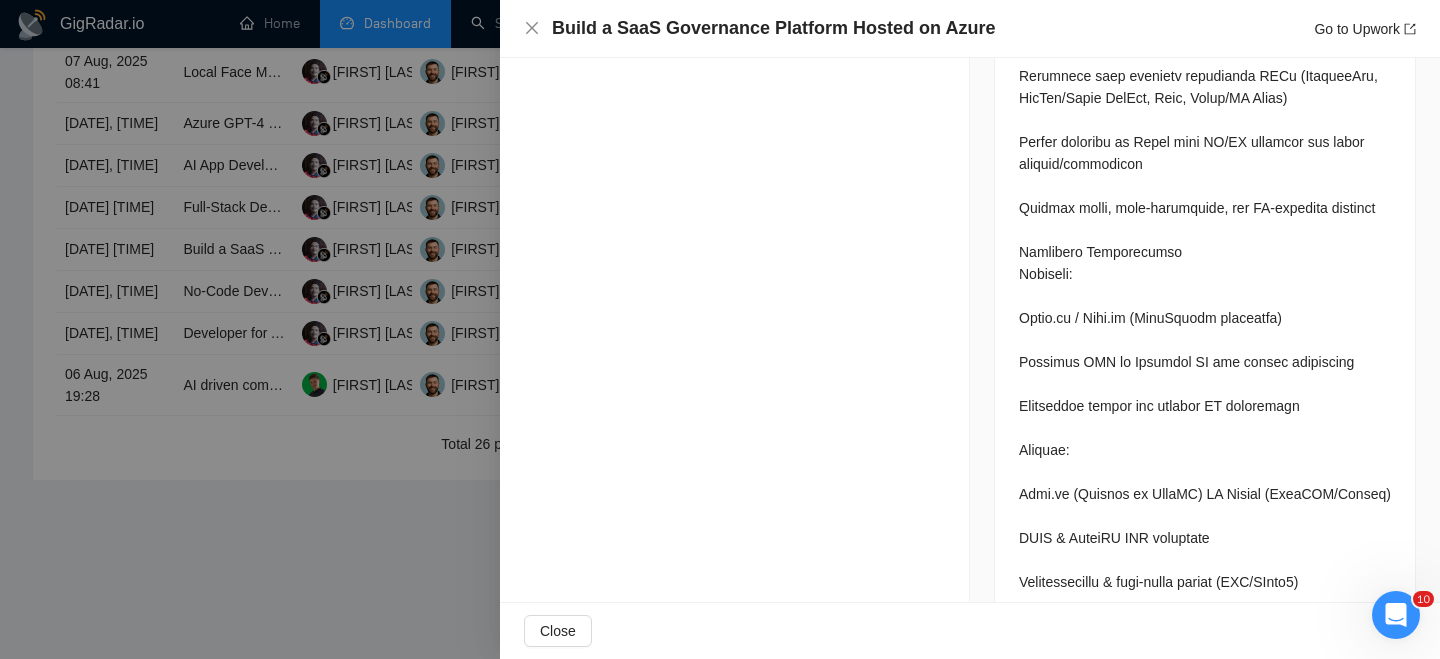 click at bounding box center (1205, 648) 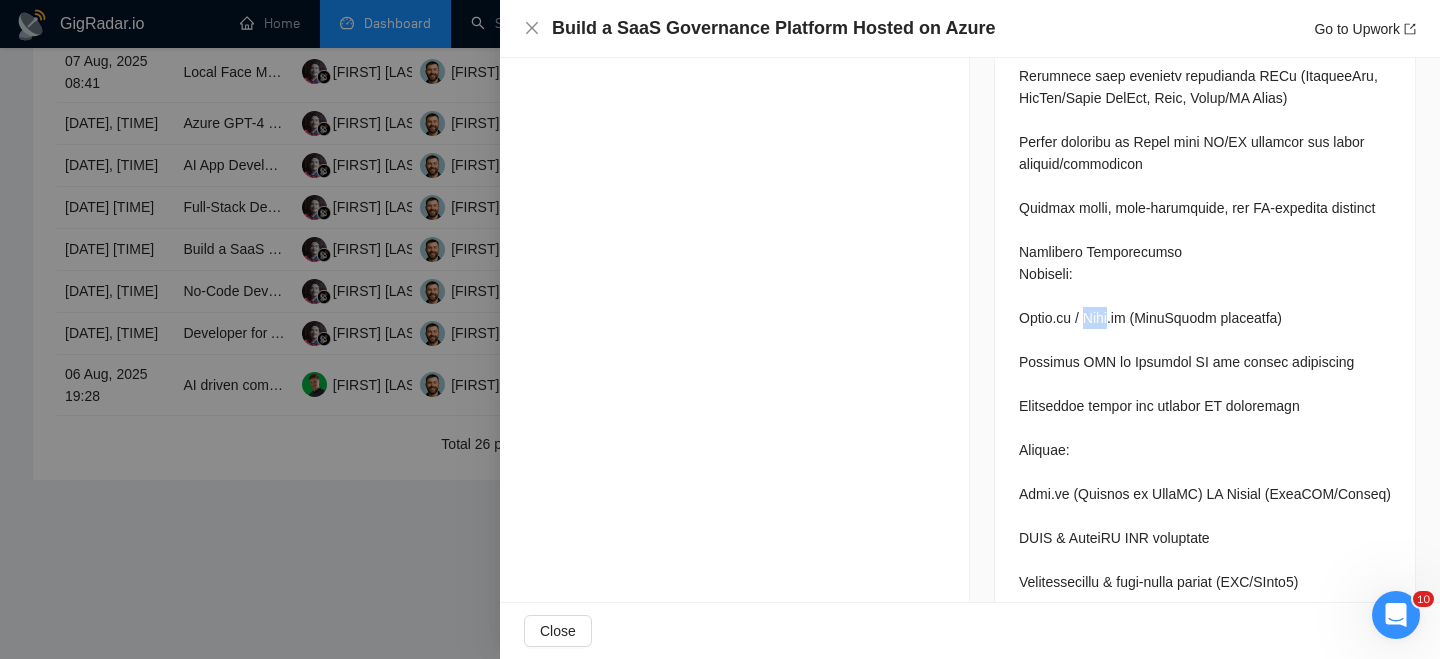 click at bounding box center [1205, 648] 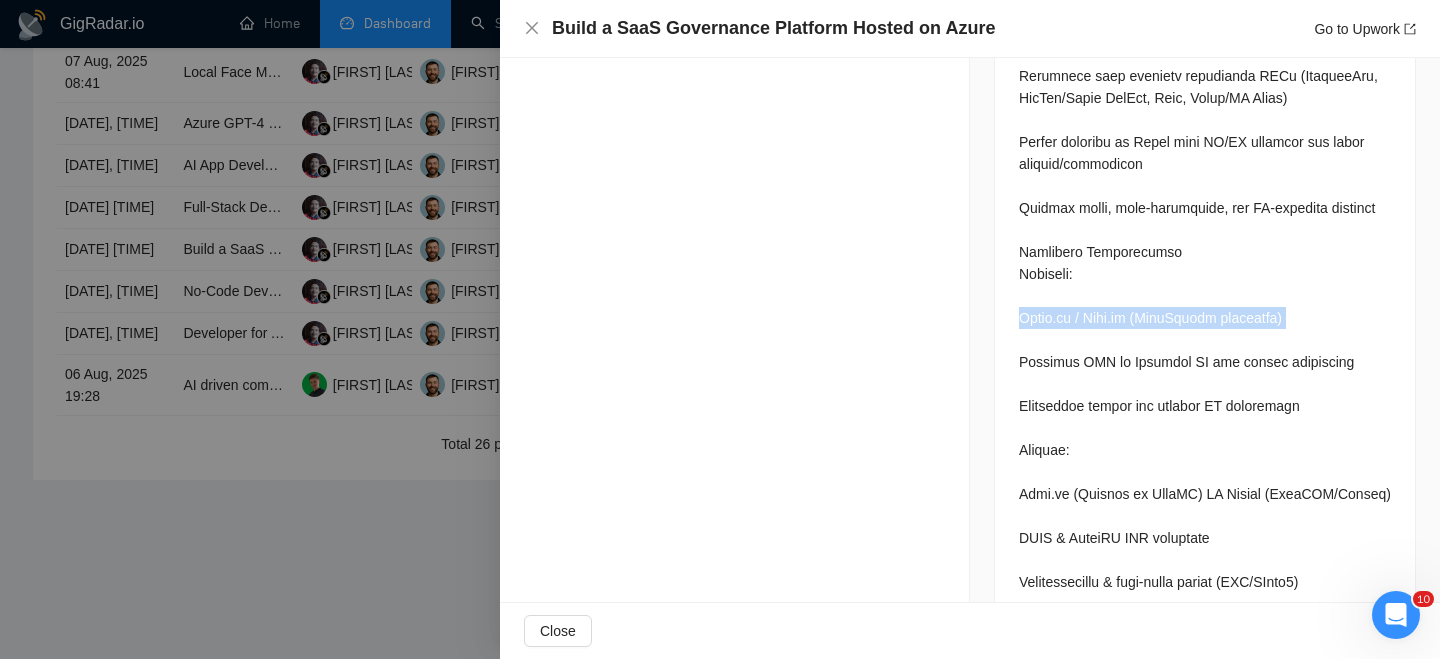 click at bounding box center (1205, 648) 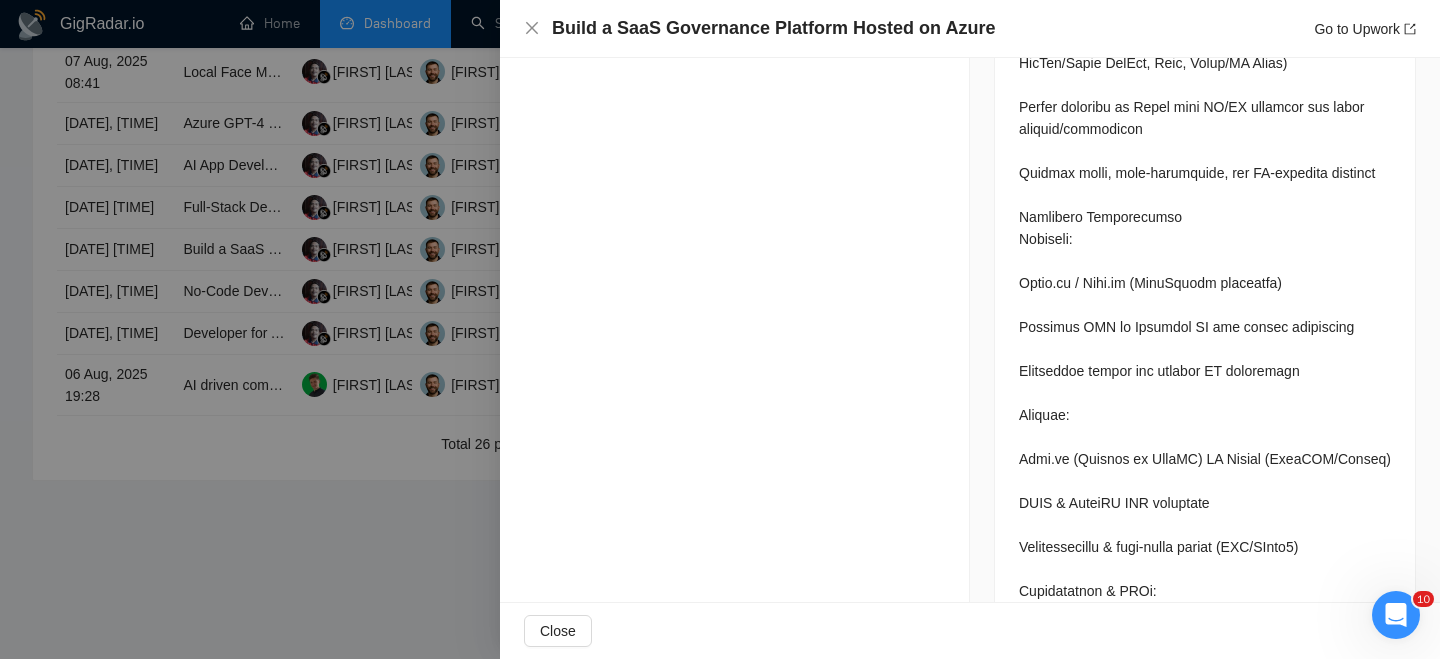 click at bounding box center (1205, 613) 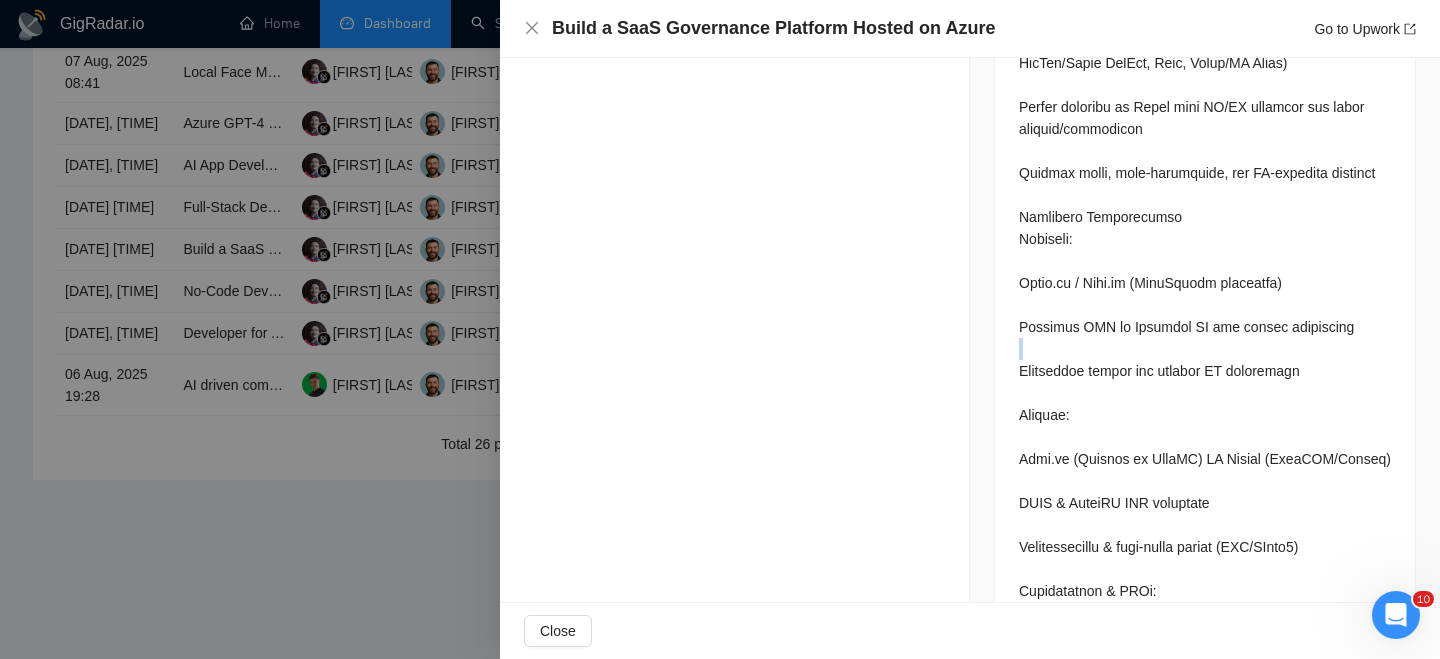 click at bounding box center (1205, 613) 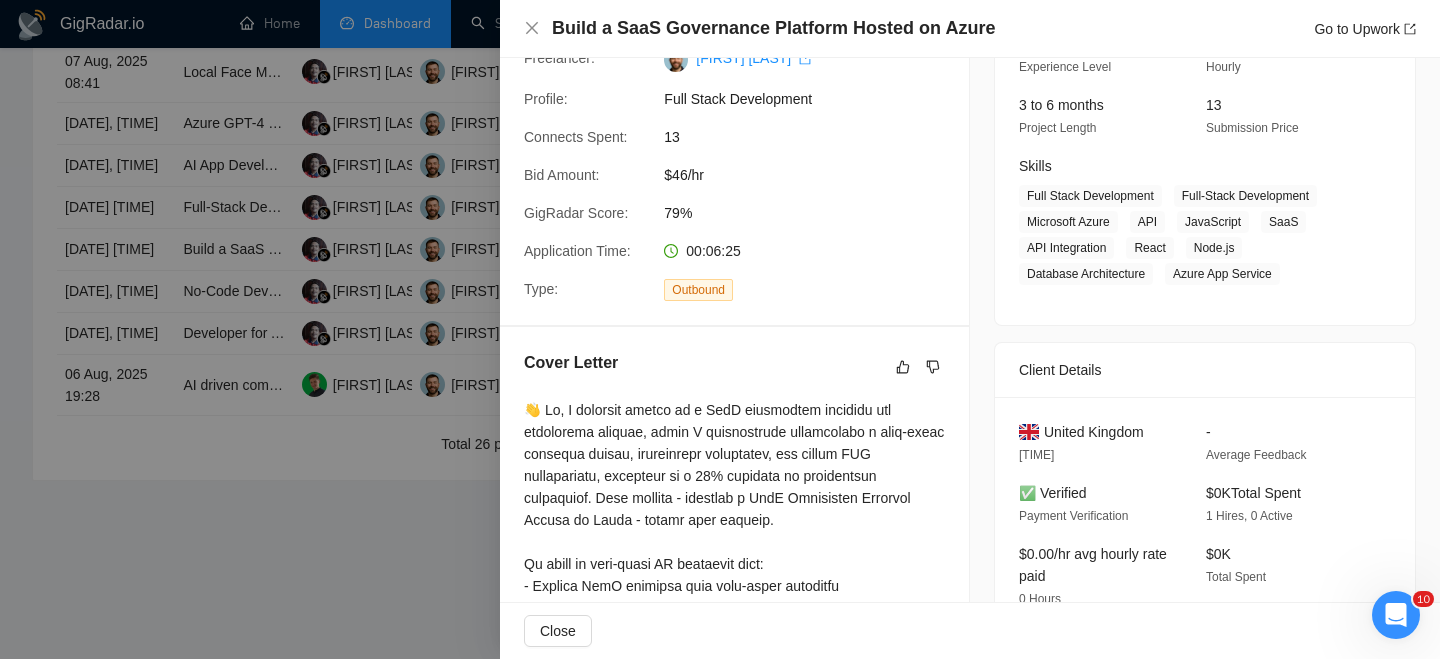 scroll, scrollTop: 125, scrollLeft: 0, axis: vertical 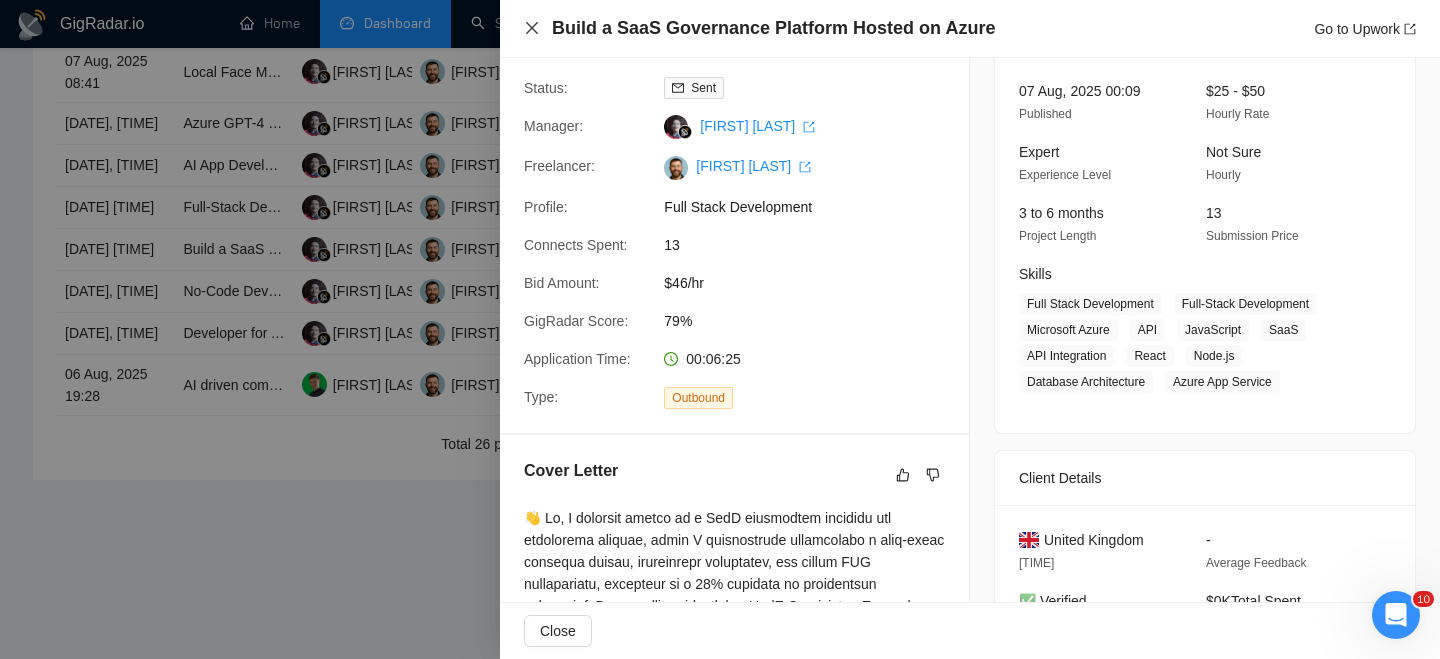 click 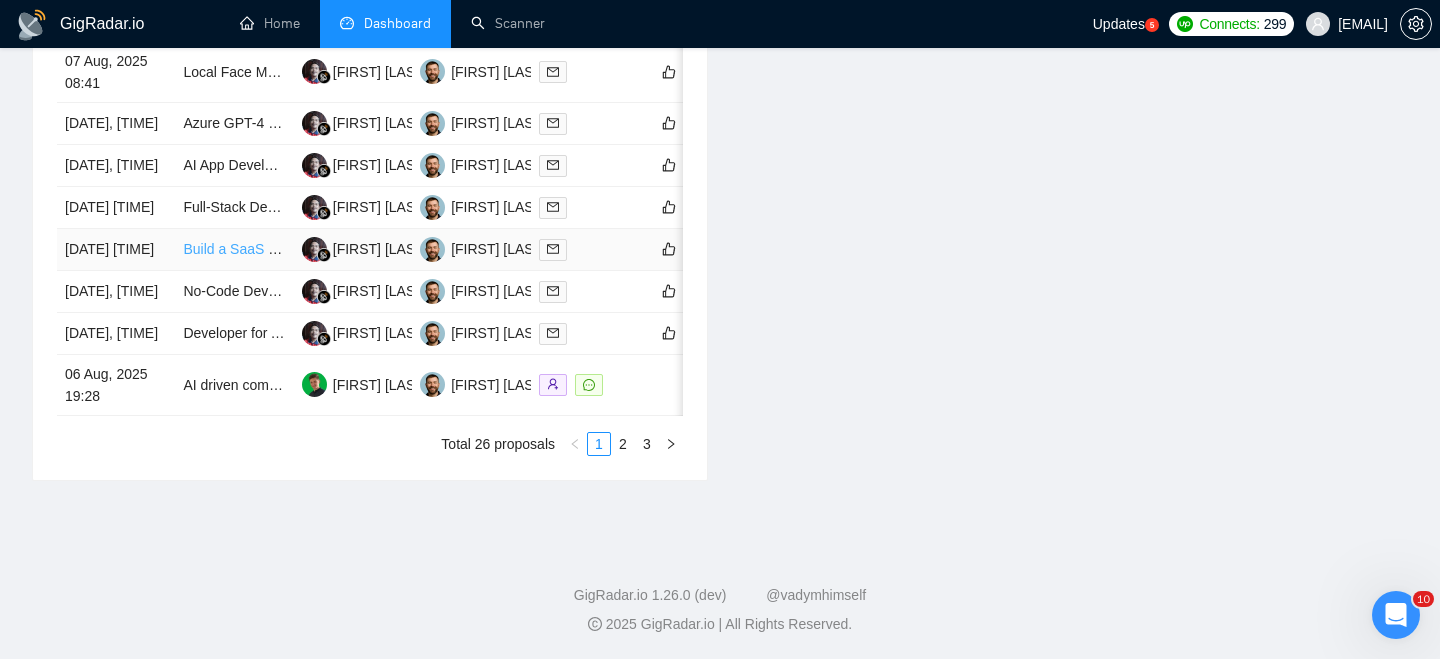 click on "Build a SaaS Governance Platform Hosted on Azure" at bounding box center [345, 249] 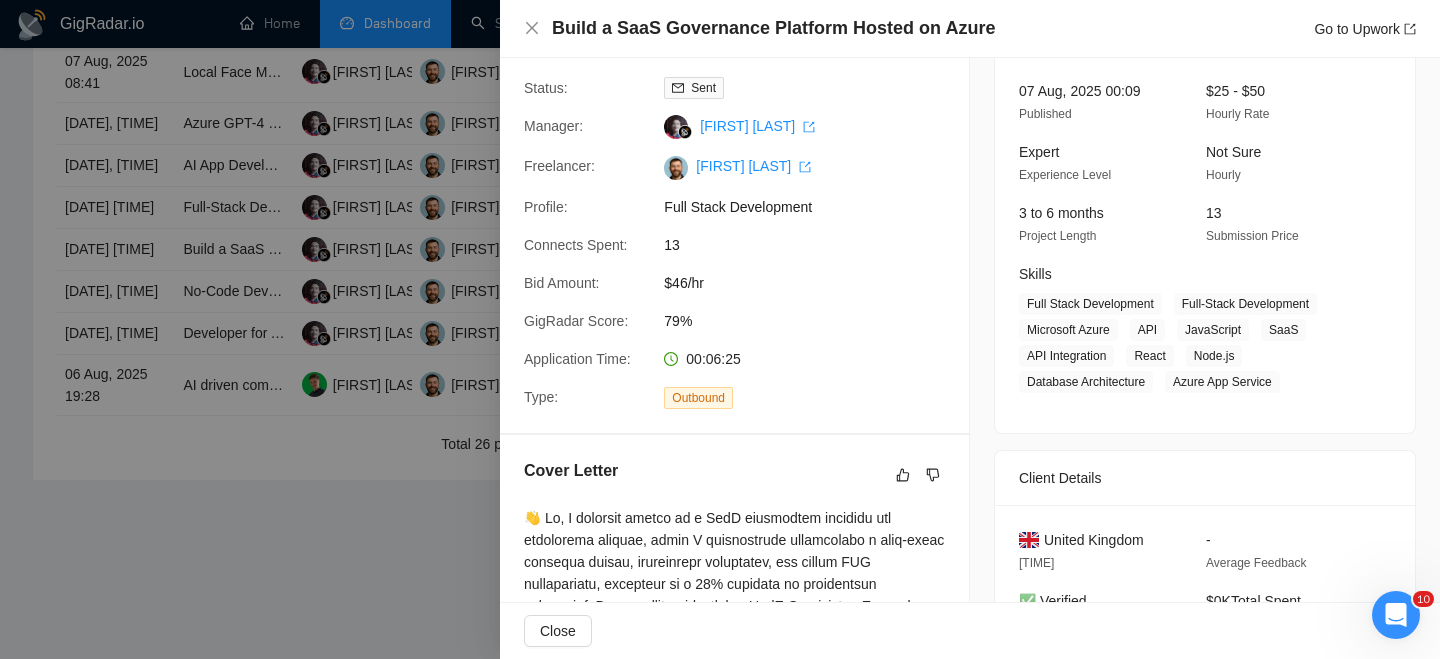click on "Build a SaaS Governance Platform Hosted on Azure Go to Upwork" at bounding box center (970, 29) 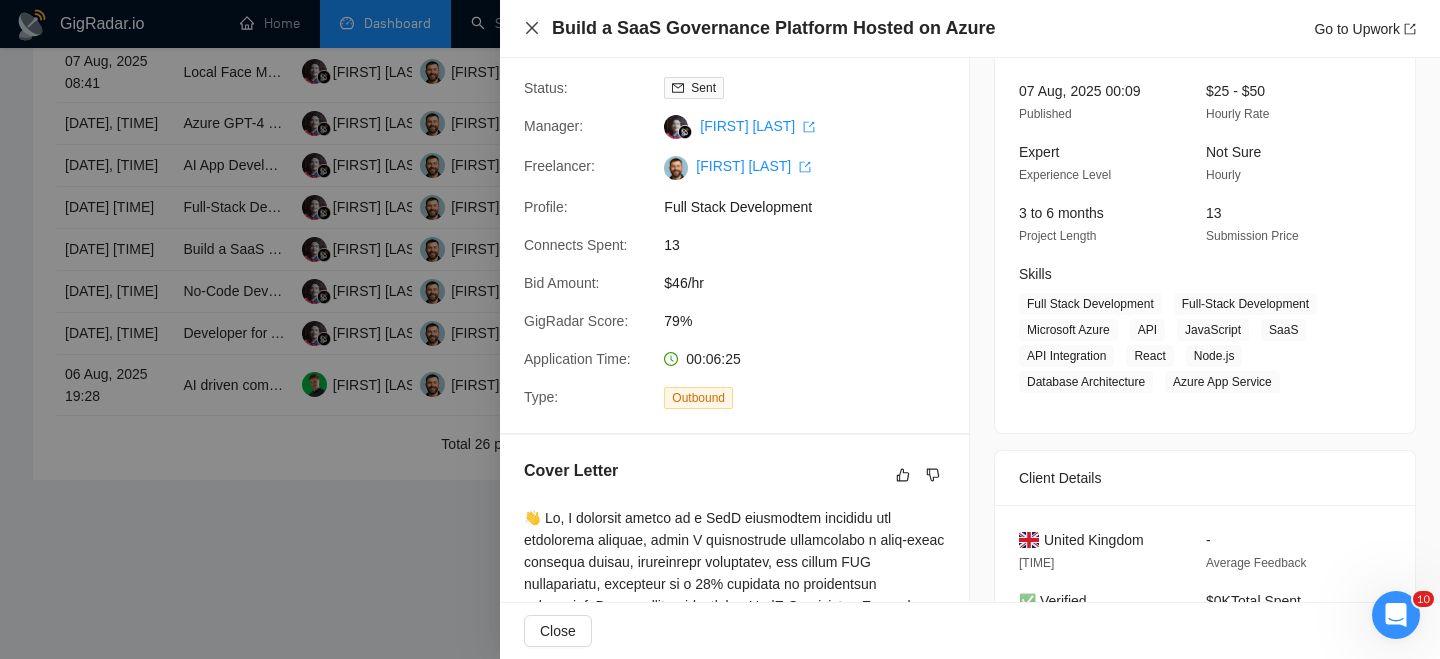 click 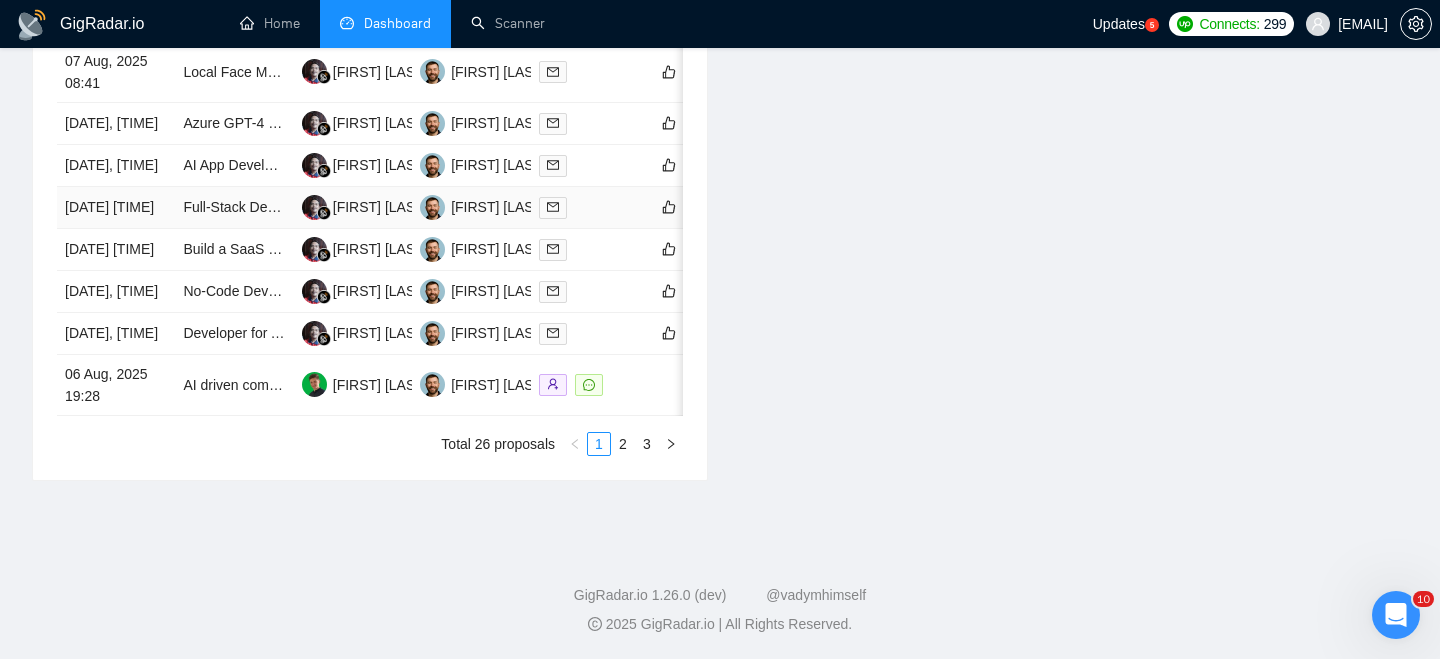 click on "[DATE] [TIME]" at bounding box center (116, 208) 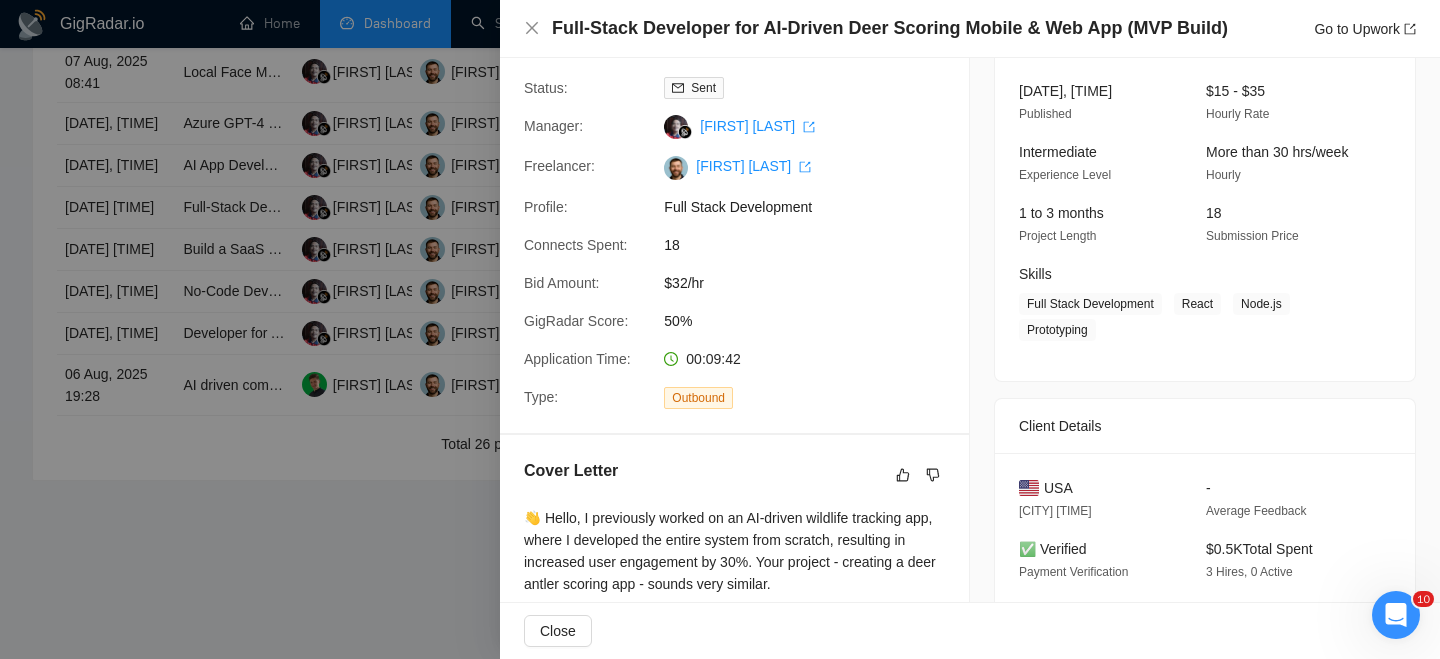 click on "Full-Stack Developer for AI-Driven Deer Scoring Mobile & Web App (MVP Build)" at bounding box center [890, 28] 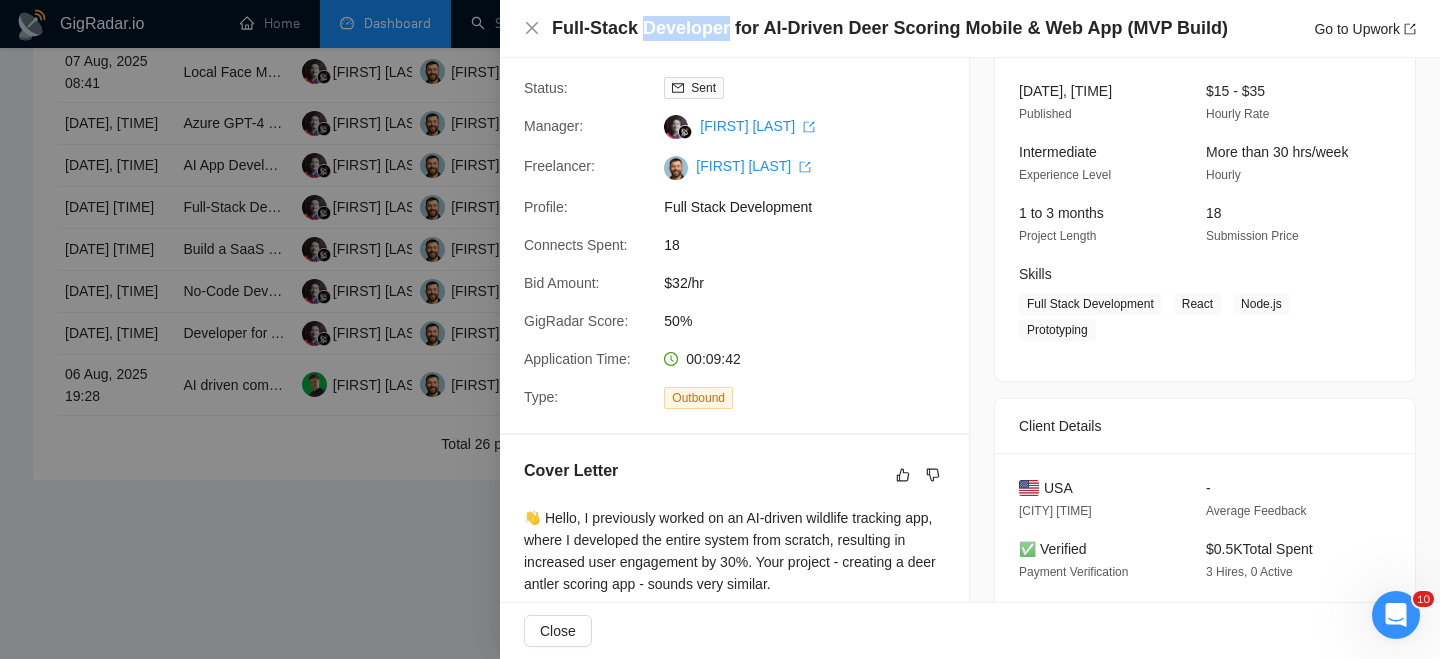 click on "Full-Stack Developer for AI-Driven Deer Scoring Mobile & Web App (MVP Build)" at bounding box center [890, 28] 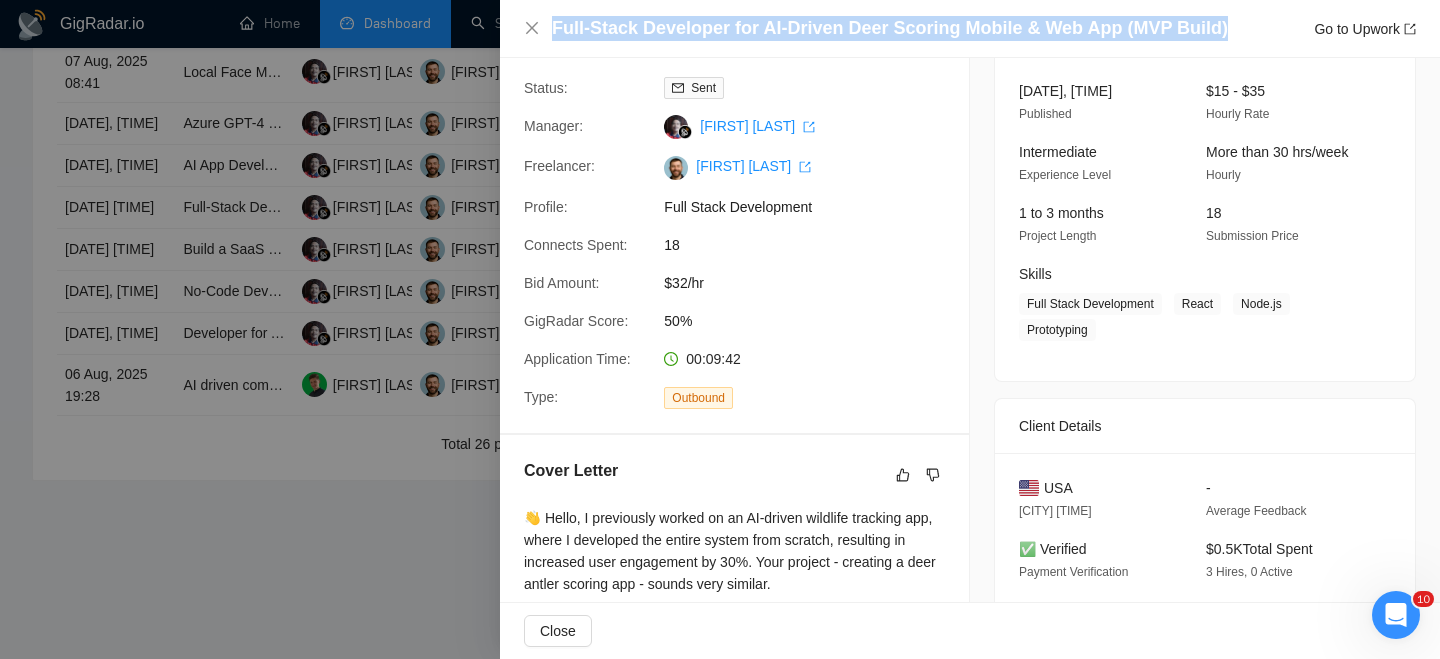 click on "Full-Stack Developer for AI-Driven Deer Scoring Mobile & Web App (MVP Build)" at bounding box center (890, 28) 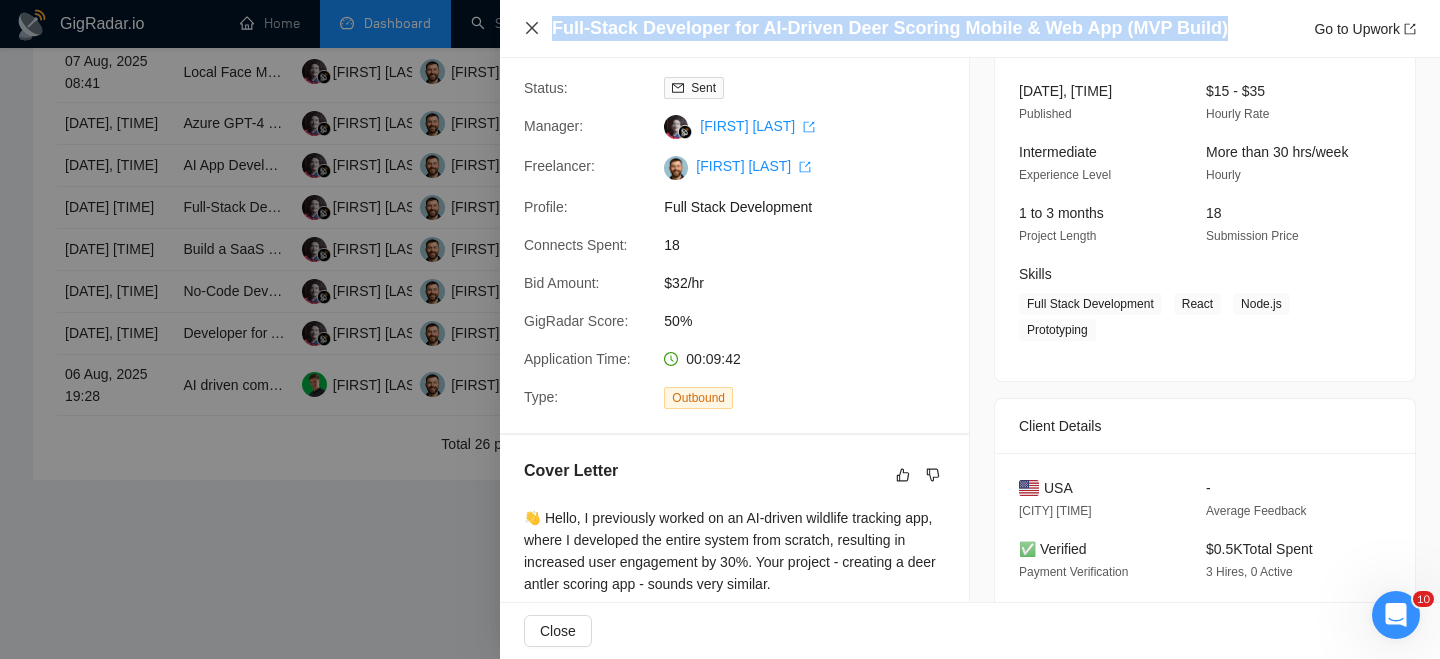 click 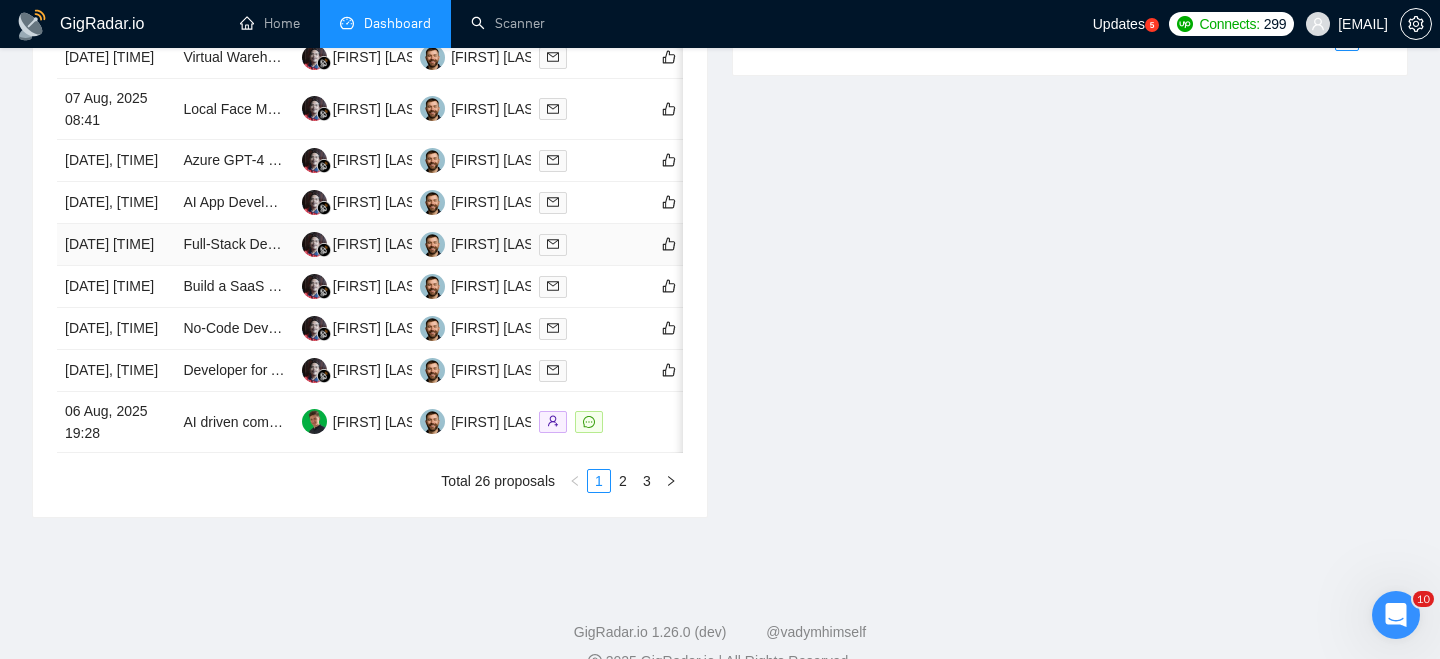 scroll, scrollTop: 933, scrollLeft: 0, axis: vertical 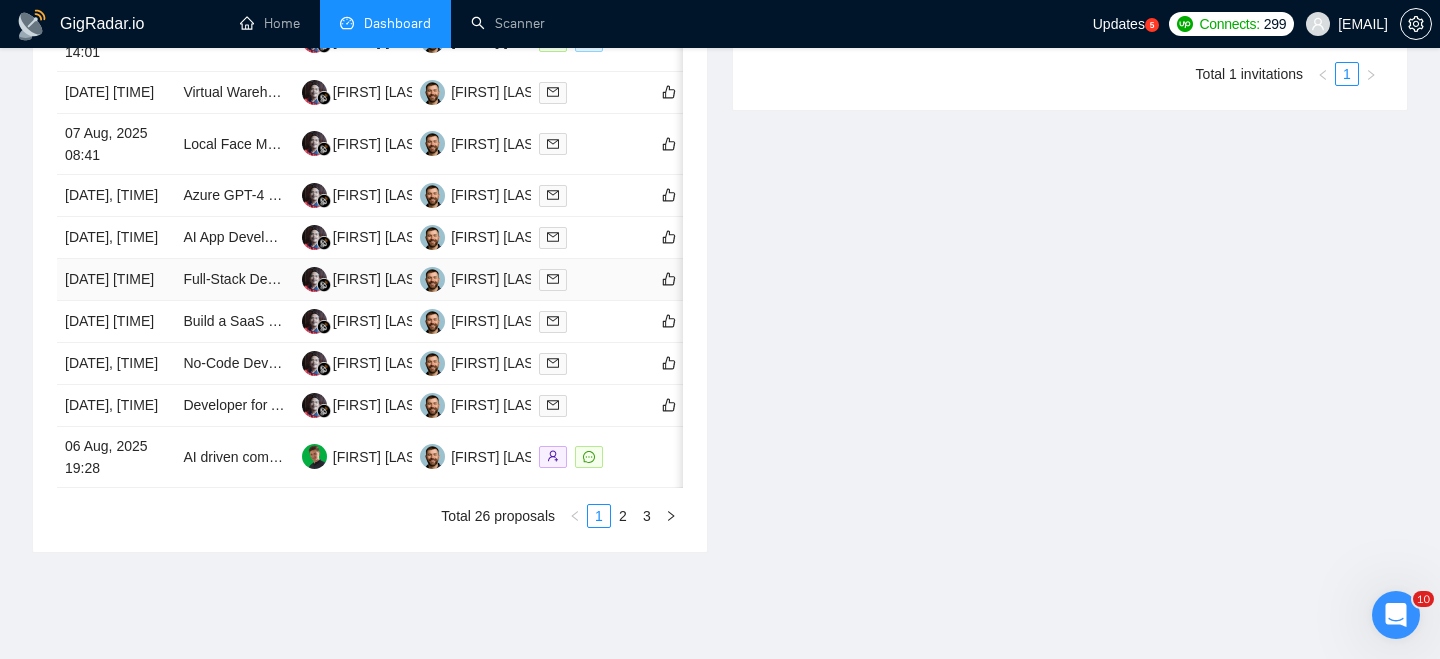 click on "[DATE] [TIME]" at bounding box center [116, 280] 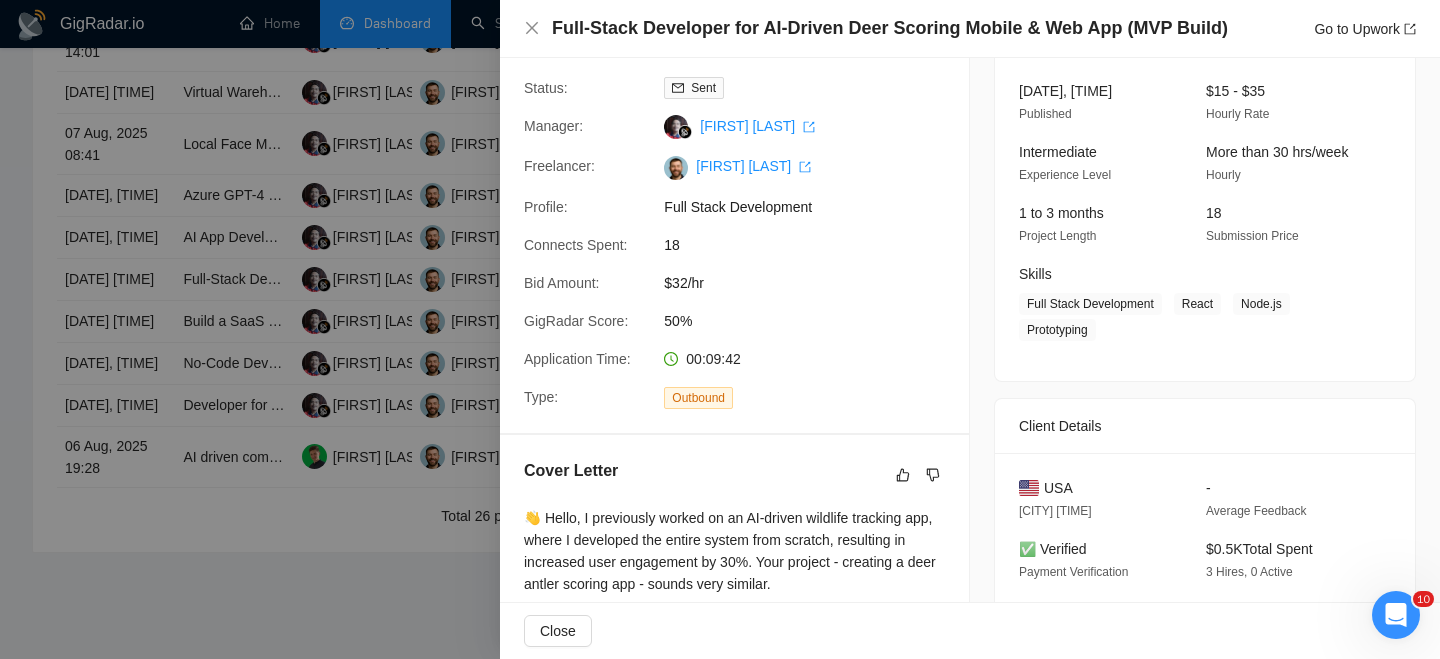 scroll, scrollTop: 0, scrollLeft: 0, axis: both 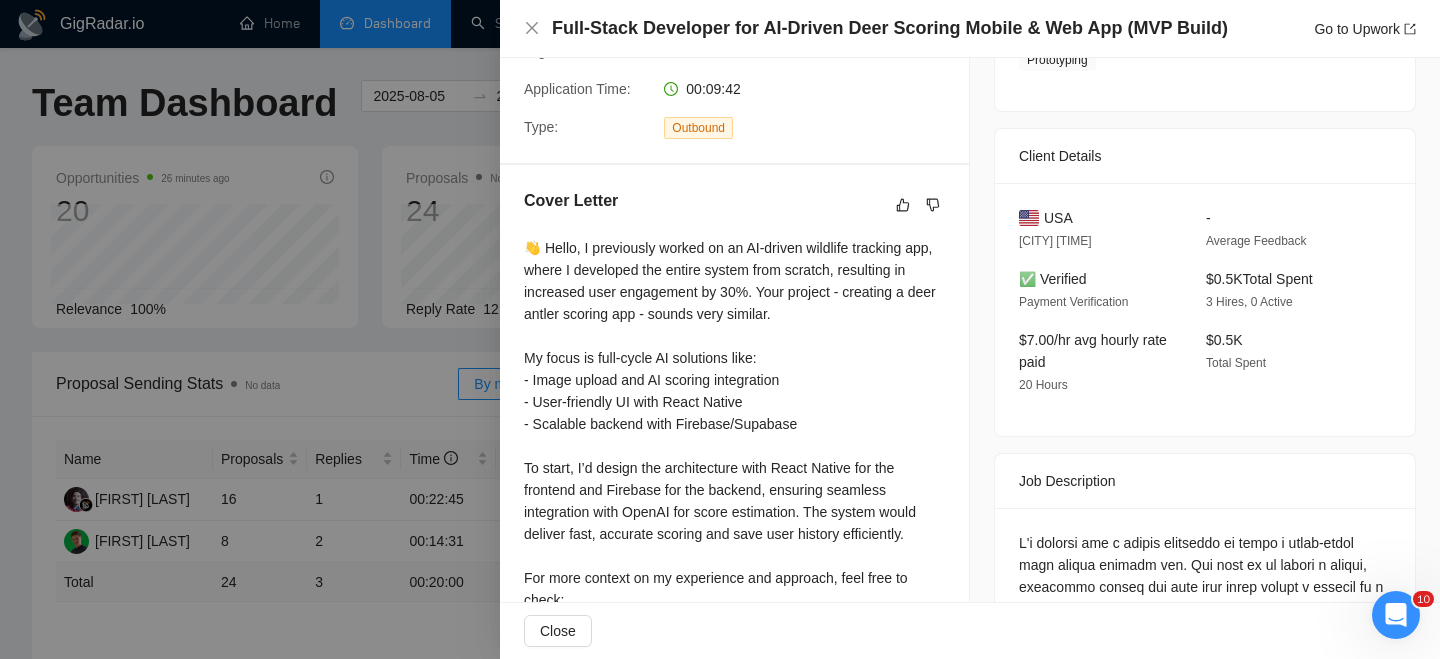 click on "Full-Stack Developer for AI-Driven Deer Scoring Mobile & Web App (MVP Build) Go to Upwork" at bounding box center [970, 28] 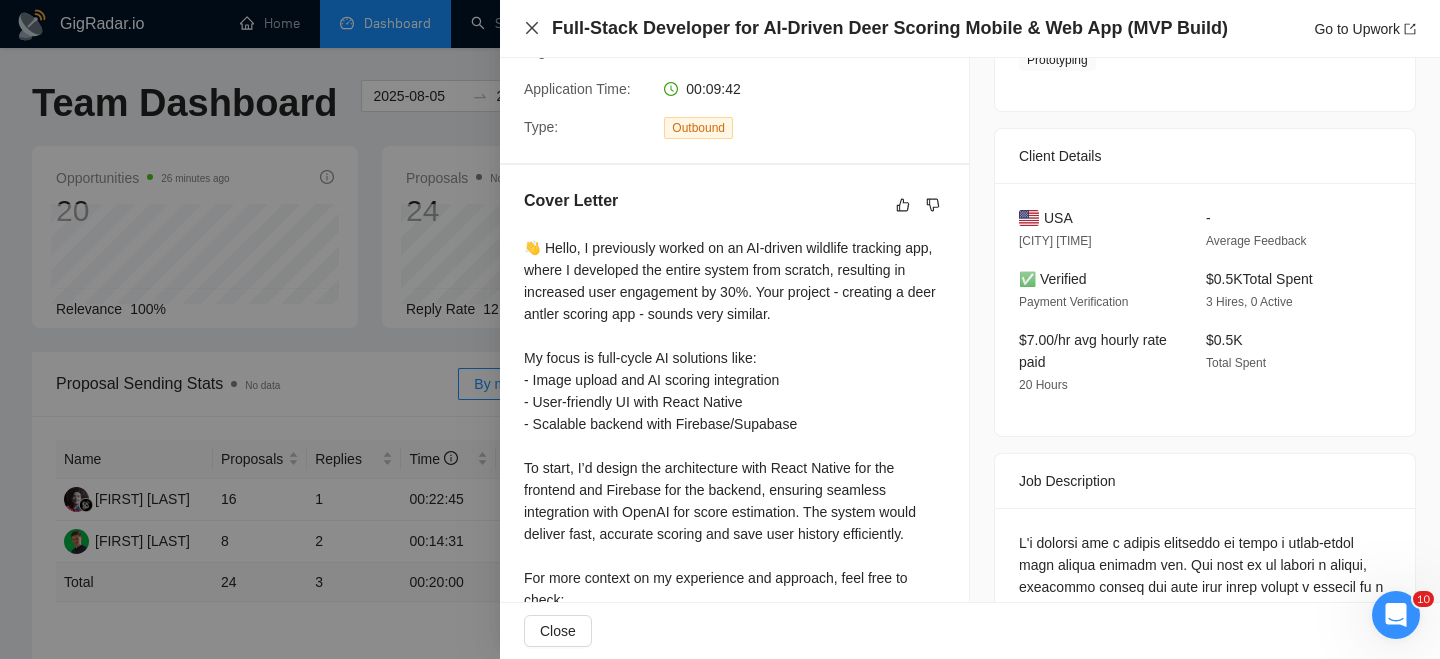 click 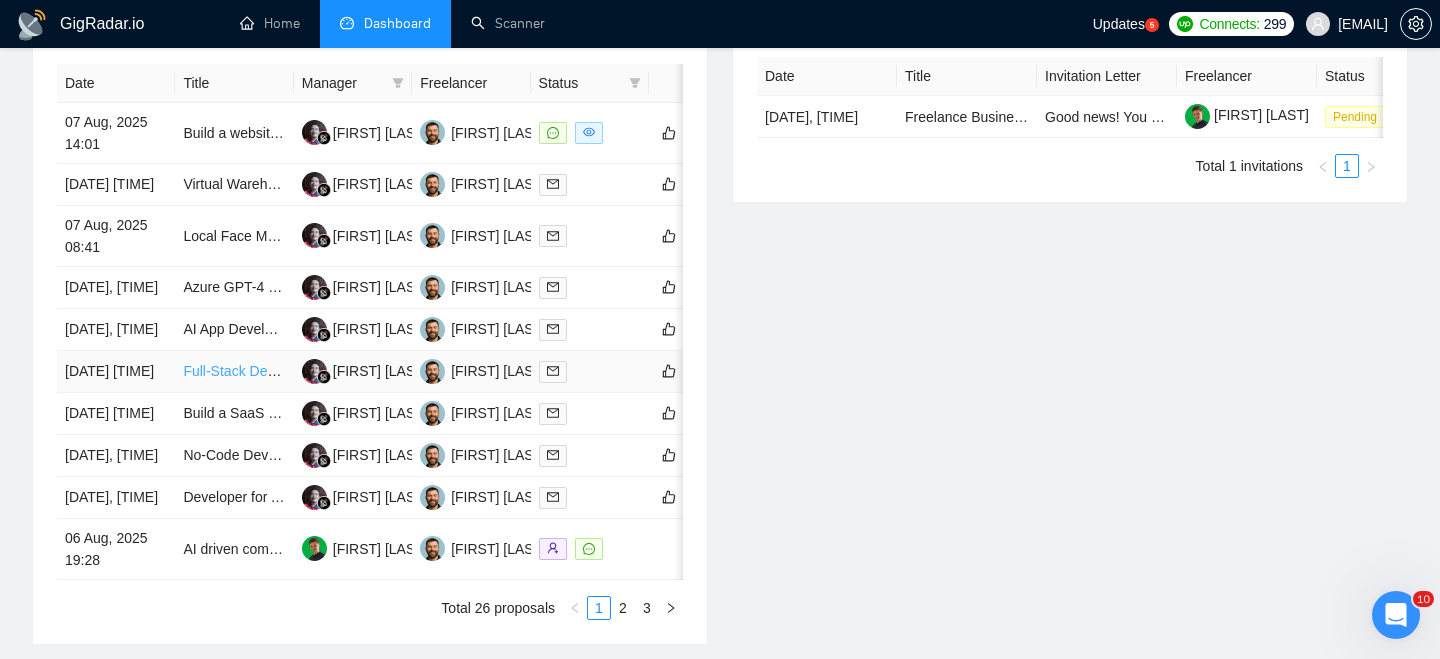 scroll, scrollTop: 874, scrollLeft: 0, axis: vertical 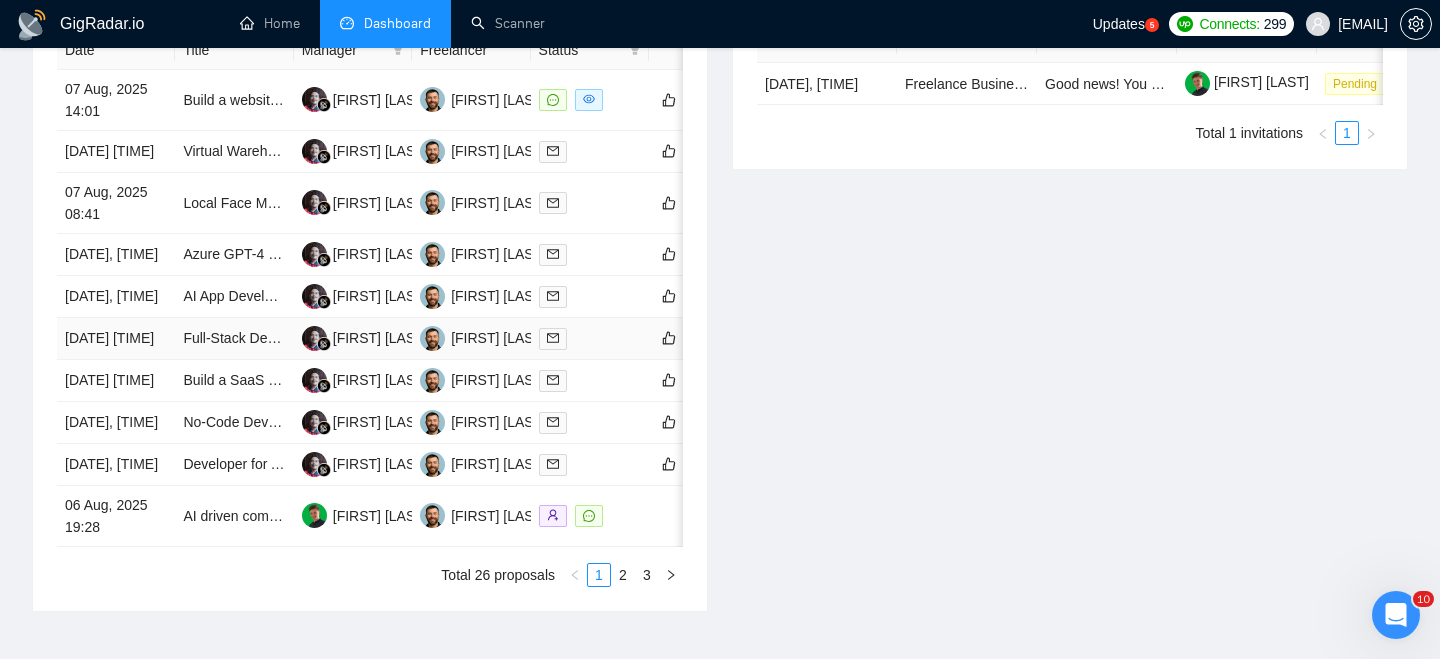 click on "[DATE] [TIME]" at bounding box center [116, 339] 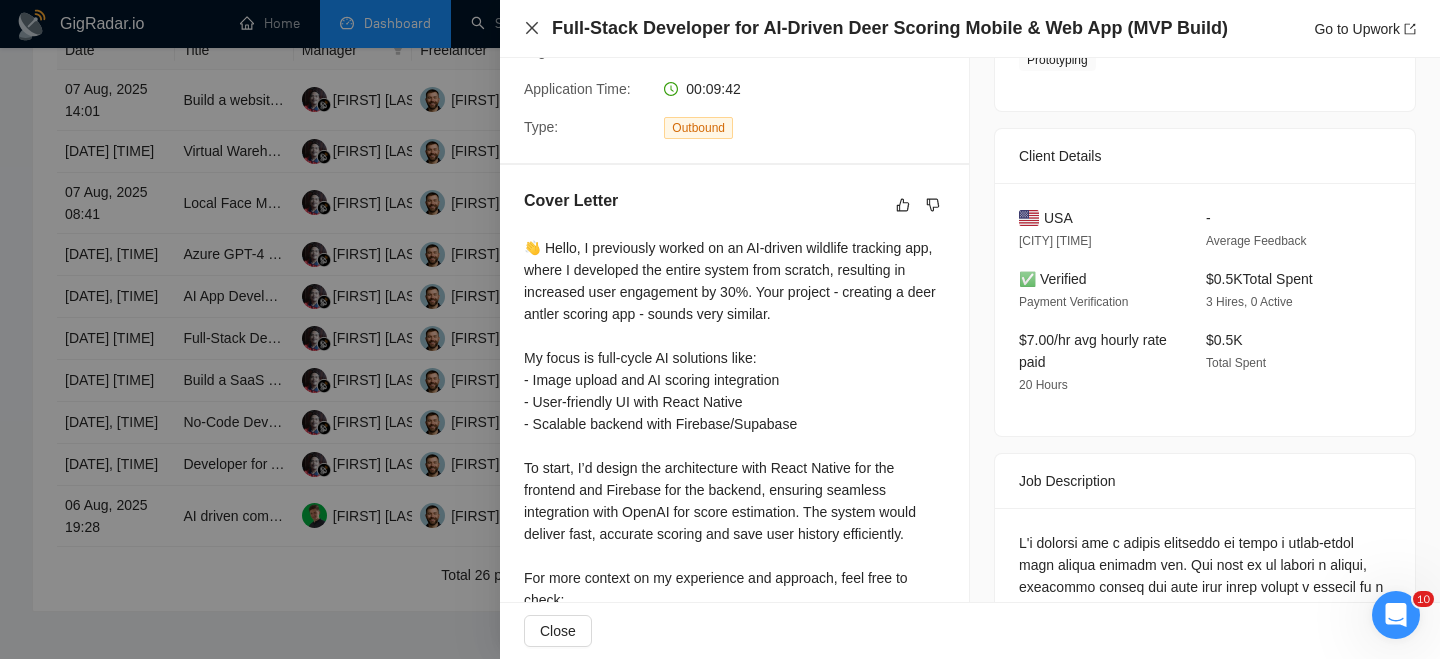 click 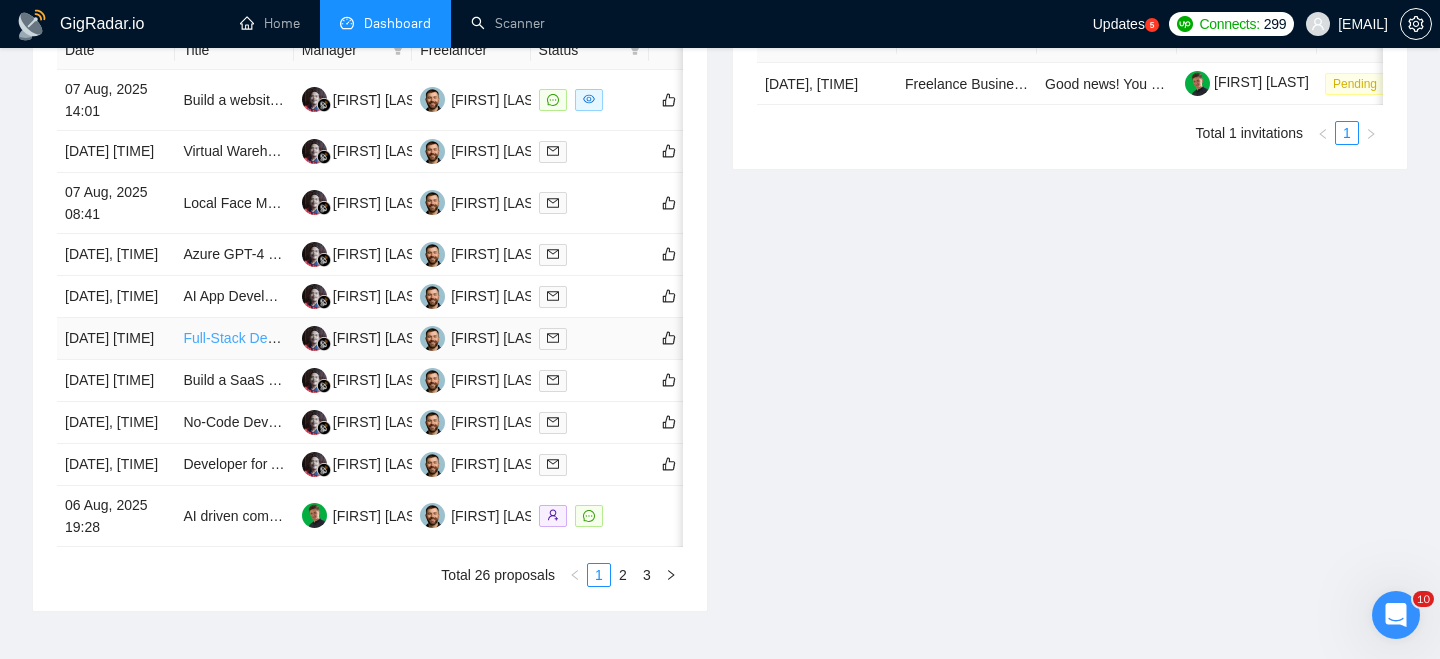click on "Full-Stack Developer for AI-Driven Deer Scoring Mobile & Web App (MVP Build)" at bounding box center (430, 338) 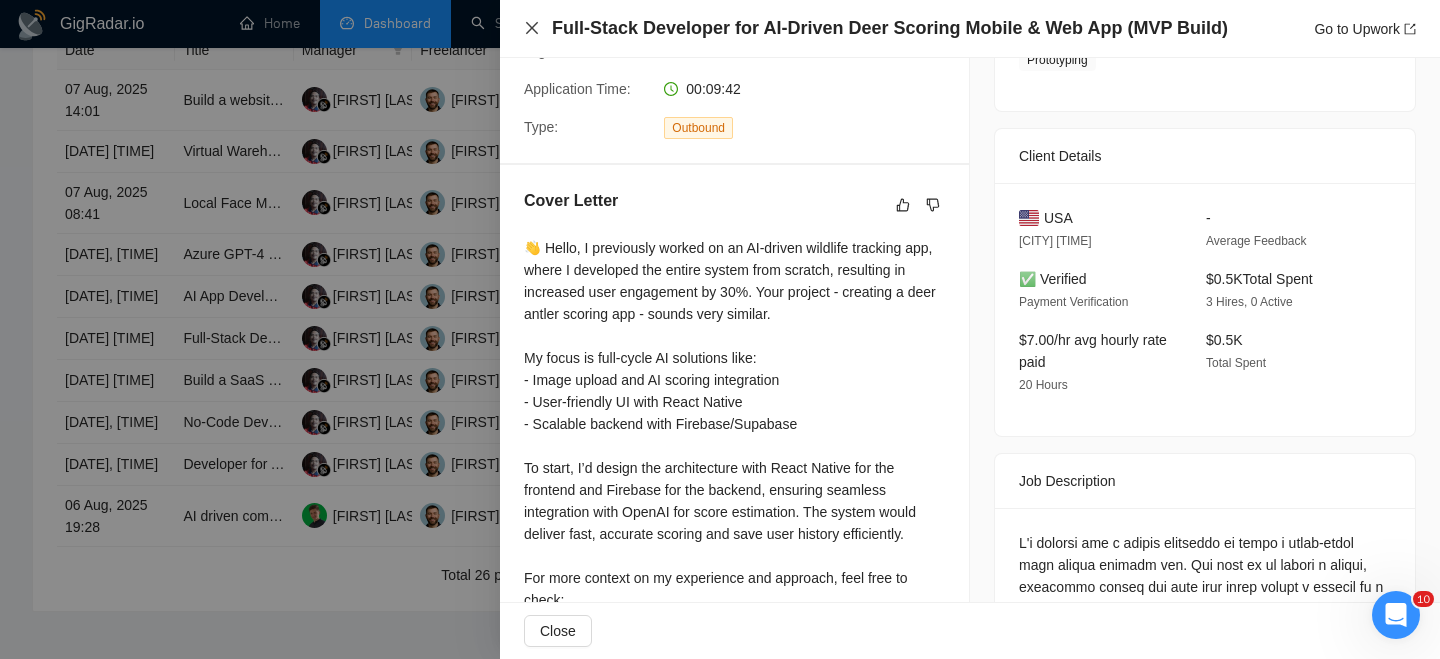 click 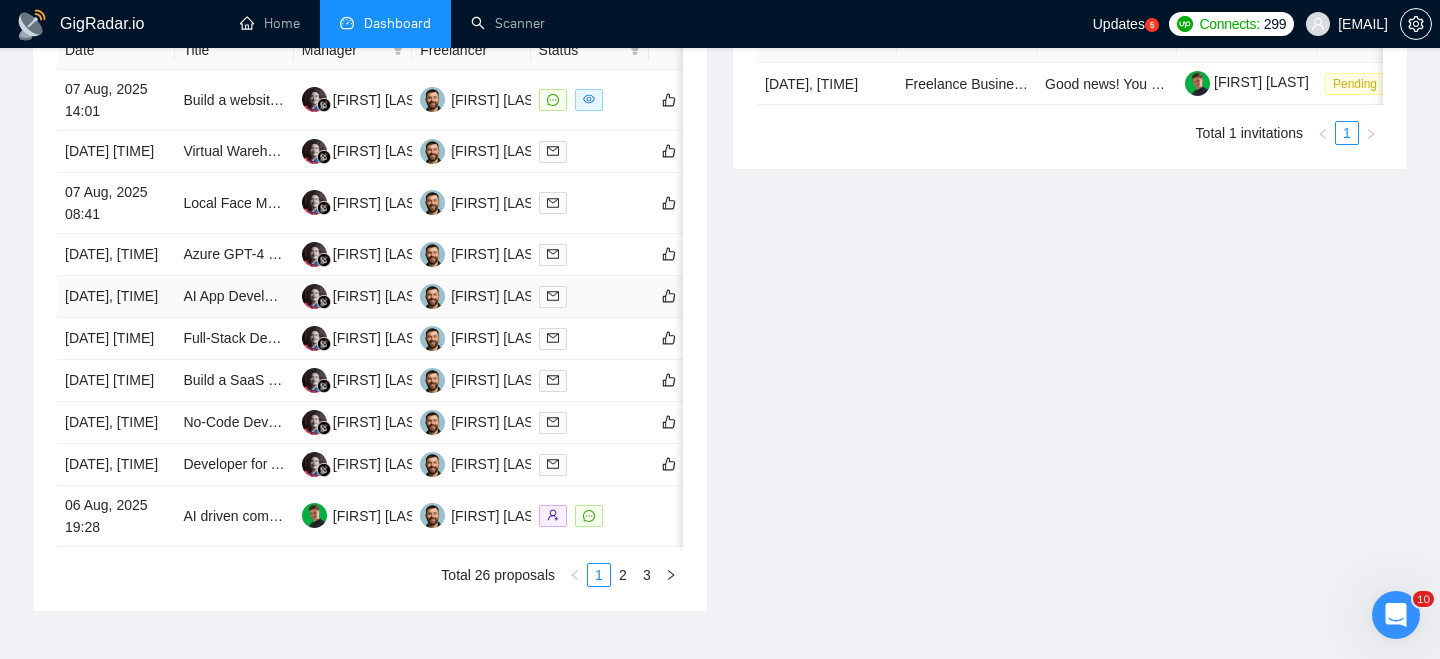 click on "[DATE], [TIME]" at bounding box center (116, 297) 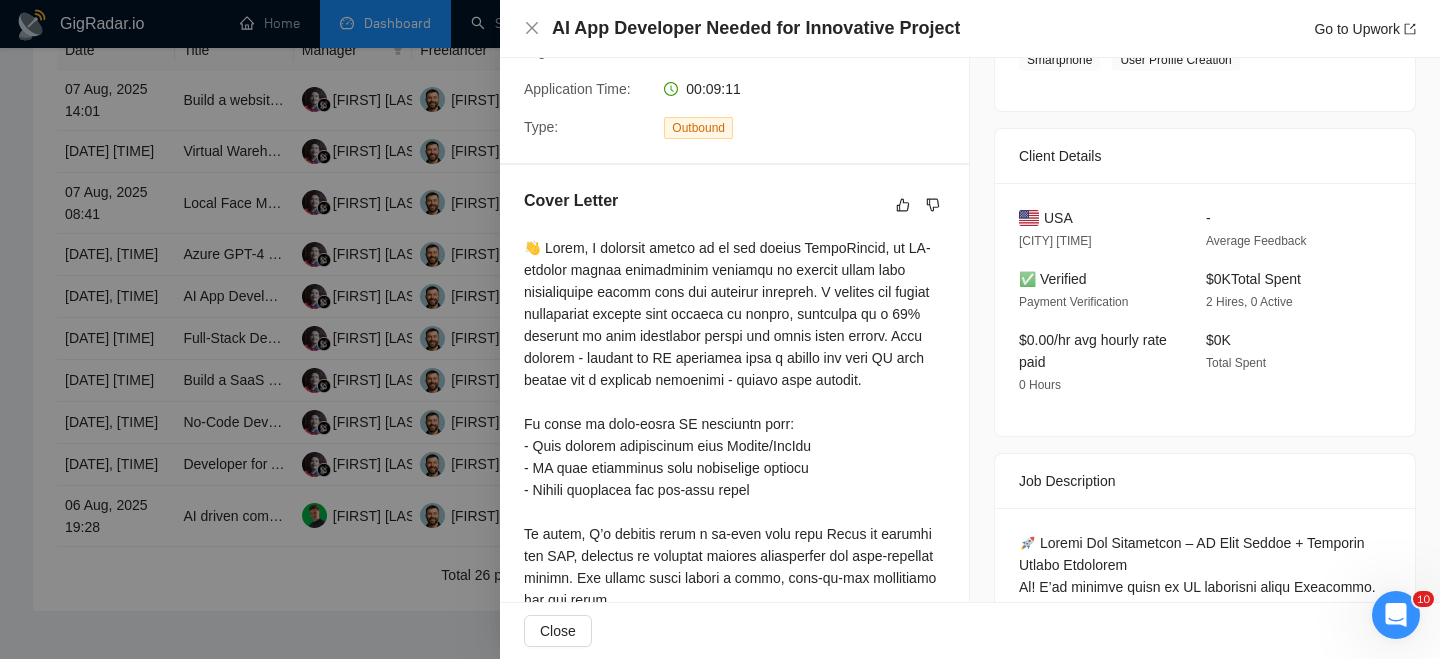 click at bounding box center [720, 329] 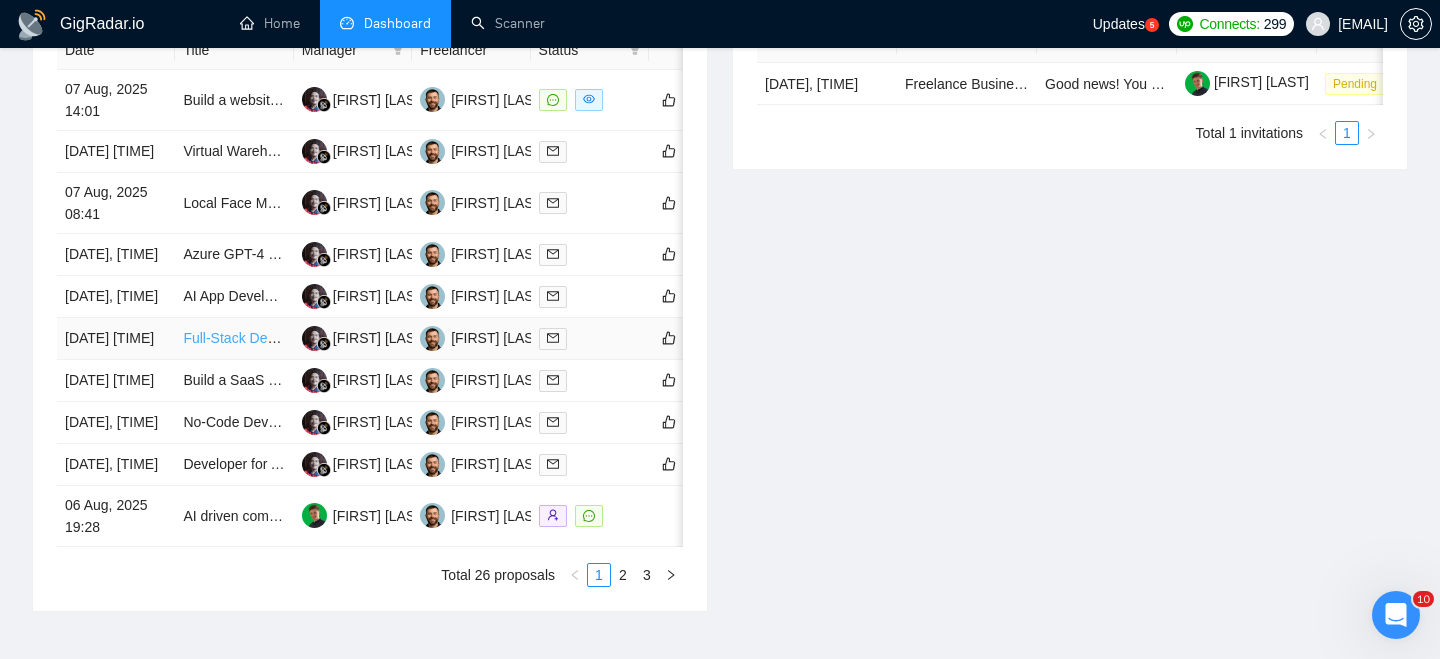 click on "Full-Stack Developer for AI-Driven Deer Scoring Mobile & Web App (MVP Build)" at bounding box center [430, 338] 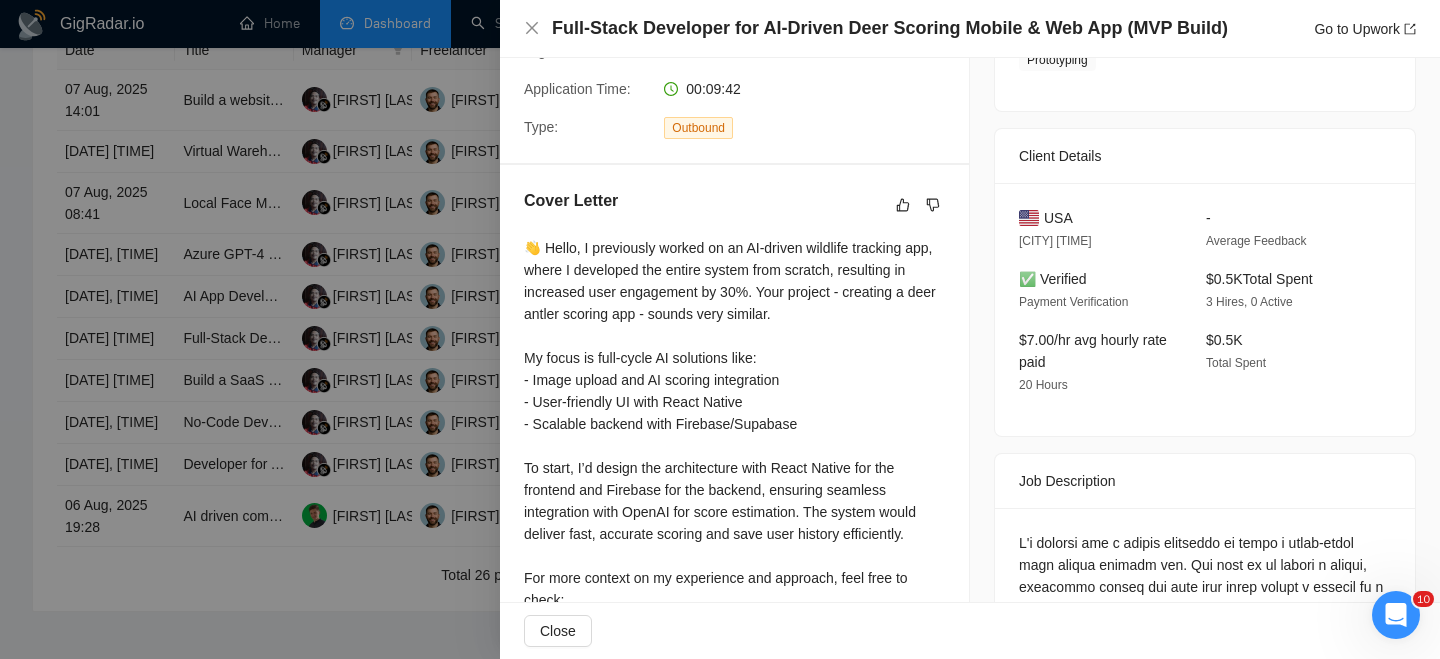 scroll, scrollTop: 0, scrollLeft: 0, axis: both 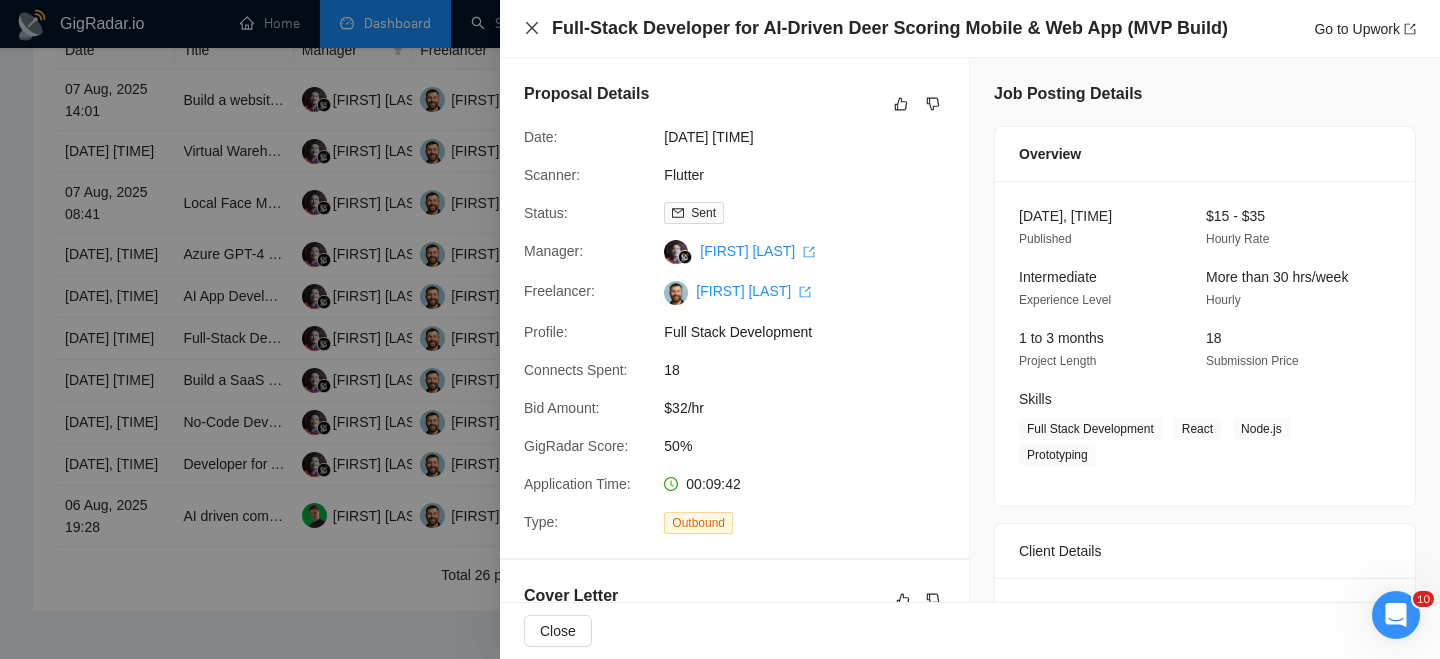 click 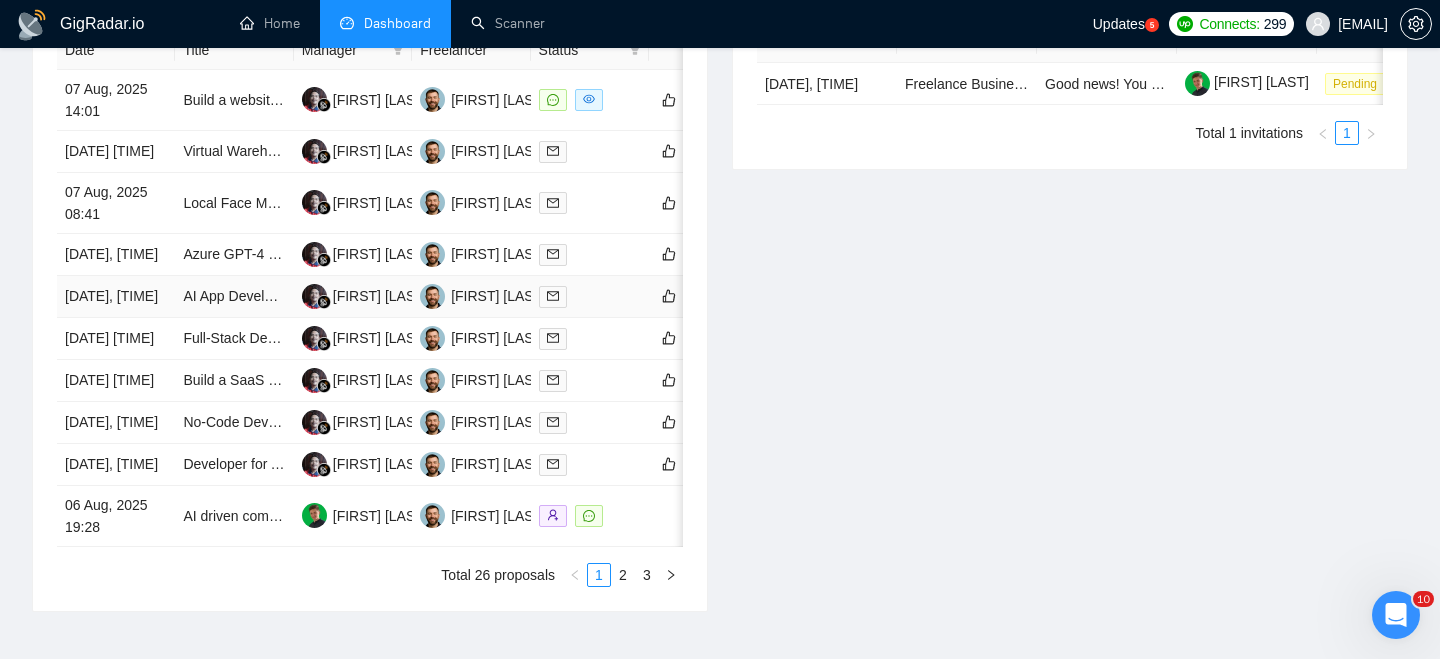 click on "[DATE], [TIME]" at bounding box center [116, 297] 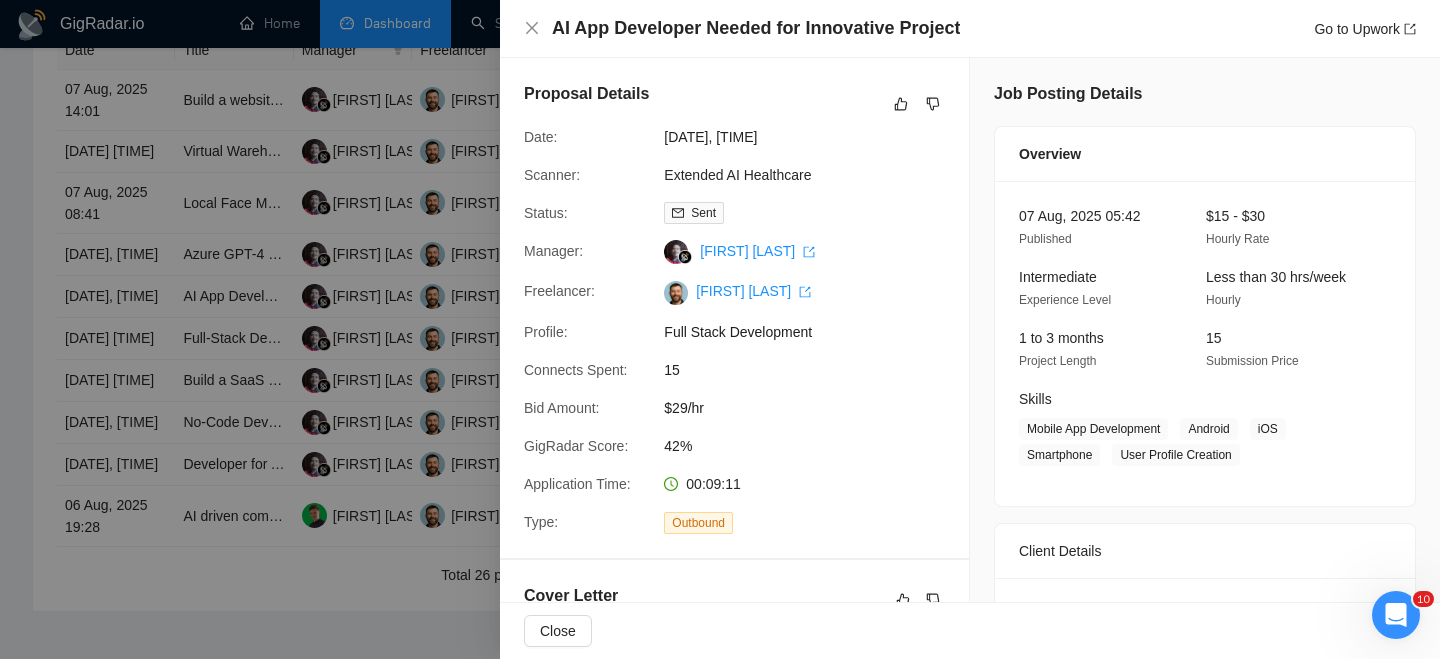 click on "AI App Developer Needed for Innovative Project Go to Upwork" at bounding box center [970, 29] 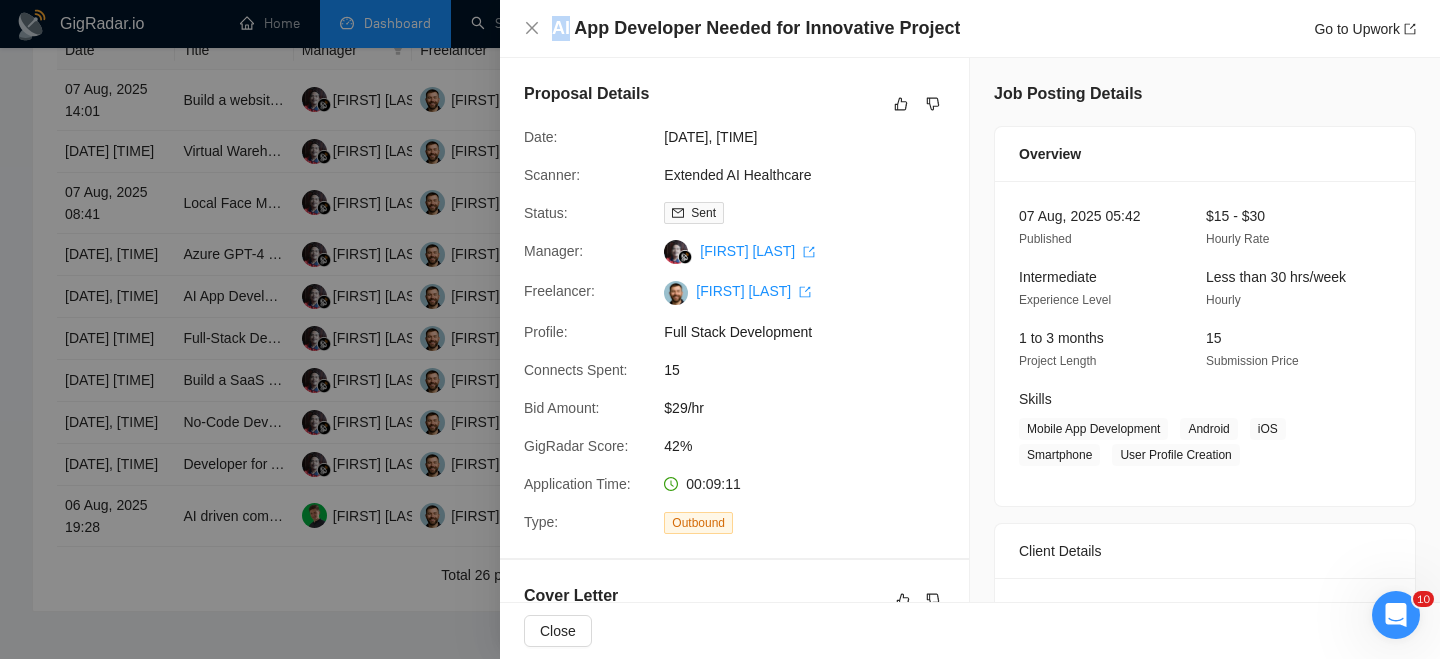 click on "AI App Developer Needed for Innovative Project" at bounding box center [756, 28] 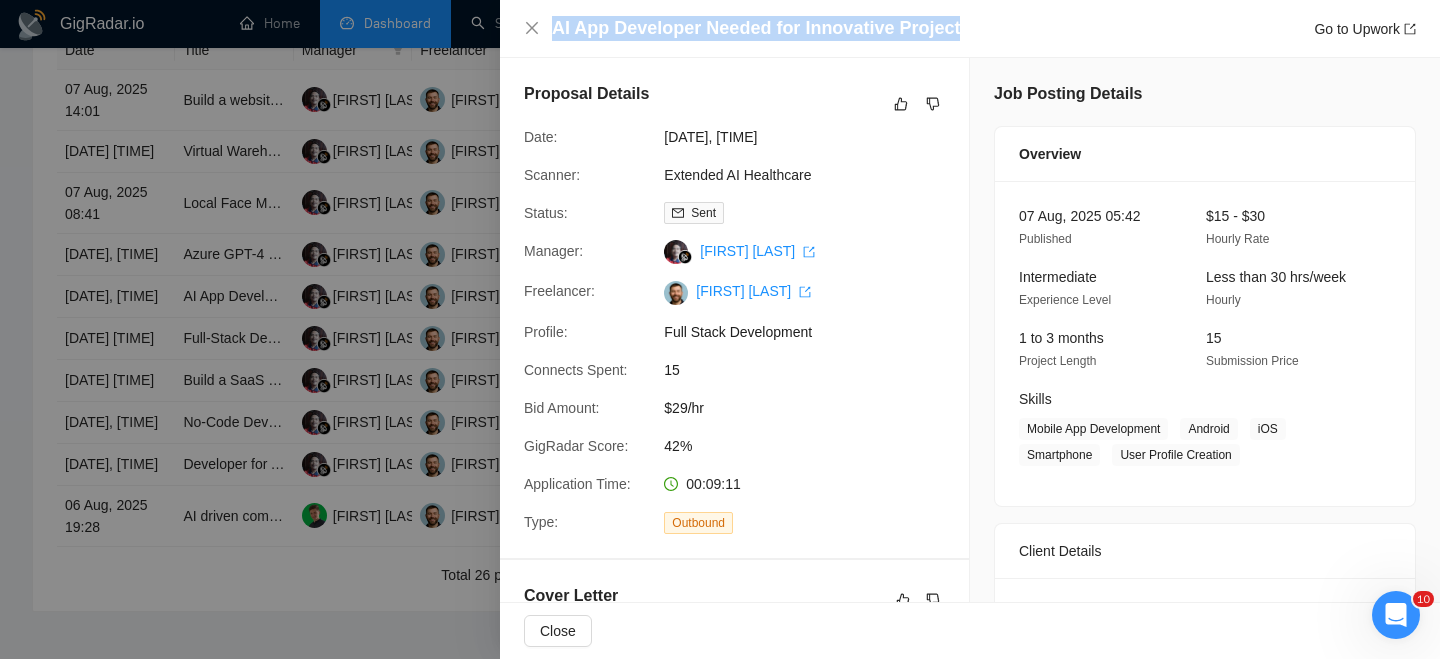 click on "AI App Developer Needed for Innovative Project" at bounding box center [756, 28] 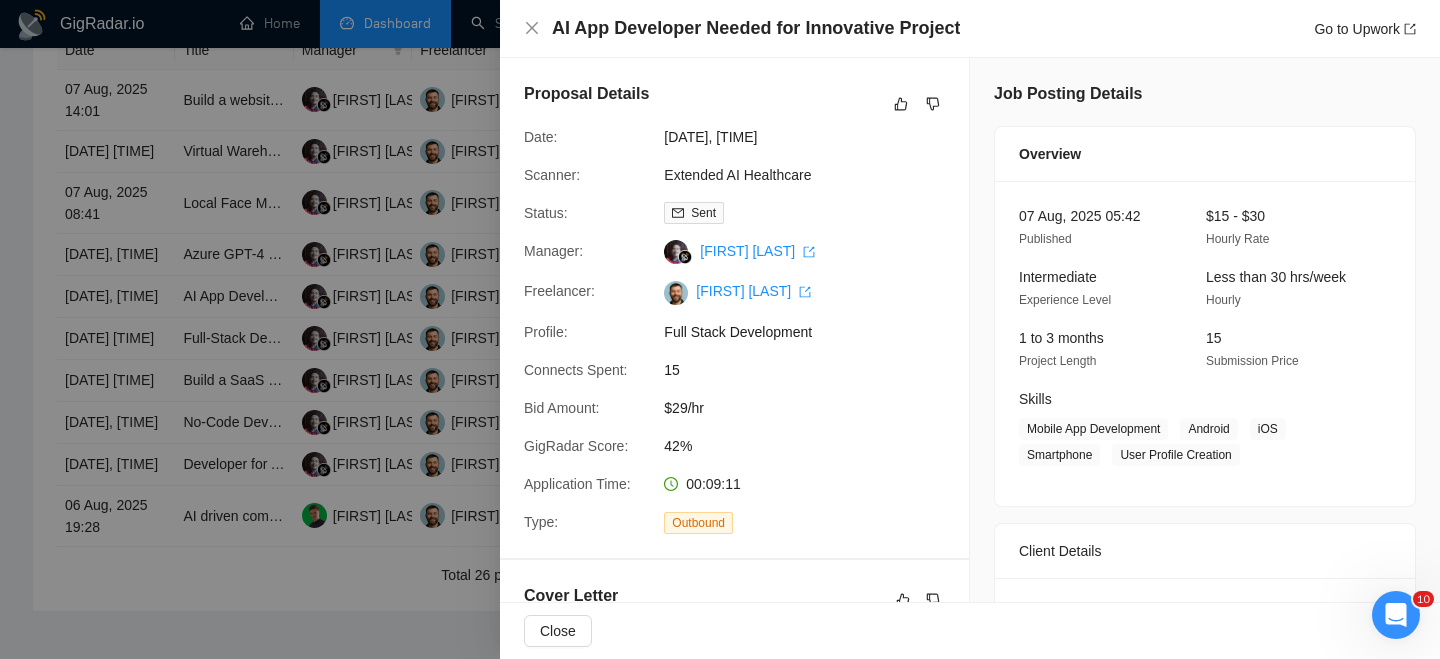 click on "AI App Developer Needed for Innovative Project Go to Upwork" at bounding box center (970, 29) 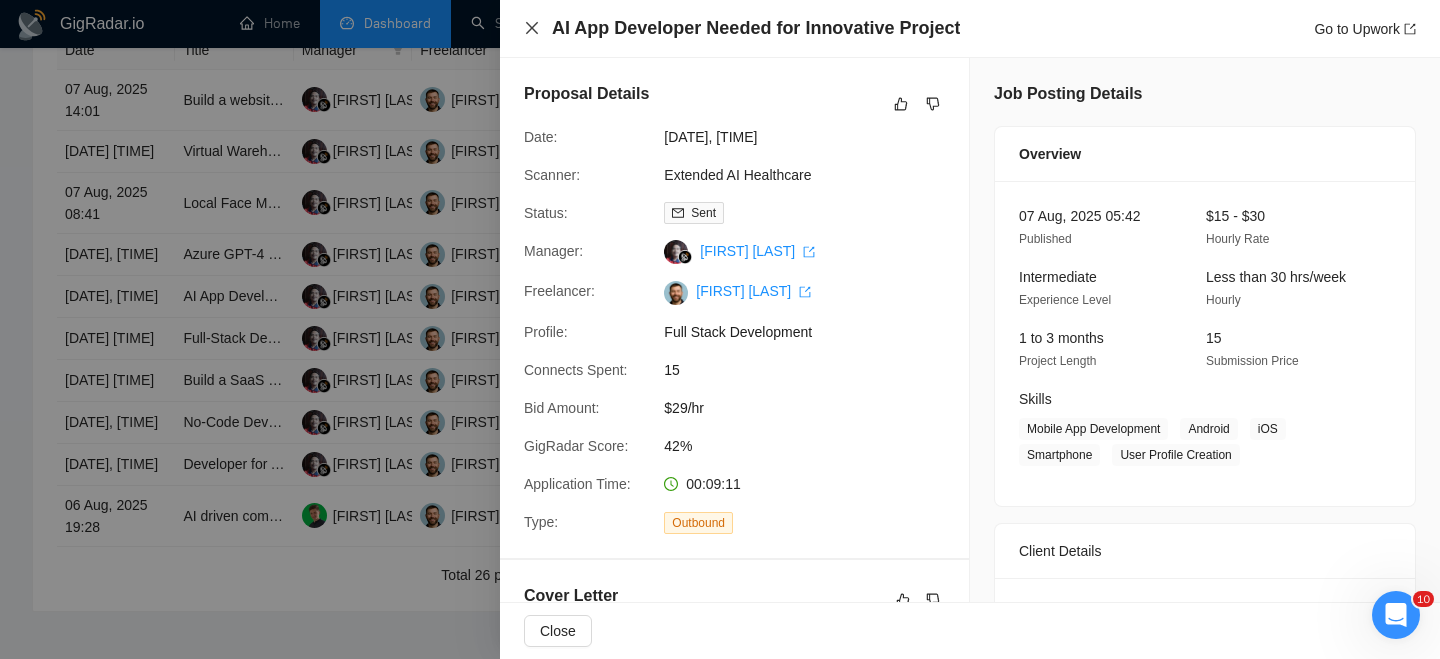 click 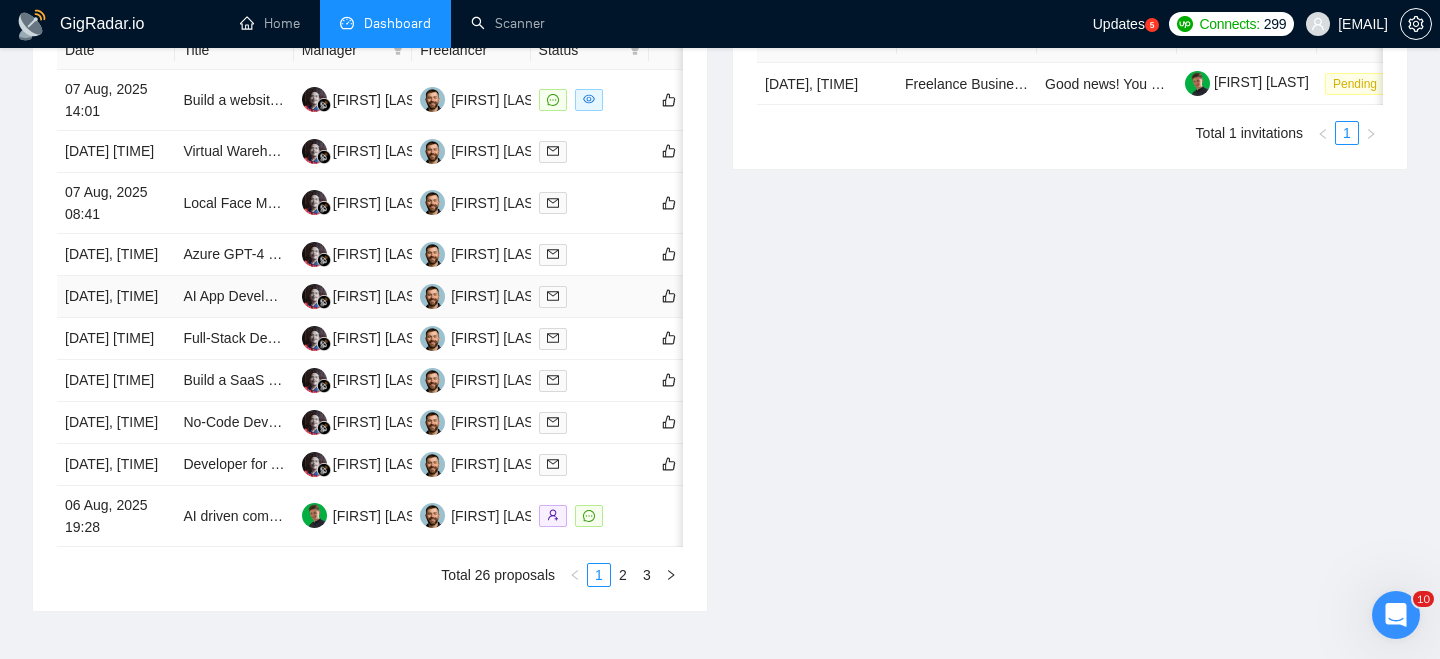 click on "[DATE], [TIME]" at bounding box center [116, 297] 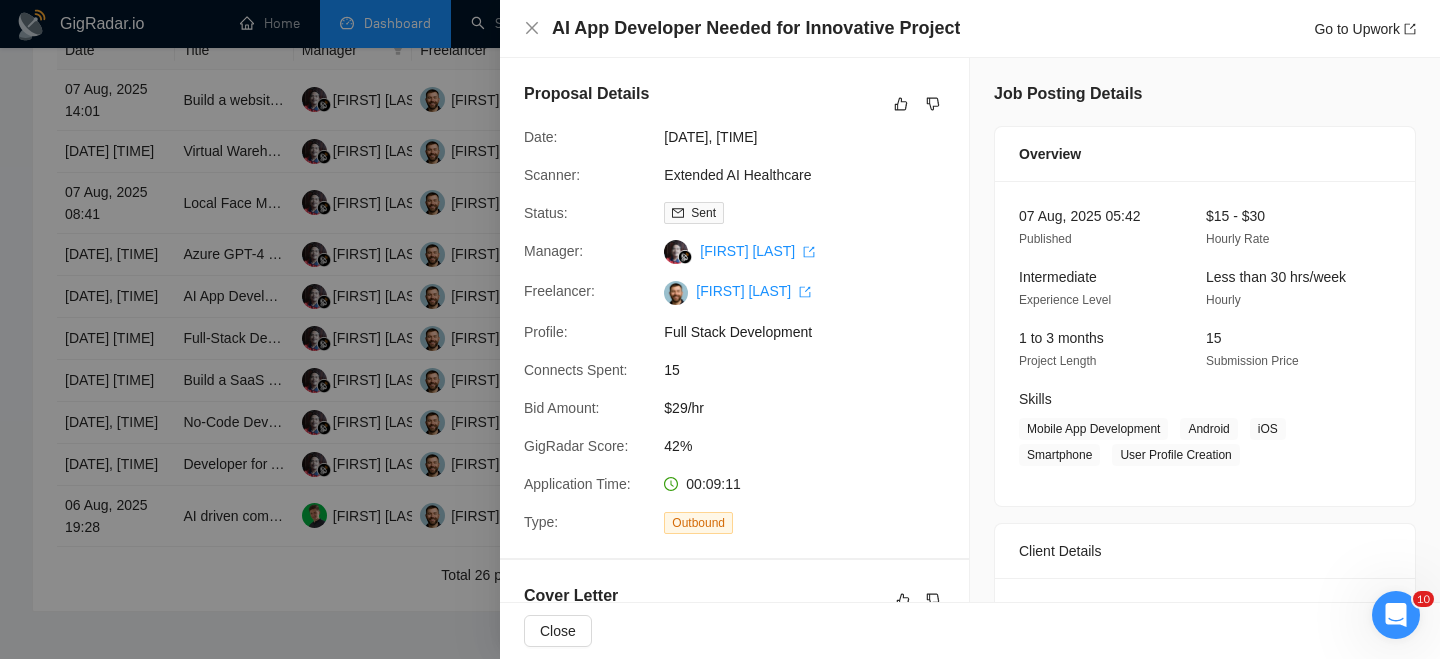 scroll, scrollTop: 178, scrollLeft: 0, axis: vertical 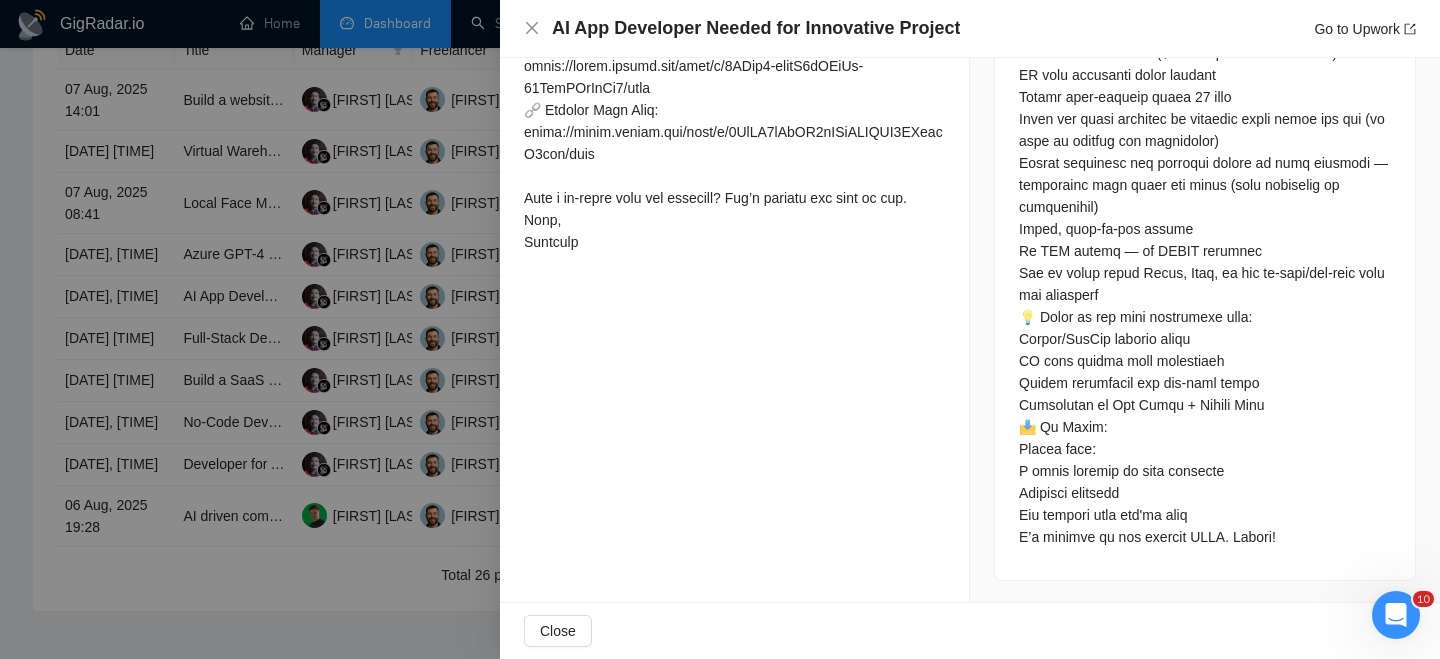 click at bounding box center [1205, 229] 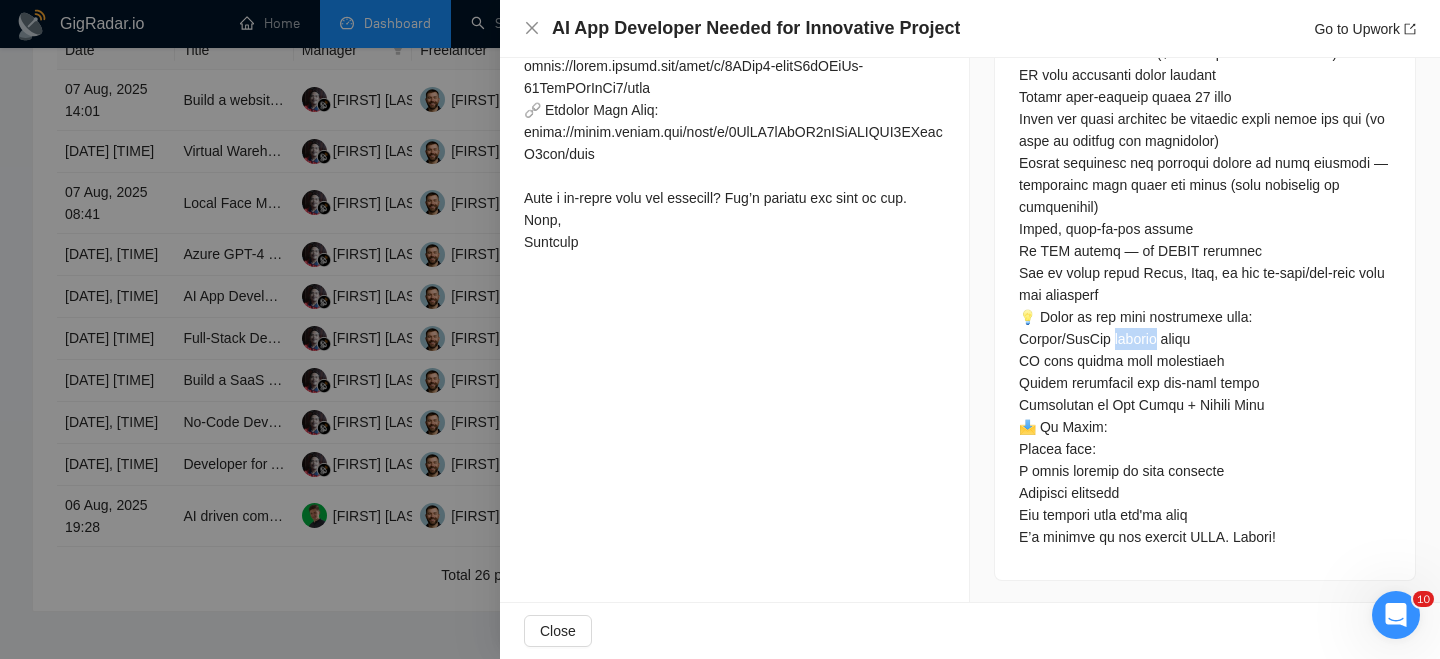 click at bounding box center [1205, 229] 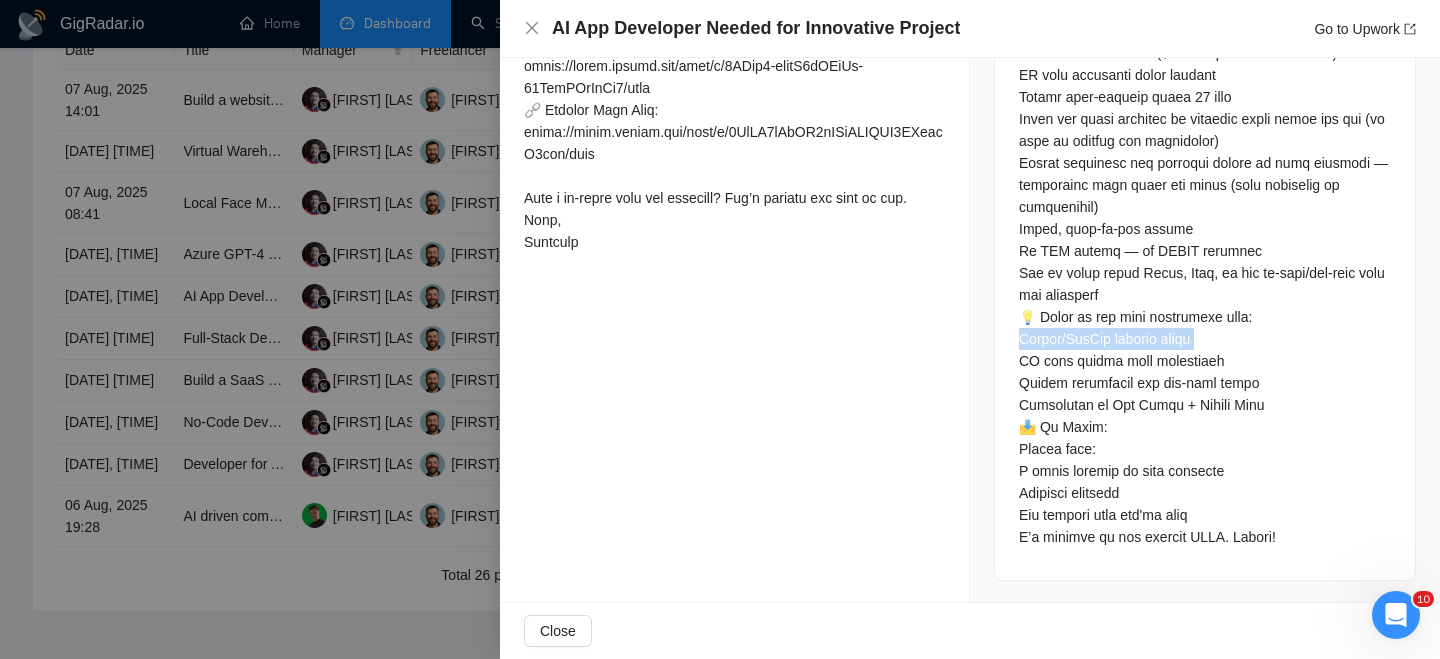 click at bounding box center [1205, 229] 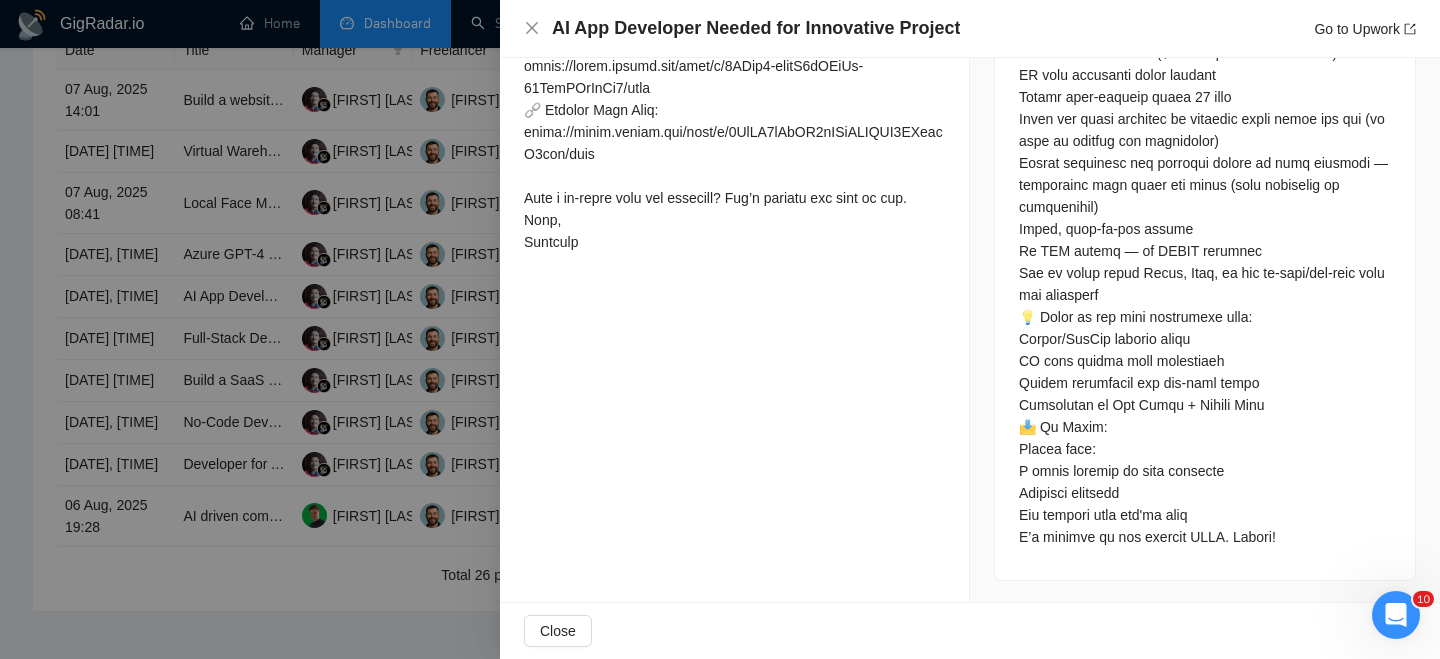 click at bounding box center (1205, 229) 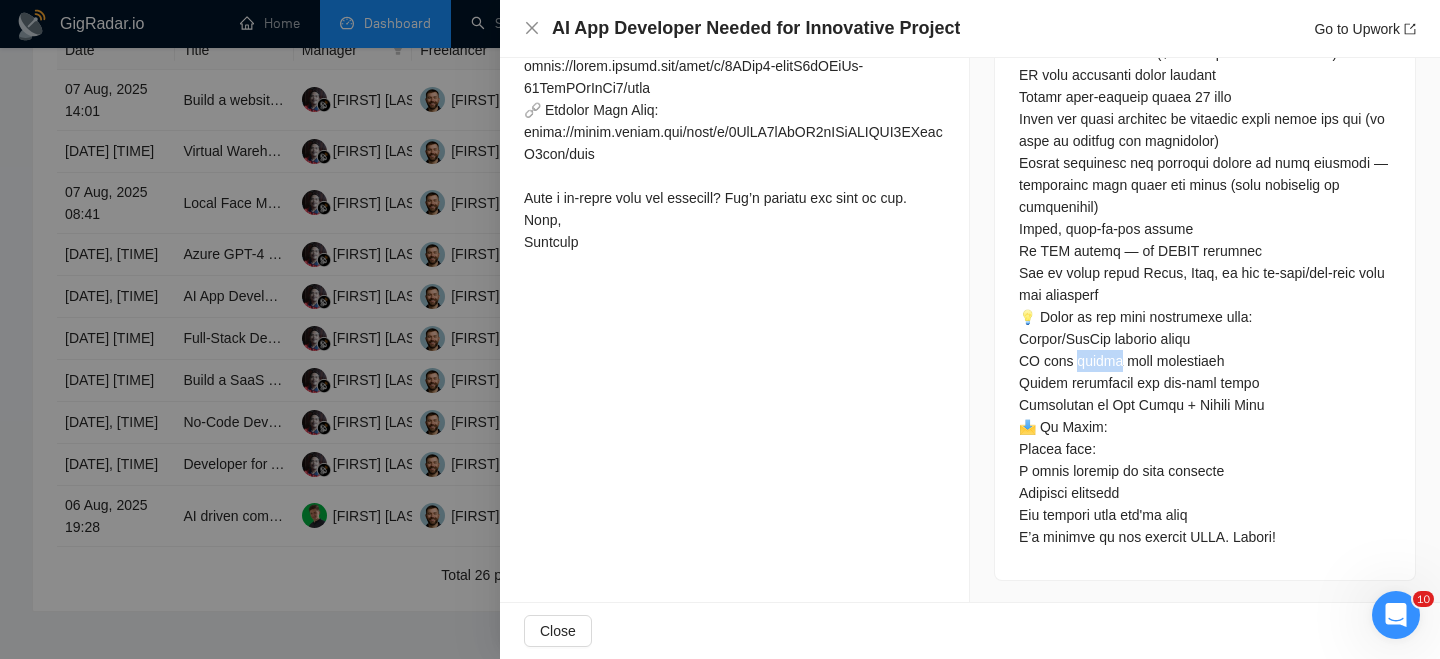 click at bounding box center [1205, 229] 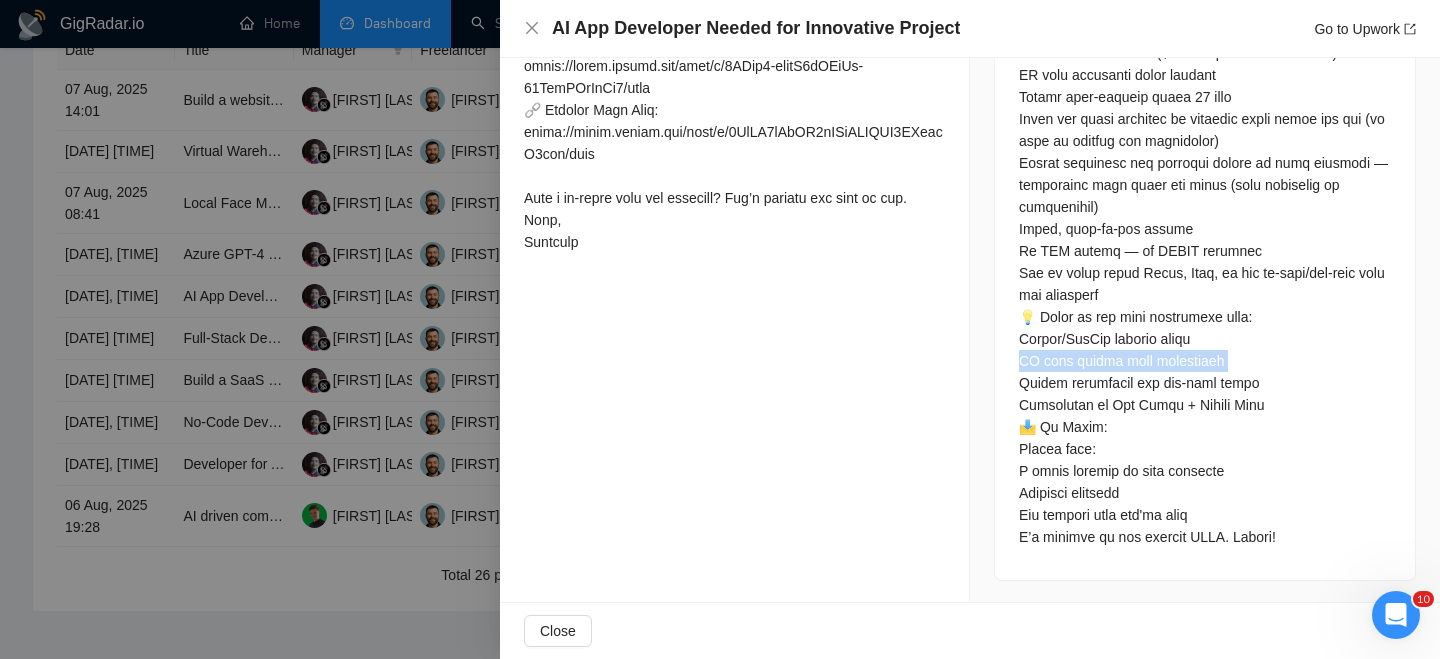click at bounding box center [1205, 229] 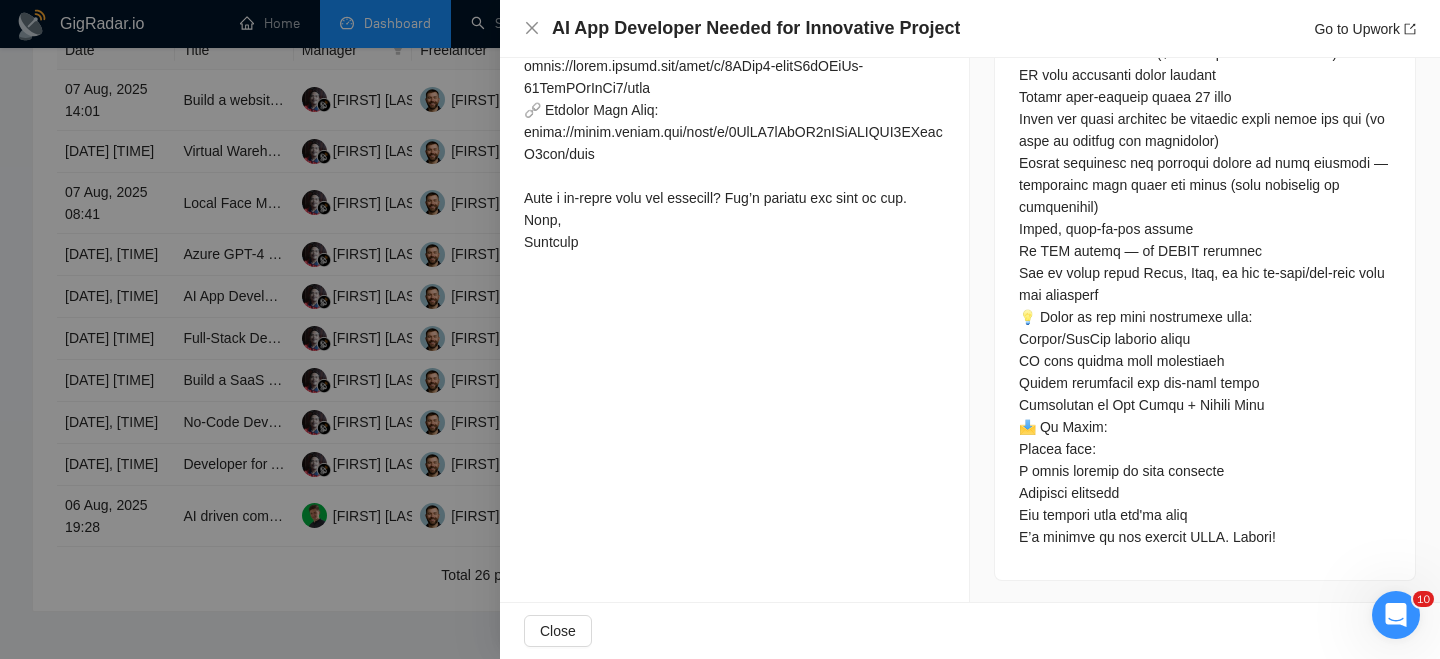 click at bounding box center (1205, 229) 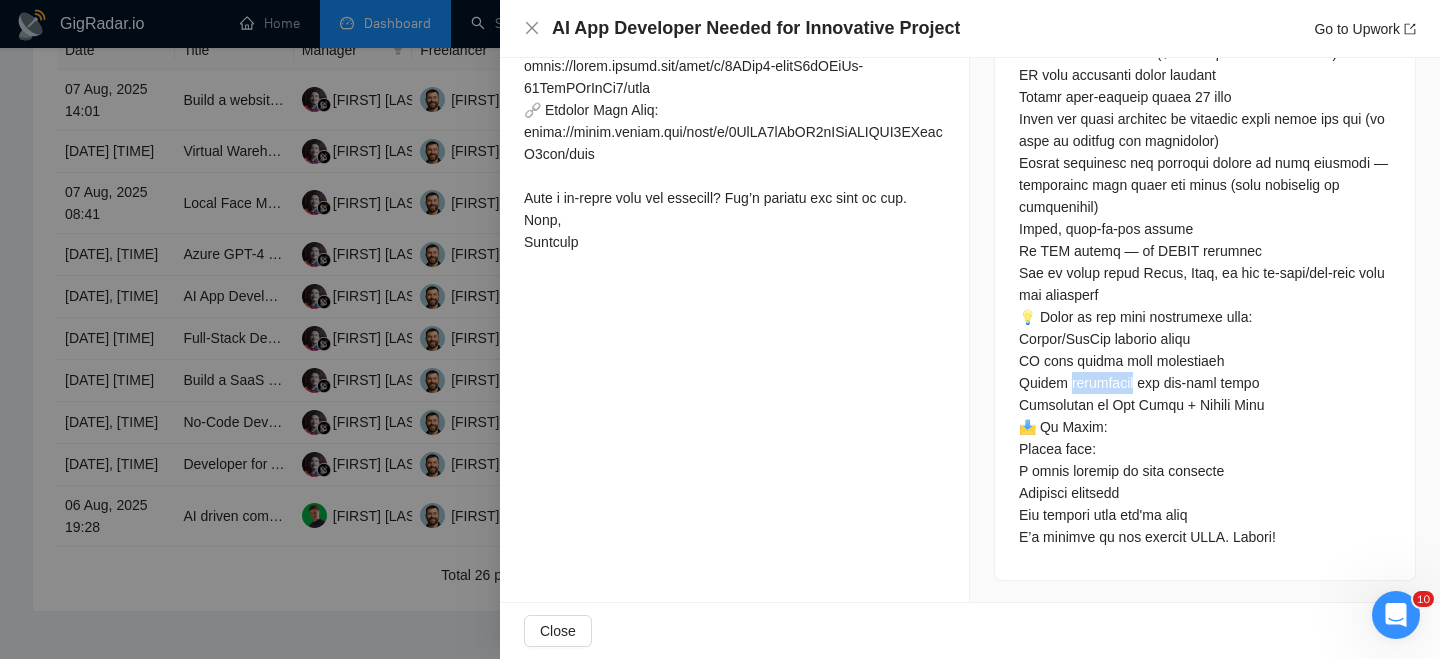 click at bounding box center (1205, 229) 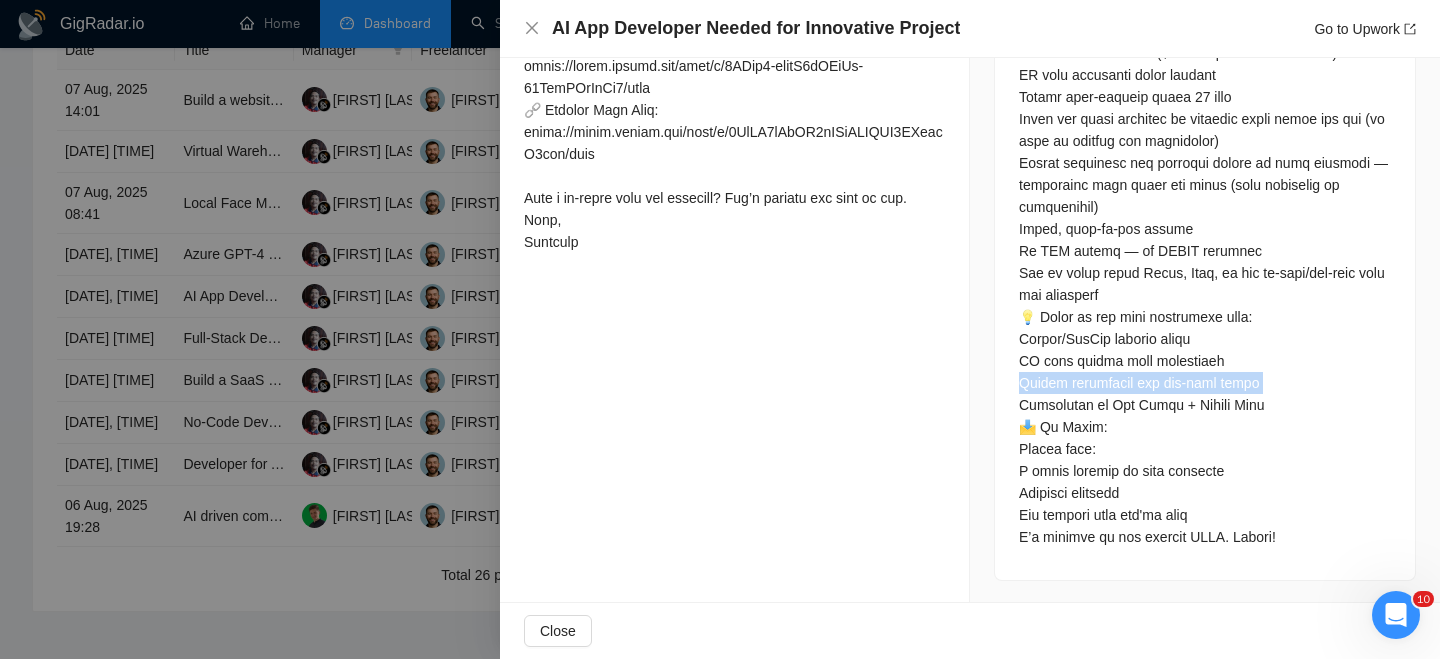 click at bounding box center [1205, 229] 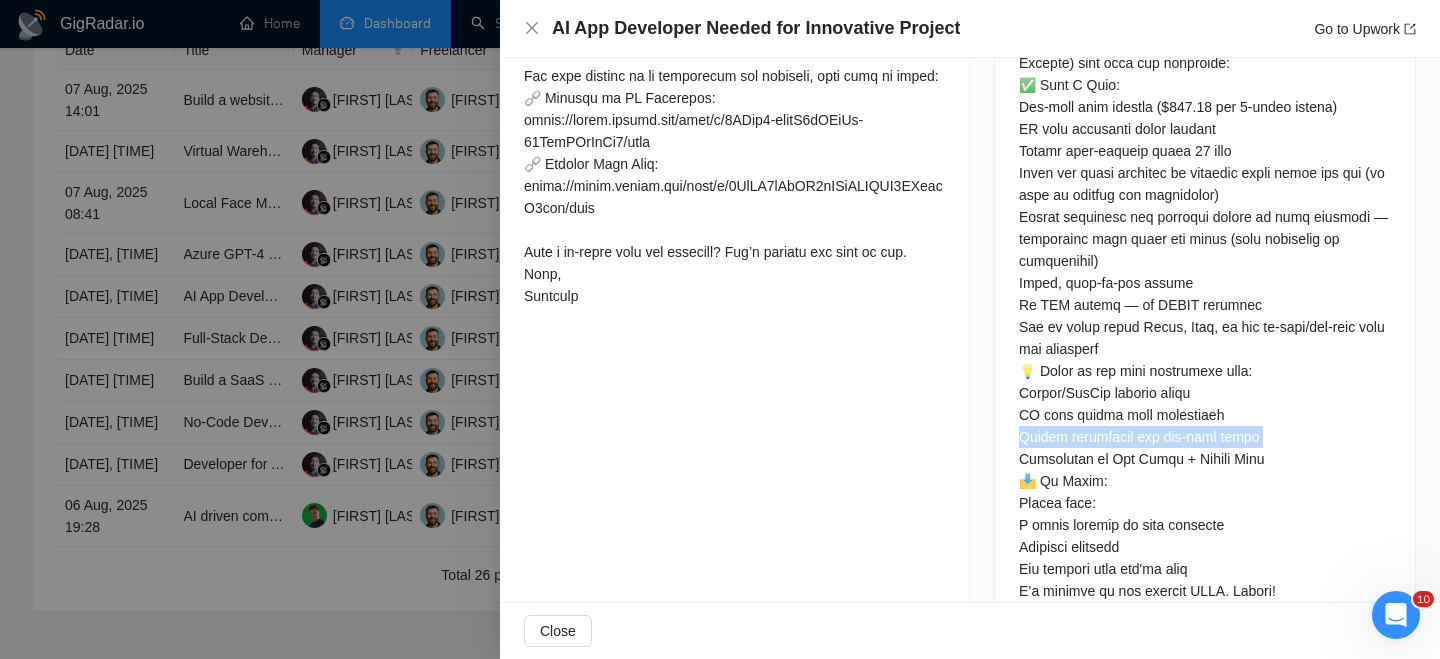 scroll, scrollTop: 948, scrollLeft: 0, axis: vertical 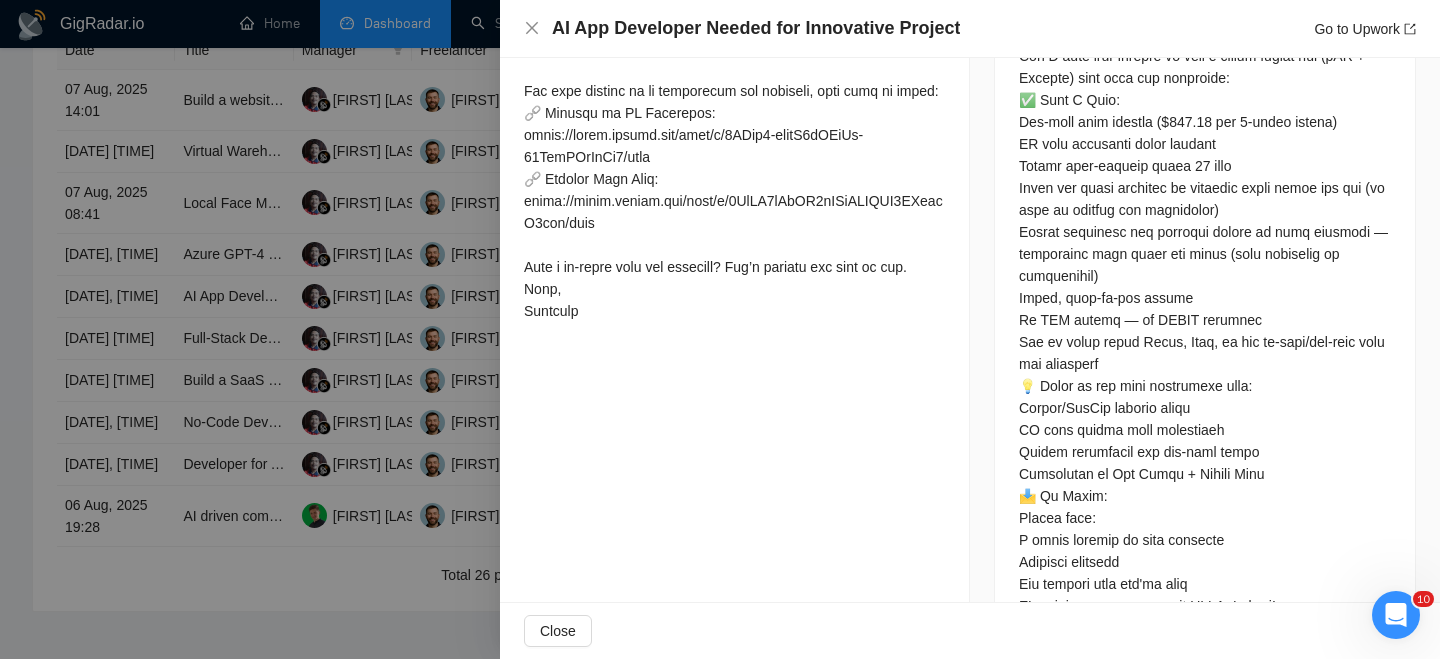 click at bounding box center (1205, 298) 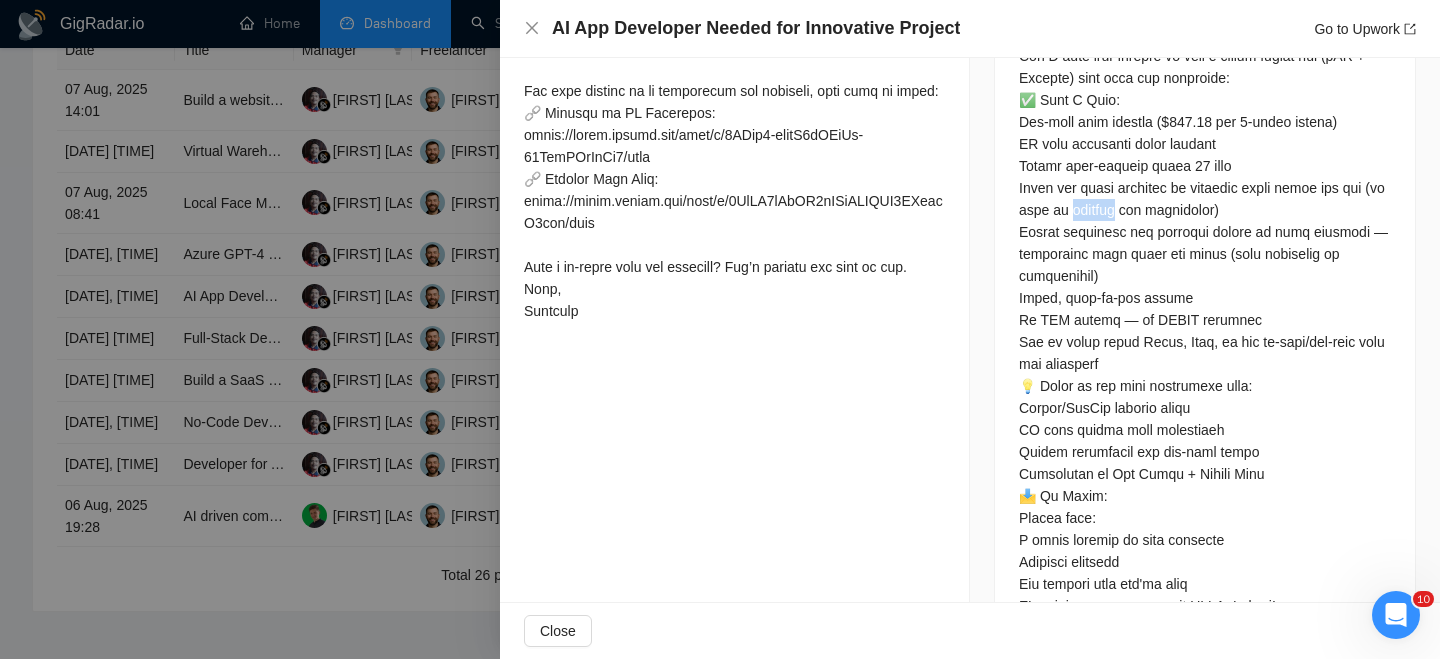 click at bounding box center [1205, 298] 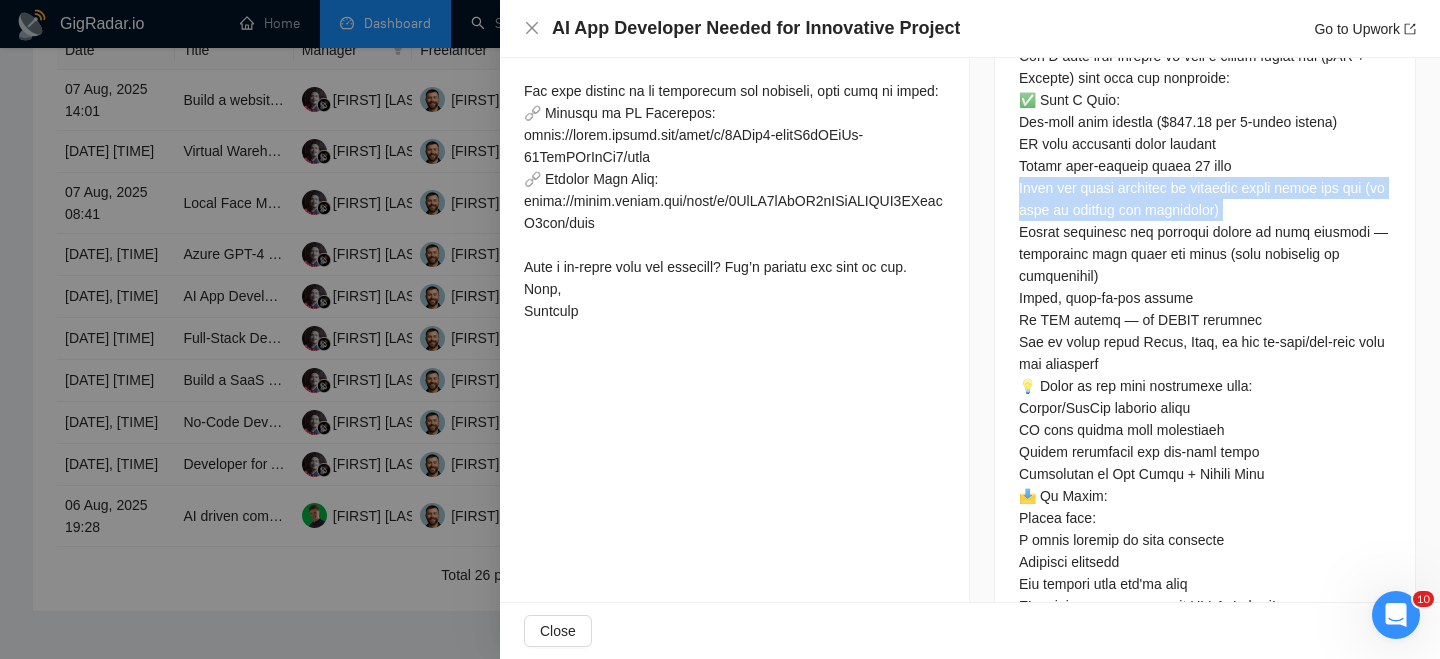 click at bounding box center [1205, 298] 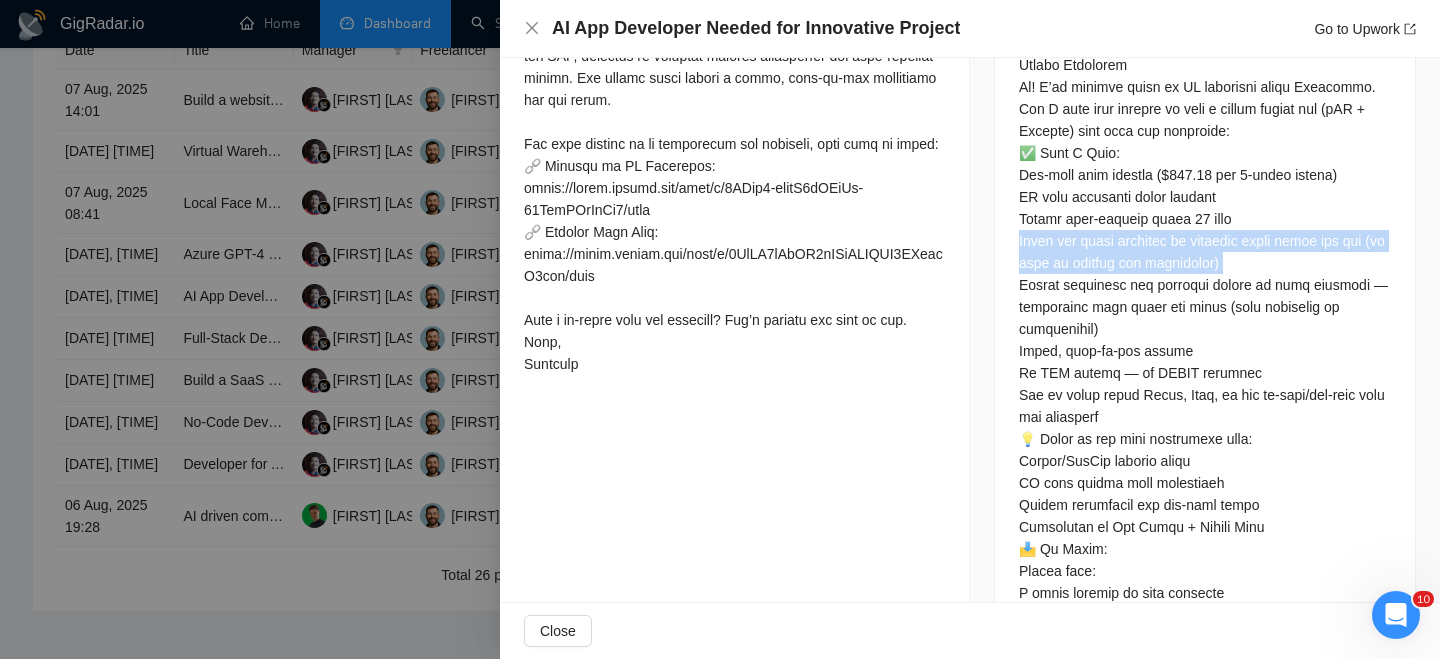 scroll, scrollTop: 883, scrollLeft: 0, axis: vertical 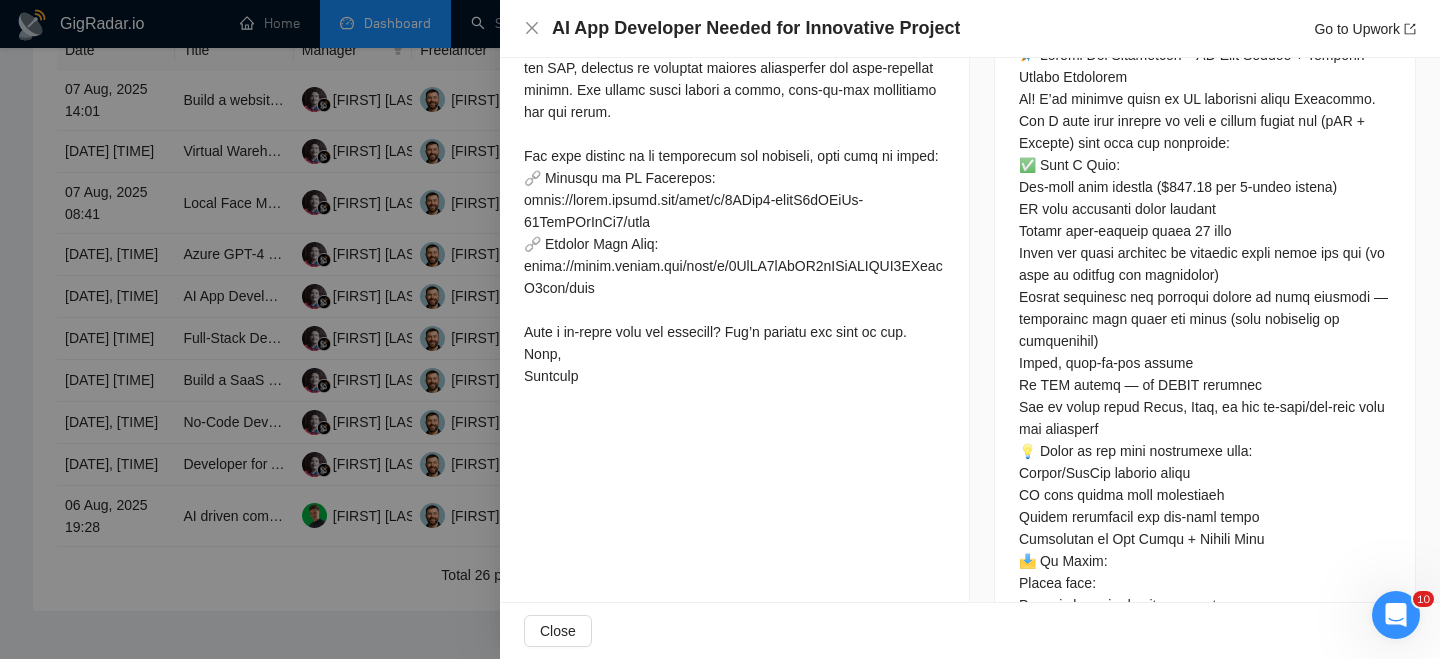 click at bounding box center (1205, 363) 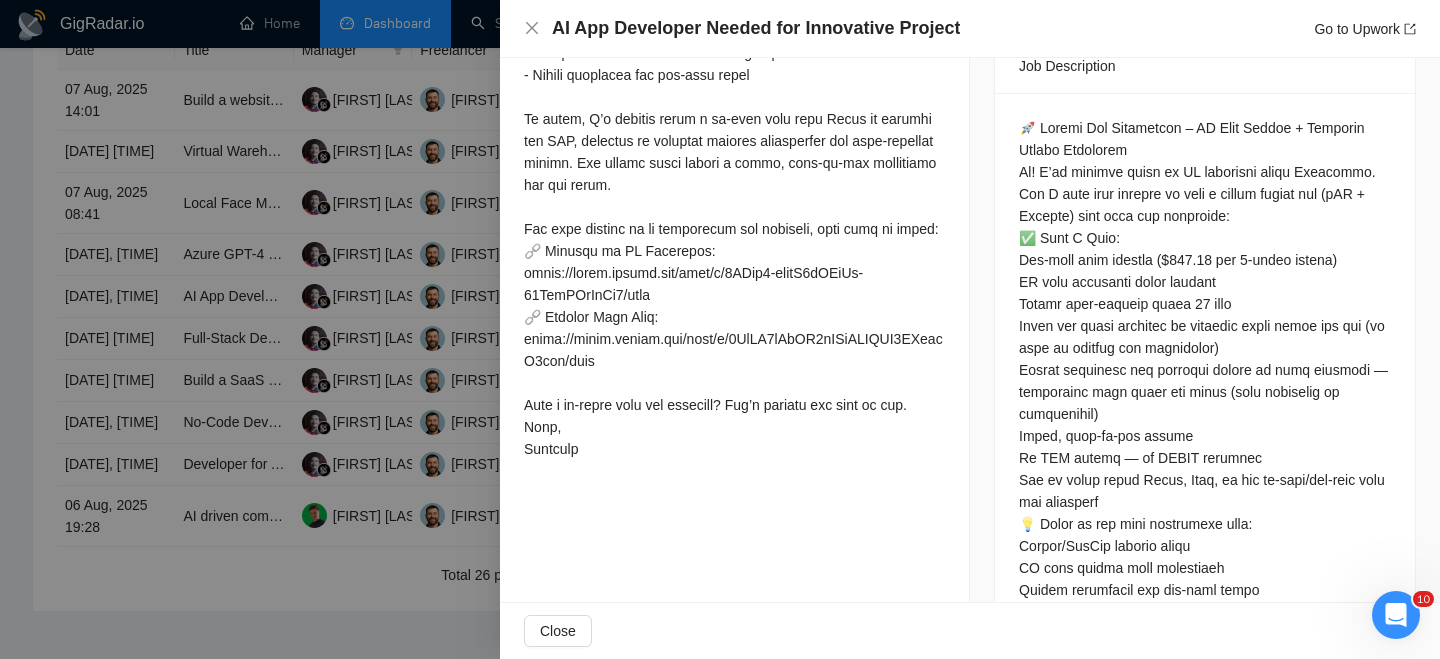 scroll, scrollTop: 804, scrollLeft: 0, axis: vertical 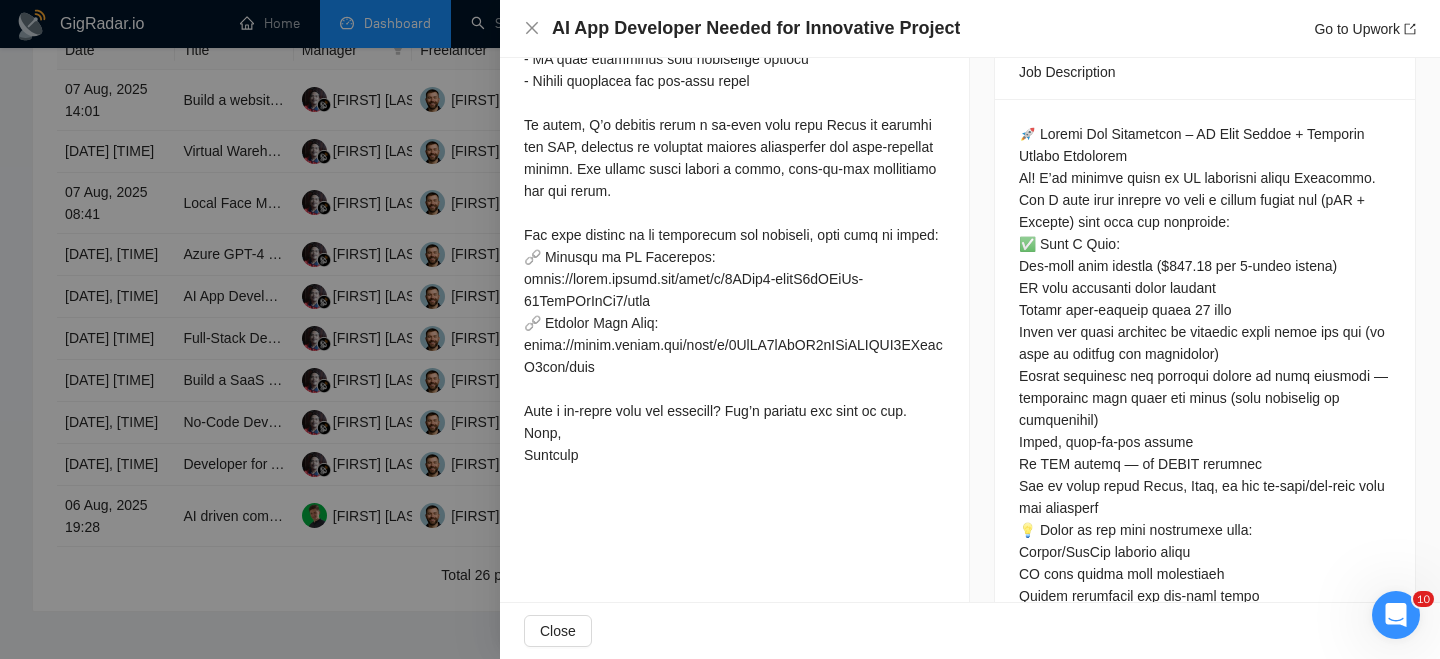 click at bounding box center (1205, 442) 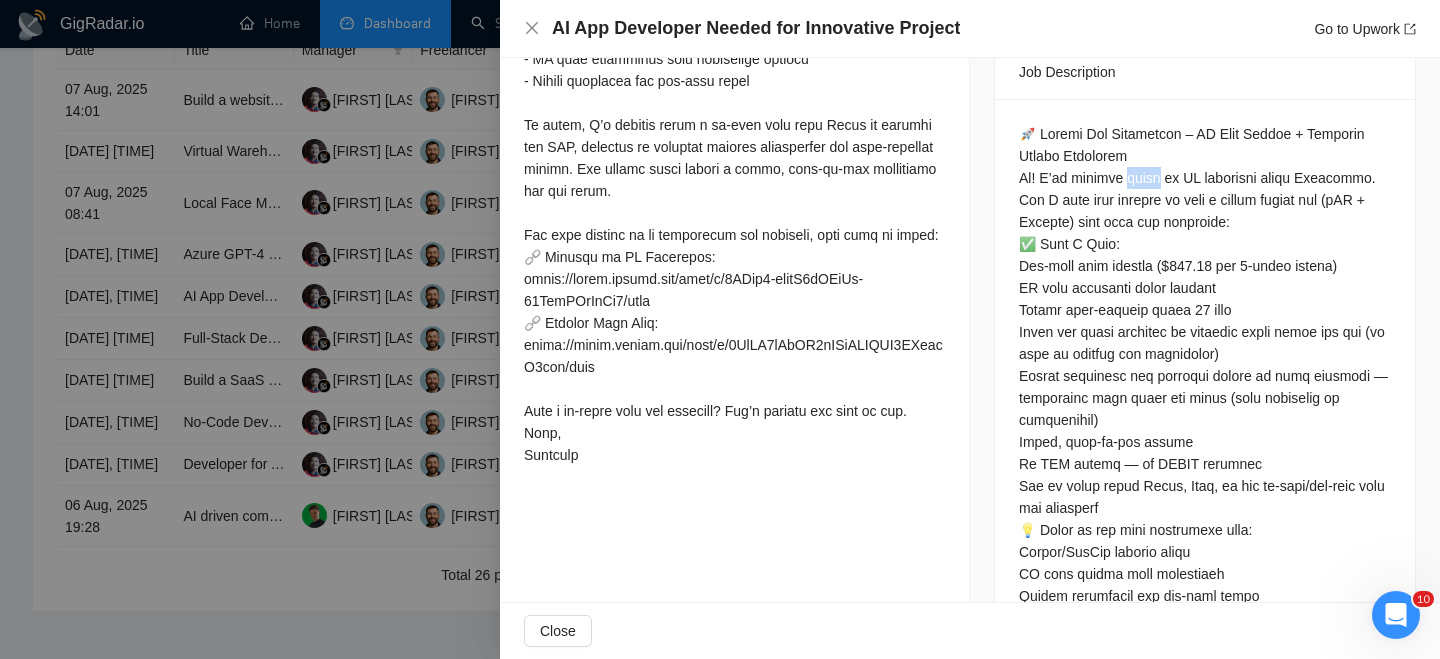 click at bounding box center (1205, 442) 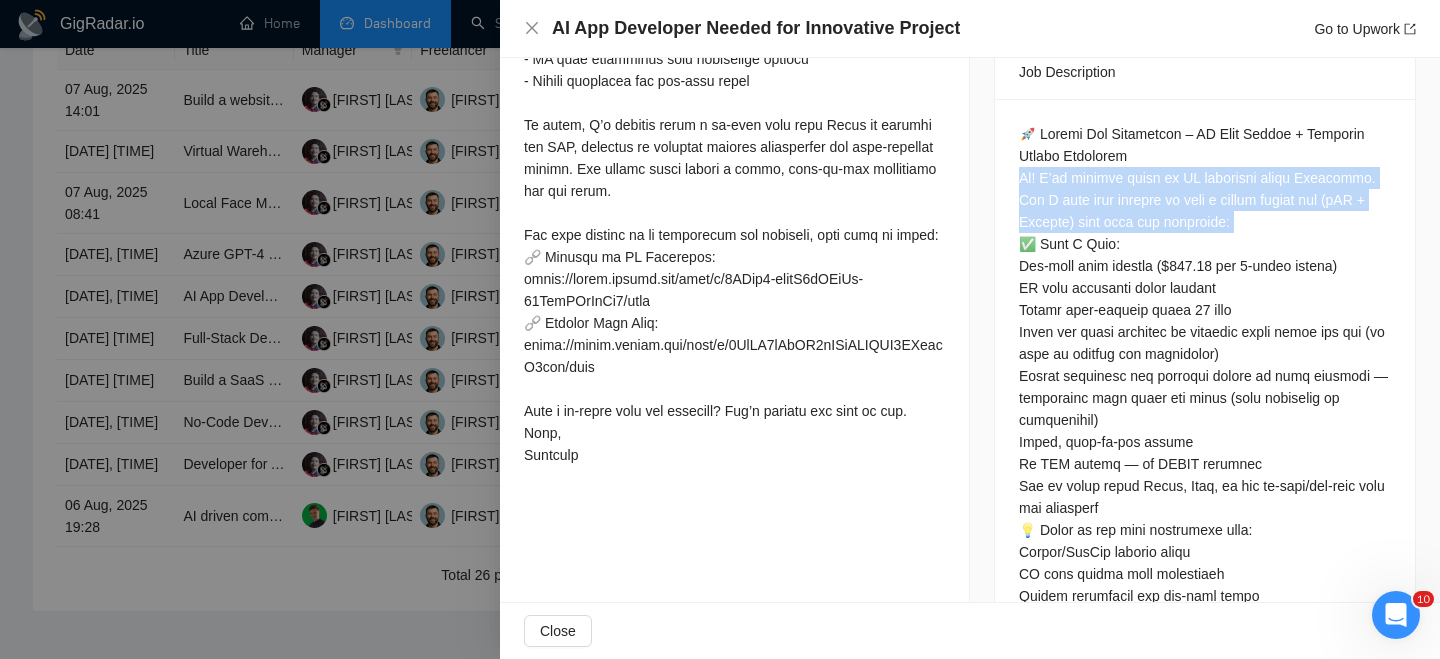 click at bounding box center (1205, 442) 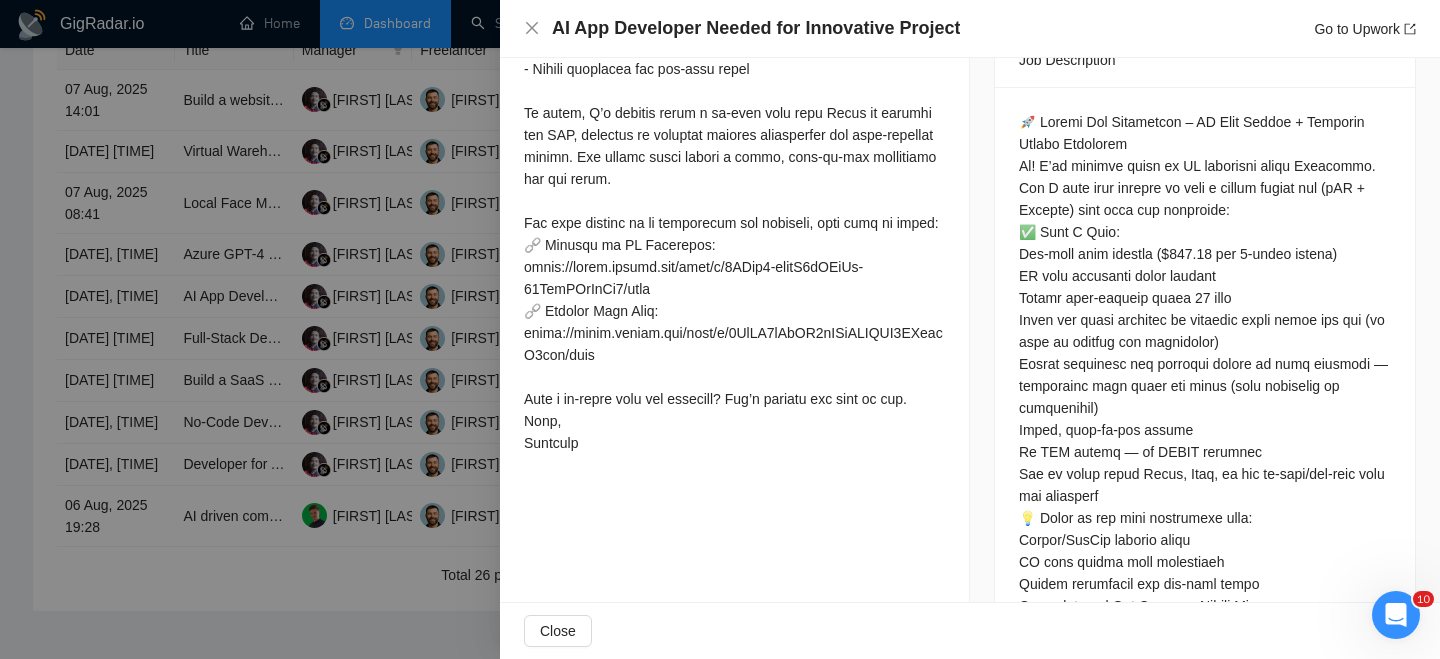 click at bounding box center [1205, 430] 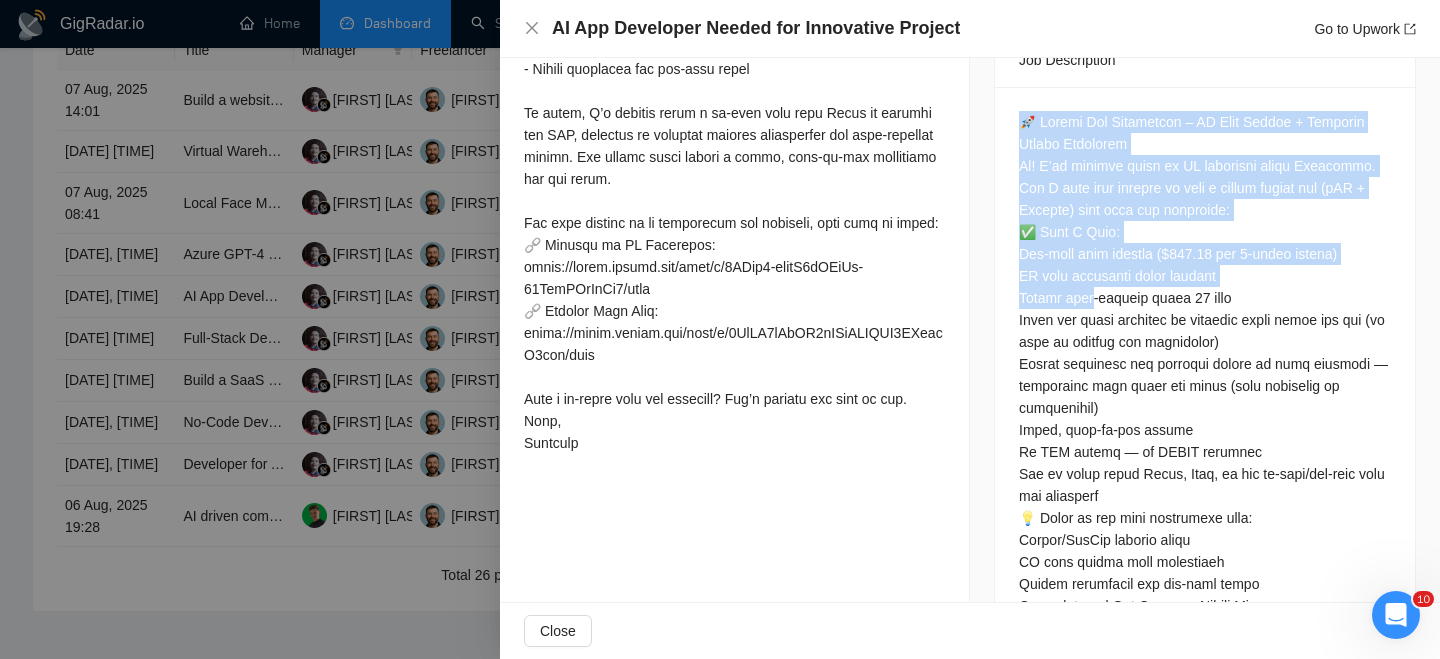 drag, startPoint x: 1025, startPoint y: 112, endPoint x: 1093, endPoint y: 308, distance: 207.46085 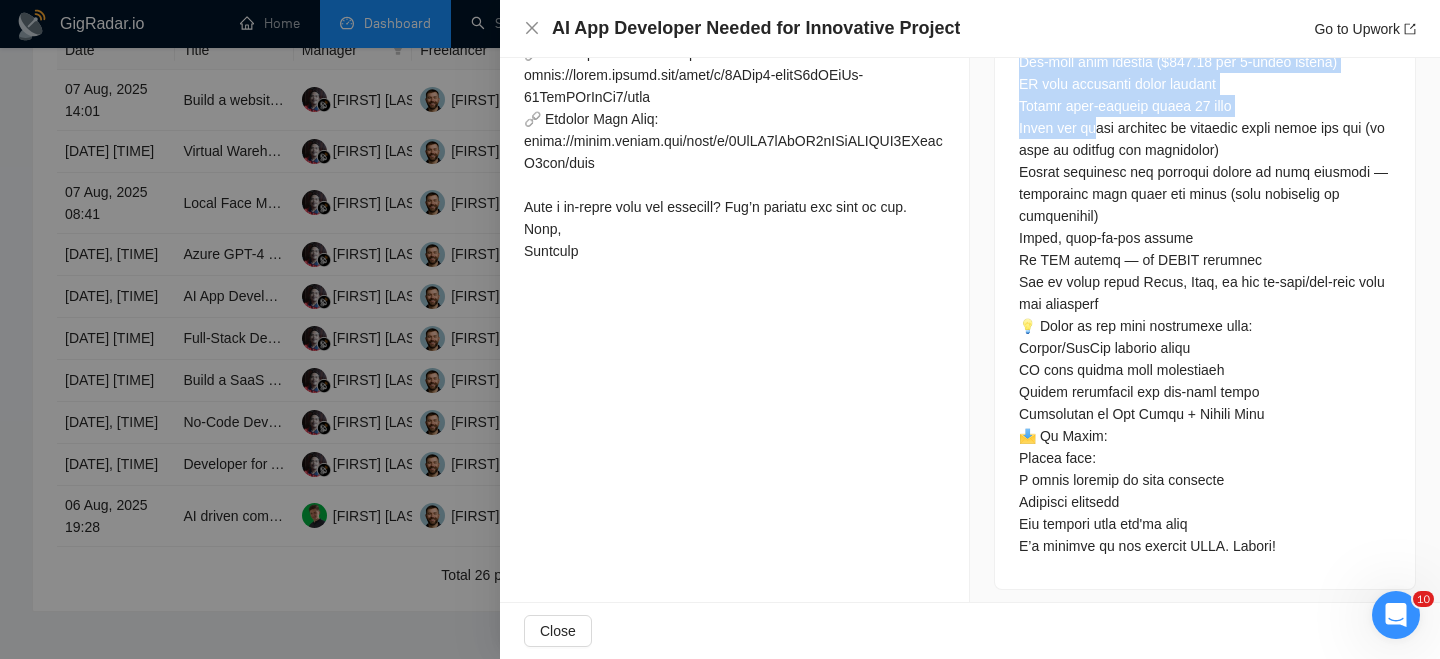scroll, scrollTop: 1017, scrollLeft: 0, axis: vertical 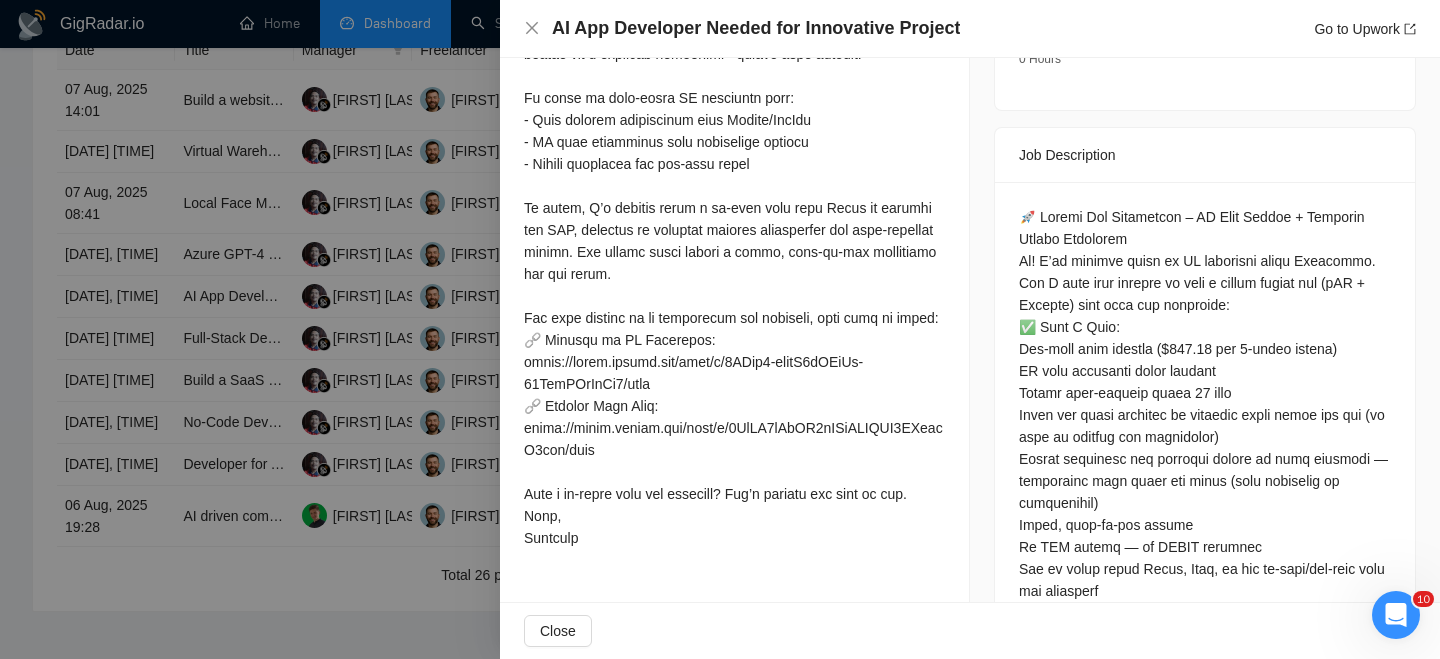 click on "AI App Developer Needed for Innovative Project Go to Upwork" at bounding box center (970, 28) 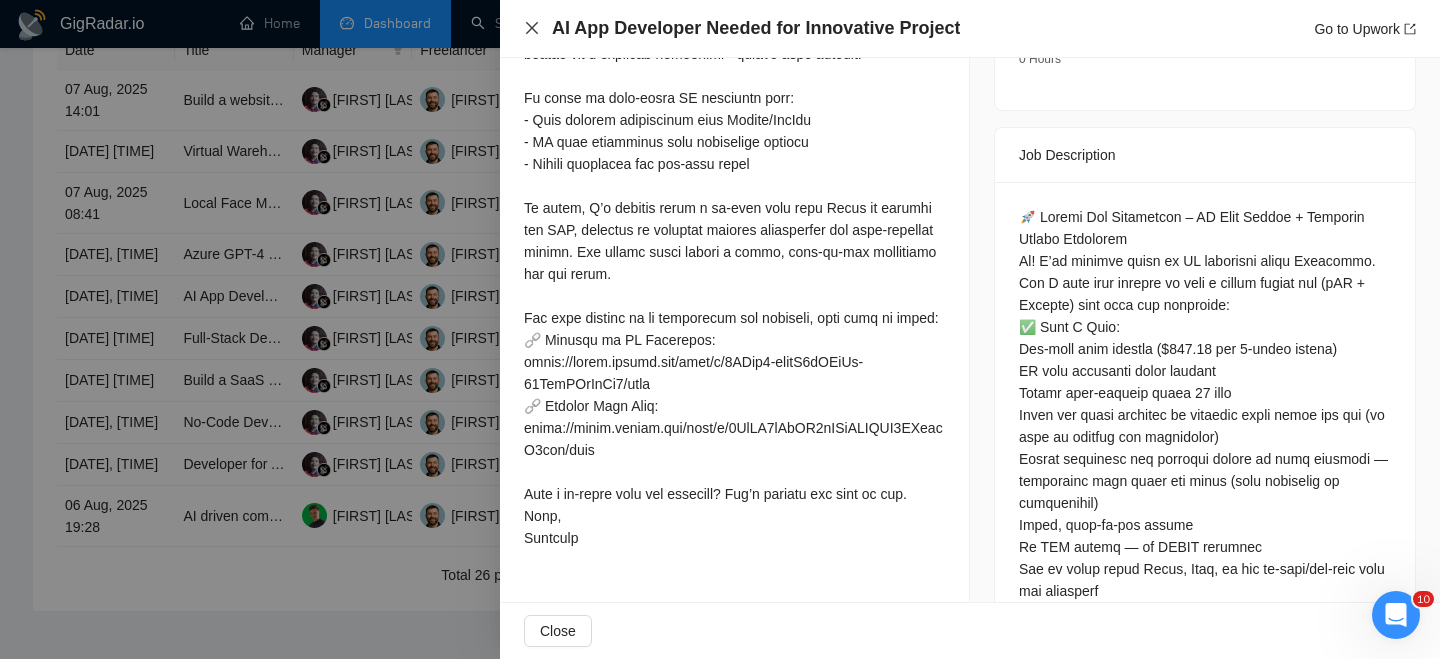 click 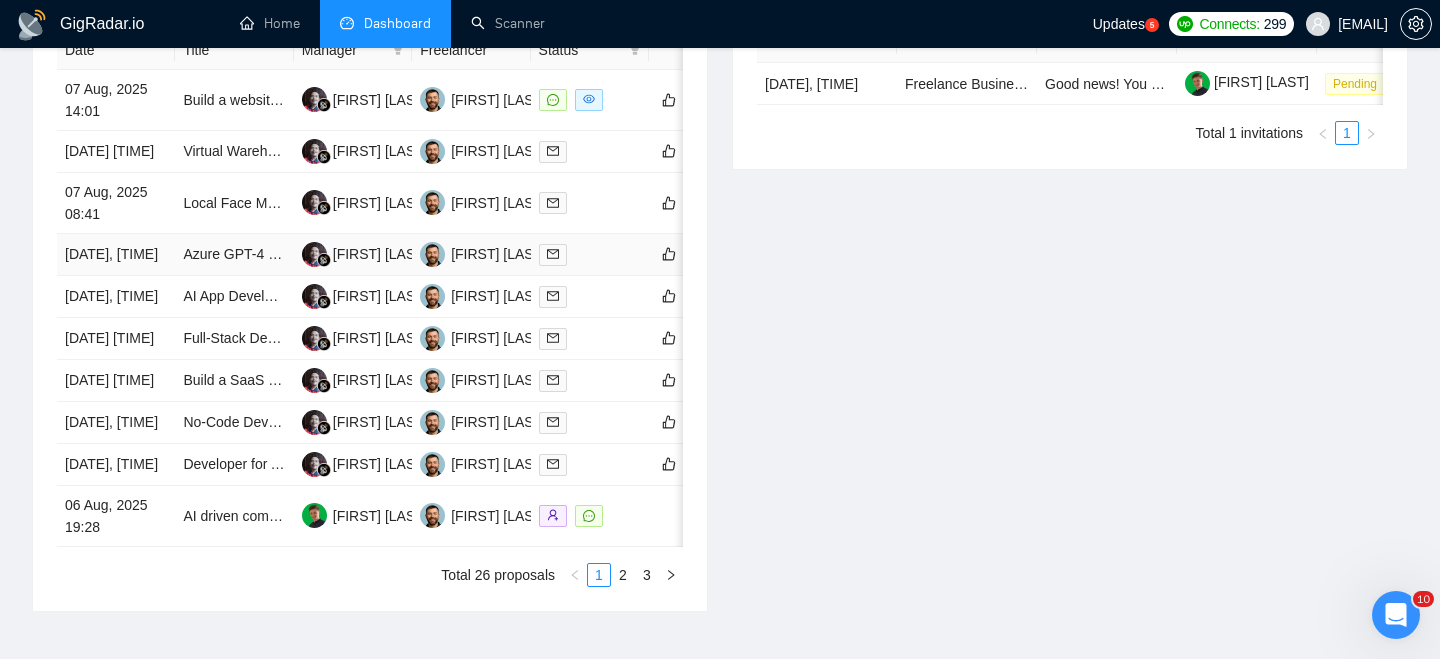 click on "[DATE], [TIME]" at bounding box center [116, 255] 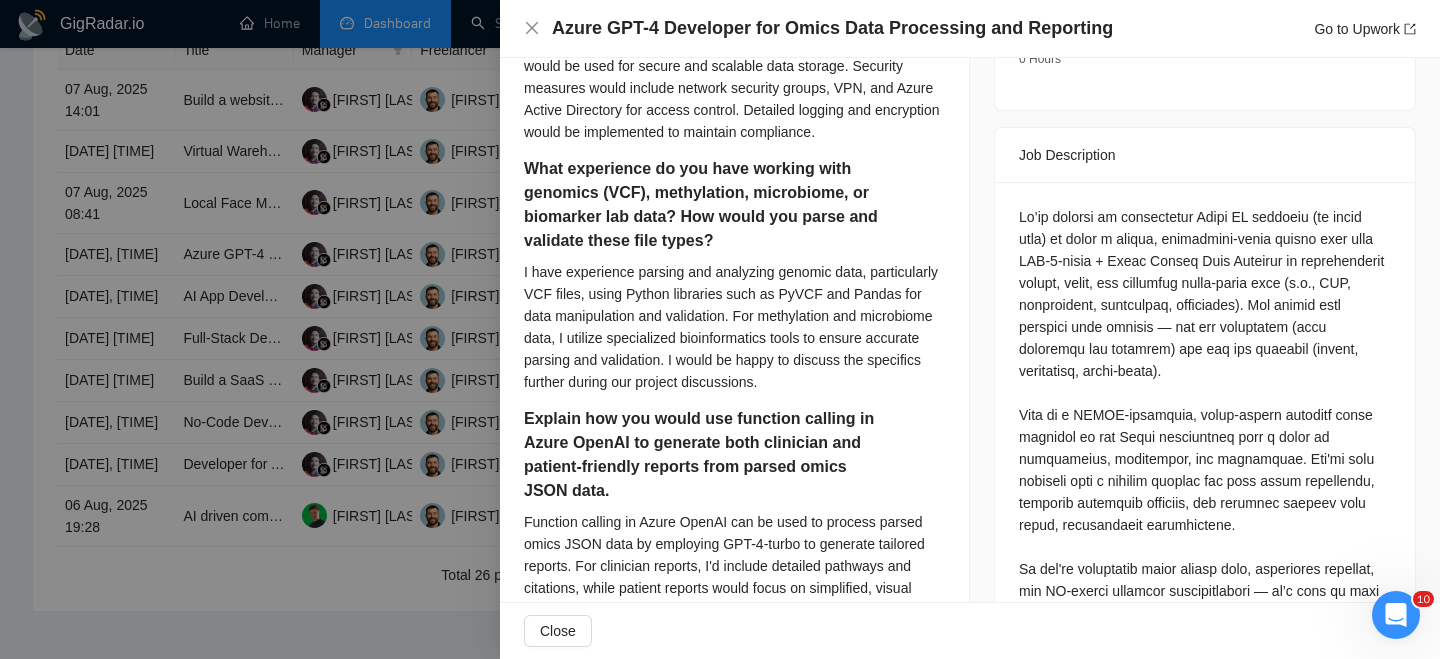click on "Azure GPT-4 Developer for Omics Data Processing and Reporting" at bounding box center (832, 28) 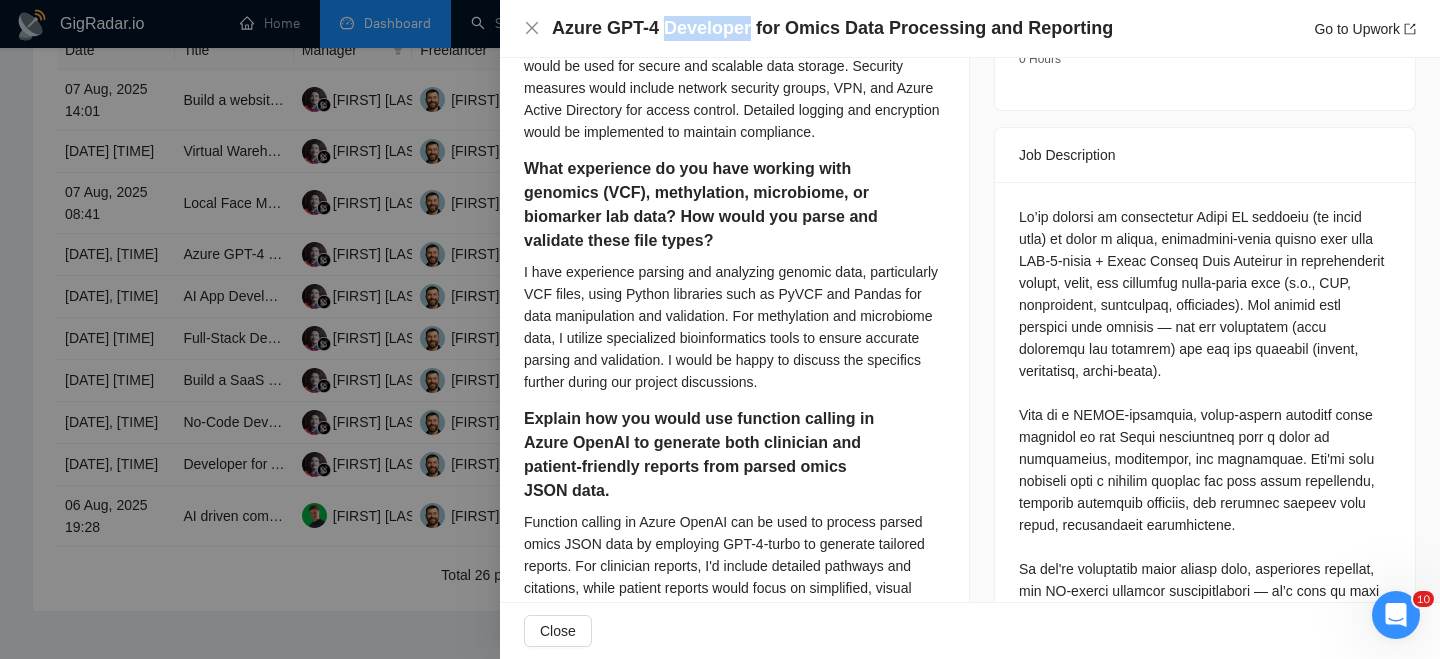 click on "Azure GPT-4 Developer for Omics Data Processing and Reporting" at bounding box center [832, 28] 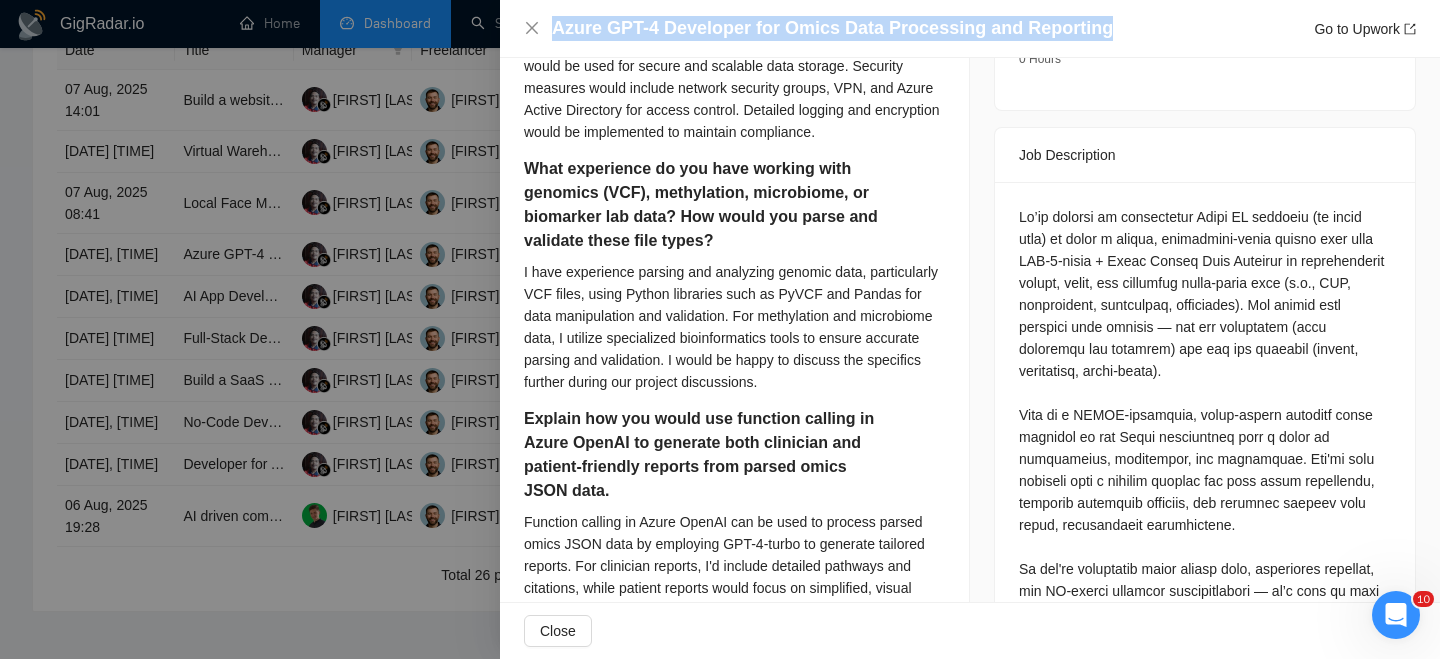 click on "Azure GPT-4 Developer for Omics Data Processing and Reporting" at bounding box center [832, 28] 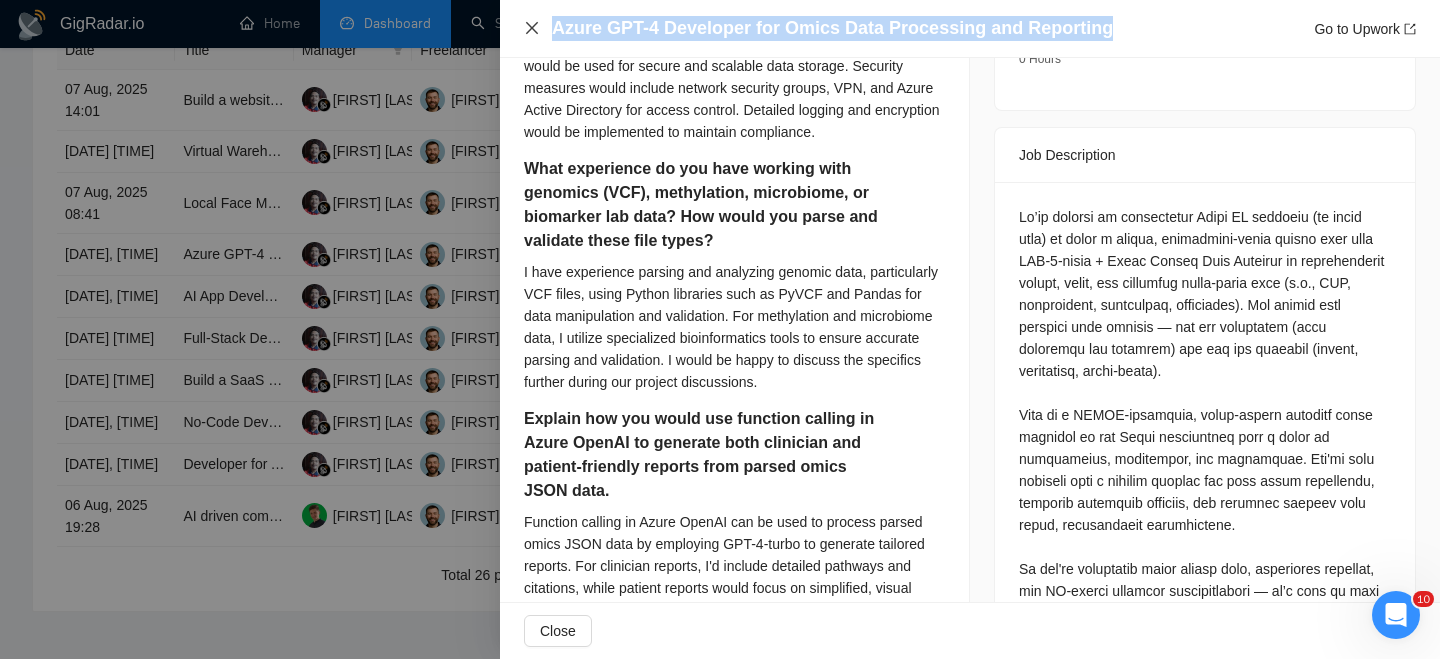 click 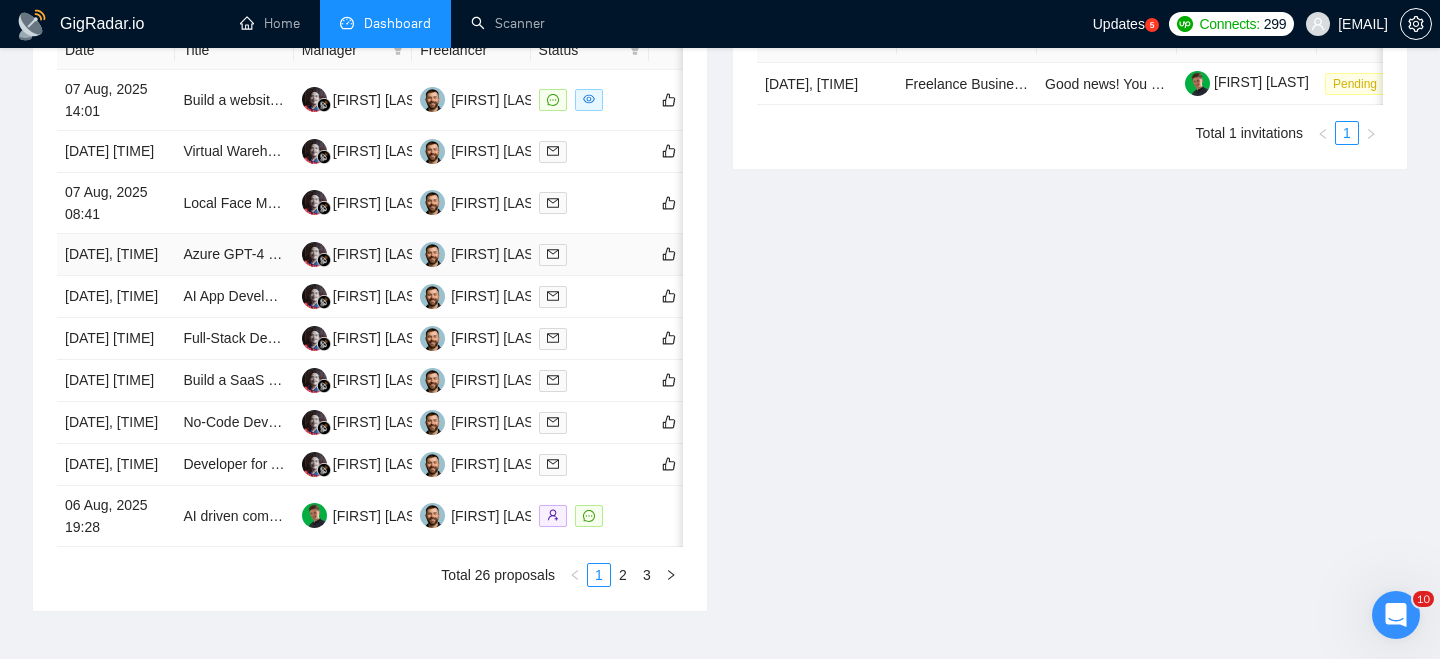 click on "[DATE], [TIME]" at bounding box center (116, 255) 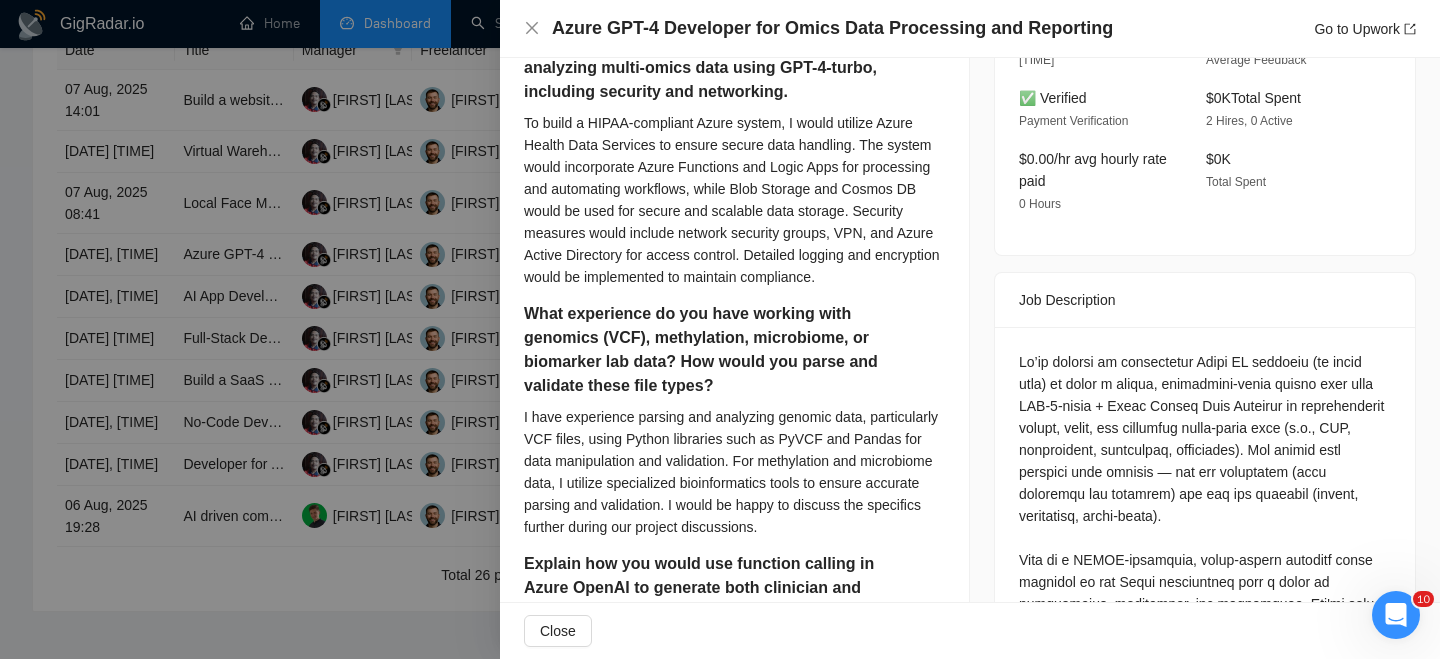 scroll, scrollTop: 343, scrollLeft: 0, axis: vertical 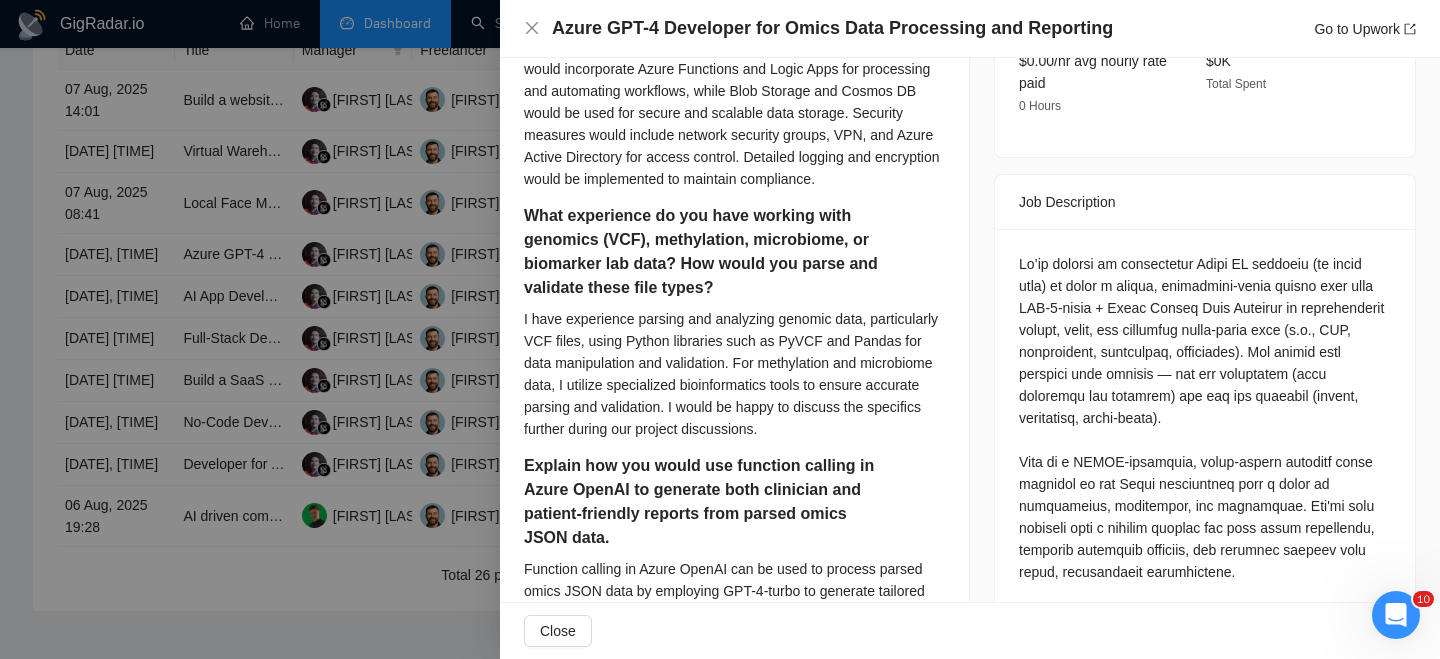 click on "Job Description" at bounding box center (1205, 202) 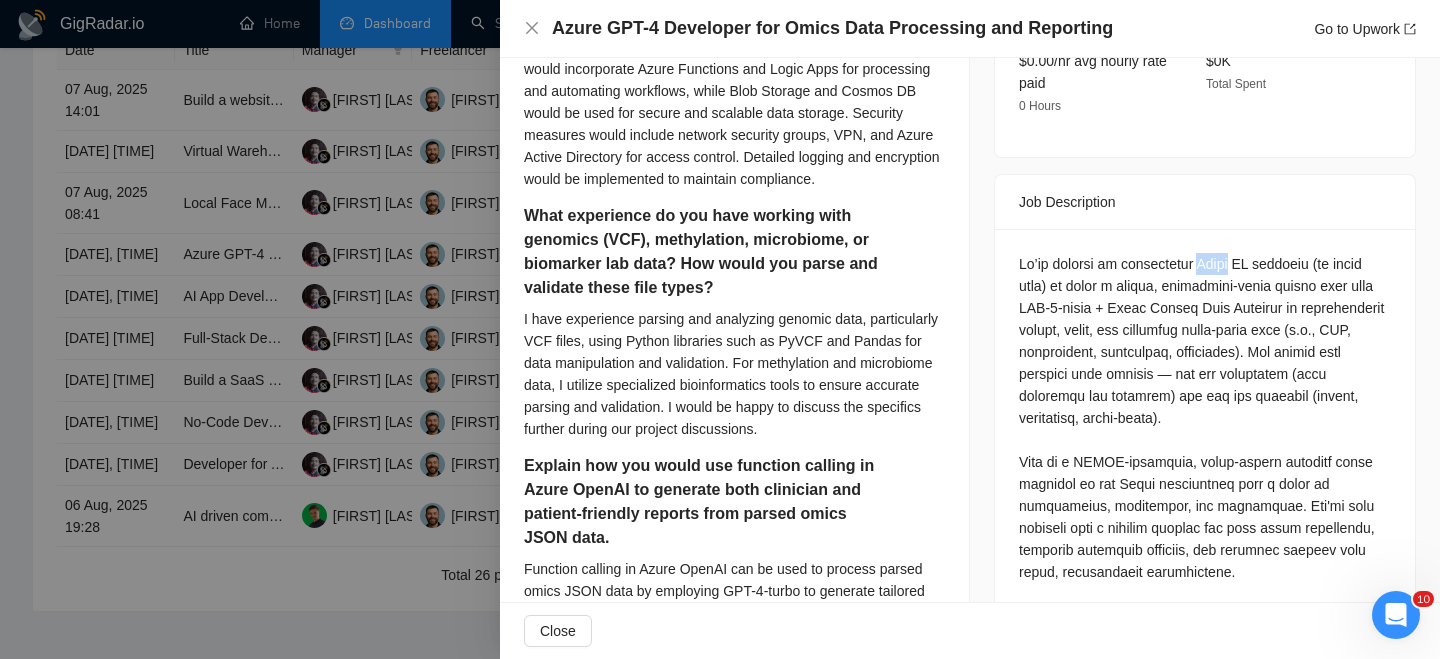 click on "Questions: Describe how you'd build a HIPAA-compliant Azure system for storing, processing, and analyzing multi-omics data using GPT-4-turbo, including security and networking. What experience do you have working with genomics (VCF), methylation, microbiome, or biomarker lab data? How would you parse and validate these file types? Explain how you would use function calling in Azure OpenAI to generate both clinician and patient-friendly reports from parsed omics JSON data. How would you design the system to scale across clinics, support new omics data types, and stay modular and maintainable? Share a relevant GitHub repo, code sample, or architecture diagram from a healthcare, AI, or cloud-based project that shows your experience." at bounding box center (1205, 803) 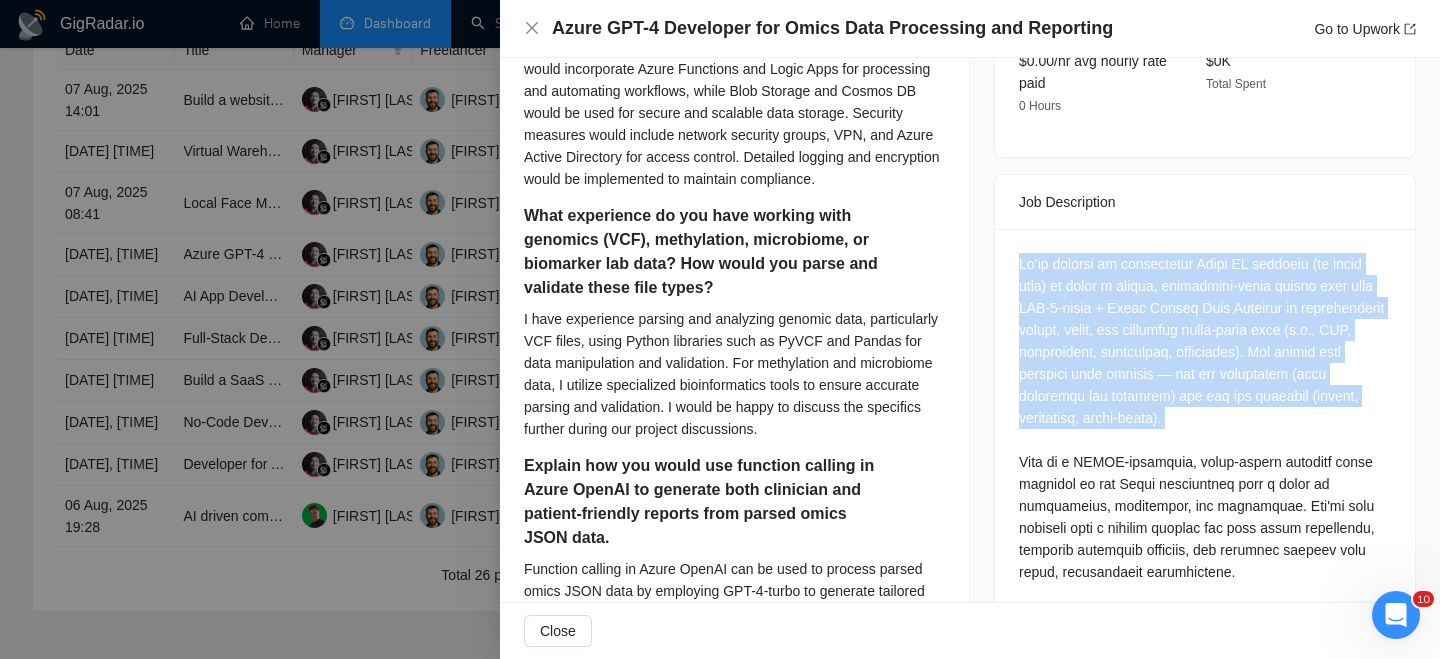 click on "Questions: Describe how you'd build a HIPAA-compliant Azure system for storing, processing, and analyzing multi-omics data using GPT-4-turbo, including security and networking. What experience do you have working with genomics (VCF), methylation, microbiome, or biomarker lab data? How would you parse and validate these file types? Explain how you would use function calling in Azure OpenAI to generate both clinician and patient-friendly reports from parsed omics JSON data. How would you design the system to scale across clinics, support new omics data types, and stay modular and maintainable? Share a relevant GitHub repo, code sample, or architecture diagram from a healthcare, AI, or cloud-based project that shows your experience." at bounding box center [1205, 803] 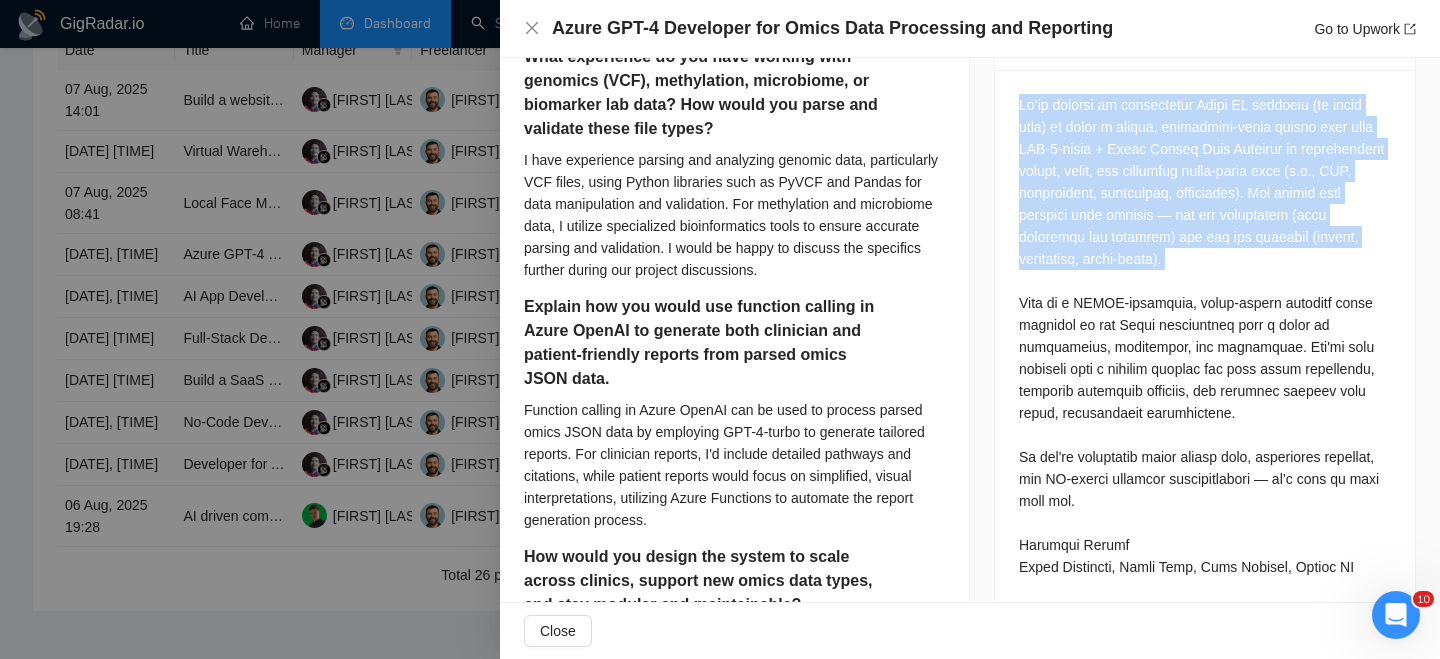 scroll, scrollTop: 837, scrollLeft: 0, axis: vertical 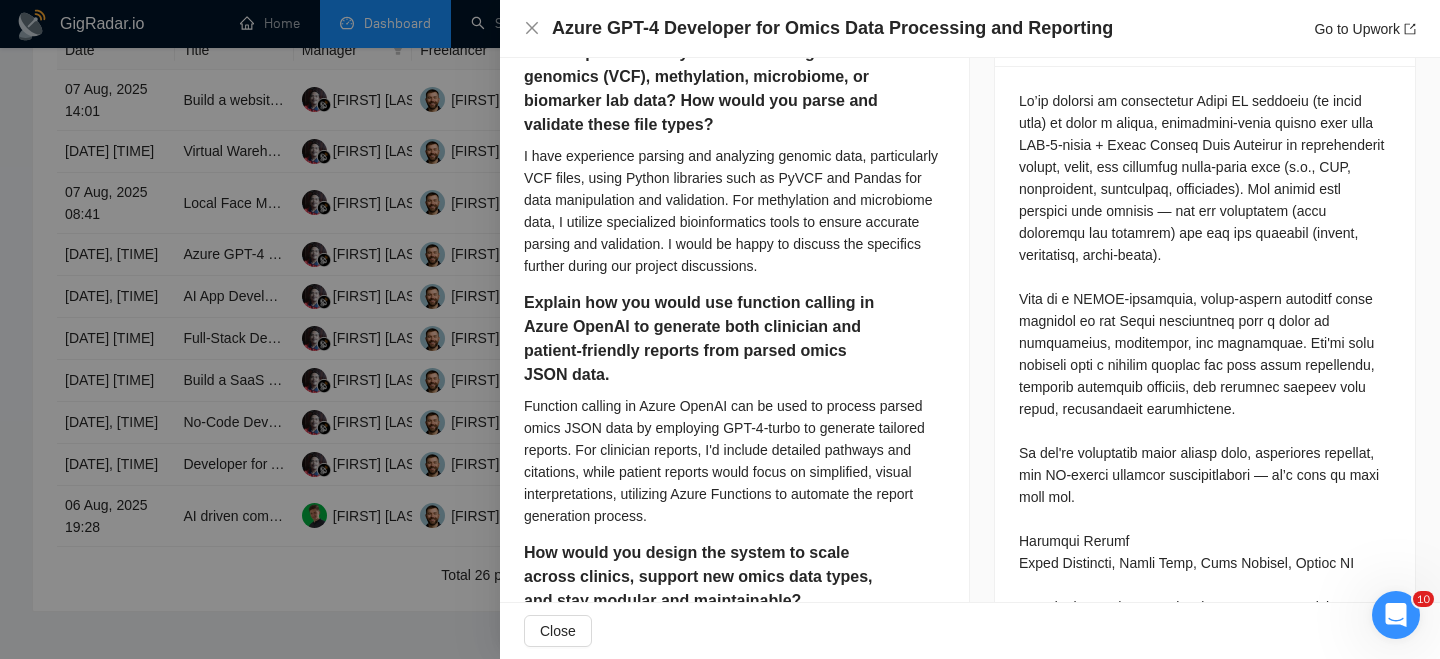 click on "Questions: Describe how you'd build a HIPAA-compliant Azure system for storing, processing, and analyzing multi-omics data using GPT-4-turbo, including security and networking. What experience do you have working with genomics (VCF), methylation, microbiome, or biomarker lab data? How would you parse and validate these file types? Explain how you would use function calling in Azure OpenAI to generate both clinician and patient-friendly reports from parsed omics JSON data. How would you design the system to scale across clinics, support new omics data types, and stay modular and maintainable? Share a relevant GitHub repo, code sample, or architecture diagram from a healthcare, AI, or cloud-based project that shows your experience." at bounding box center (1205, 640) 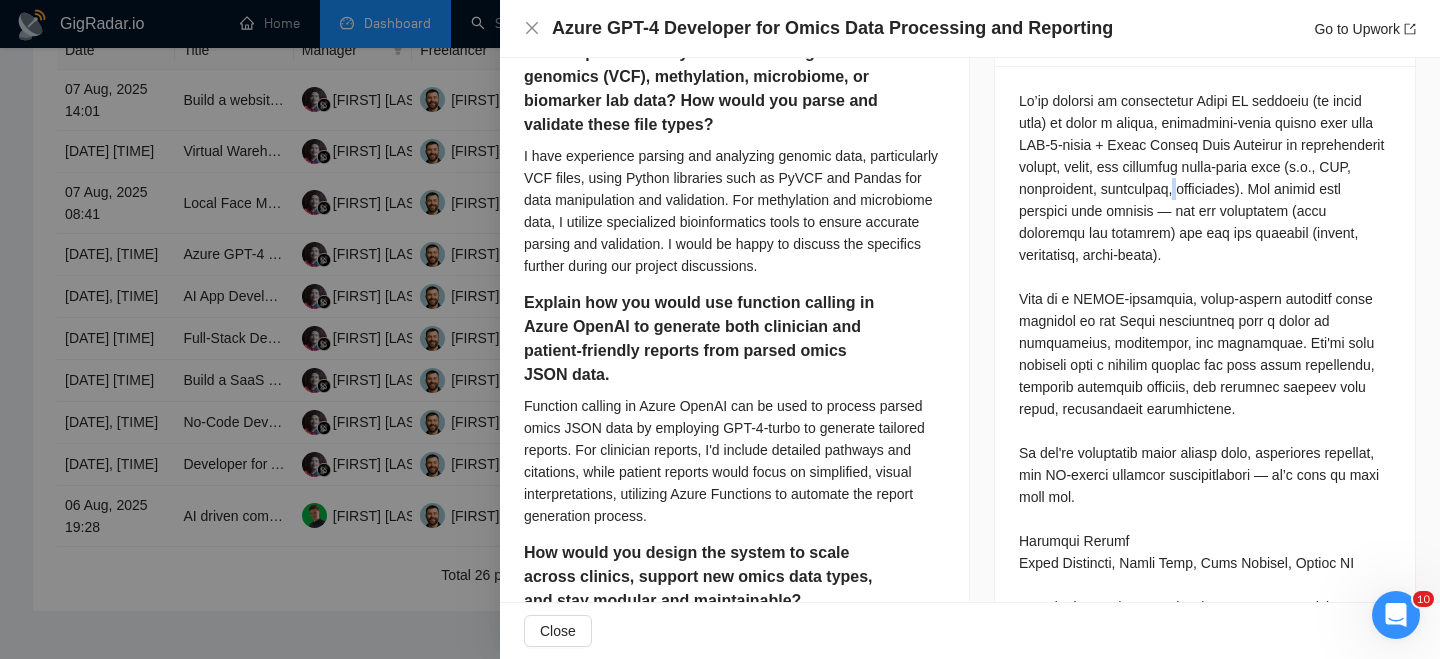 click on "Questions: Describe how you'd build a HIPAA-compliant Azure system for storing, processing, and analyzing multi-omics data using GPT-4-turbo, including security and networking. What experience do you have working with genomics (VCF), methylation, microbiome, or biomarker lab data? How would you parse and validate these file types? Explain how you would use function calling in Azure OpenAI to generate both clinician and patient-friendly reports from parsed omics JSON data. How would you design the system to scale across clinics, support new omics data types, and stay modular and maintainable? Share a relevant GitHub repo, code sample, or architecture diagram from a healthcare, AI, or cloud-based project that shows your experience." at bounding box center [1205, 640] 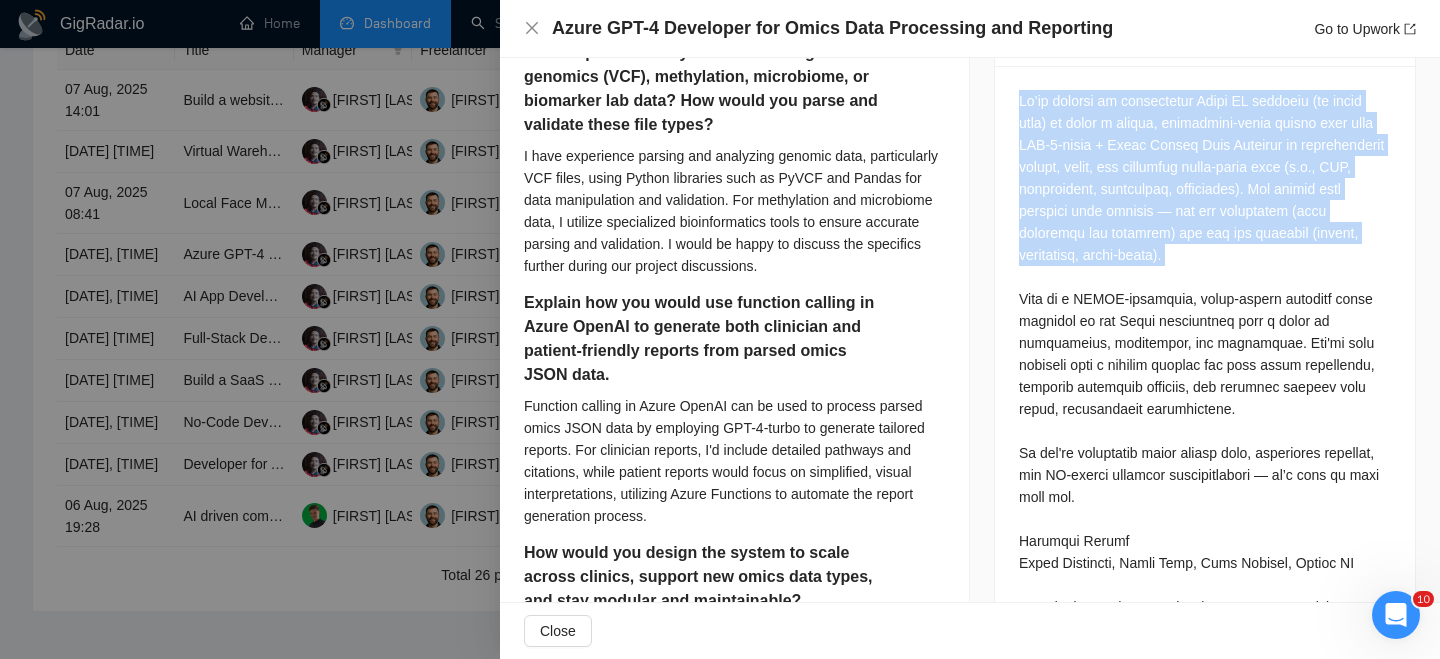 click on "Questions: Describe how you'd build a HIPAA-compliant Azure system for storing, processing, and analyzing multi-omics data using GPT-4-turbo, including security and networking. What experience do you have working with genomics (VCF), methylation, microbiome, or biomarker lab data? How would you parse and validate these file types? Explain how you would use function calling in Azure OpenAI to generate both clinician and patient-friendly reports from parsed omics JSON data. How would you design the system to scale across clinics, support new omics data types, and stay modular and maintainable? Share a relevant GitHub repo, code sample, or architecture diagram from a healthcare, AI, or cloud-based project that shows your experience." at bounding box center [1205, 640] 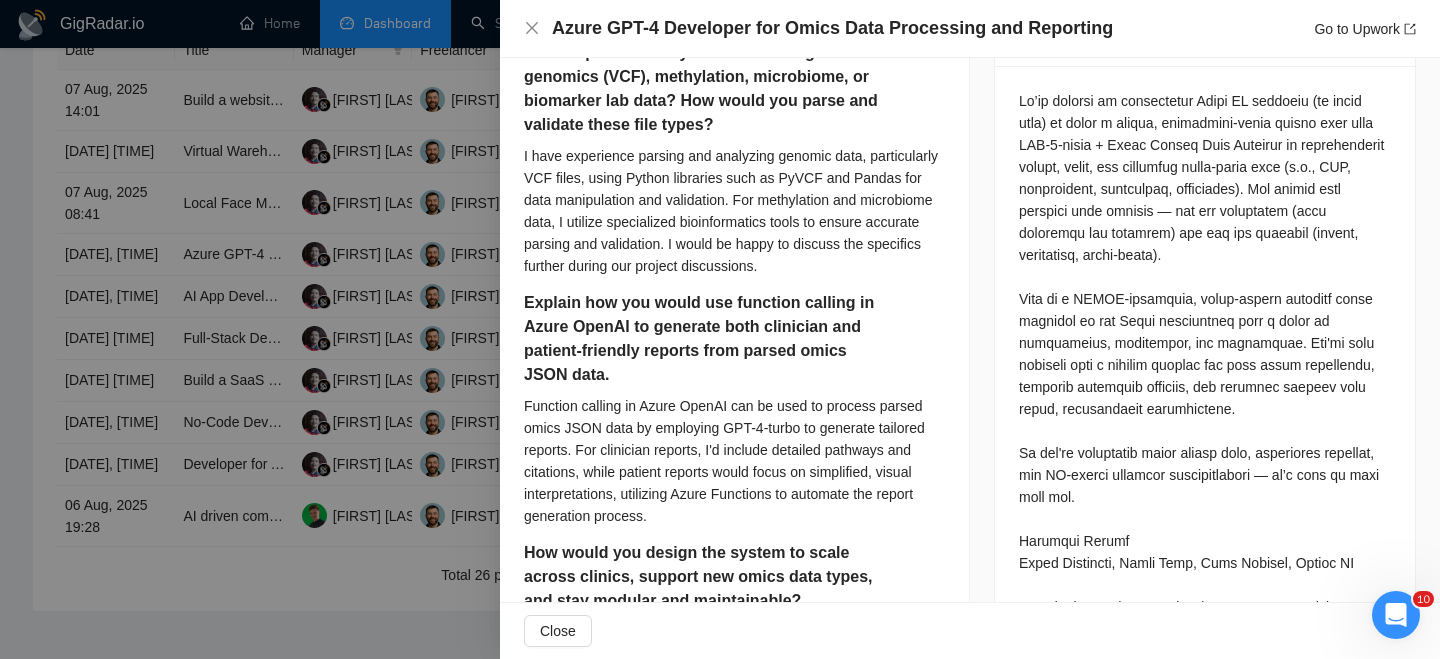 click on "Questions: Describe how you'd build a HIPAA-compliant Azure system for storing, processing, and analyzing multi-omics data using GPT-4-turbo, including security and networking. What experience do you have working with genomics (VCF), methylation, microbiome, or biomarker lab data? How would you parse and validate these file types? Explain how you would use function calling in Azure OpenAI to generate both clinician and patient-friendly reports from parsed omics JSON data. How would you design the system to scale across clinics, support new omics data types, and stay modular and maintainable? Share a relevant GitHub repo, code sample, or architecture diagram from a healthcare, AI, or cloud-based project that shows your experience." at bounding box center (1205, 640) 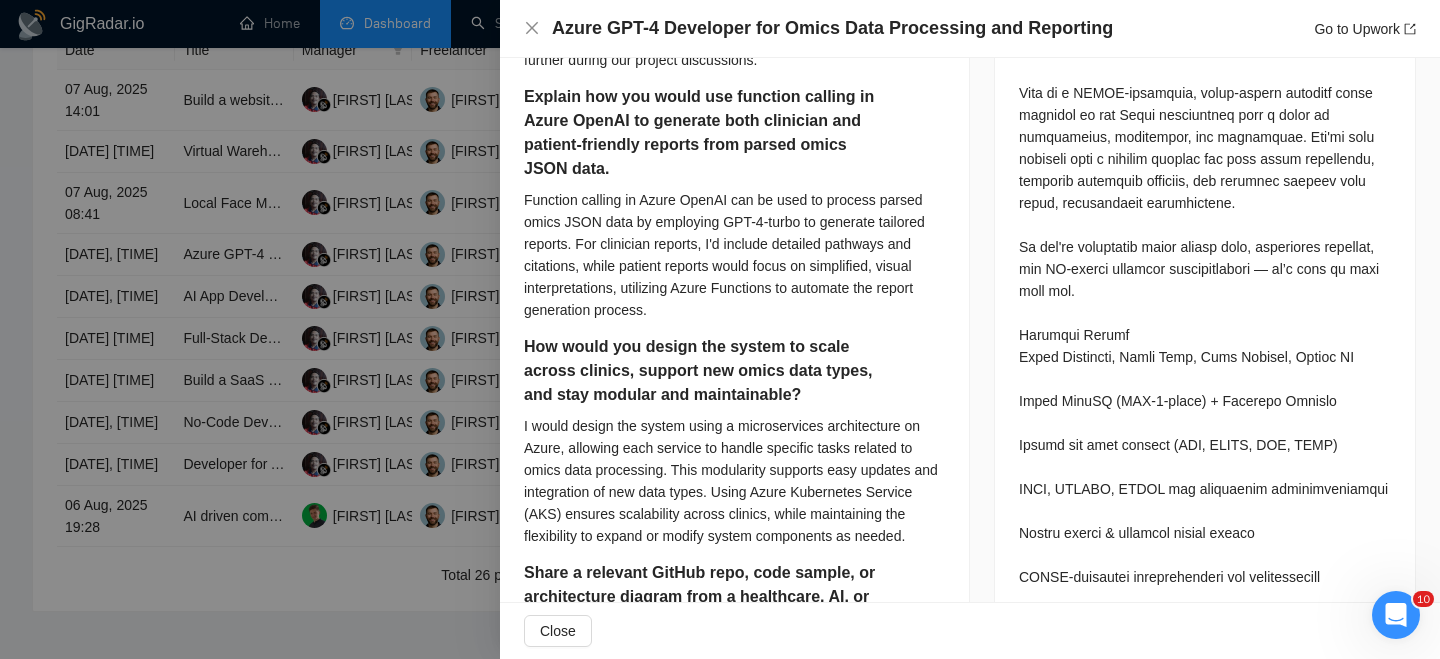 scroll, scrollTop: 1052, scrollLeft: 0, axis: vertical 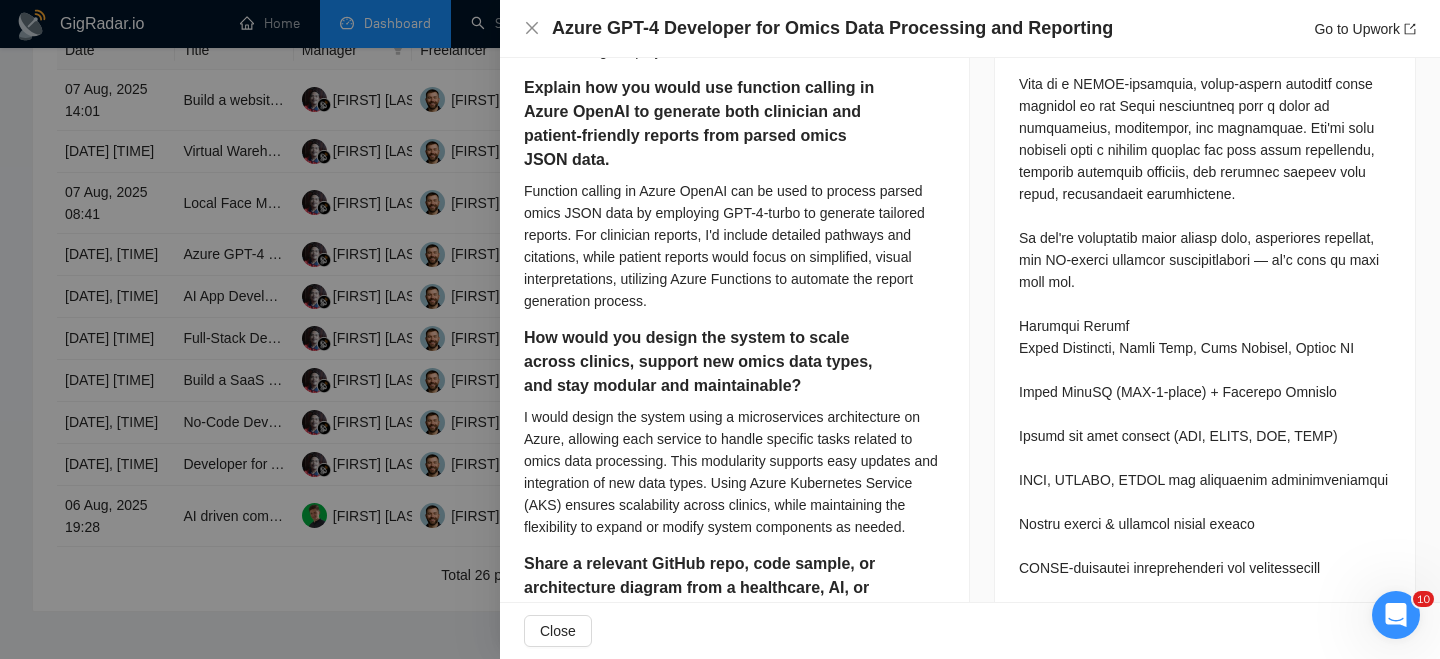 click on "Questions: Describe how you'd build a HIPAA-compliant Azure system for storing, processing, and analyzing multi-omics data using GPT-4-turbo, including security and networking. What experience do you have working with genomics (VCF), methylation, microbiome, or biomarker lab data? How would you parse and validate these file types? Explain how you would use function calling in Azure OpenAI to generate both clinician and patient-friendly reports from parsed omics JSON data. How would you design the system to scale across clinics, support new omics data types, and stay modular and maintainable? Share a relevant GitHub repo, code sample, or architecture diagram from a healthcare, AI, or cloud-based project that shows your experience." at bounding box center (1205, 425) 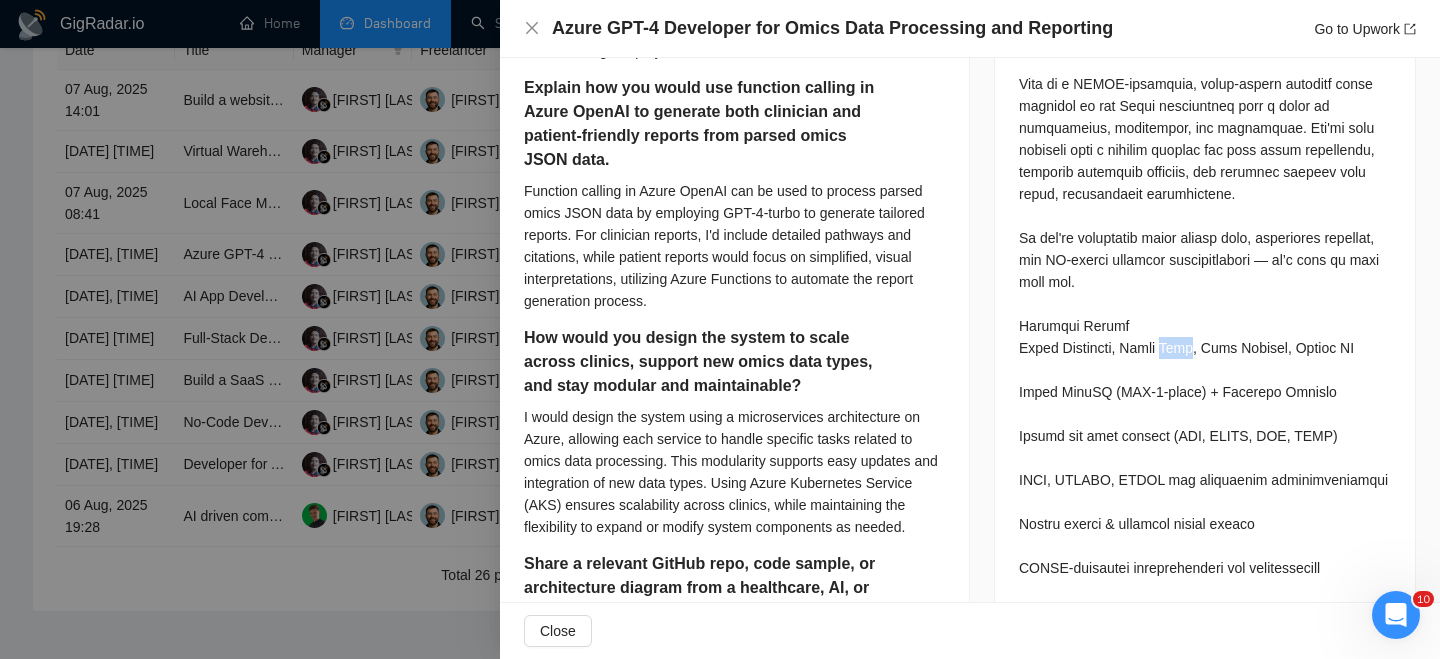click on "Questions: Describe how you'd build a HIPAA-compliant Azure system for storing, processing, and analyzing multi-omics data using GPT-4-turbo, including security and networking. What experience do you have working with genomics (VCF), methylation, microbiome, or biomarker lab data? How would you parse and validate these file types? Explain how you would use function calling in Azure OpenAI to generate both clinician and patient-friendly reports from parsed omics JSON data. How would you design the system to scale across clinics, support new omics data types, and stay modular and maintainable? Share a relevant GitHub repo, code sample, or architecture diagram from a healthcare, AI, or cloud-based project that shows your experience." at bounding box center (1205, 425) 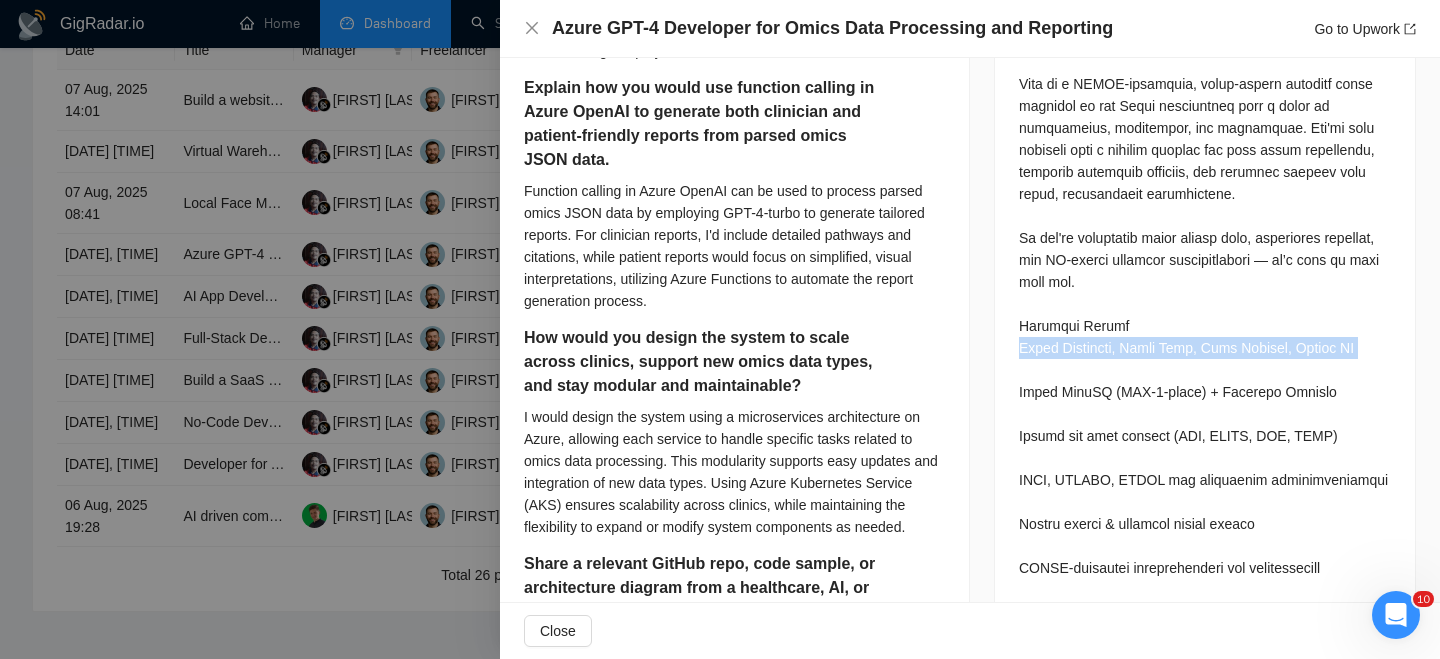 click on "Questions: Describe how you'd build a HIPAA-compliant Azure system for storing, processing, and analyzing multi-omics data using GPT-4-turbo, including security and networking. What experience do you have working with genomics (VCF), methylation, microbiome, or biomarker lab data? How would you parse and validate these file types? Explain how you would use function calling in Azure OpenAI to generate both clinician and patient-friendly reports from parsed omics JSON data. How would you design the system to scale across clinics, support new omics data types, and stay modular and maintainable? Share a relevant GitHub repo, code sample, or architecture diagram from a healthcare, AI, or cloud-based project that shows your experience." at bounding box center (1205, 425) 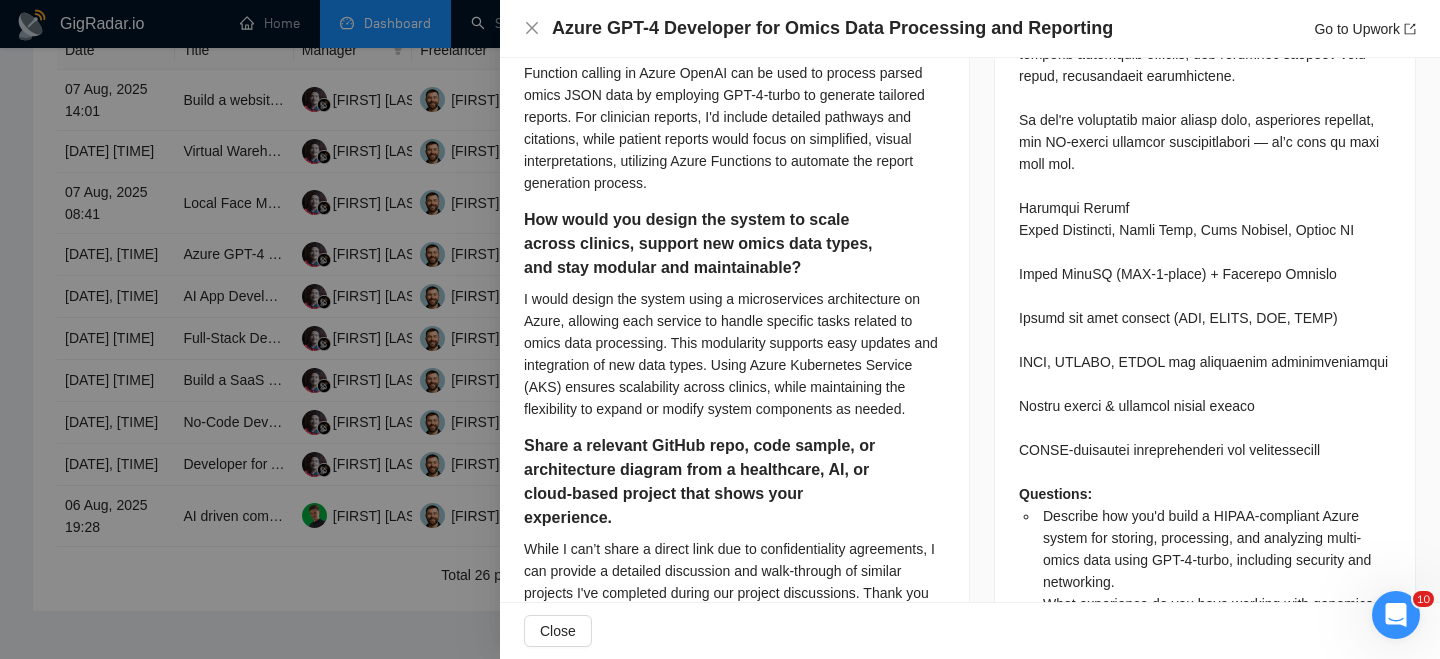 scroll, scrollTop: 1171, scrollLeft: 0, axis: vertical 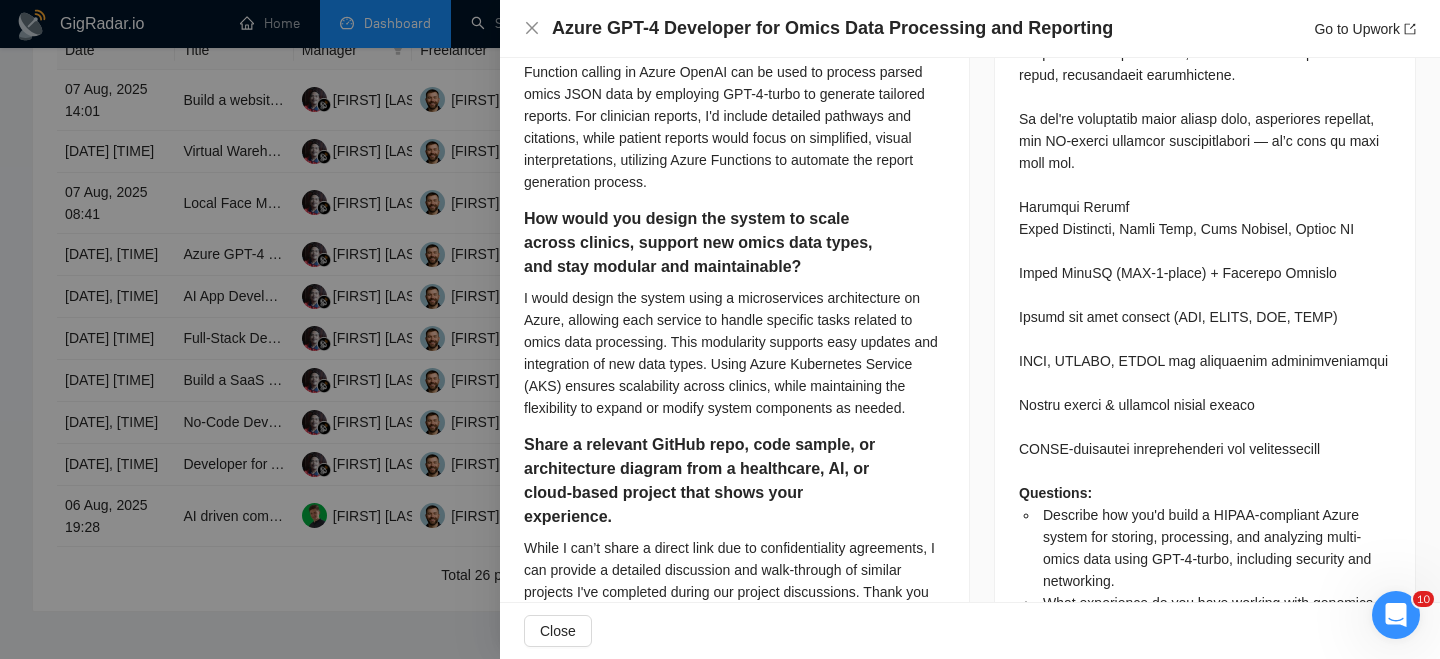 click on "Questions: Describe how you'd build a HIPAA-compliant Azure system for storing, processing, and analyzing multi-omics data using GPT-4-turbo, including security and networking. What experience do you have working with genomics (VCF), methylation, microbiome, or biomarker lab data? How would you parse and validate these file types? Explain how you would use function calling in Azure OpenAI to generate both clinician and patient-friendly reports from parsed omics JSON data. How would you design the system to scale across clinics, support new omics data types, and stay modular and maintainable? Share a relevant GitHub repo, code sample, or architecture diagram from a healthcare, AI, or cloud-based project that shows your experience." at bounding box center (1205, 306) 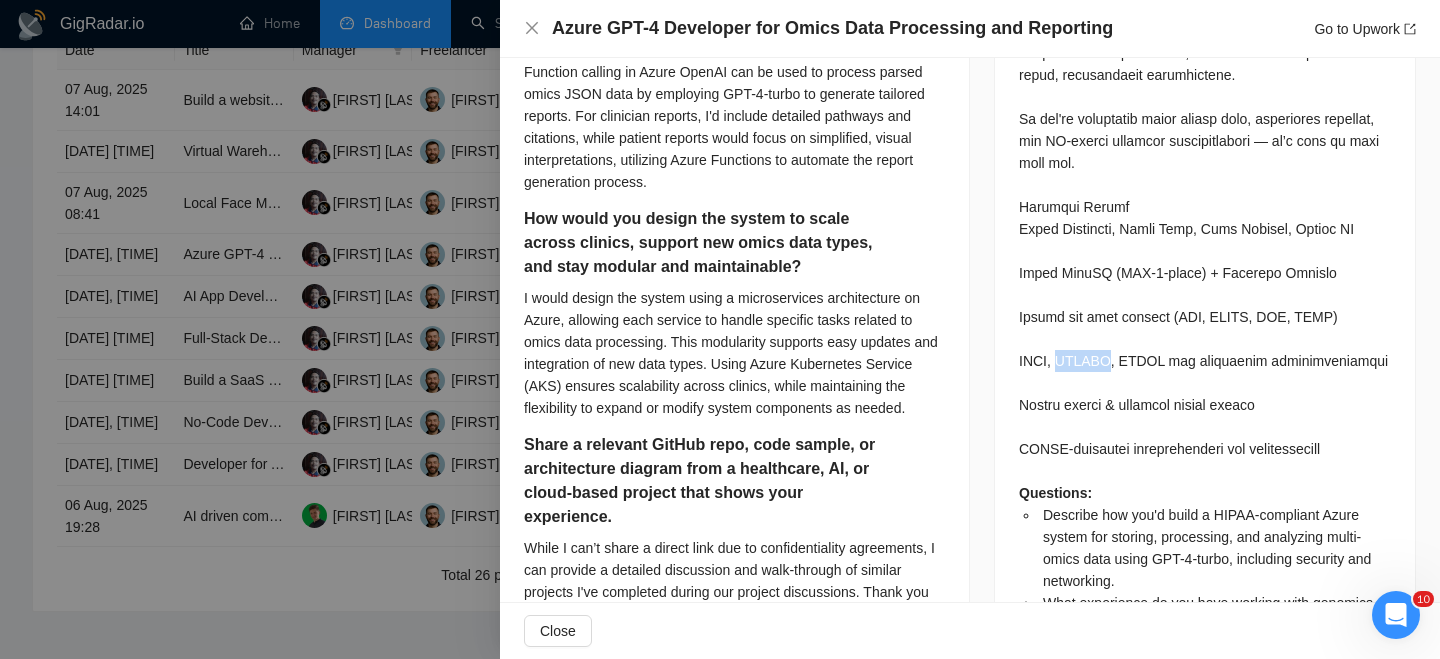 click on "Questions: Describe how you'd build a HIPAA-compliant Azure system for storing, processing, and analyzing multi-omics data using GPT-4-turbo, including security and networking. What experience do you have working with genomics (VCF), methylation, microbiome, or biomarker lab data? How would you parse and validate these file types? Explain how you would use function calling in Azure OpenAI to generate both clinician and patient-friendly reports from parsed omics JSON data. How would you design the system to scale across clinics, support new omics data types, and stay modular and maintainable? Share a relevant GitHub repo, code sample, or architecture diagram from a healthcare, AI, or cloud-based project that shows your experience." at bounding box center (1205, 306) 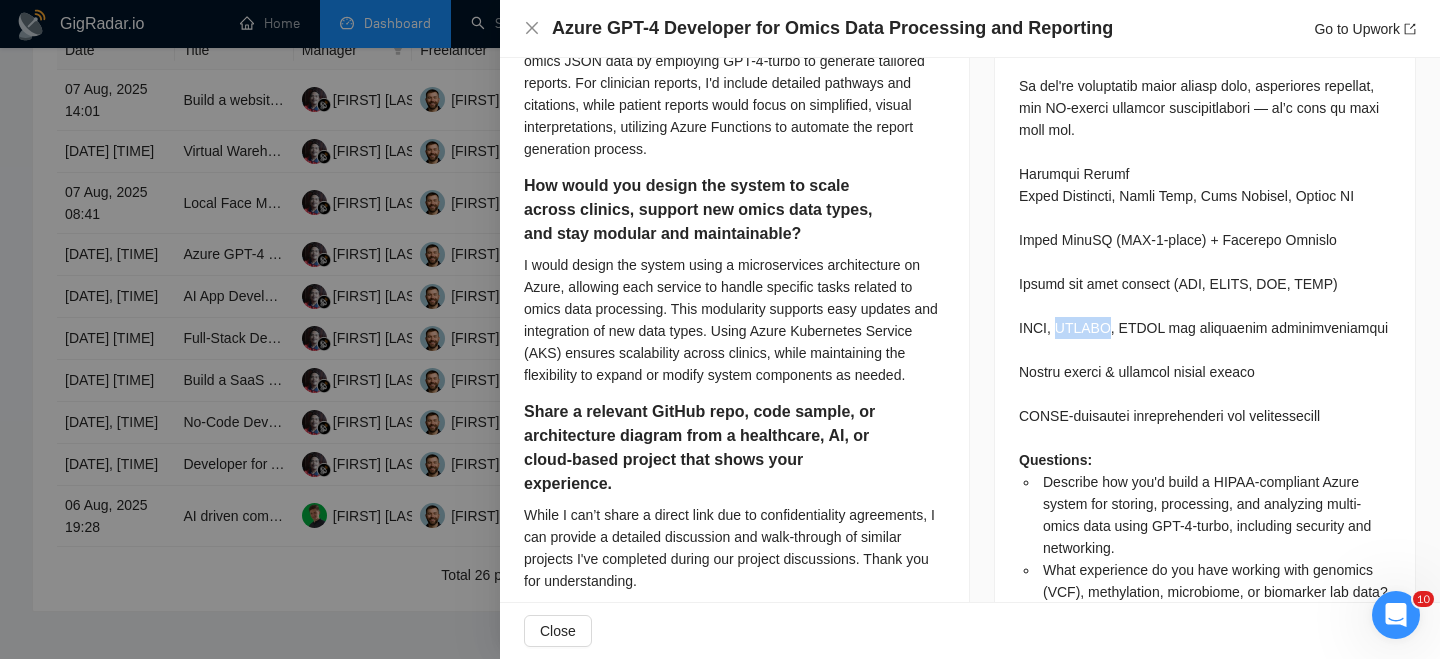 scroll, scrollTop: 1205, scrollLeft: 0, axis: vertical 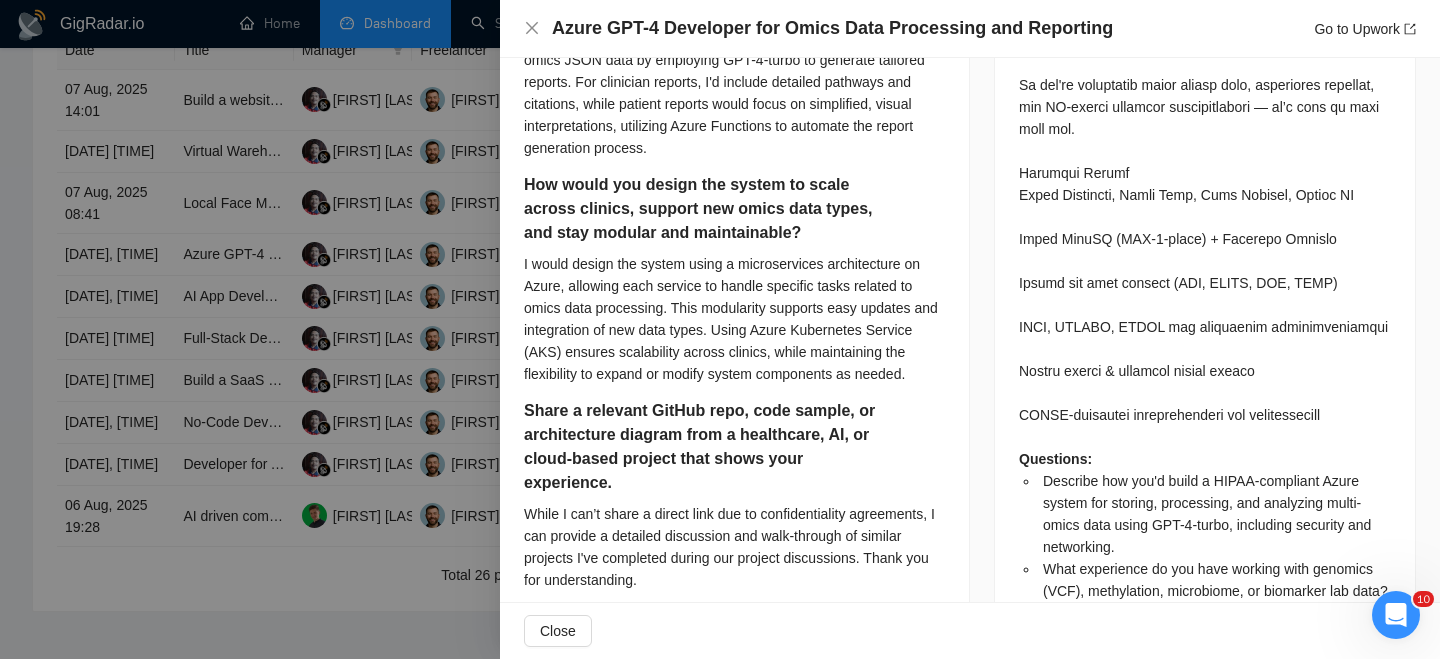 click on "Questions: Describe how you'd build a HIPAA-compliant Azure system for storing, processing, and analyzing multi-omics data using GPT-4-turbo, including security and networking. What experience do you have working with genomics (VCF), methylation, microbiome, or biomarker lab data? How would you parse and validate these file types? Explain how you would use function calling in Azure OpenAI to generate both clinician and patient-friendly reports from parsed omics JSON data. How would you design the system to scale across clinics, support new omics data types, and stay modular and maintainable? Share a relevant GitHub repo, code sample, or architecture diagram from a healthcare, AI, or cloud-based project that shows your experience." at bounding box center (1205, 272) 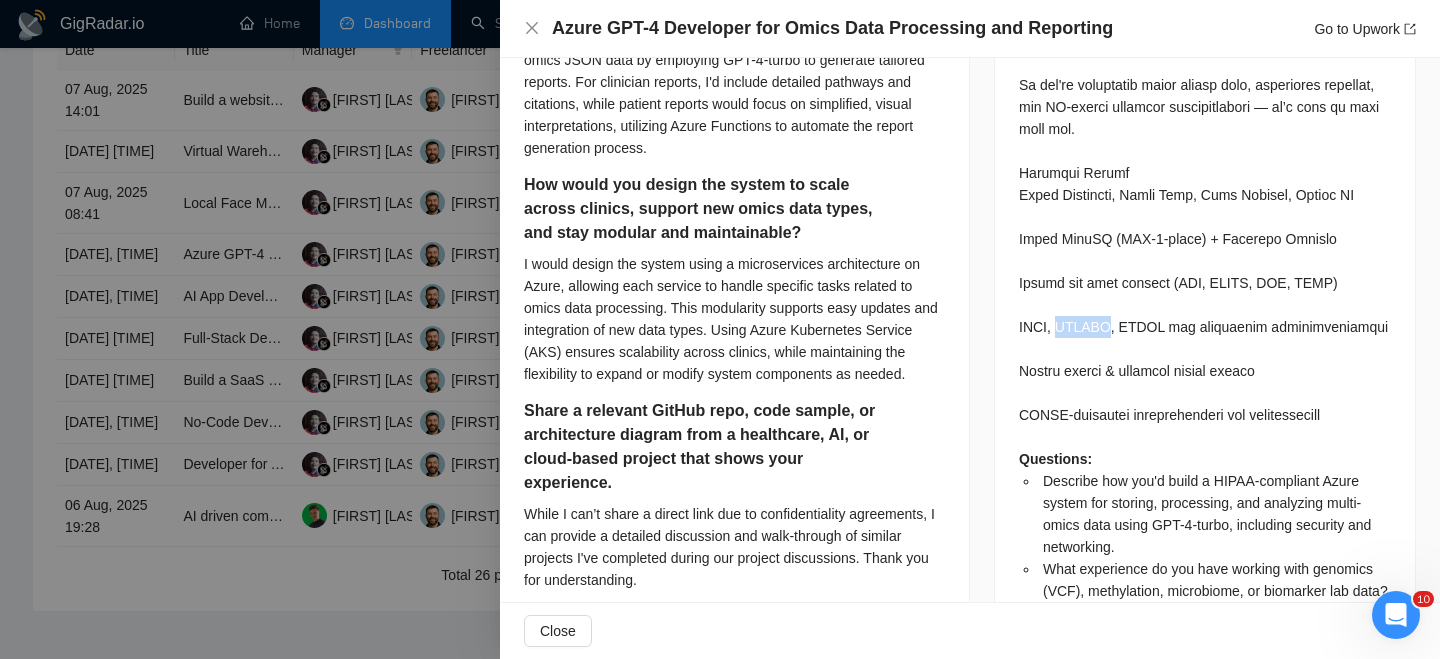 click on "Questions: Describe how you'd build a HIPAA-compliant Azure system for storing, processing, and analyzing multi-omics data using GPT-4-turbo, including security and networking. What experience do you have working with genomics (VCF), methylation, microbiome, or biomarker lab data? How would you parse and validate these file types? Explain how you would use function calling in Azure OpenAI to generate both clinician and patient-friendly reports from parsed omics JSON data. How would you design the system to scale across clinics, support new omics data types, and stay modular and maintainable? Share a relevant GitHub repo, code sample, or architecture diagram from a healthcare, AI, or cloud-based project that shows your experience." at bounding box center [1205, 272] 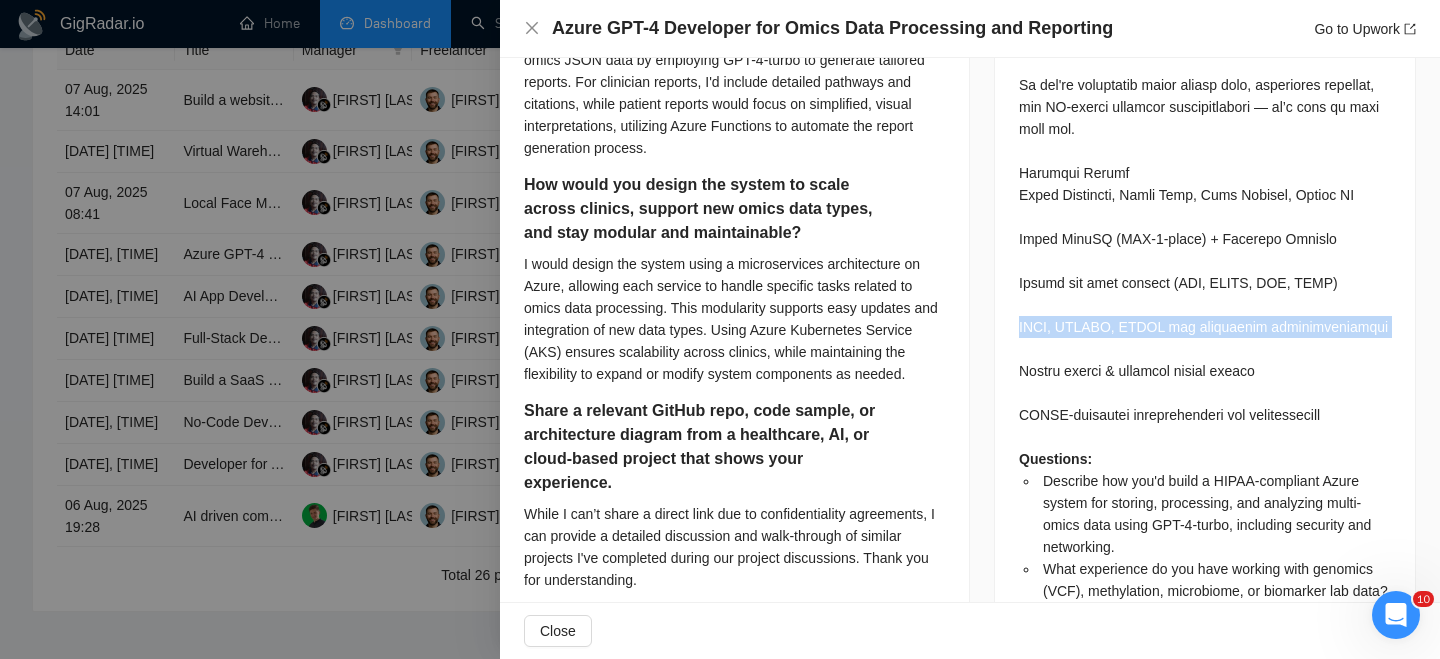 click on "Questions: Describe how you'd build a HIPAA-compliant Azure system for storing, processing, and analyzing multi-omics data using GPT-4-turbo, including security and networking. What experience do you have working with genomics (VCF), methylation, microbiome, or biomarker lab data? How would you parse and validate these file types? Explain how you would use function calling in Azure OpenAI to generate both clinician and patient-friendly reports from parsed omics JSON data. How would you design the system to scale across clinics, support new omics data types, and stay modular and maintainable? Share a relevant GitHub repo, code sample, or architecture diagram from a healthcare, AI, or cloud-based project that shows your experience." at bounding box center [1205, 272] 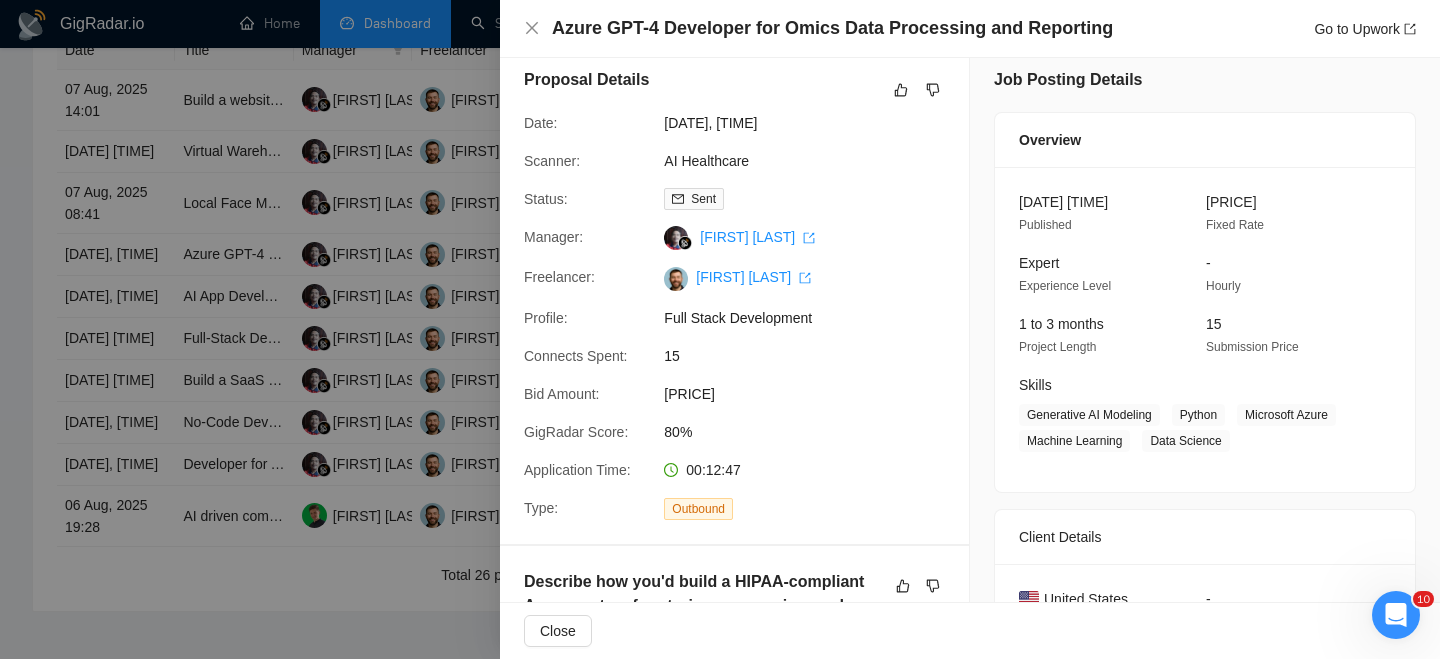 scroll, scrollTop: 0, scrollLeft: 0, axis: both 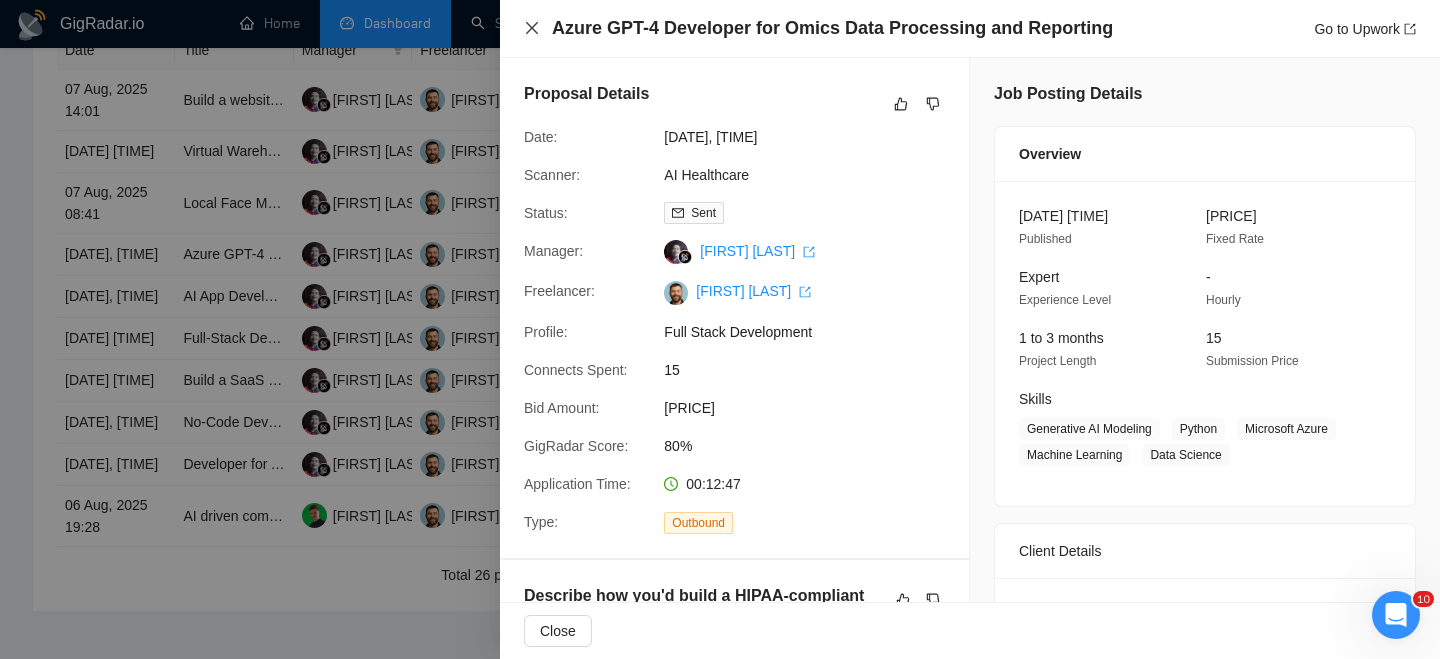 click 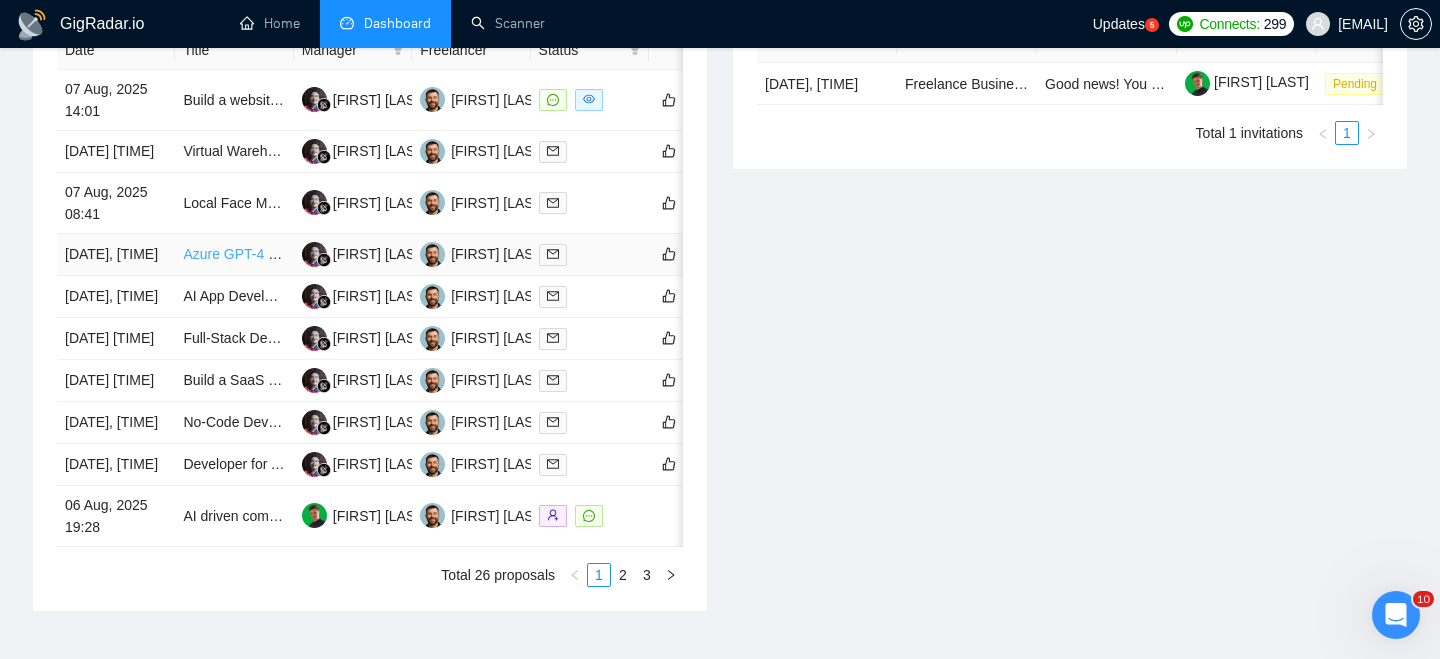 click on "Azure GPT-4 Developer for Omics Data Processing and Reporting" at bounding box center (388, 254) 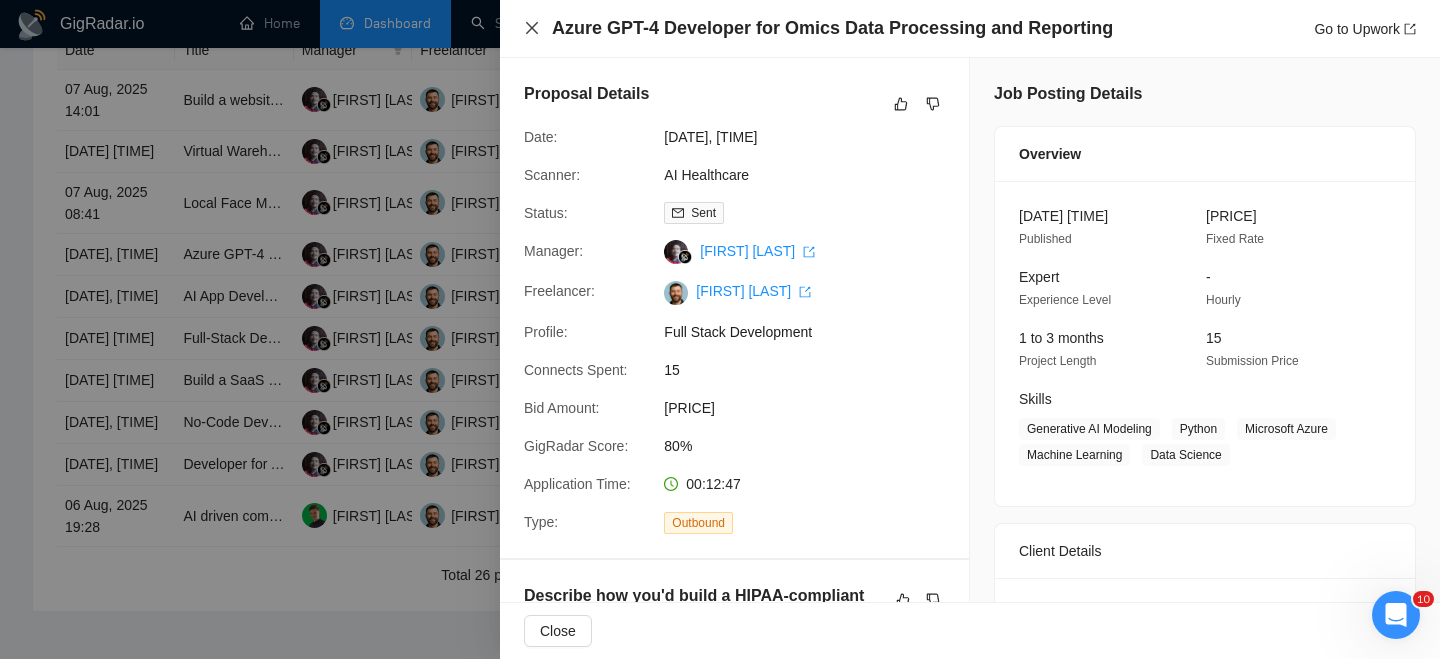 click 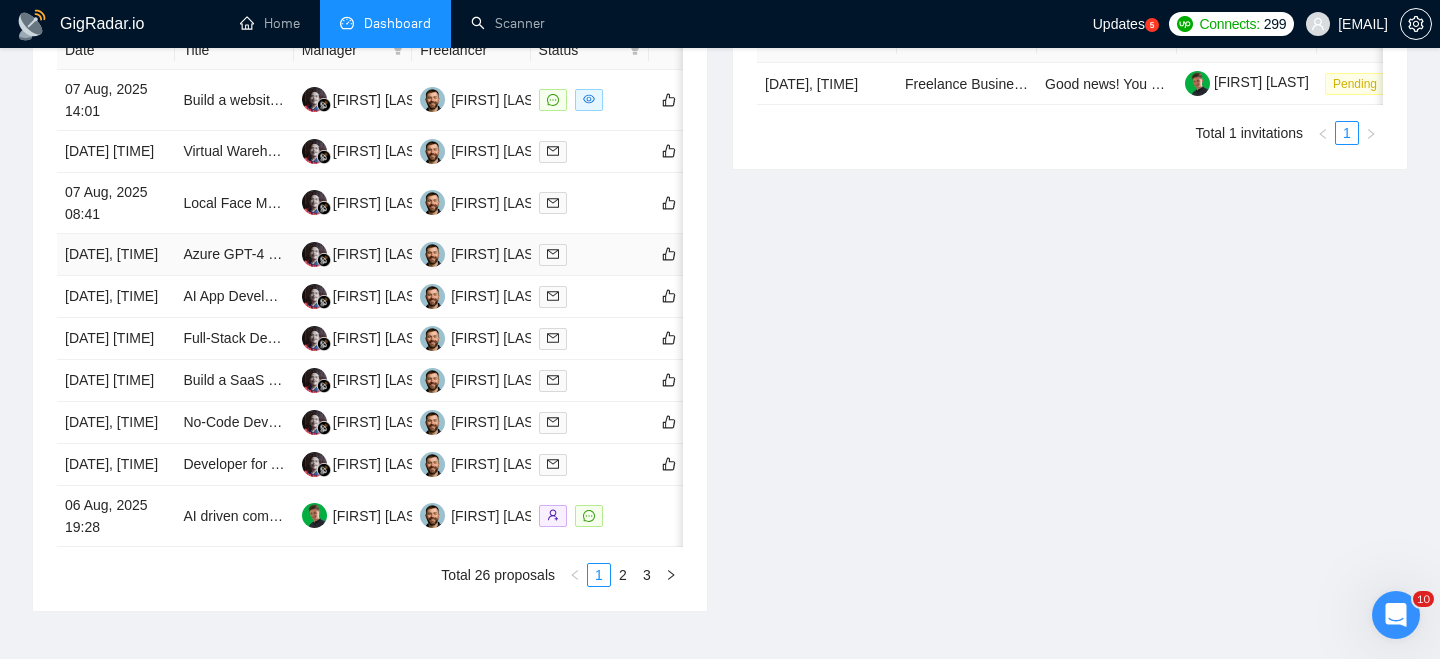 scroll, scrollTop: 819, scrollLeft: 0, axis: vertical 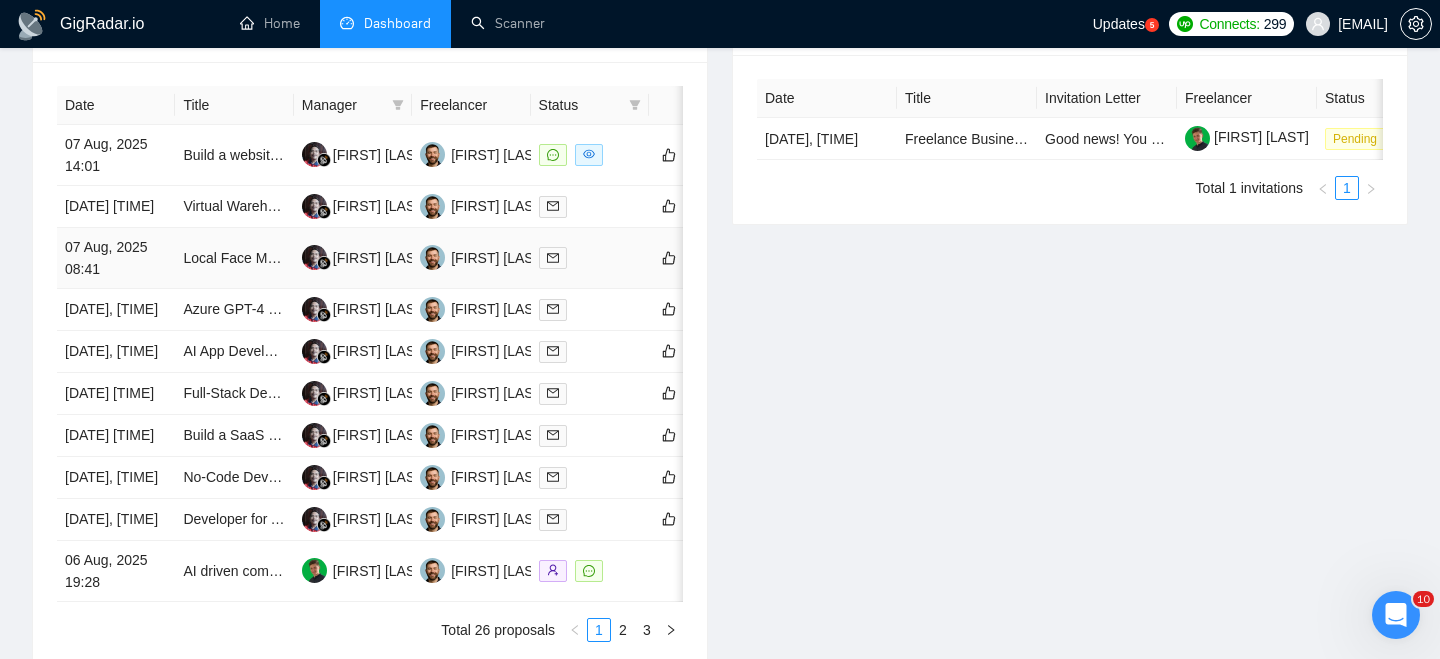 click on "07 Aug, 2025 08:41" at bounding box center (116, 258) 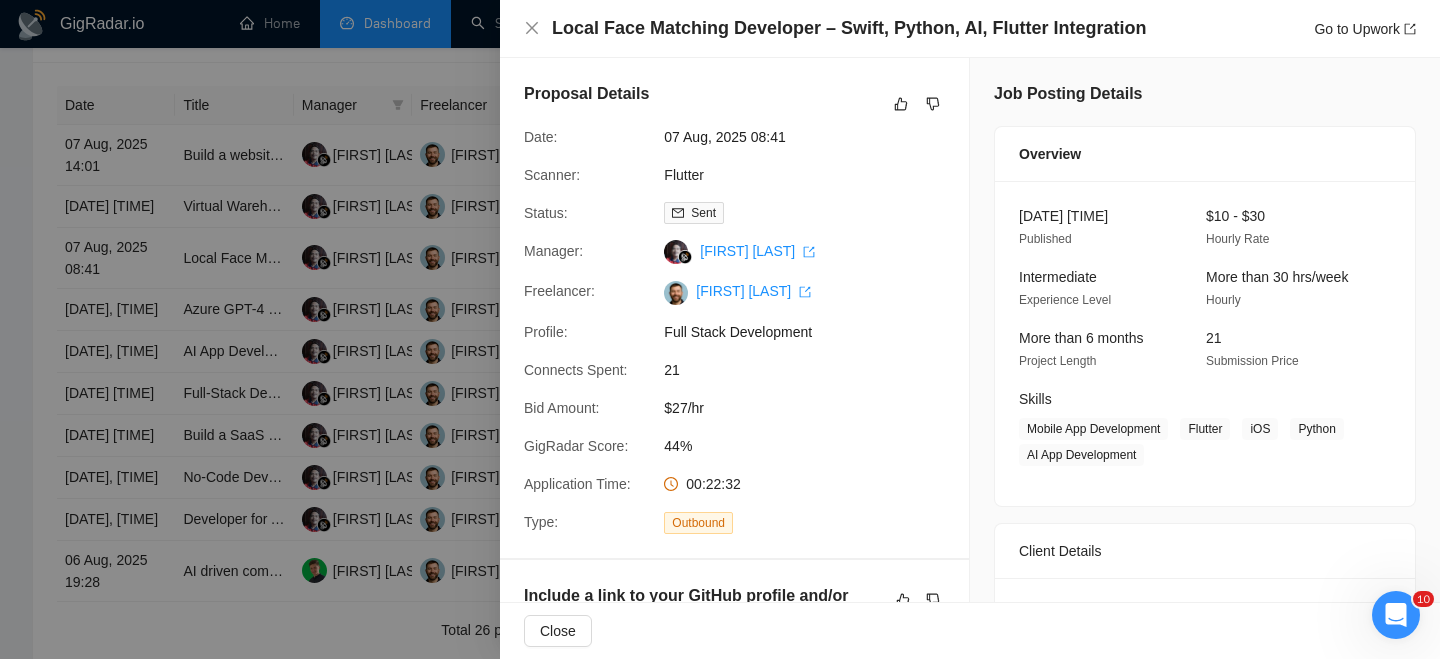 click on "Local Face Matching Developer – Swift, Python, AI, Flutter Integration" at bounding box center [849, 28] 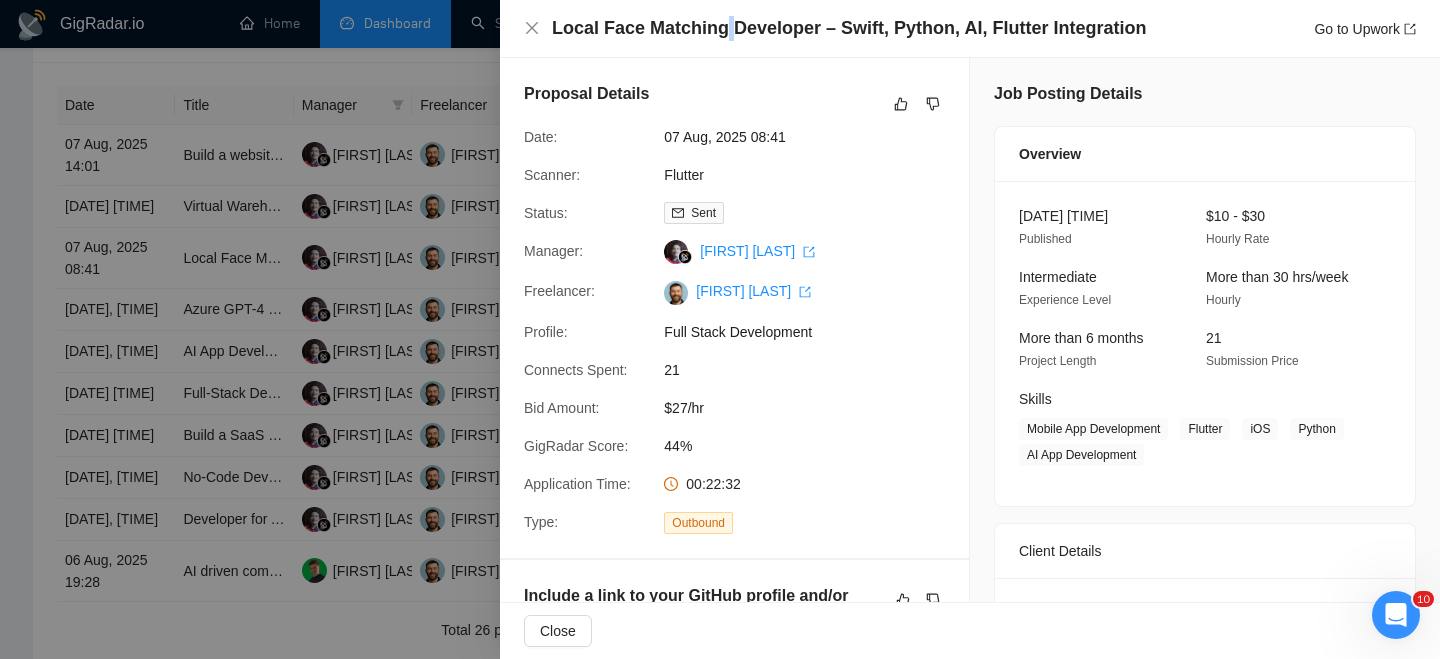 click on "Local Face Matching Developer – Swift, Python, AI, Flutter Integration" at bounding box center [849, 28] 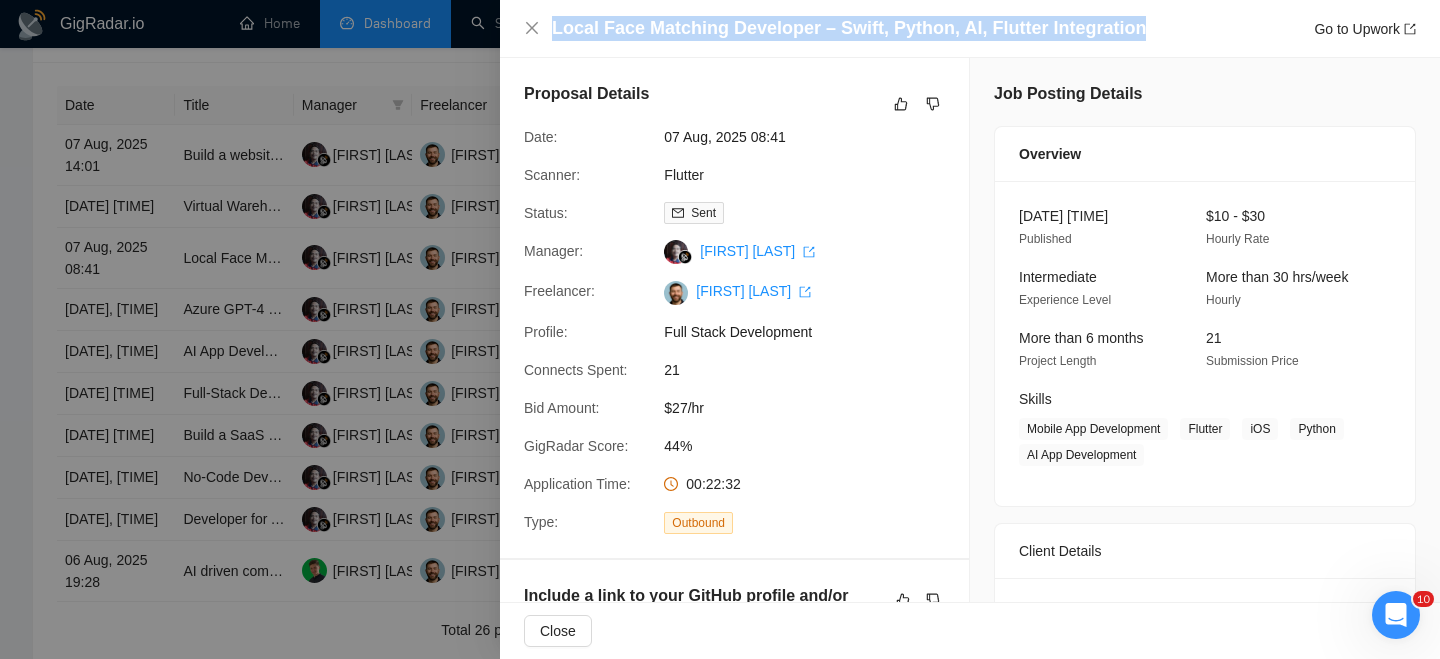 click on "Local Face Matching Developer – Swift, Python, AI, Flutter Integration" at bounding box center (849, 28) 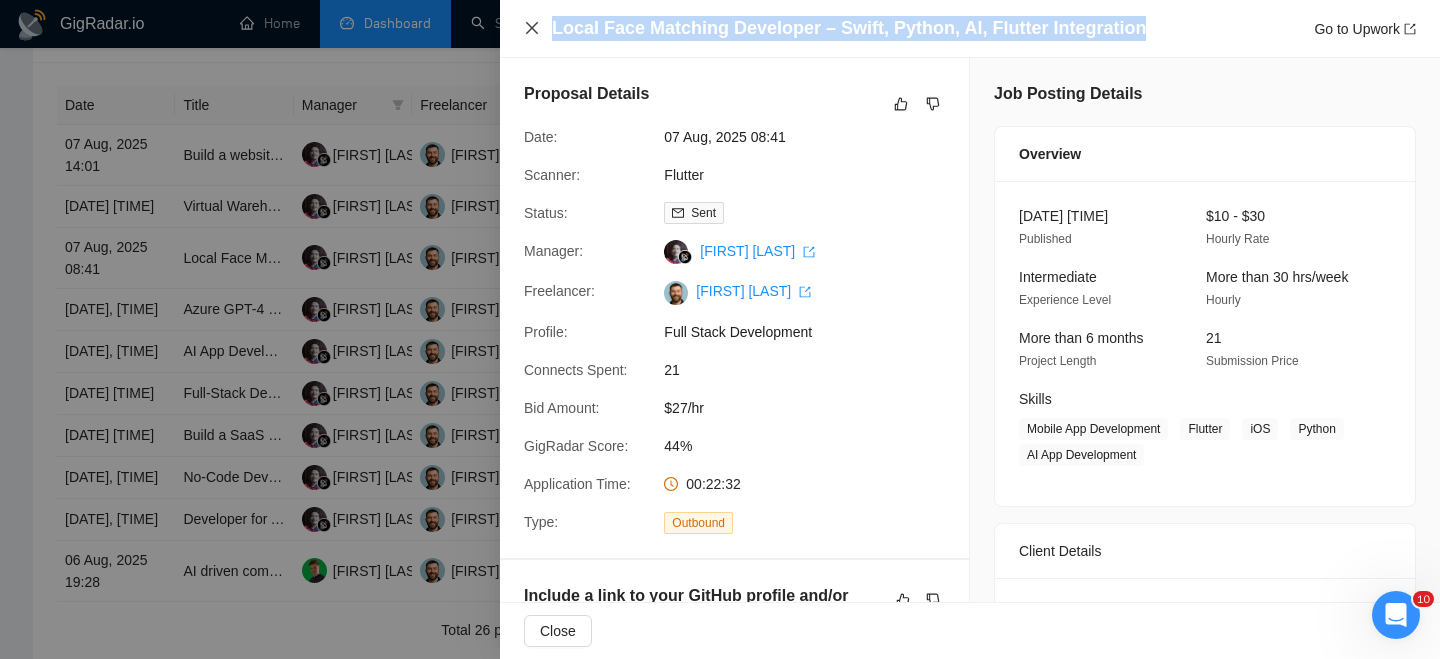 click 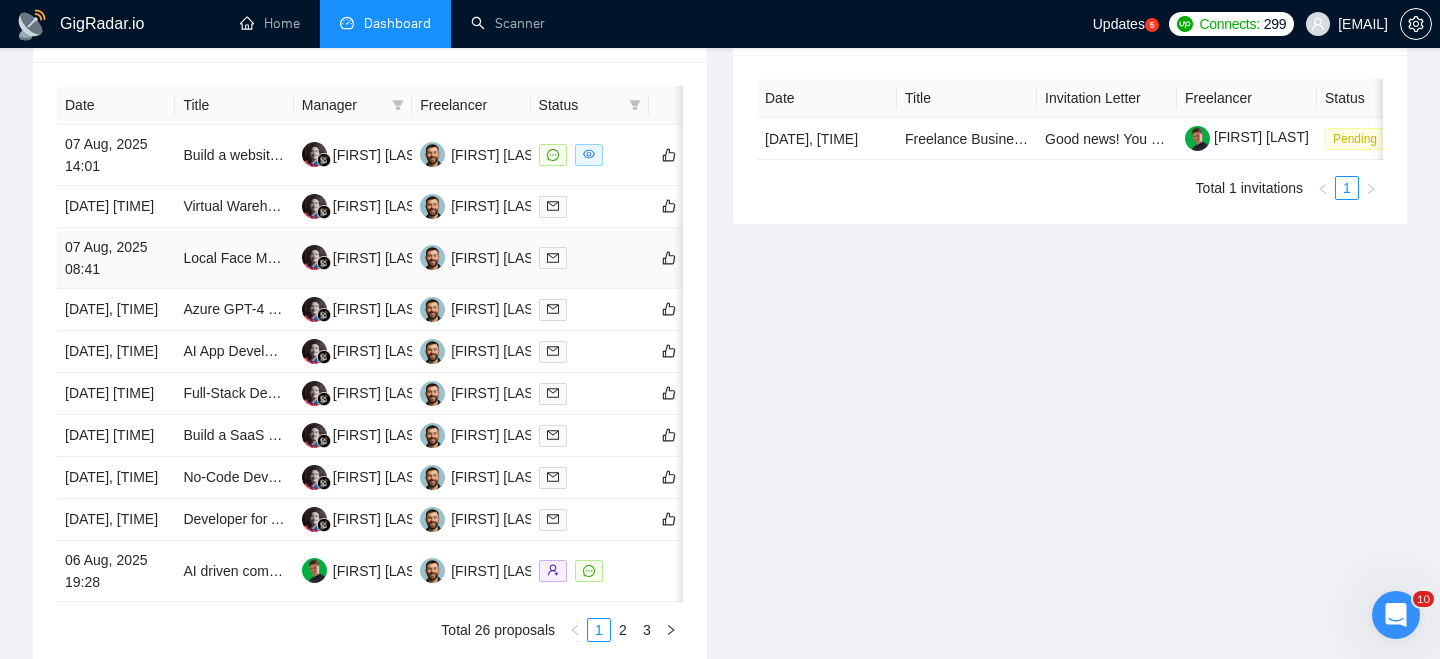 click on "07 Aug, 2025 08:41" at bounding box center (116, 258) 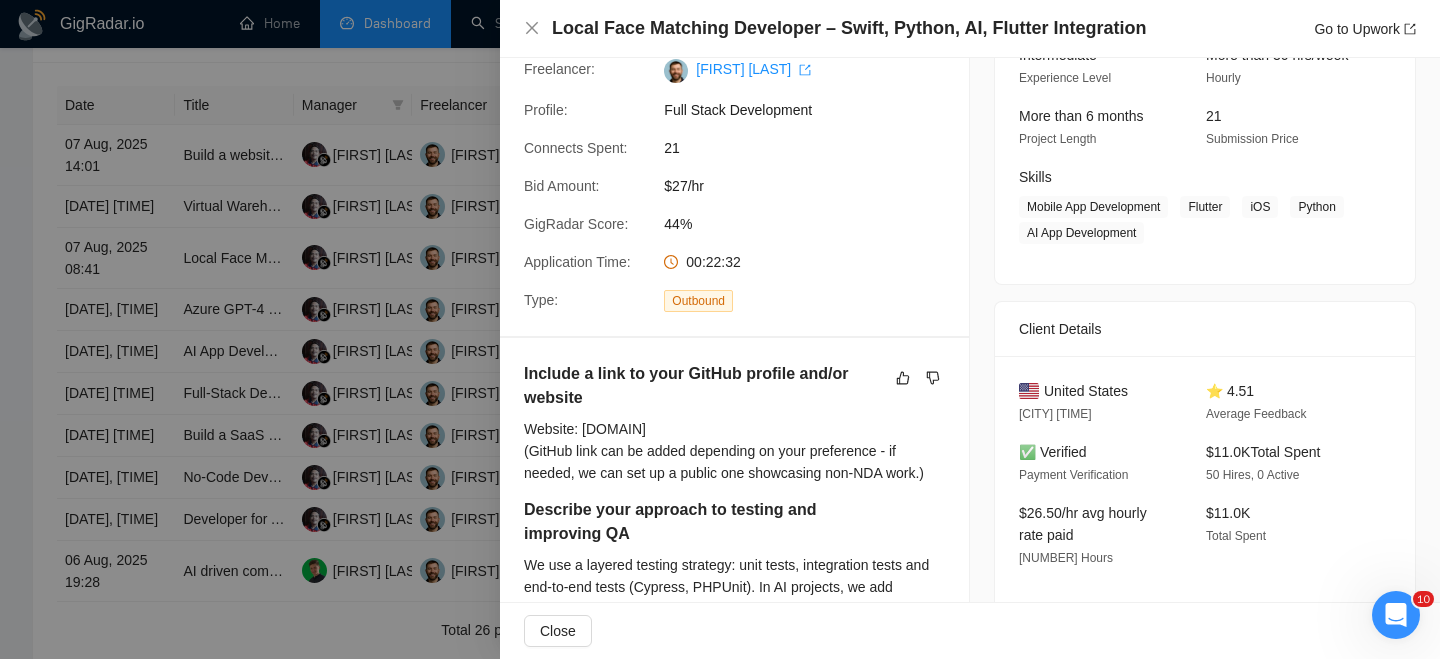 scroll, scrollTop: 253, scrollLeft: 0, axis: vertical 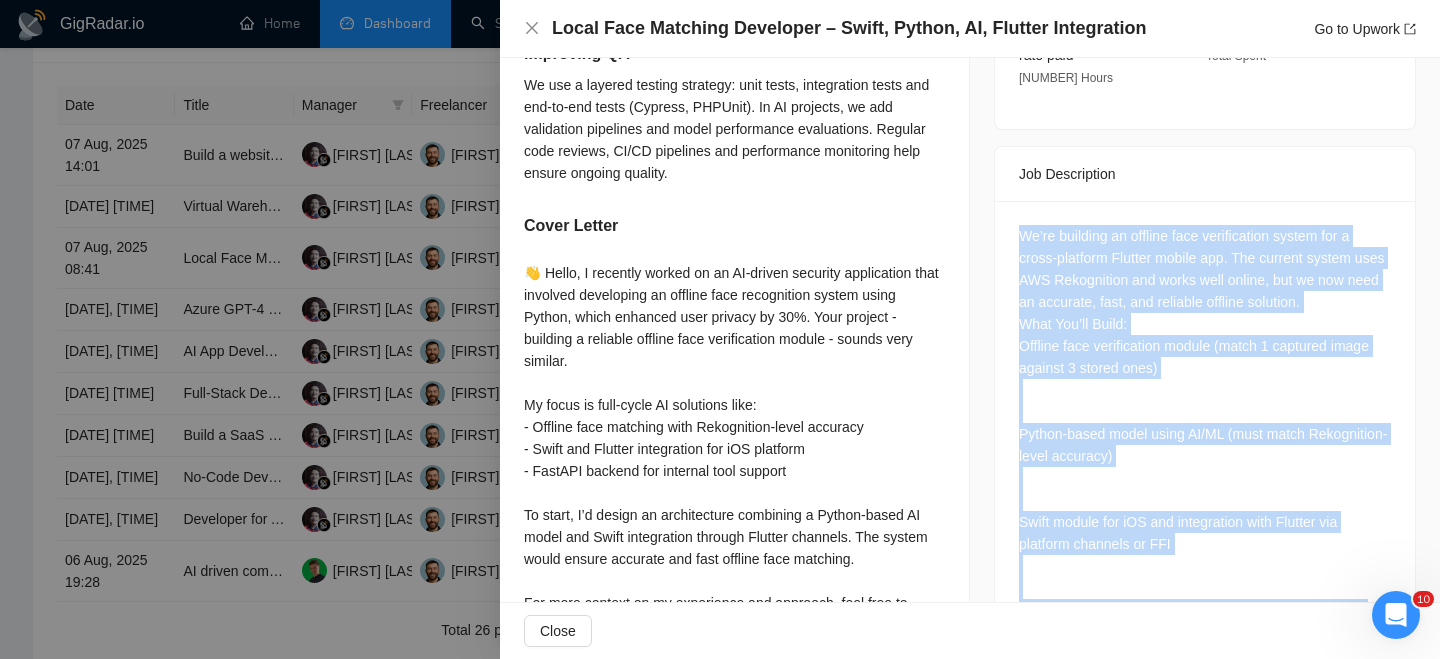 drag, startPoint x: 1386, startPoint y: 529, endPoint x: 1025, endPoint y: 192, distance: 493.8522 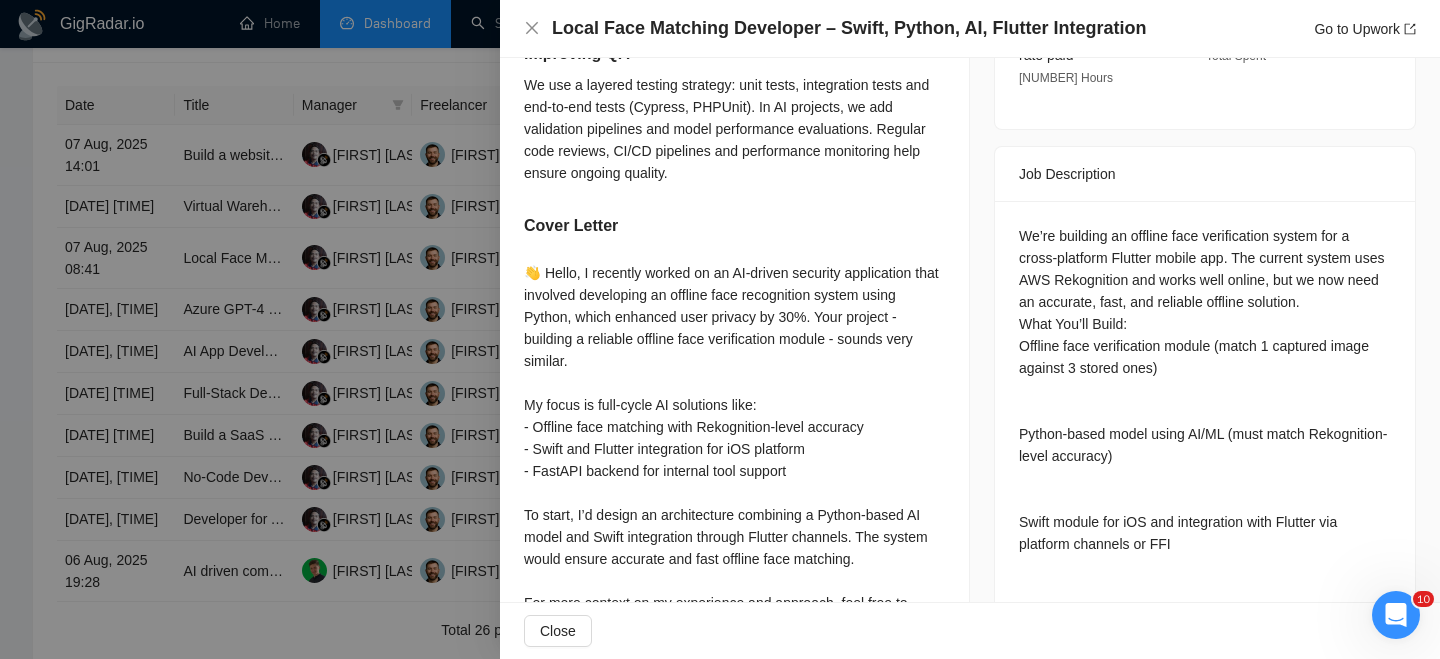 click on "Job Posting Details Overview [DATE], [TIME] Published $10 - $30 Hourly Rate Intermediate Experience Level More than 30 hrs/week Hourly More than 6 months Project Length 21 Submission Price Skills Mobile App Development Flutter iOS Python AI App Development Client Details United States [CITY] [TIME]  ⭐ 4.51 Average Feedback ✅ Verified Payment Verification $11.0K  Total Spent 50 Hires, 0 Active $26.50/hr avg hourly rate paid 306 Hours $11.0K Total Spent Job Description Questions: Include a link to your GitHub profile and/or website Describe your approach to testing and improving QA" at bounding box center [1205, 284] 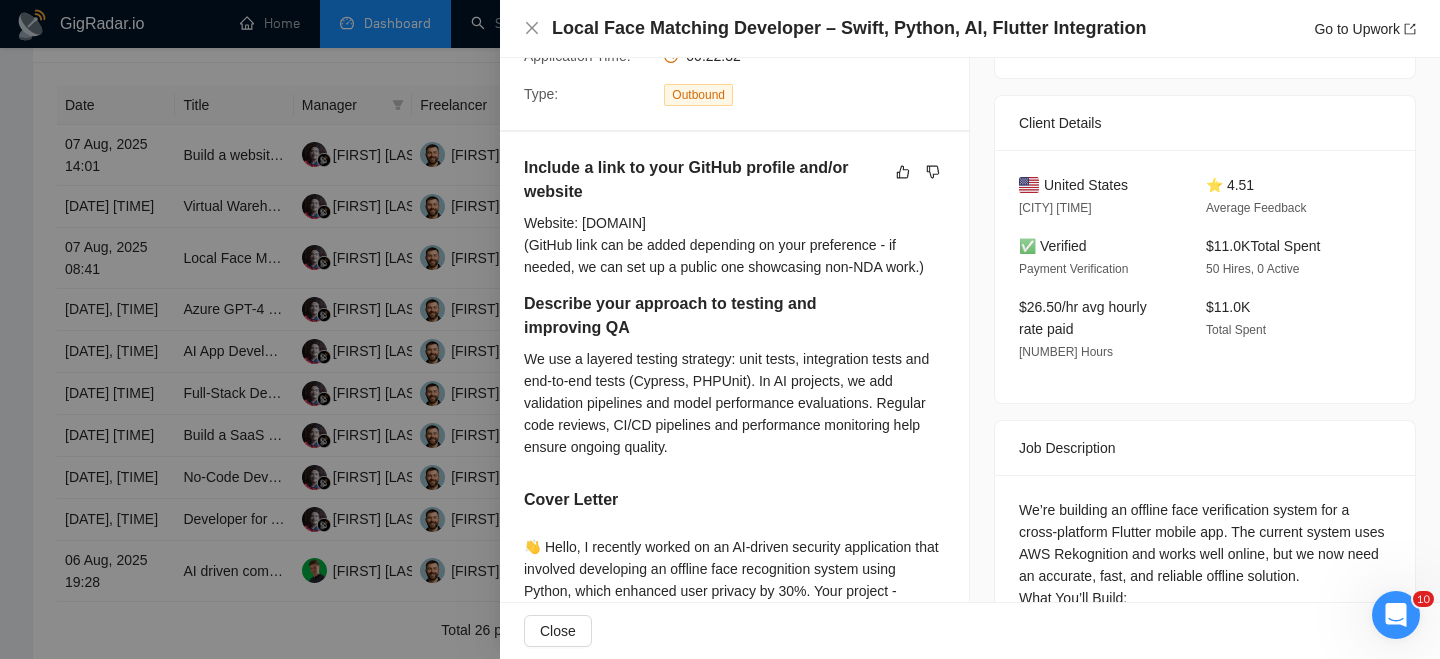 scroll, scrollTop: 259, scrollLeft: 0, axis: vertical 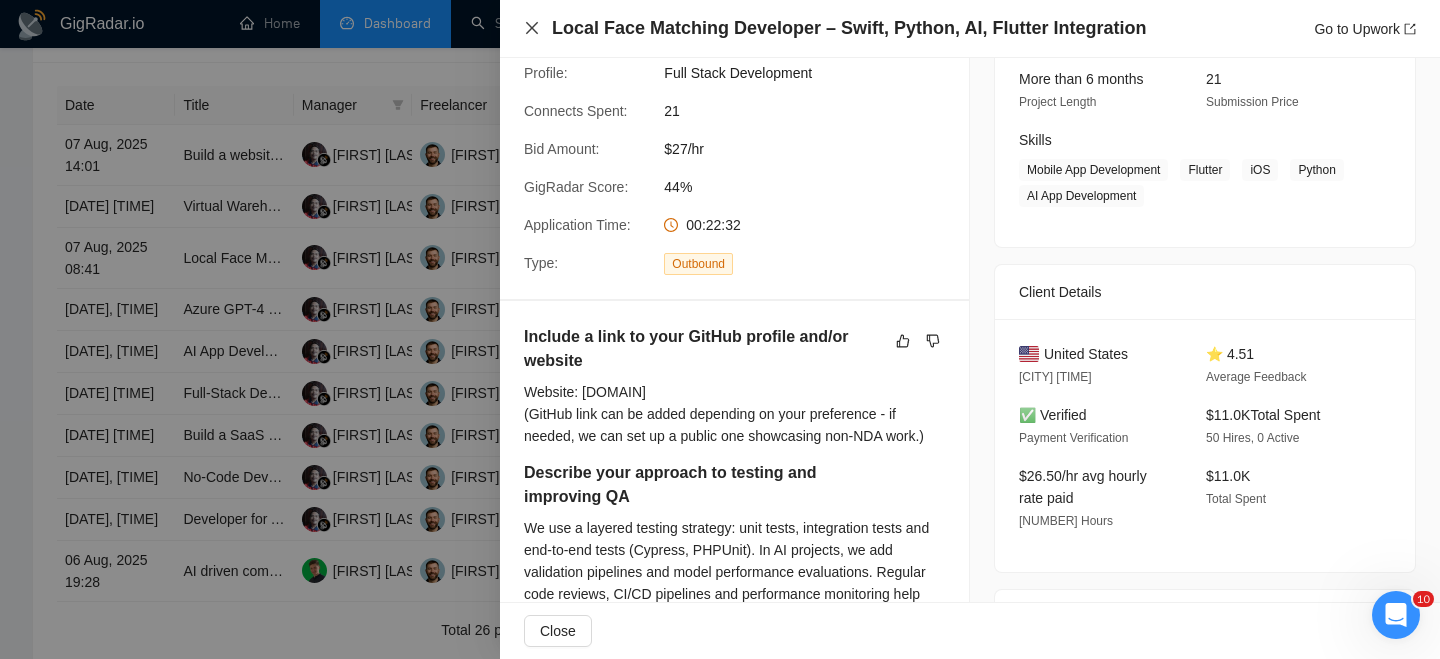 click 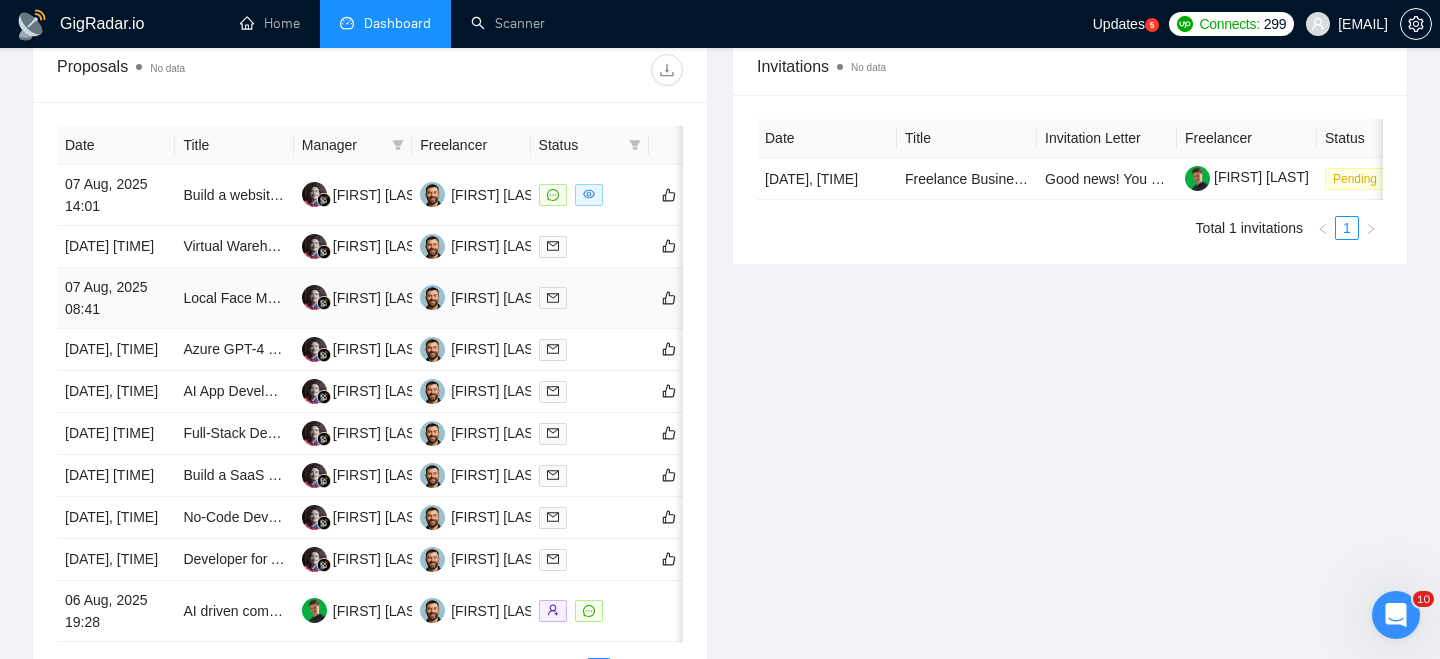 scroll, scrollTop: 752, scrollLeft: 0, axis: vertical 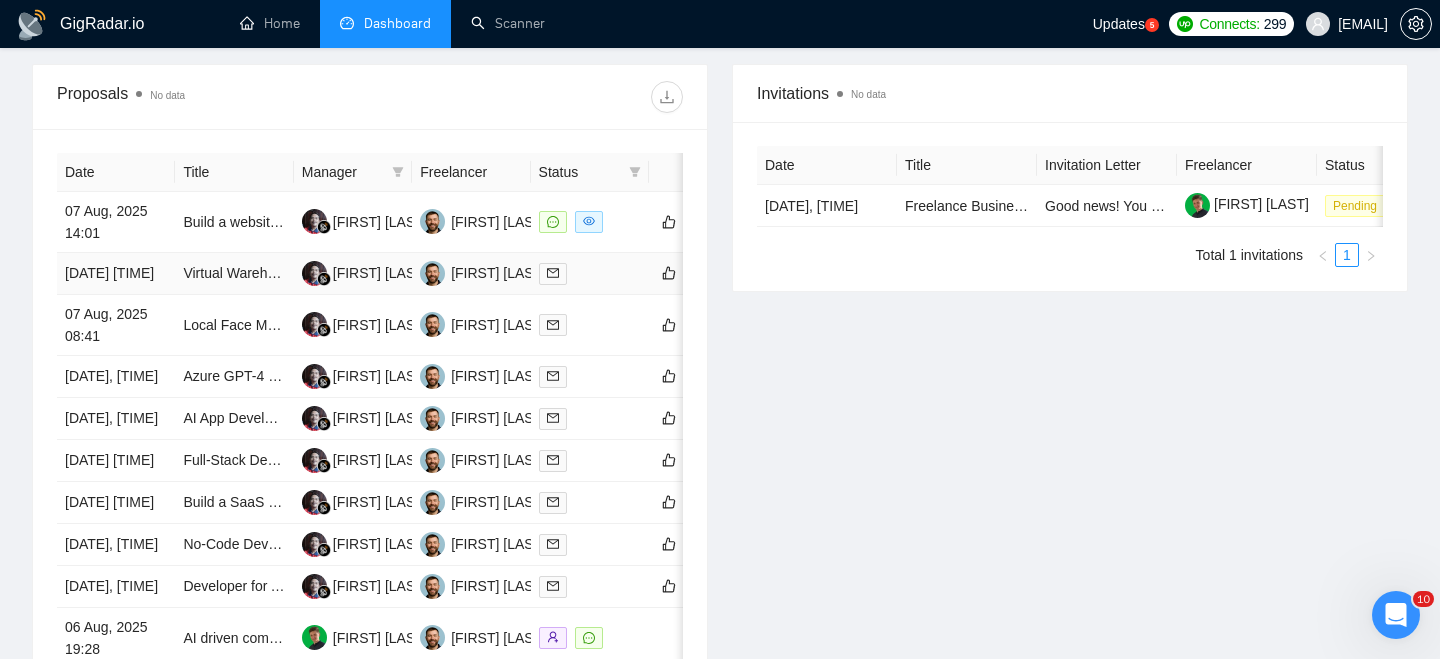 click on "Virtual Warehouse Application Development with VR and AI" at bounding box center [234, 274] 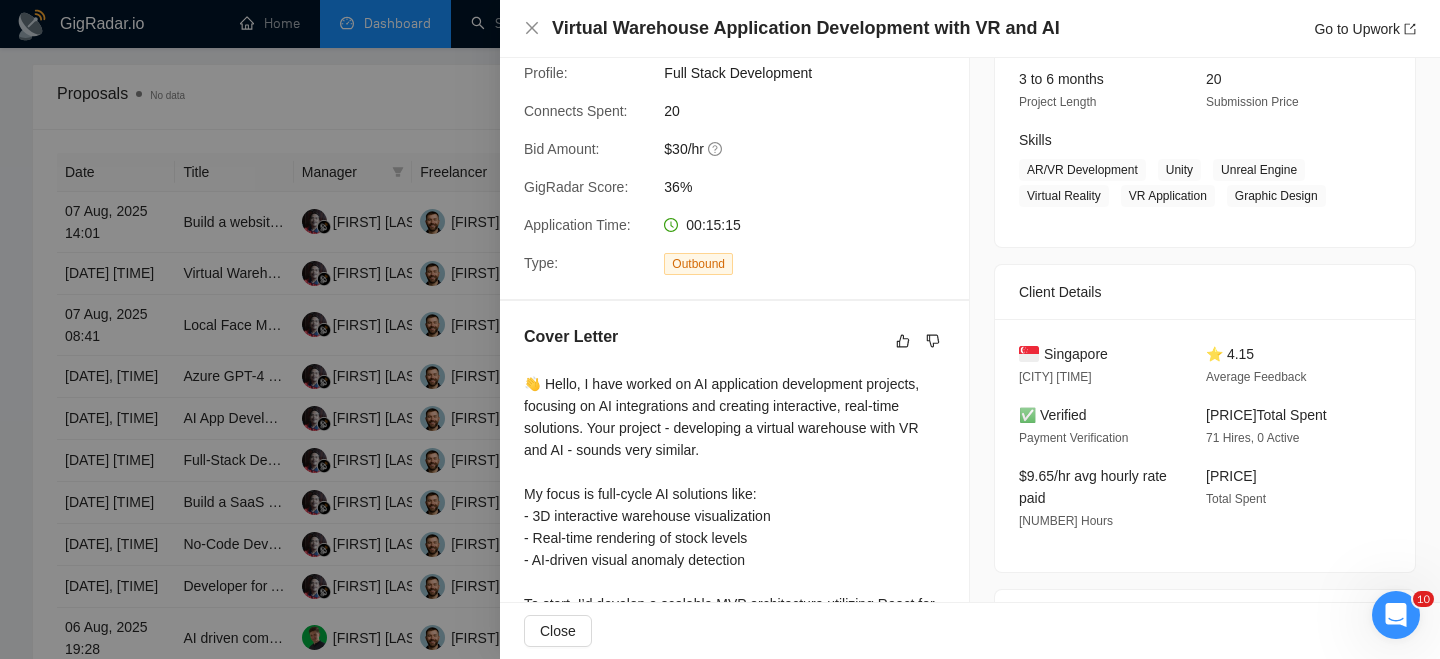 click on "Virtual Warehouse Application Development with VR and AI" at bounding box center (806, 28) 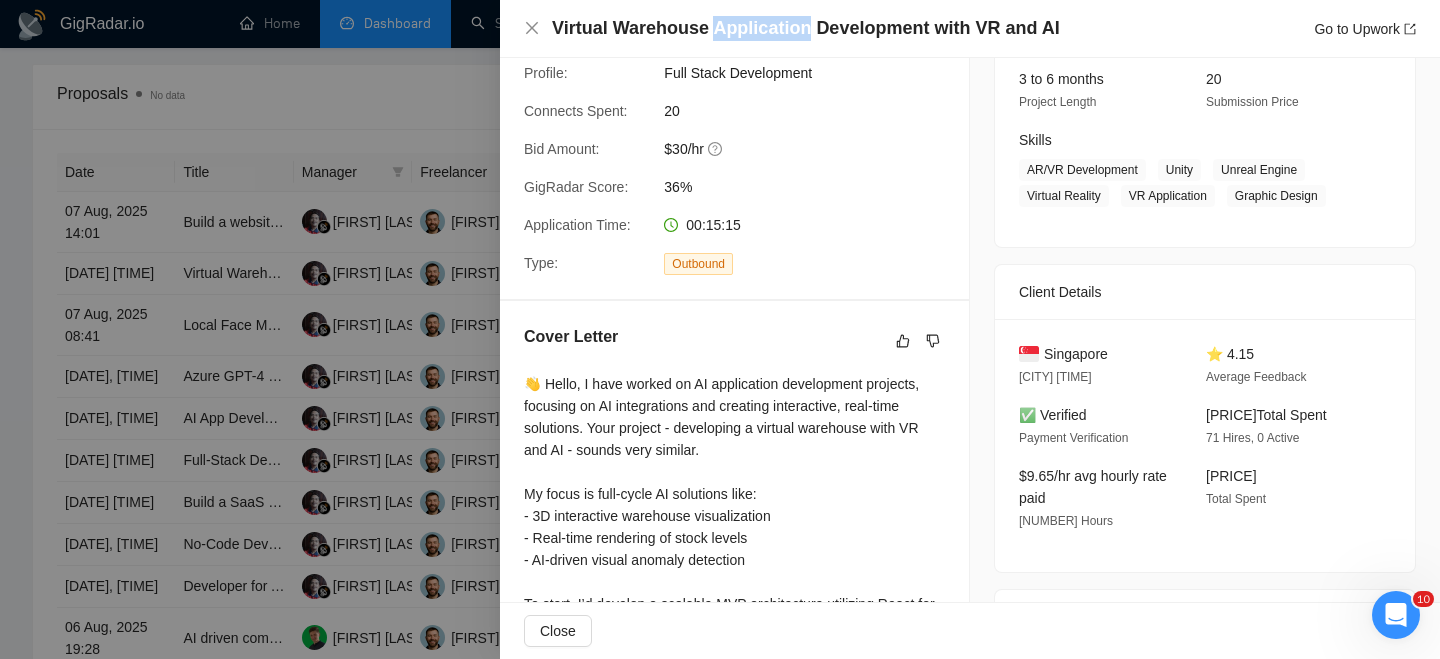 click on "Virtual Warehouse Application Development with VR and AI" at bounding box center [806, 28] 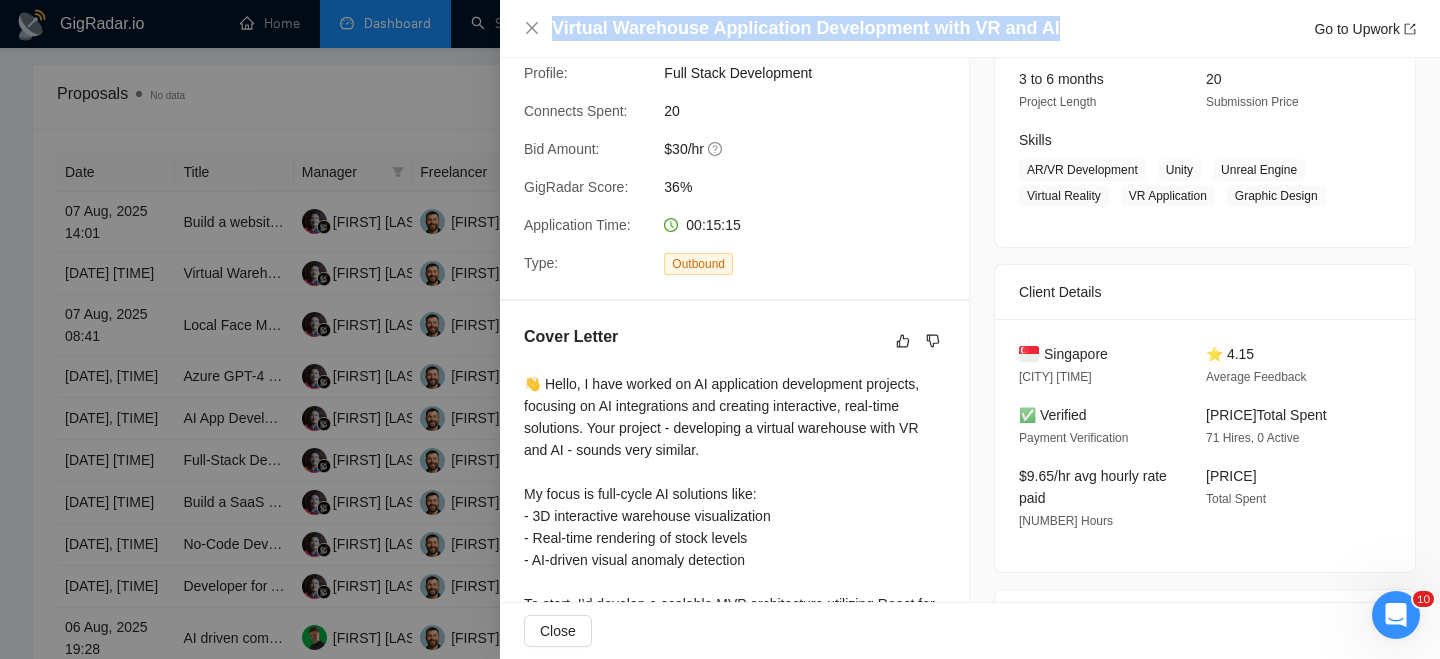 click on "Virtual Warehouse Application Development with VR and AI" at bounding box center (806, 28) 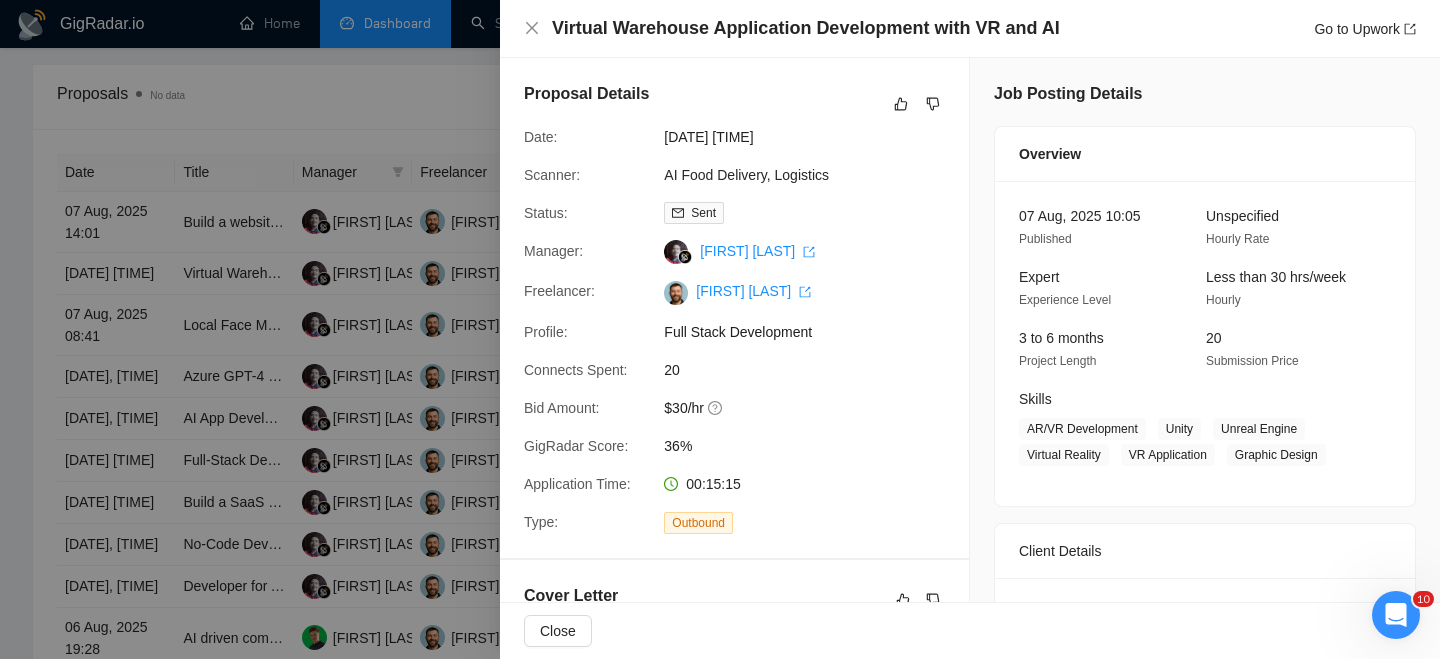click on "Proposal Details Date: [DATE], [TIME] Scanner: AI Food Delivery, Logistics Status: Sent     Manager: [FIRST] [LAST]   Freelancer: [FIRST] [LAST]   Profile: Full Stack Development Connects Spent: 20 Bid Amount: $30/hr GigRadar Score: 36% Application Time: 00:15:15 Type: Outbound" at bounding box center (734, 308) 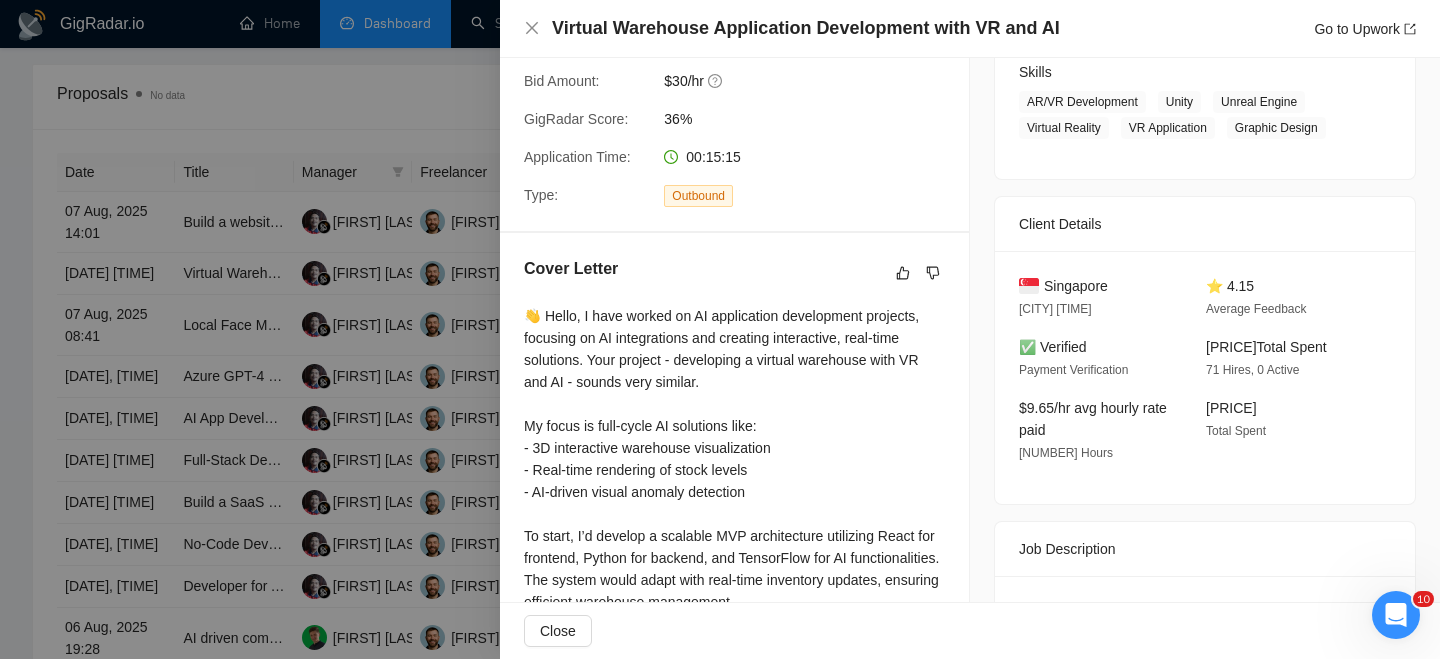 scroll, scrollTop: 322, scrollLeft: 0, axis: vertical 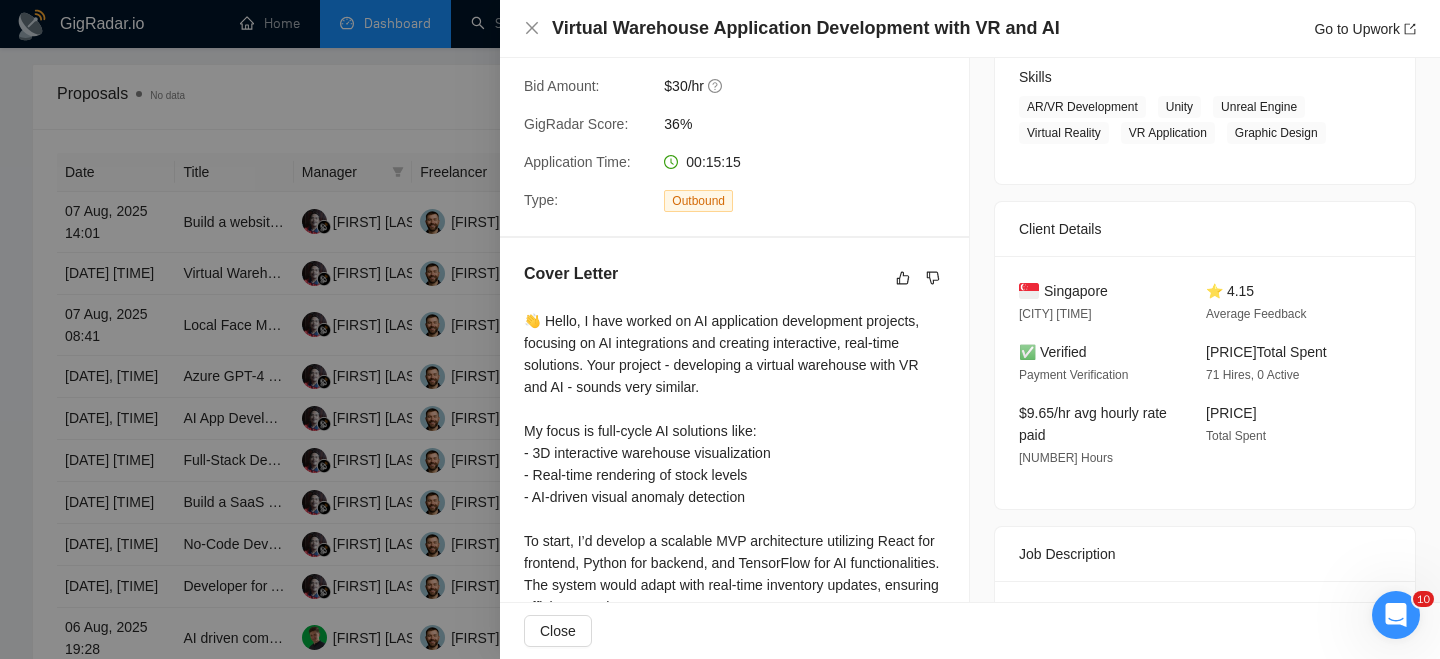 click on "Singapore" at bounding box center (1076, 291) 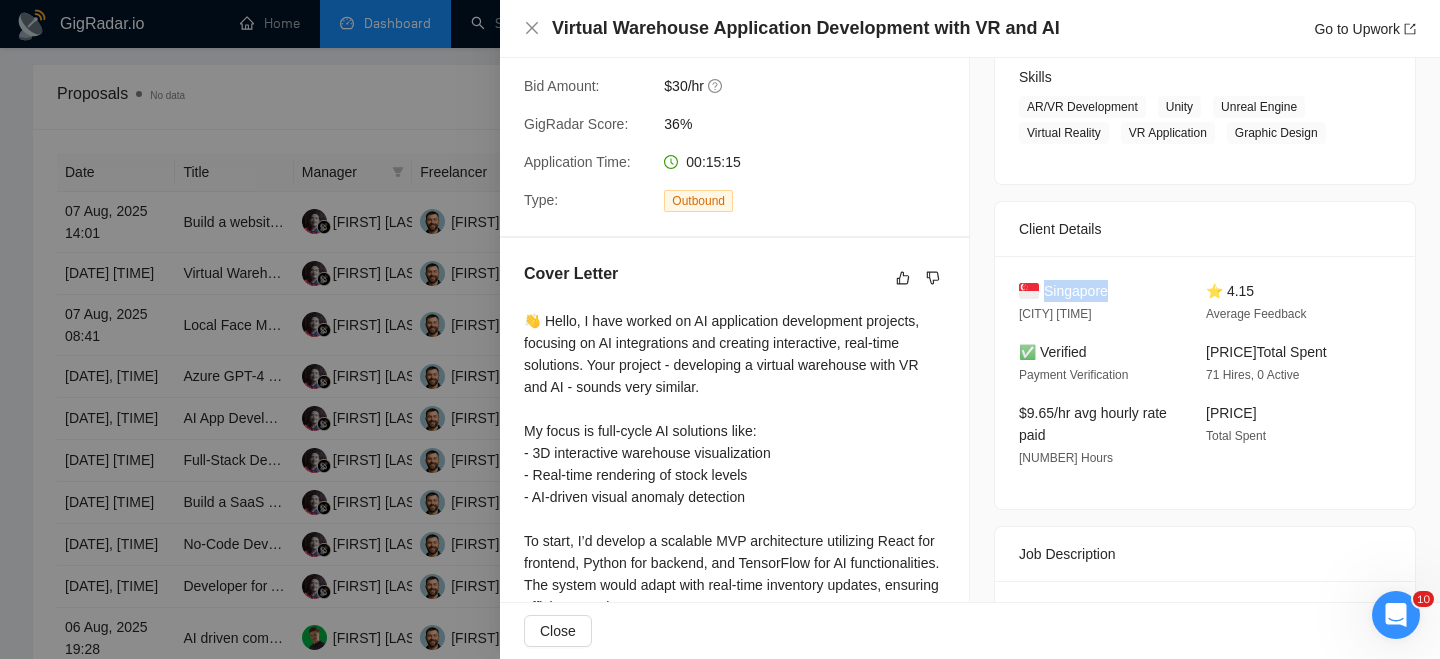 click on "Singapore" at bounding box center (1076, 291) 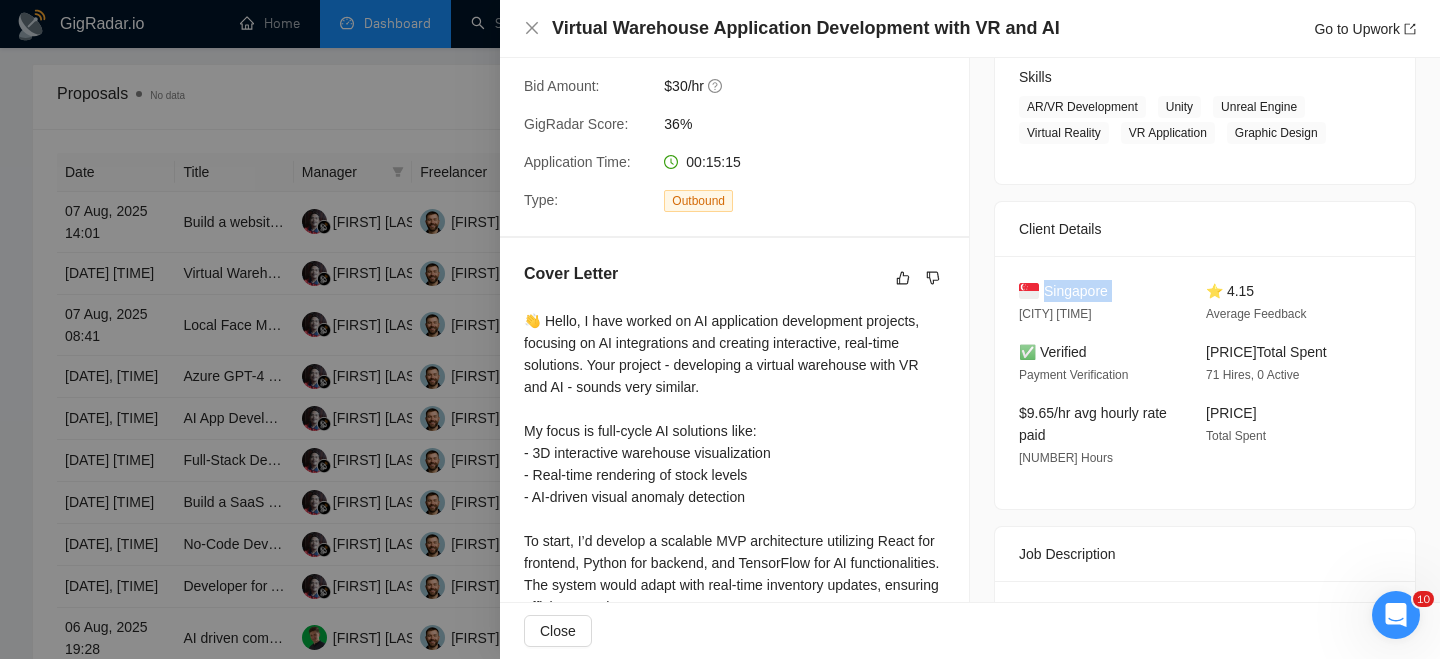 click on "Singapore" at bounding box center (1076, 291) 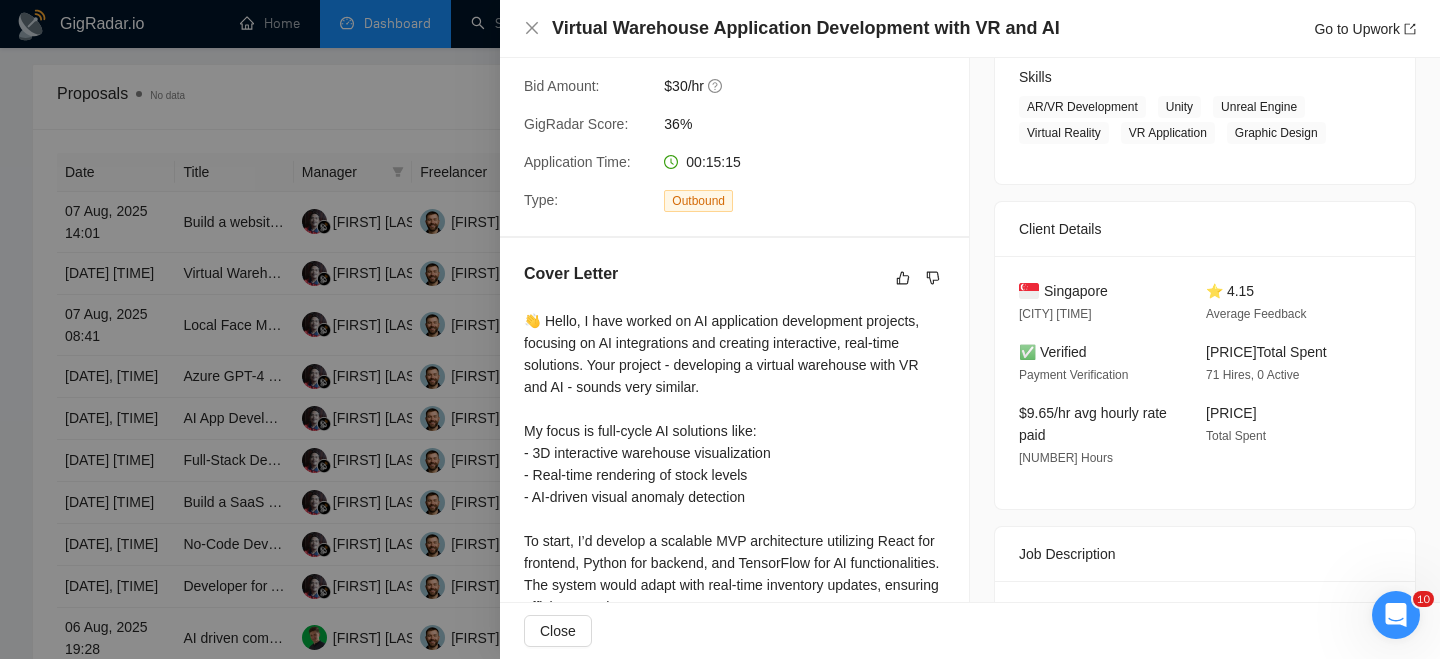 click on "Virtual Warehouse Application Development with VR and AI Go to Upwork" at bounding box center (970, 29) 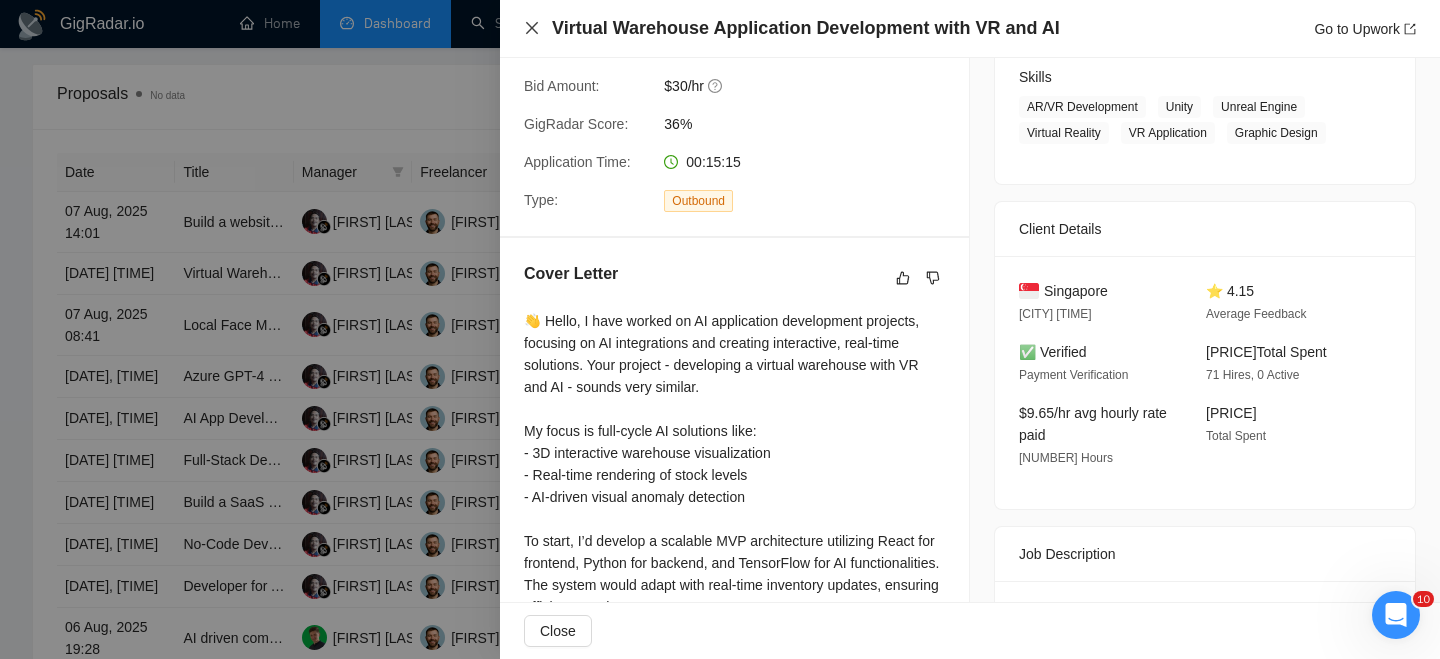 click 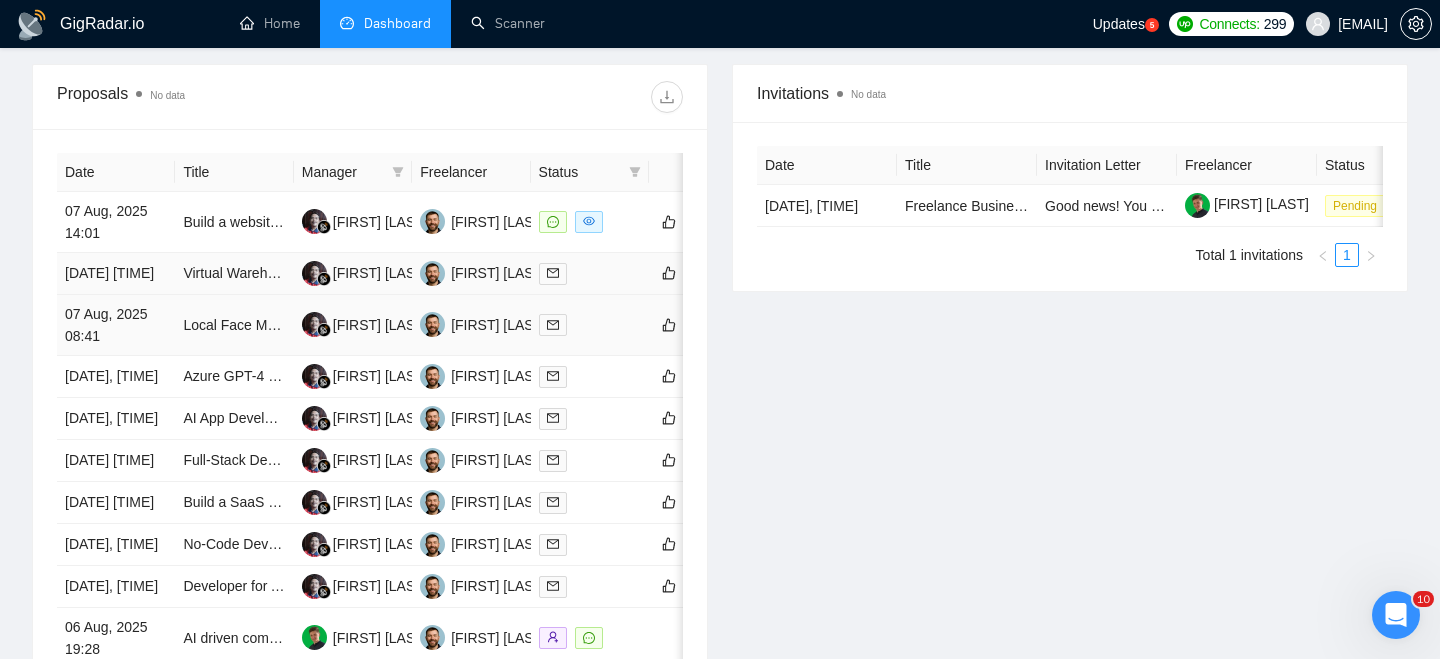 click on "[DATE] [TIME]" at bounding box center (116, 274) 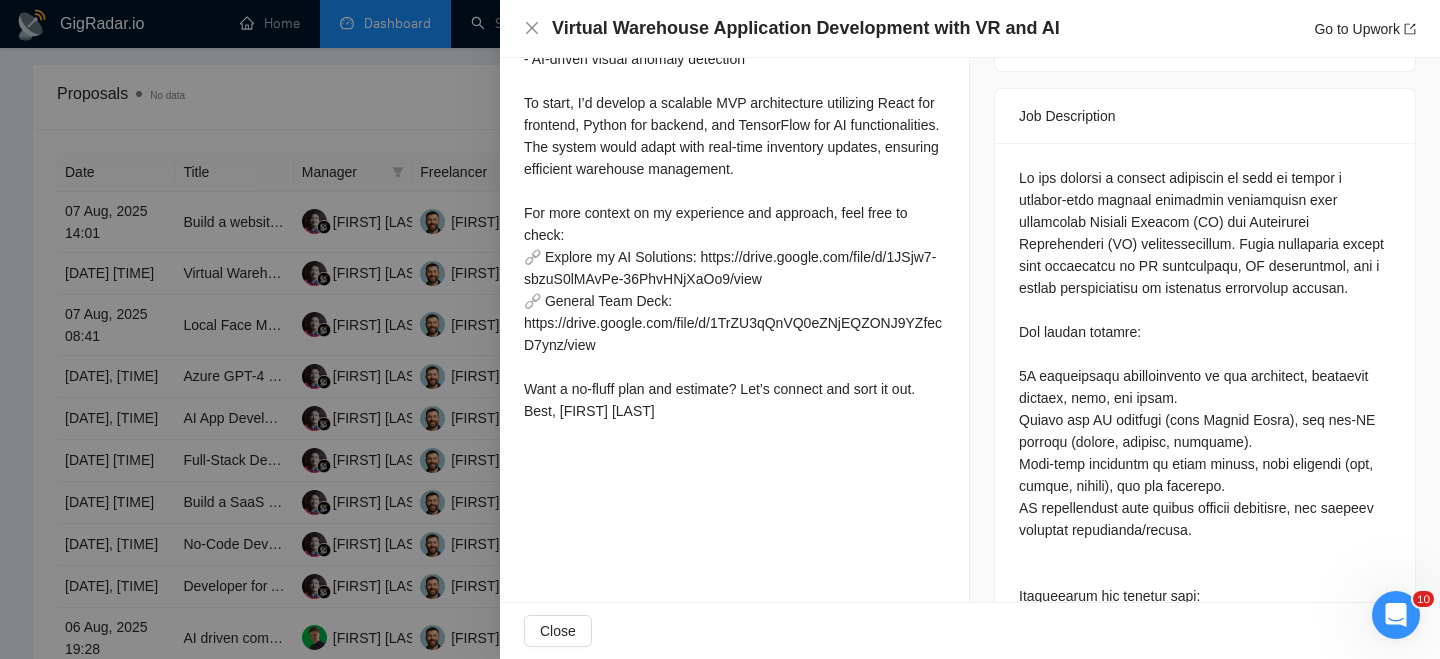 scroll, scrollTop: 770, scrollLeft: 0, axis: vertical 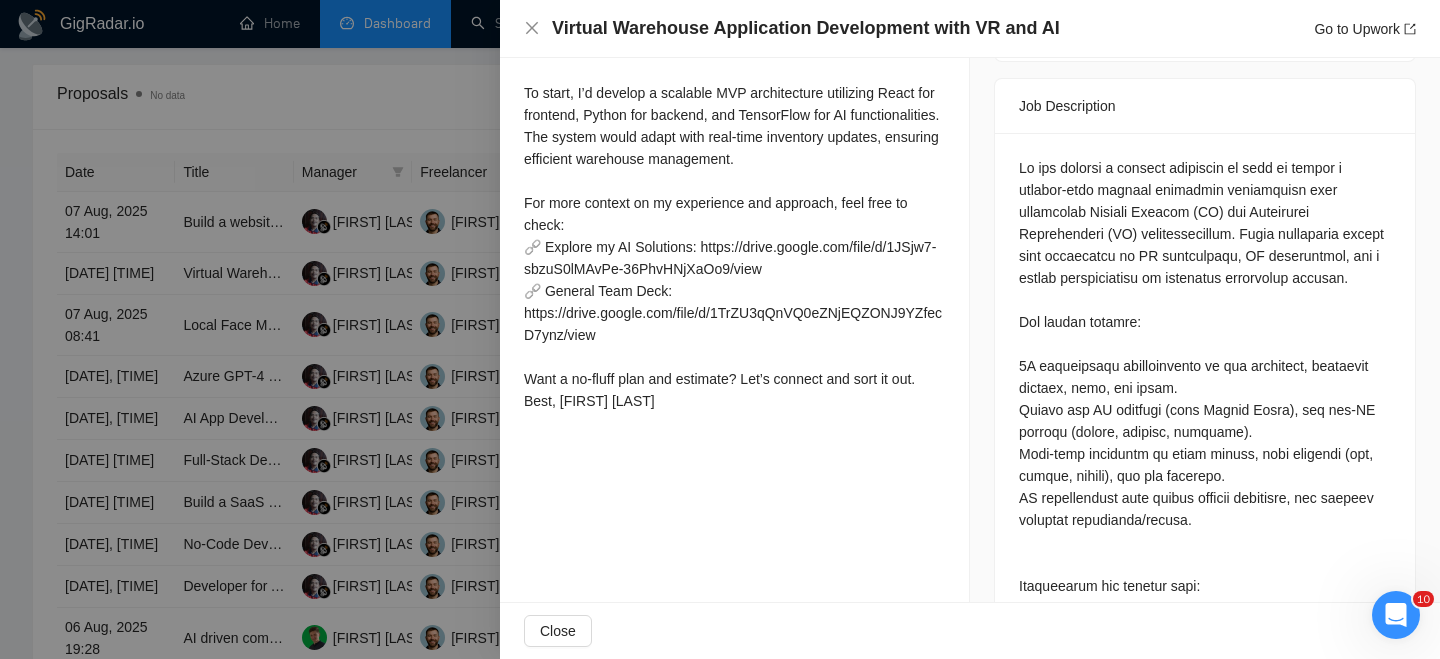 click at bounding box center (1205, 509) 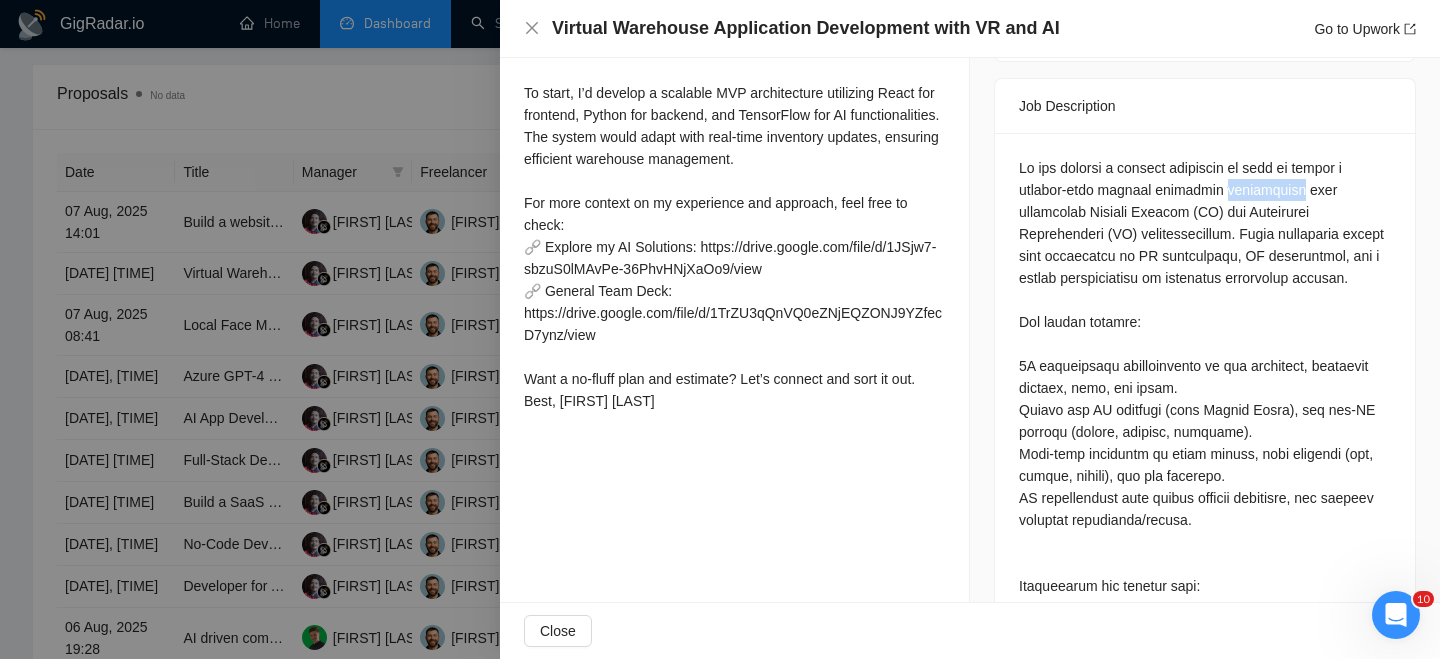 click at bounding box center (1205, 509) 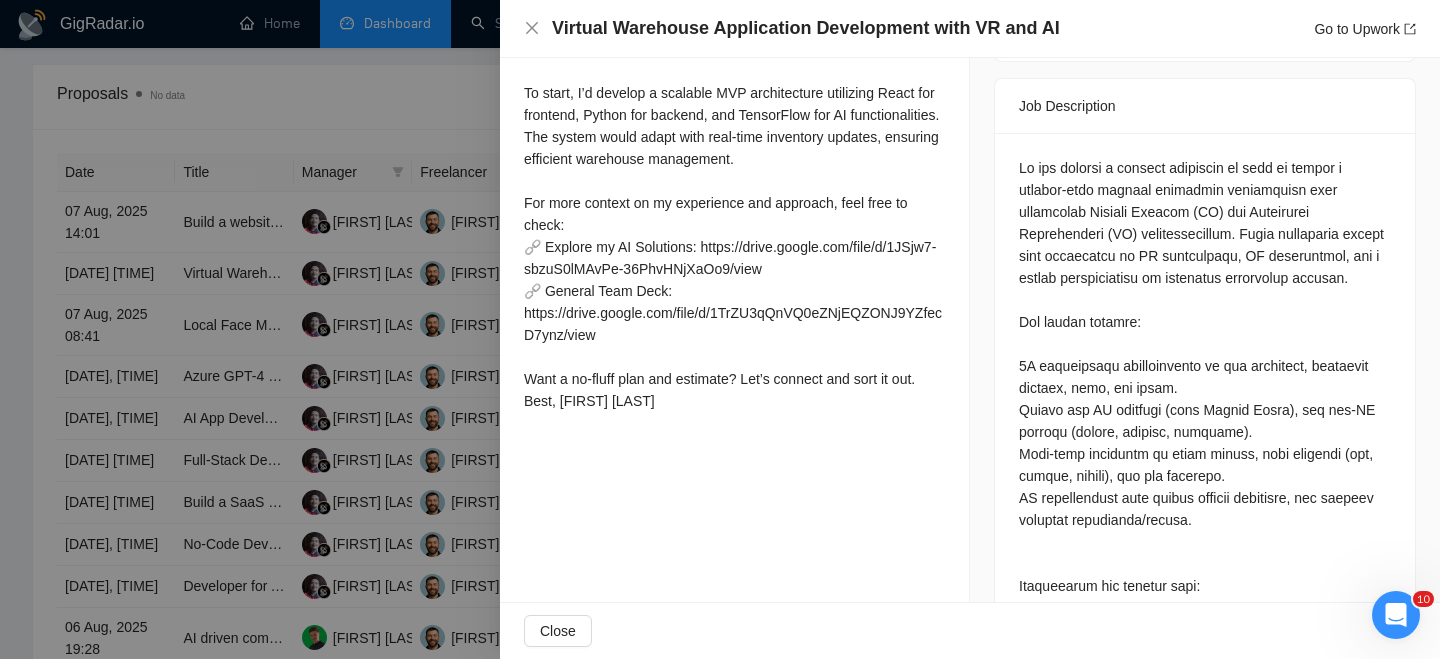 click at bounding box center [1205, 509] 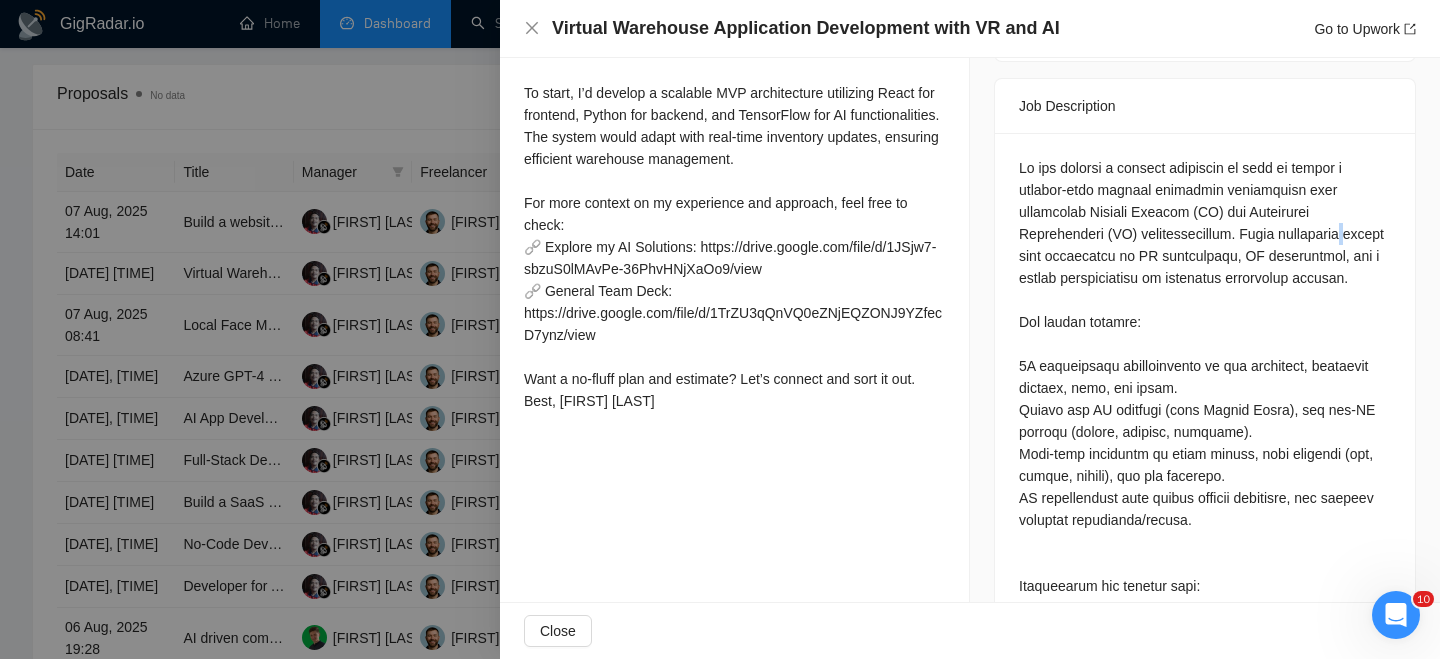 click at bounding box center [1205, 509] 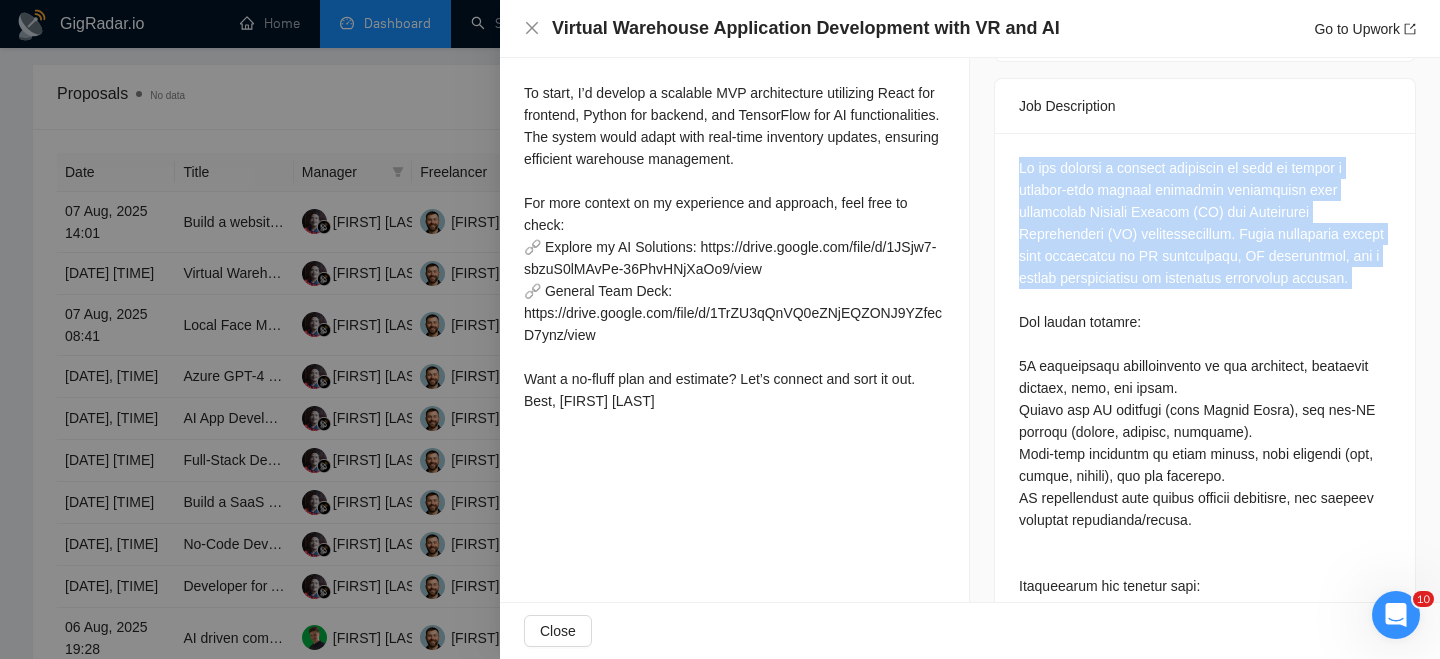 click at bounding box center [1205, 509] 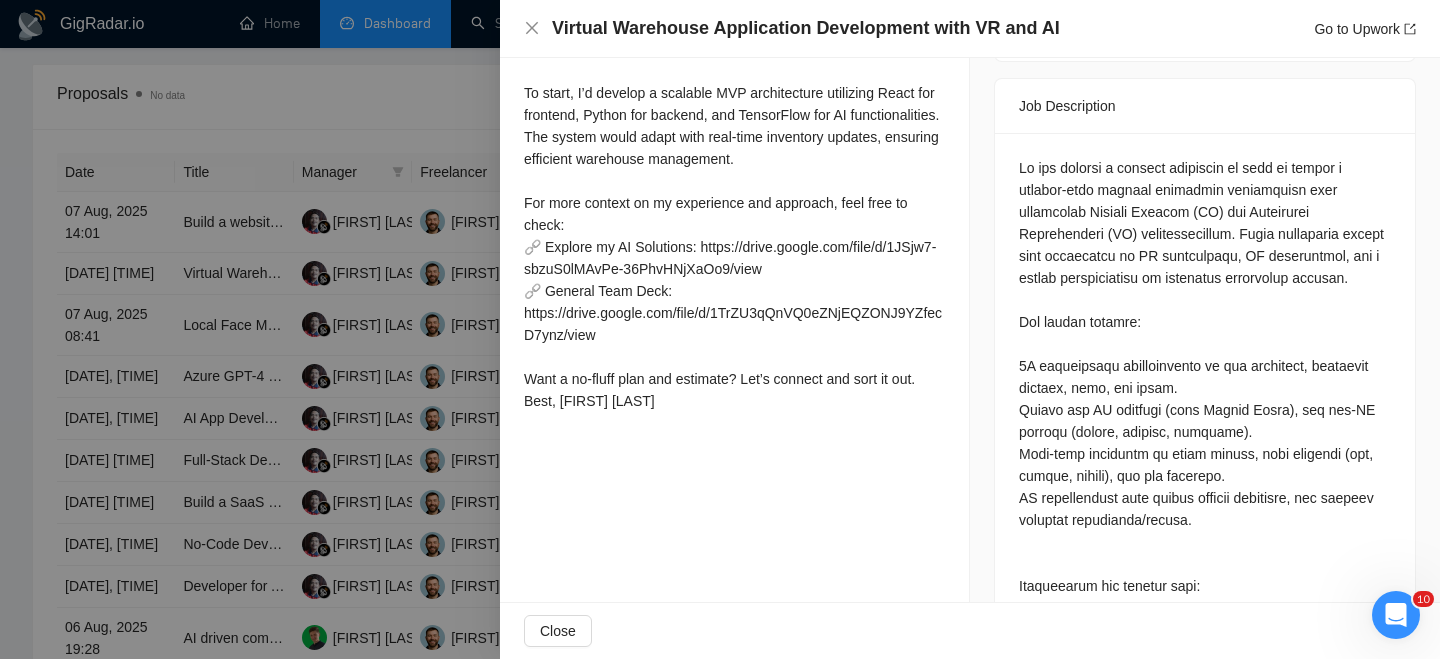 click at bounding box center (1205, 509) 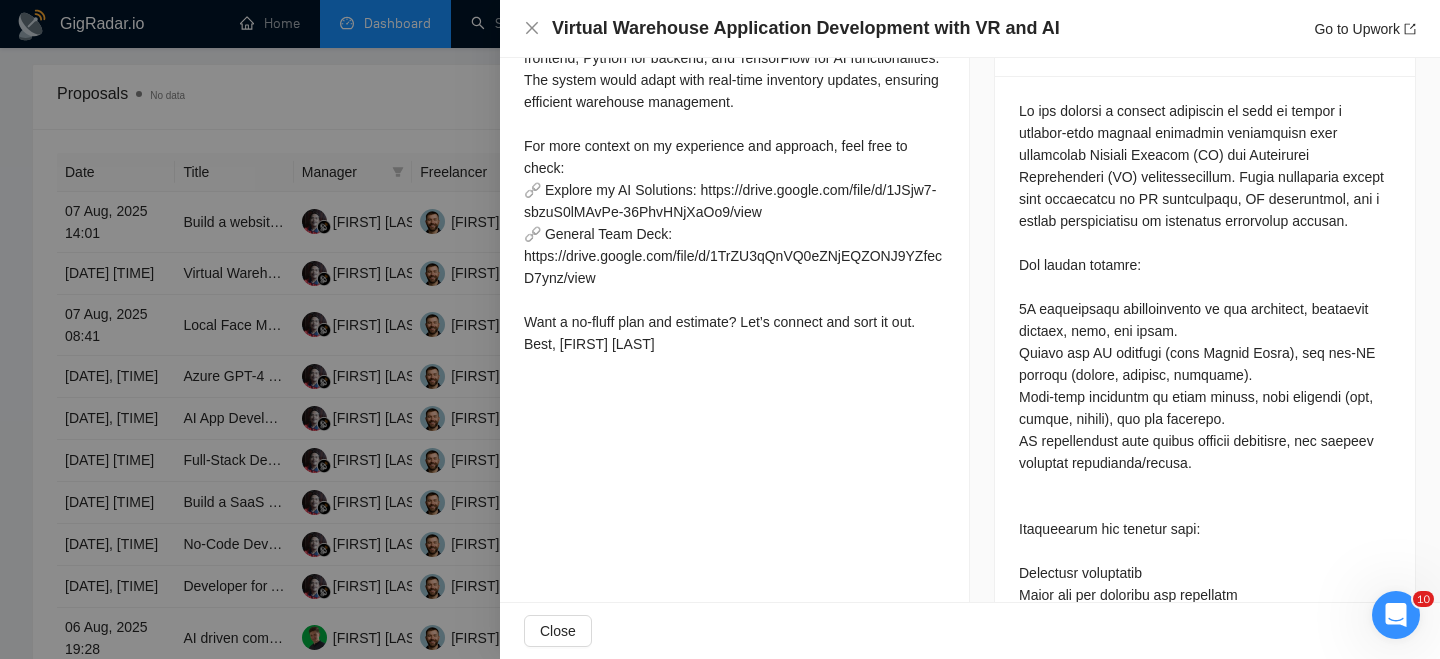 scroll, scrollTop: 694, scrollLeft: 0, axis: vertical 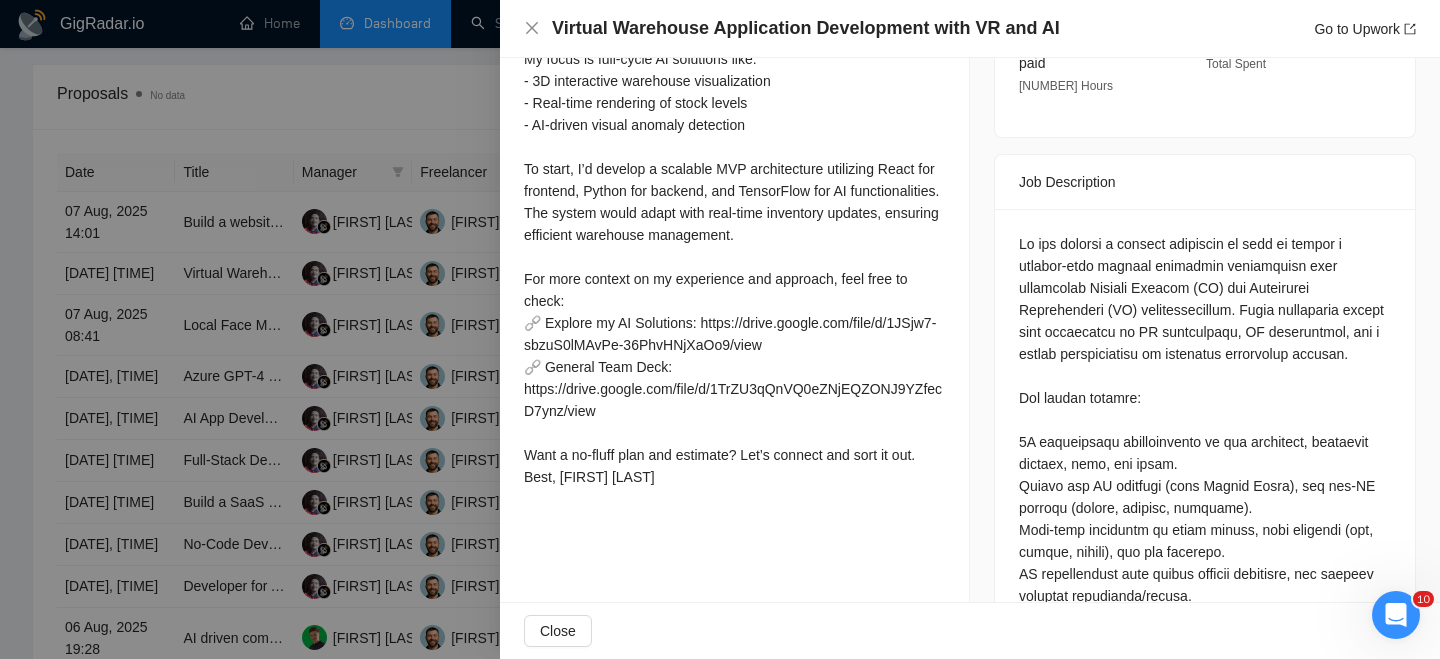 click on "Virtual Warehouse Application Development with VR and AI Go to Upwork" at bounding box center [970, 28] 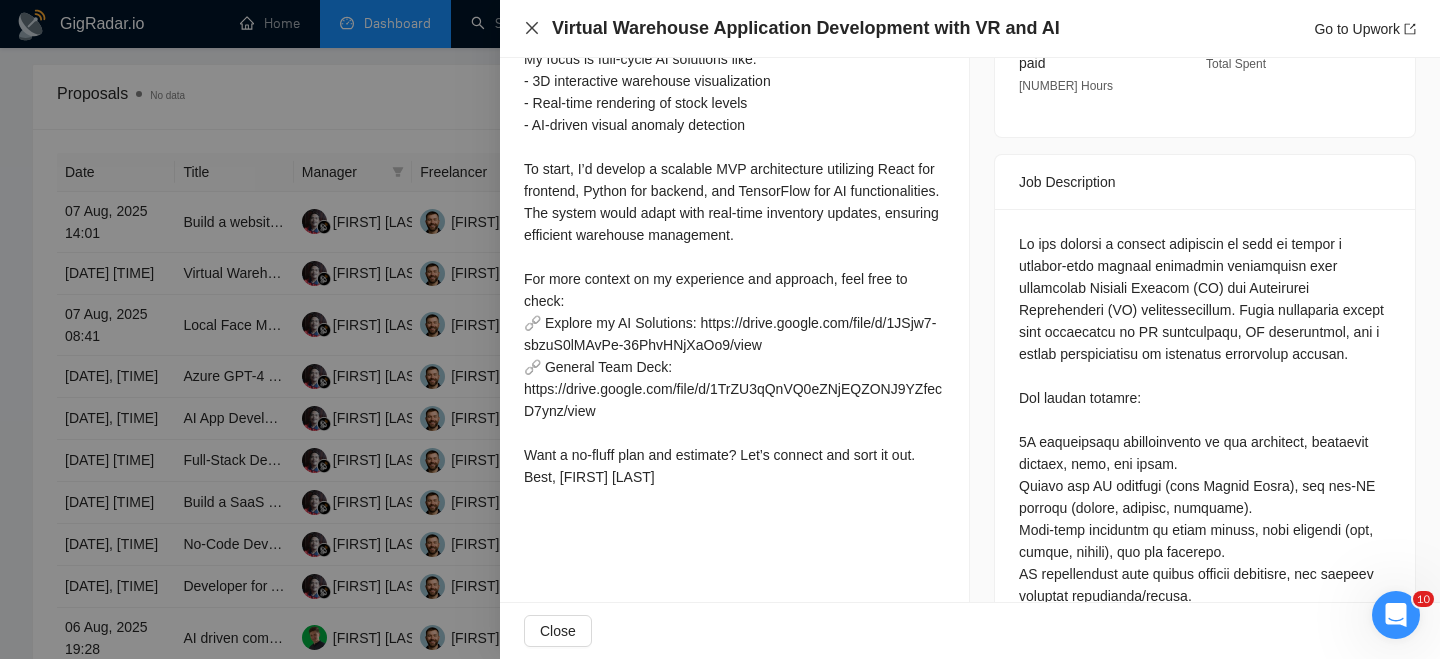 click 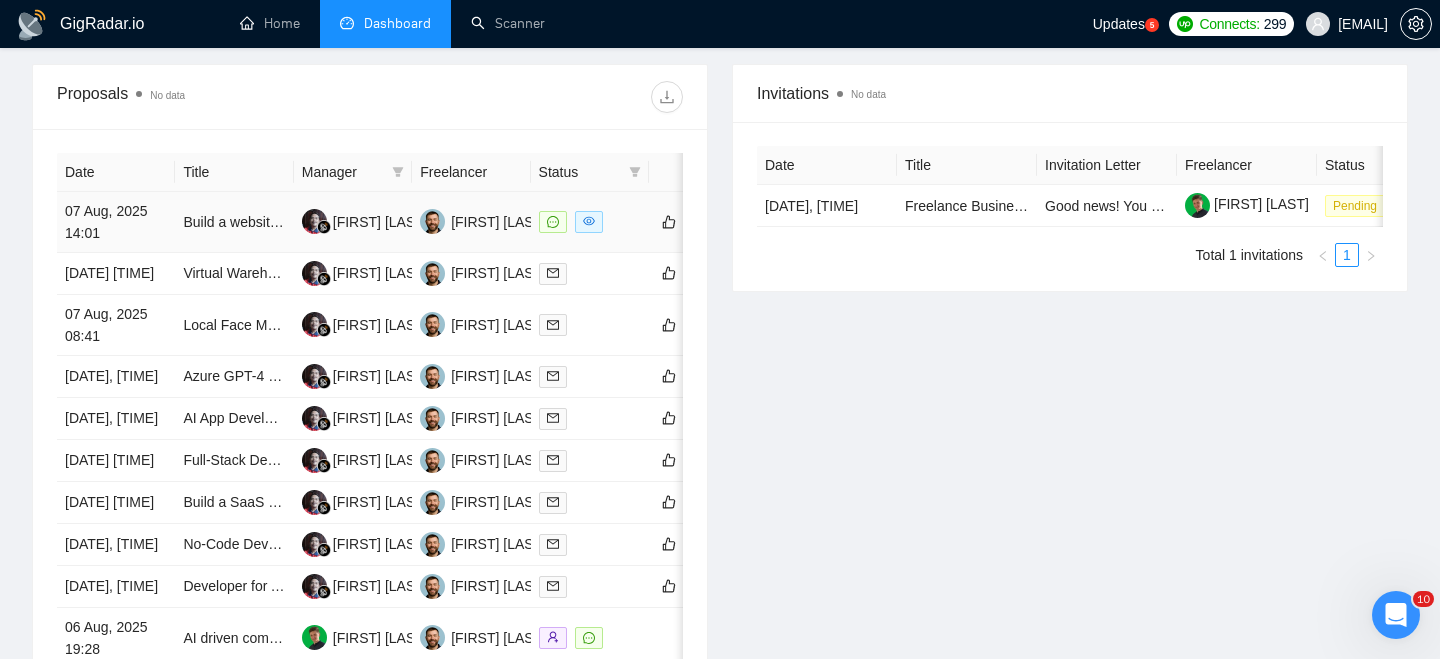 click on "07 Aug, 2025 14:01" at bounding box center (116, 222) 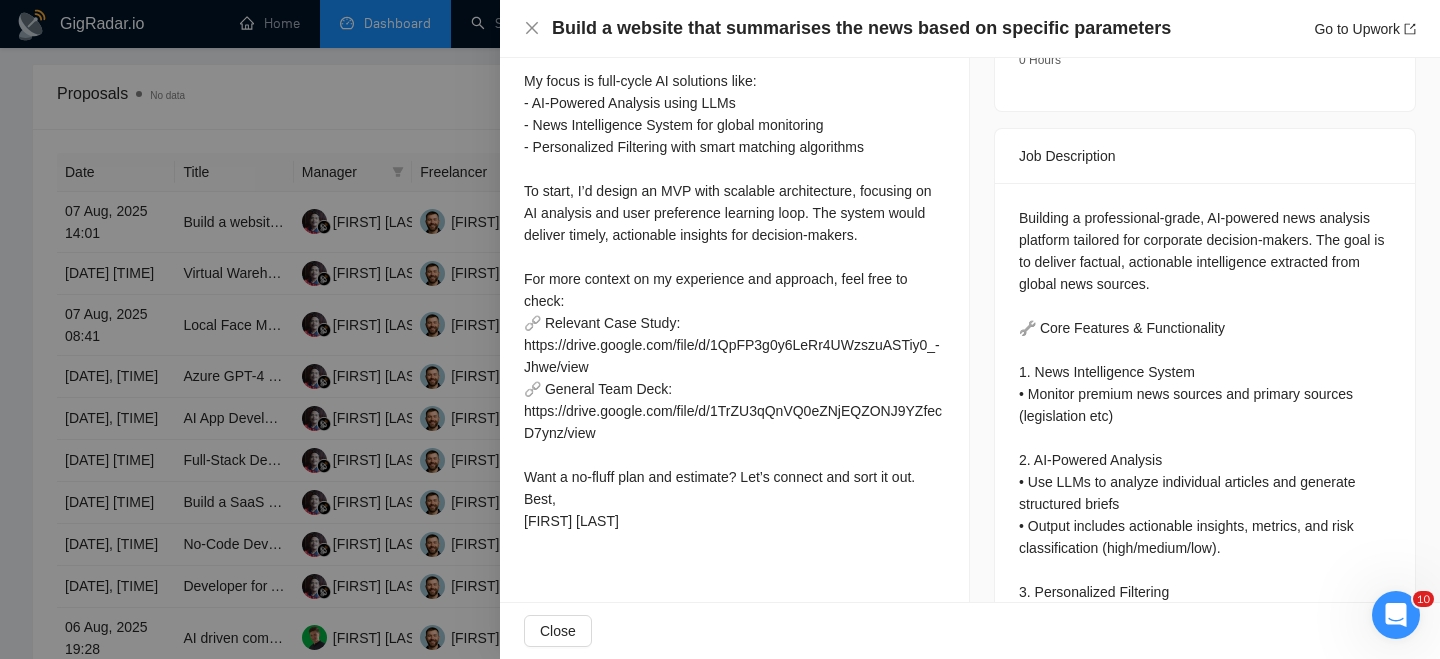 click on "Build a website that summarises the news based on specific parameters" at bounding box center (861, 28) 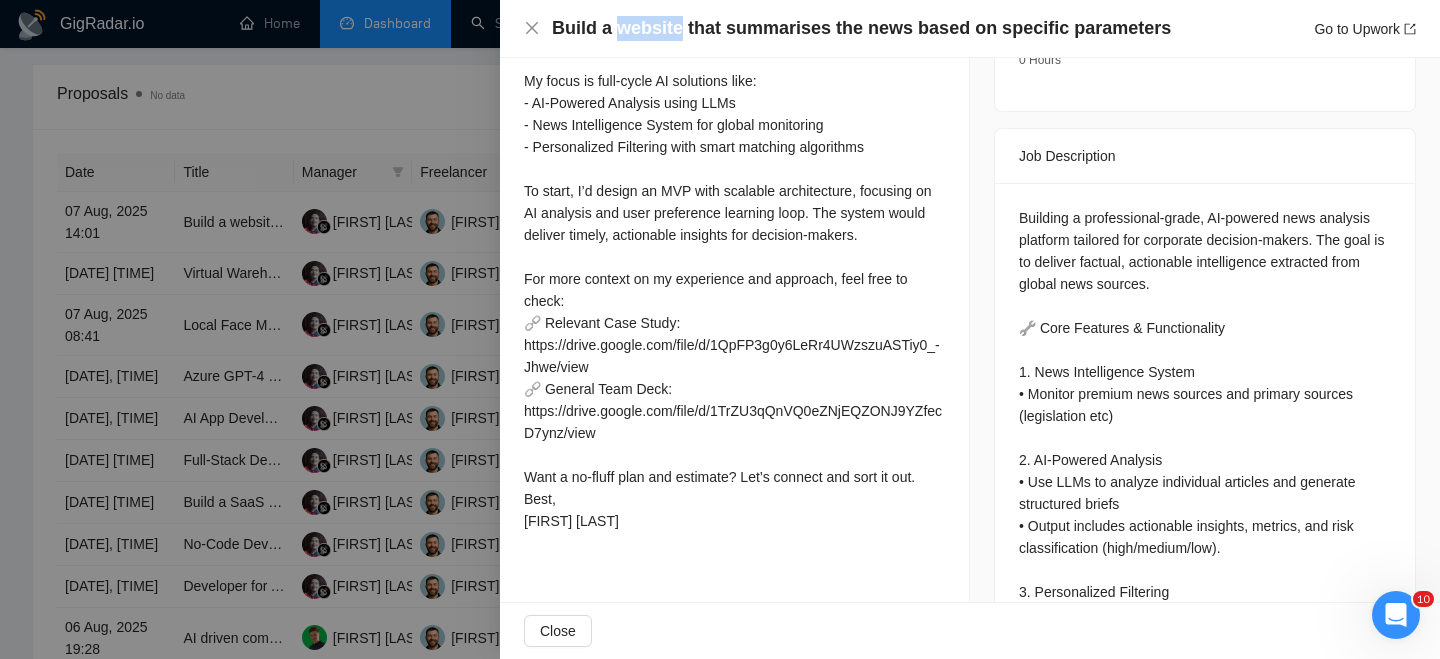 click on "Build a website that summarises the news based on specific parameters" at bounding box center (861, 28) 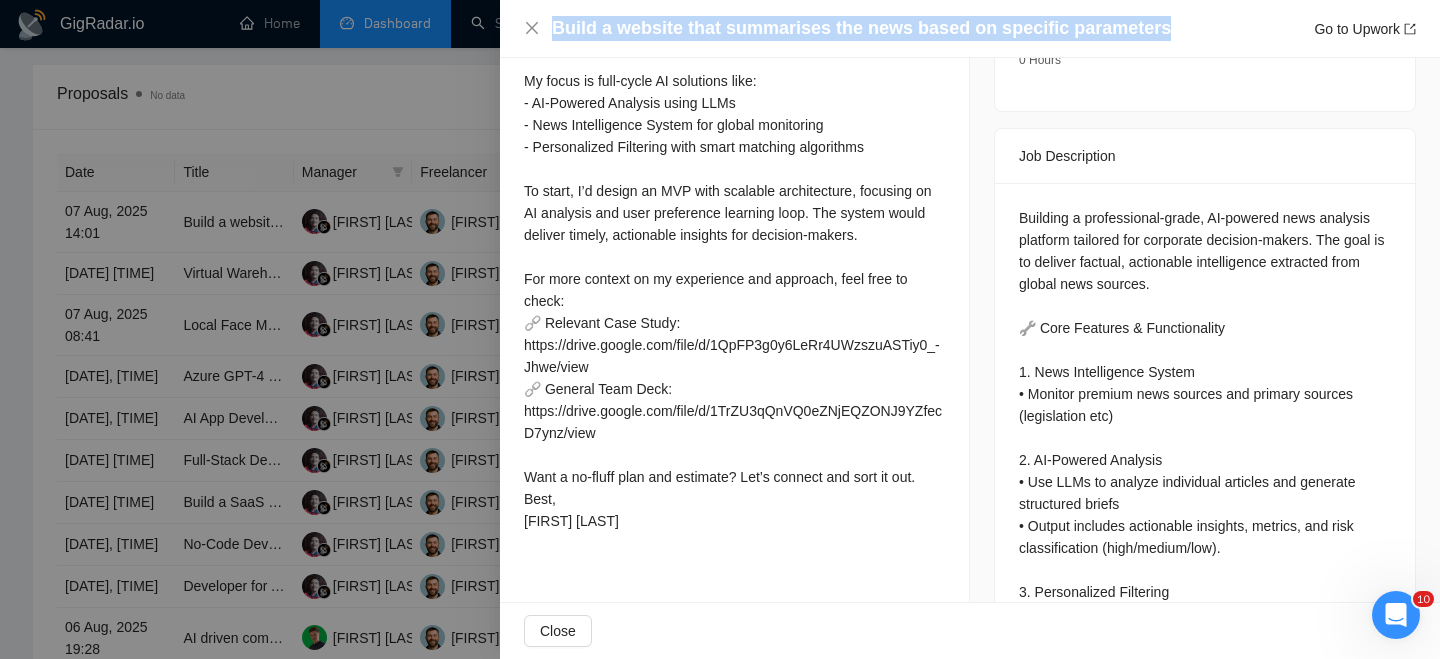 click on "Build a website that summarises the news based on specific parameters" at bounding box center [861, 28] 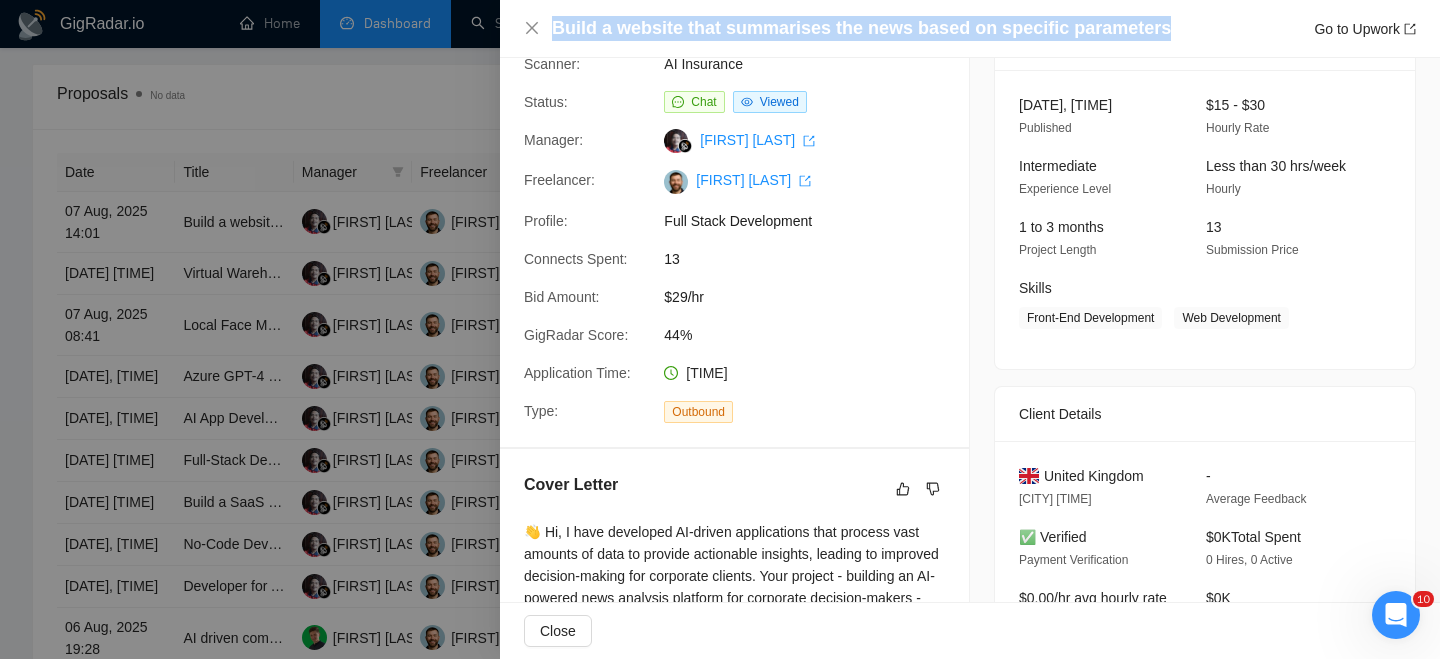 scroll, scrollTop: 136, scrollLeft: 0, axis: vertical 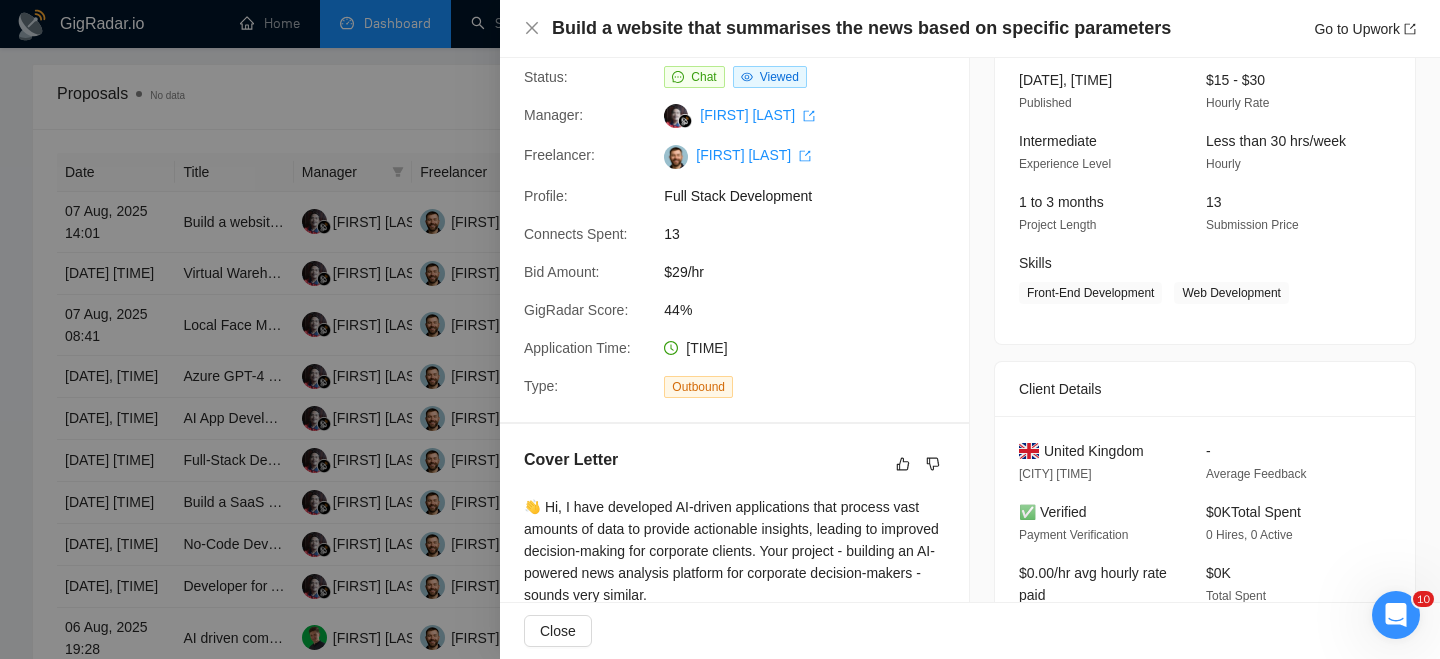 click on "Build a website that summarises the news based on specific parameters Go to Upwork" at bounding box center [970, 28] 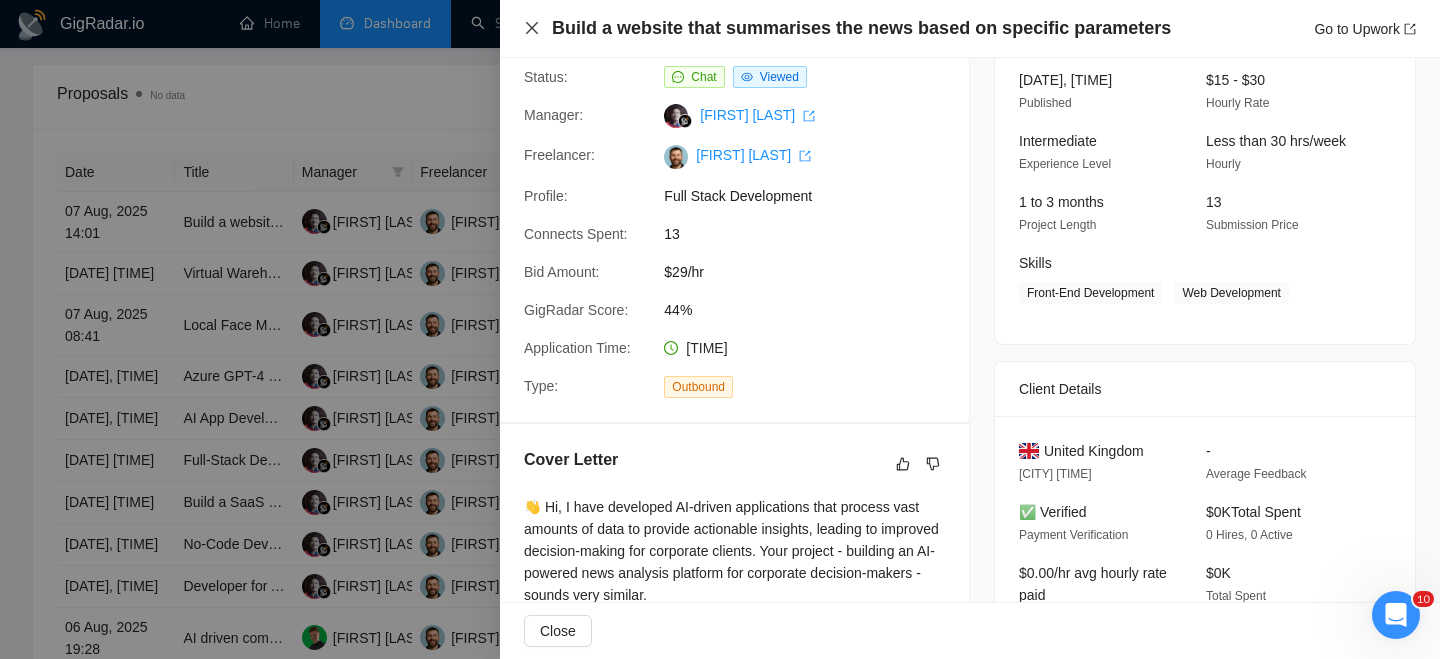 click on "Build a website that summarises the news based on specific parameters Go to Upwork" at bounding box center (970, 28) 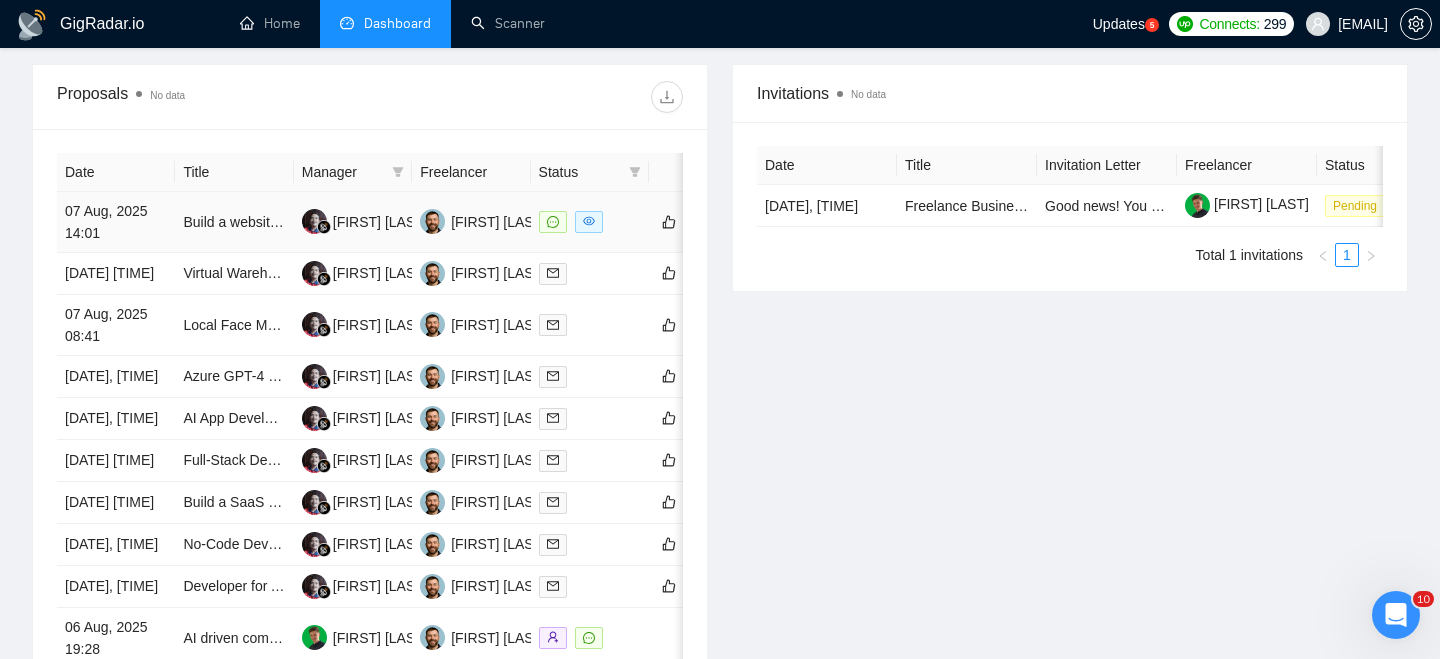 click on "07 Aug, 2025 14:01" at bounding box center (116, 222) 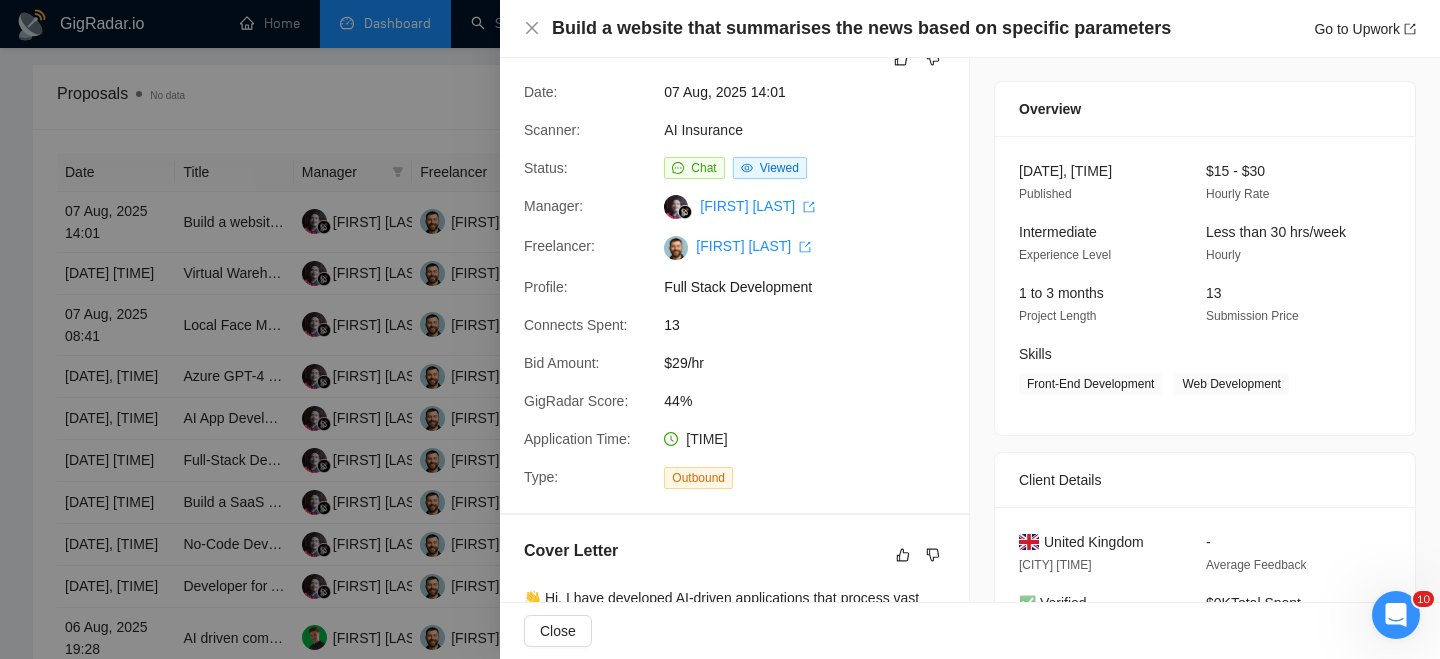 scroll, scrollTop: 0, scrollLeft: 0, axis: both 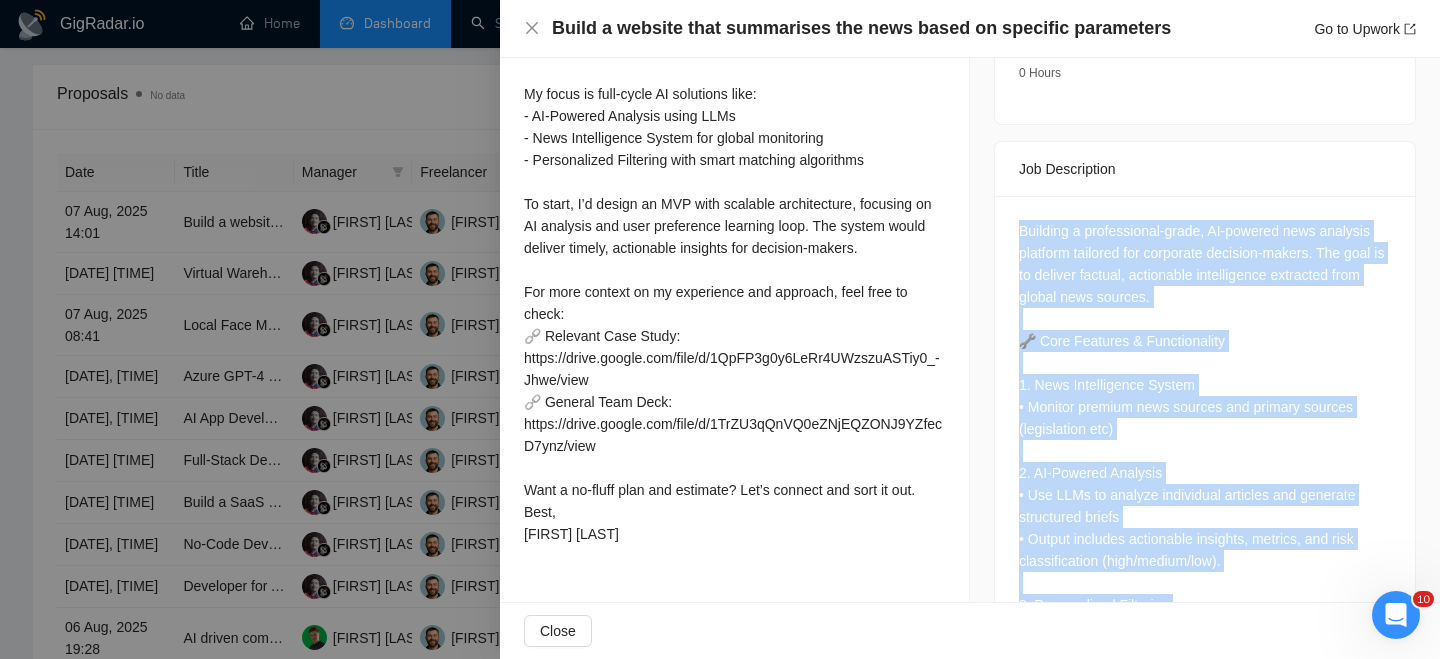 drag, startPoint x: 1398, startPoint y: 539, endPoint x: 1011, endPoint y: 226, distance: 497.73285 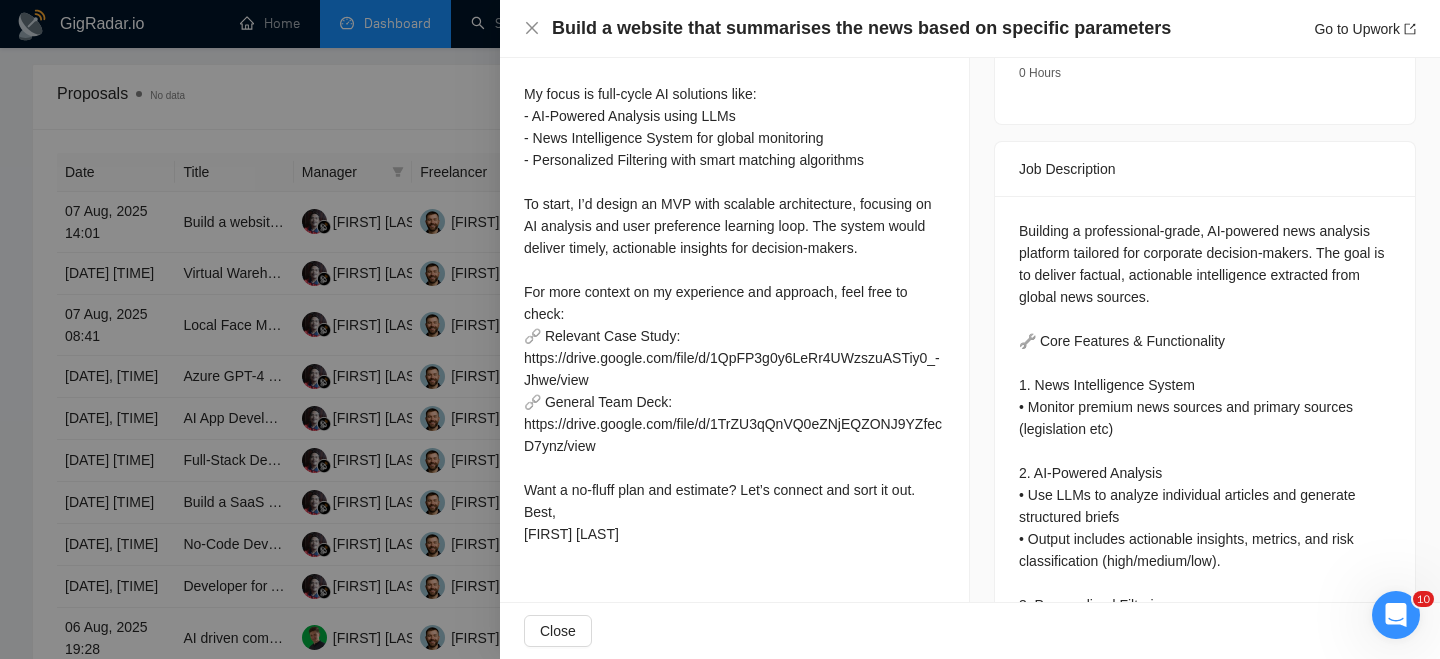 click on "Build a website that summarises the news based on specific parameters Go to Upwork" at bounding box center [970, 28] 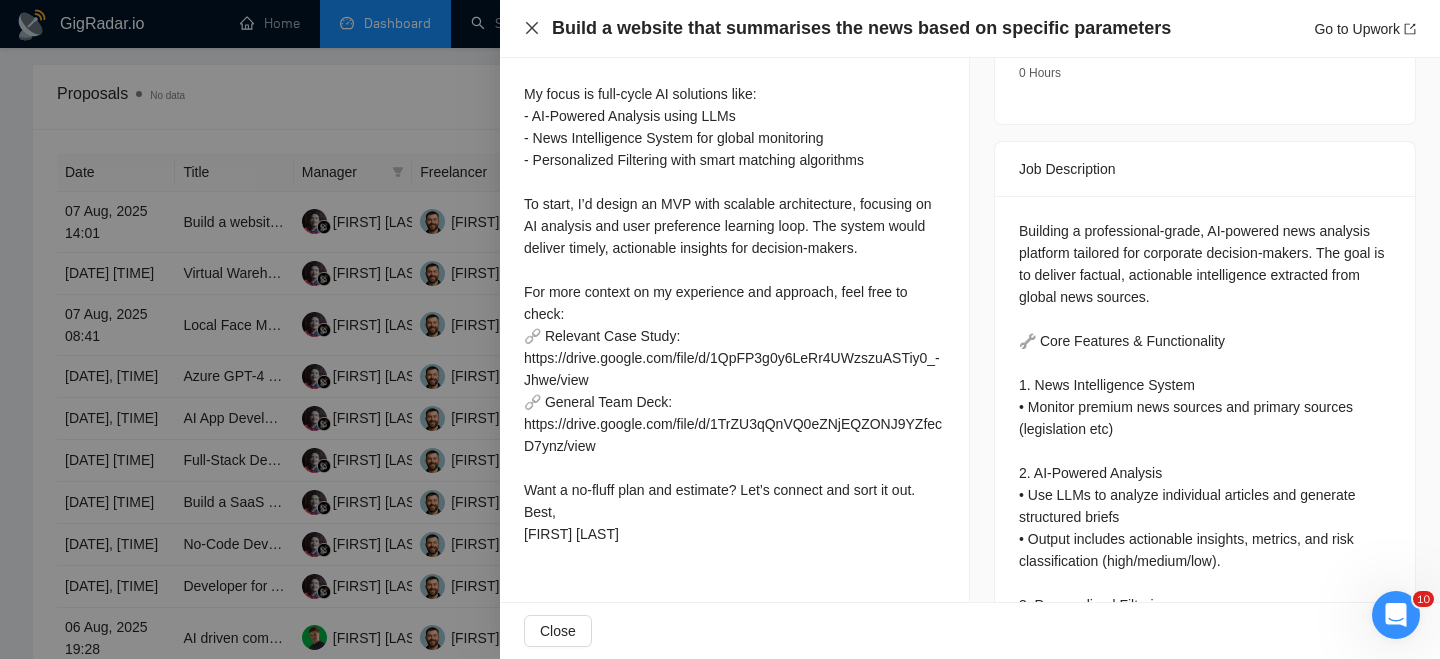 click 